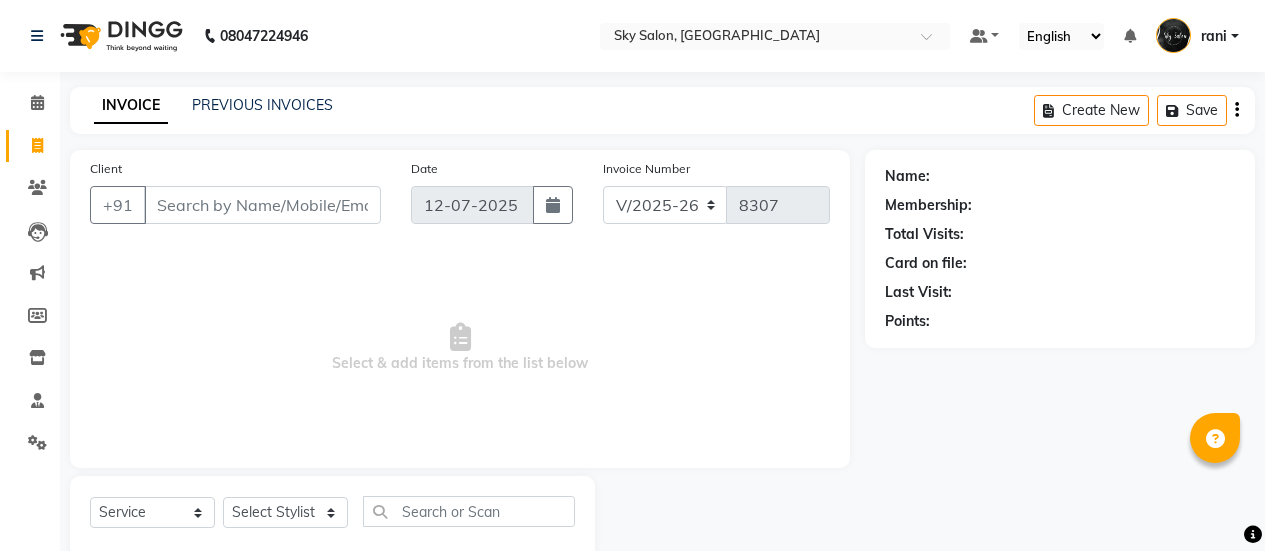 select on "3537" 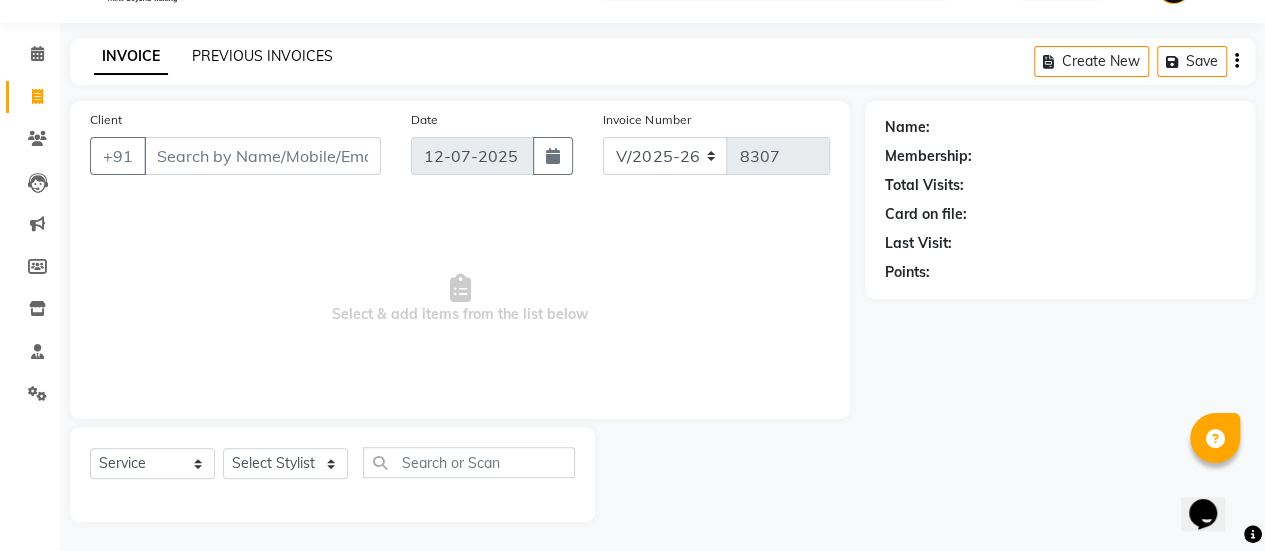 scroll, scrollTop: 0, scrollLeft: 0, axis: both 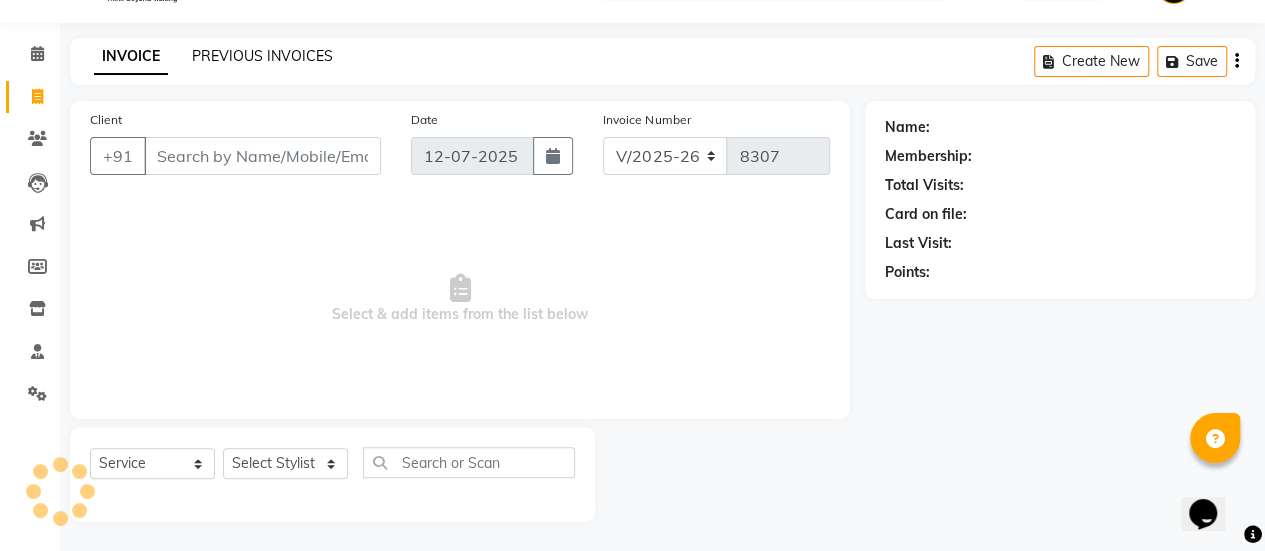 drag, startPoint x: 0, startPoint y: 0, endPoint x: 248, endPoint y: 53, distance: 253.60008 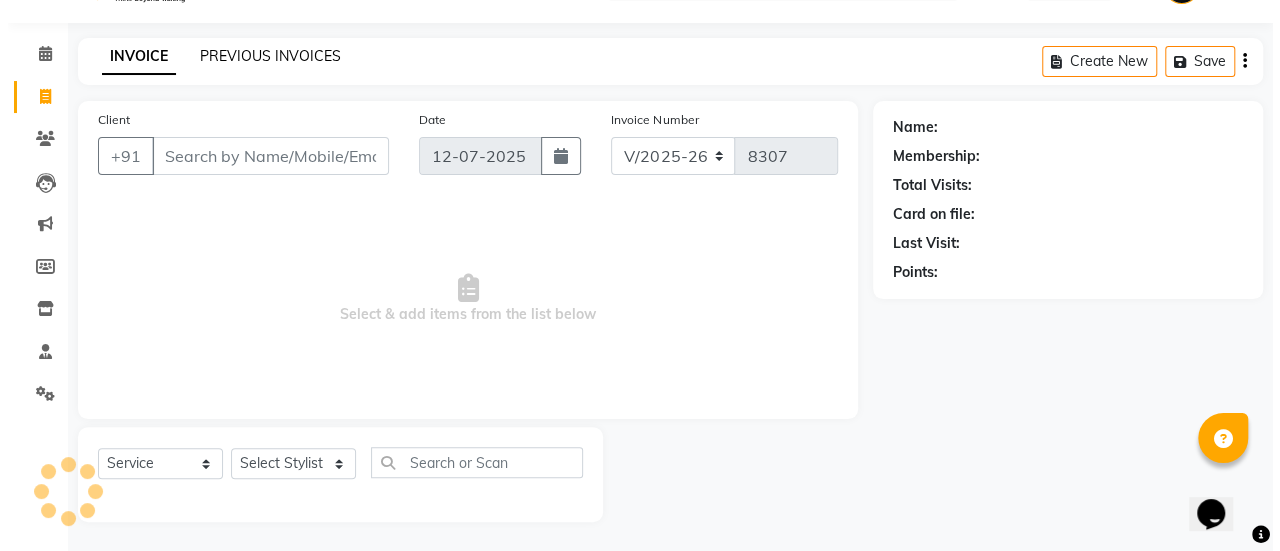 scroll, scrollTop: 0, scrollLeft: 0, axis: both 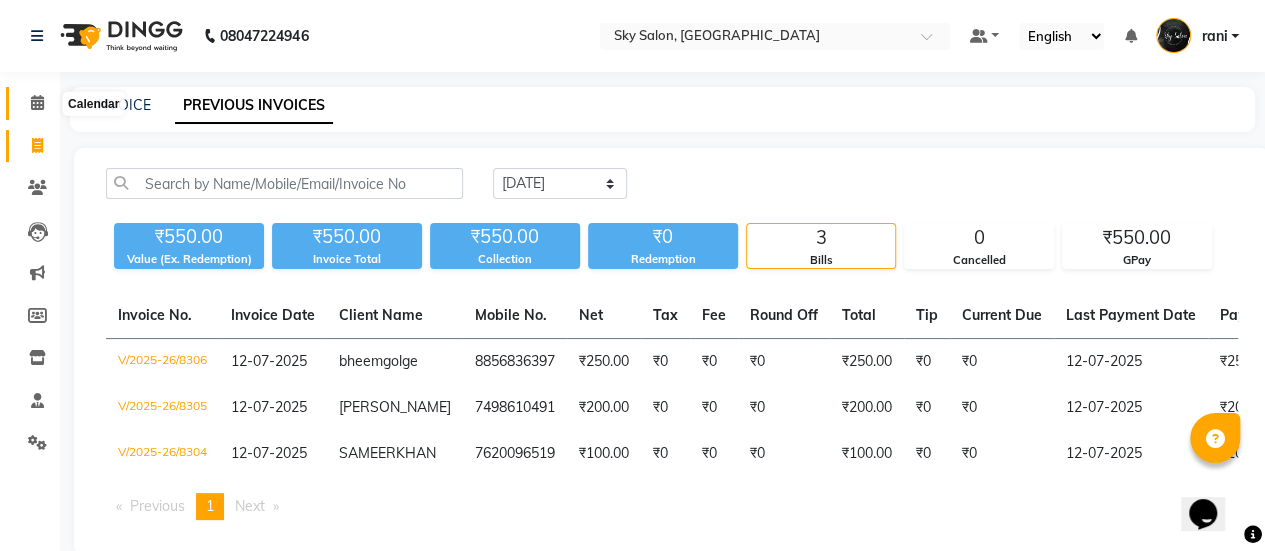 click 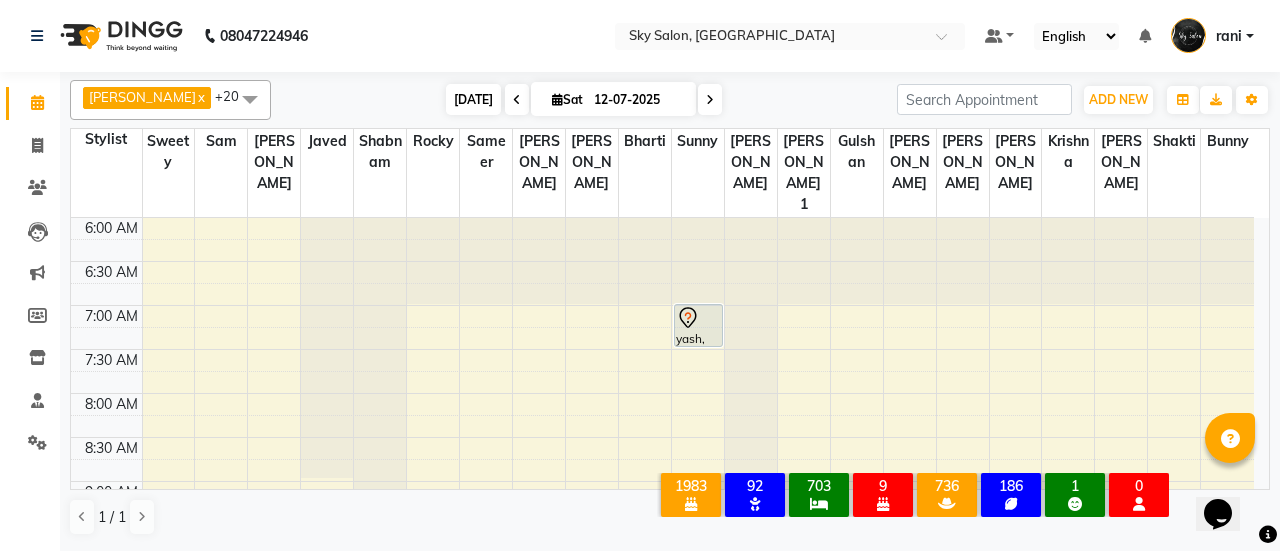click on "[DATE]" at bounding box center [473, 99] 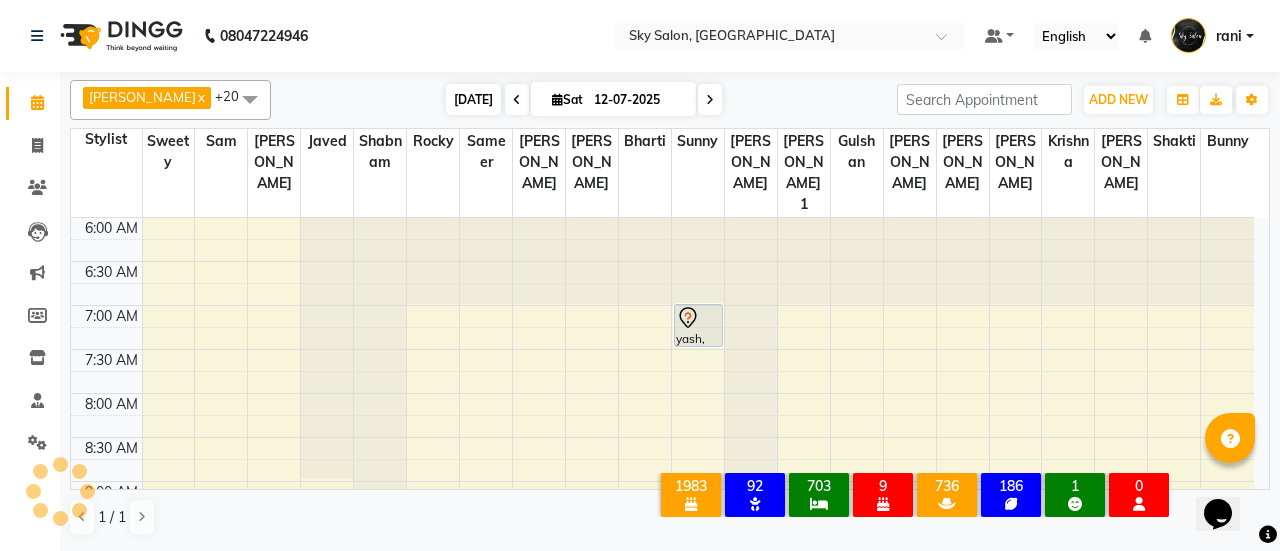 scroll, scrollTop: 435, scrollLeft: 0, axis: vertical 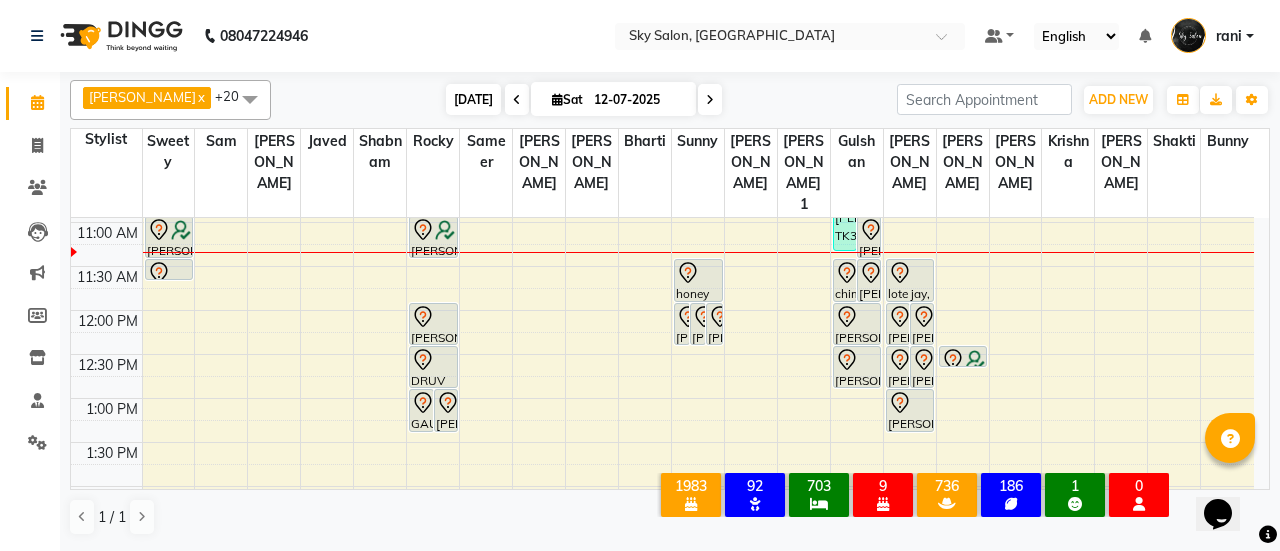 click on "[DATE]" at bounding box center (473, 99) 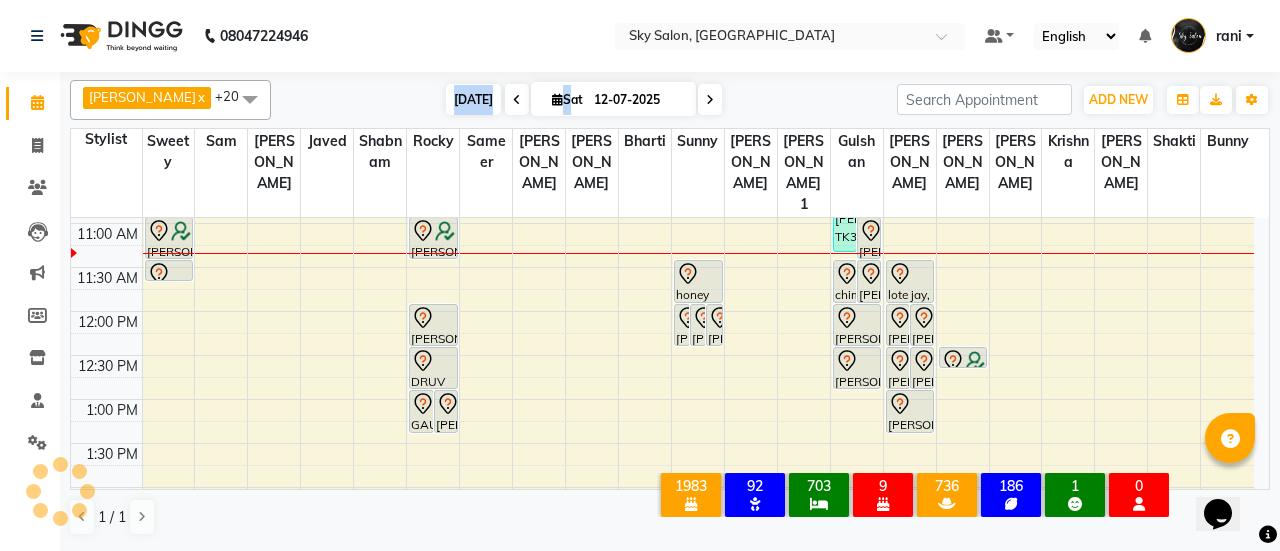 click on "[DATE]" at bounding box center [473, 99] 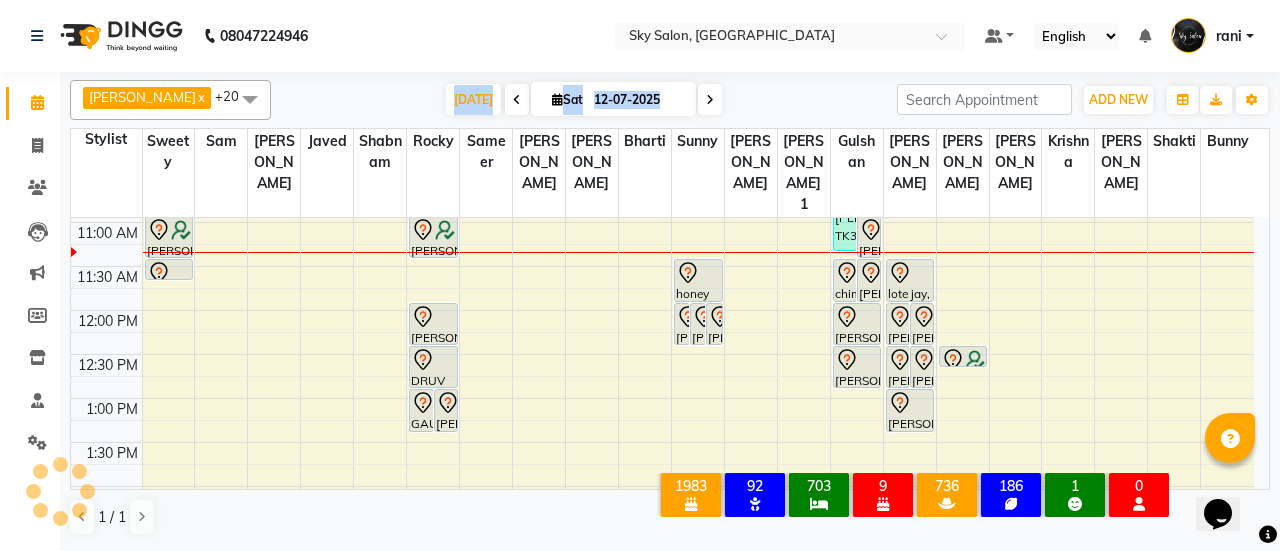 click on "Today  Sat 12-07-2025" at bounding box center (584, 100) 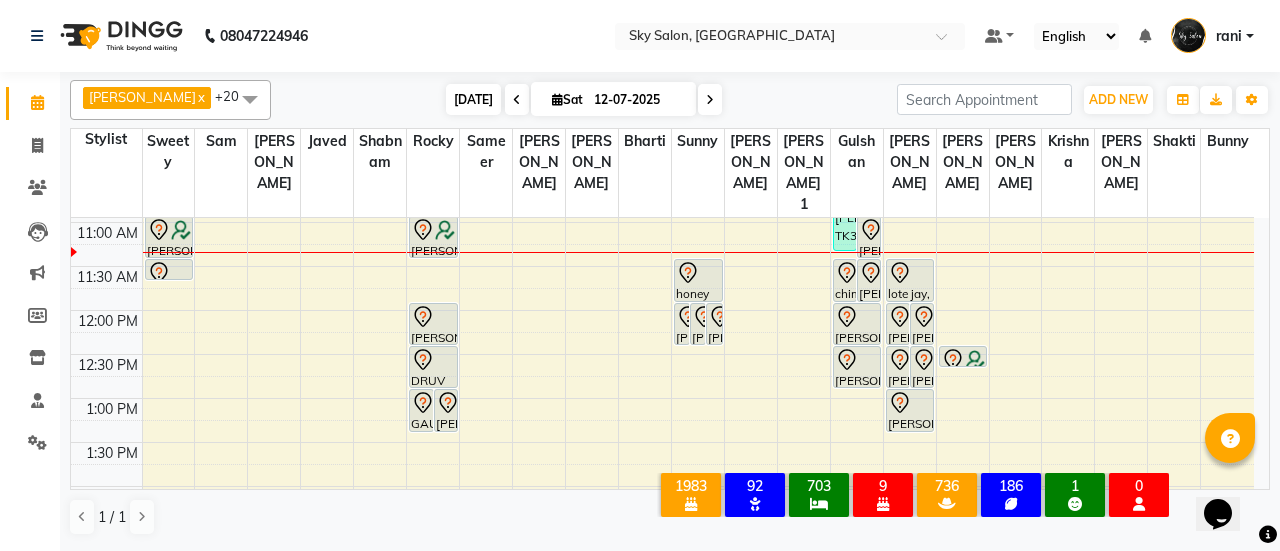 click on "[DATE]" at bounding box center [473, 99] 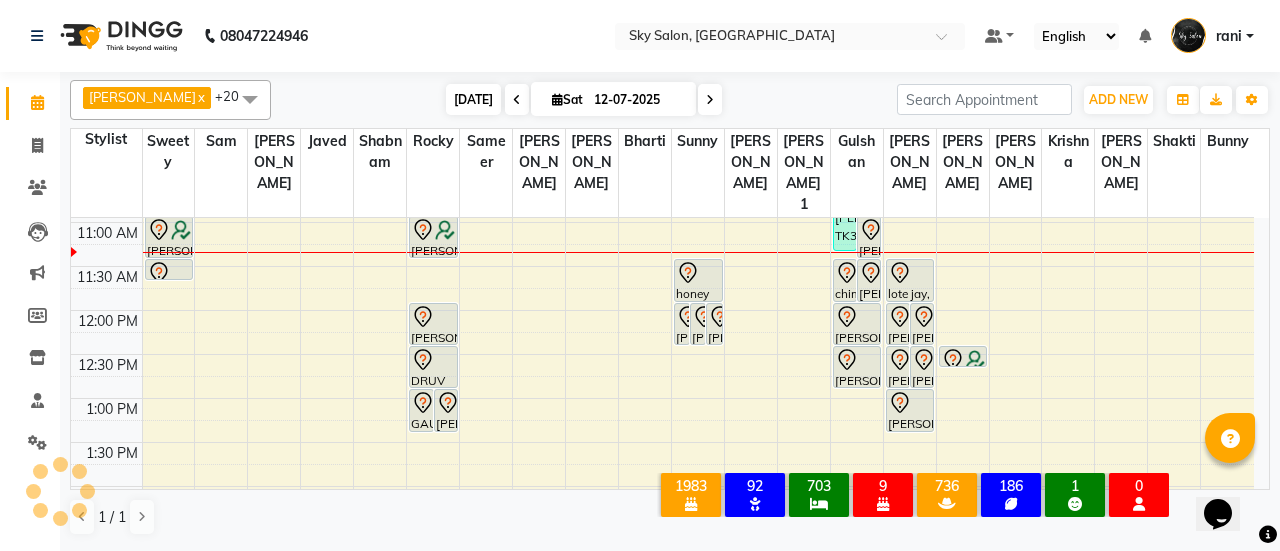 scroll, scrollTop: 434, scrollLeft: 0, axis: vertical 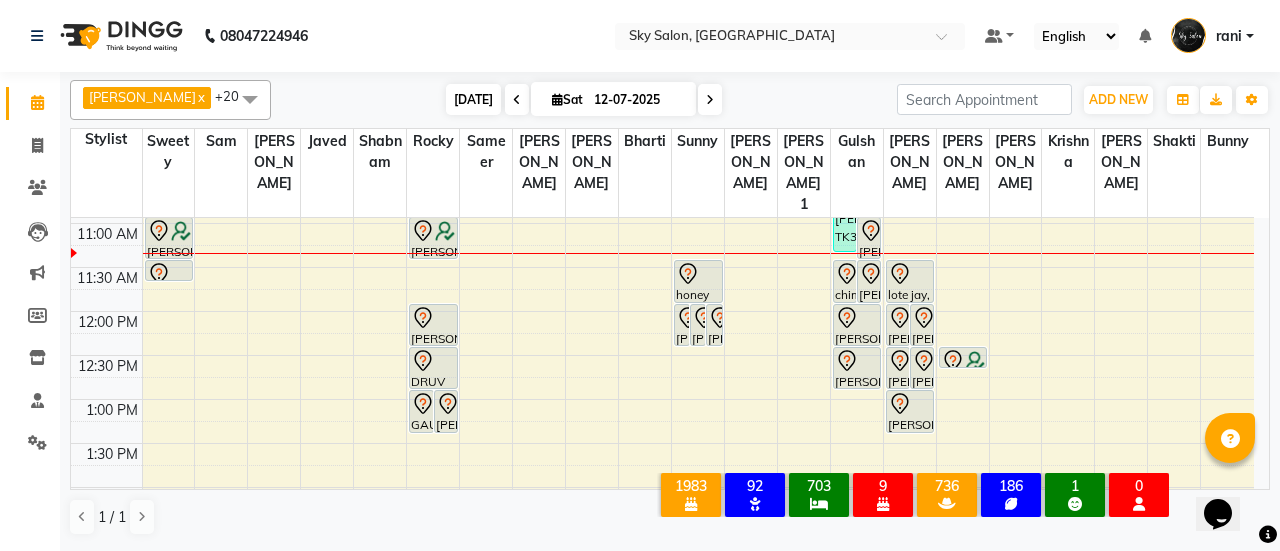 click on "[DATE]" at bounding box center [473, 99] 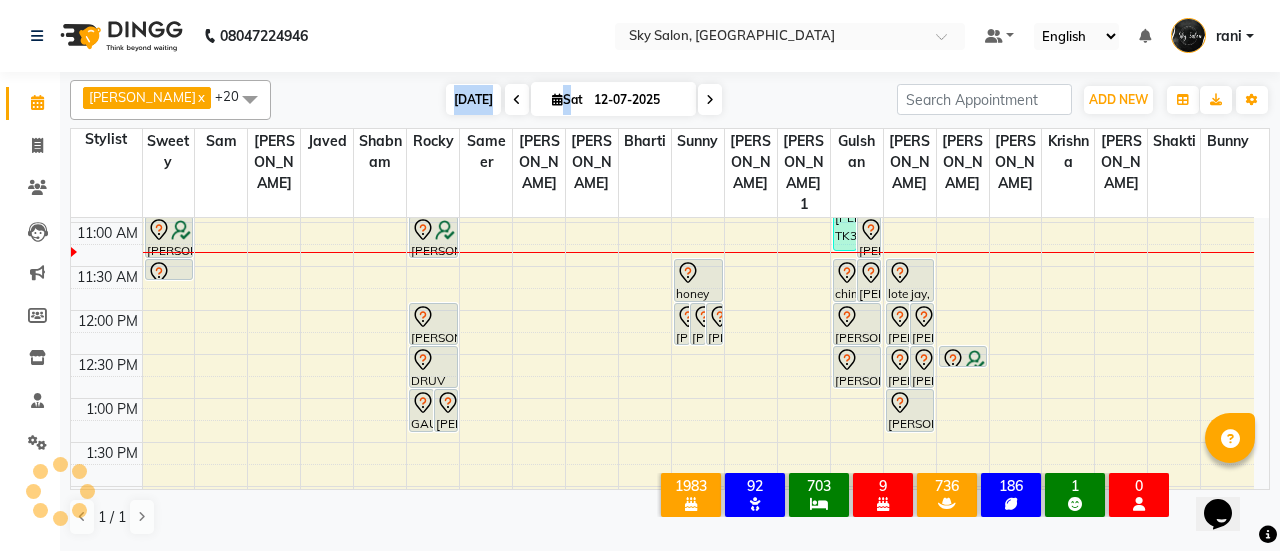 click on "[DATE]" at bounding box center [473, 99] 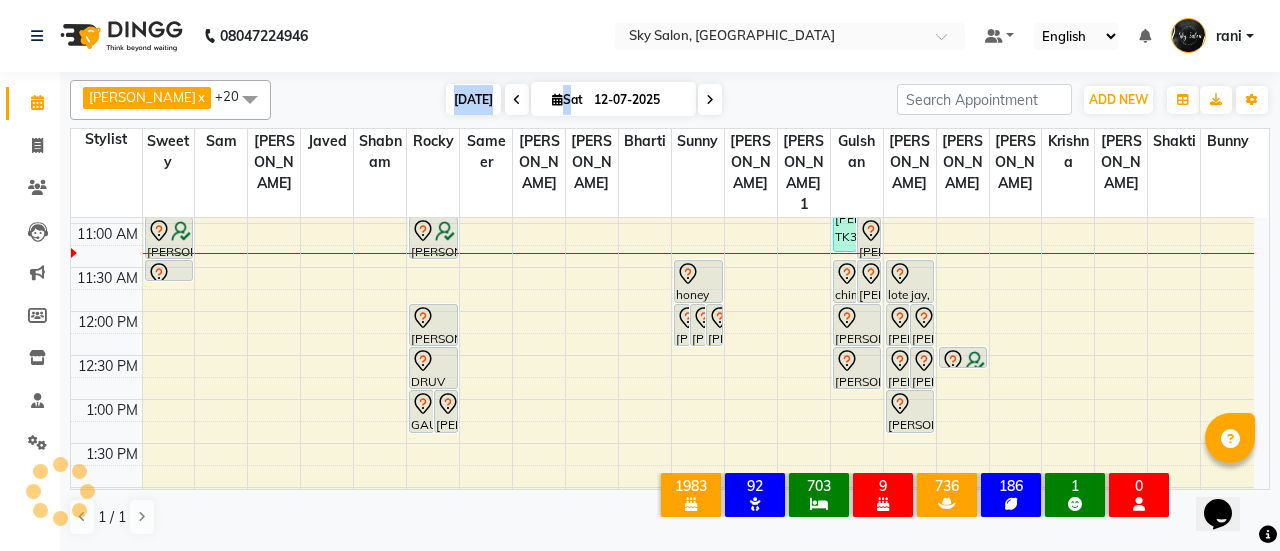 click on "[DATE]" at bounding box center [473, 99] 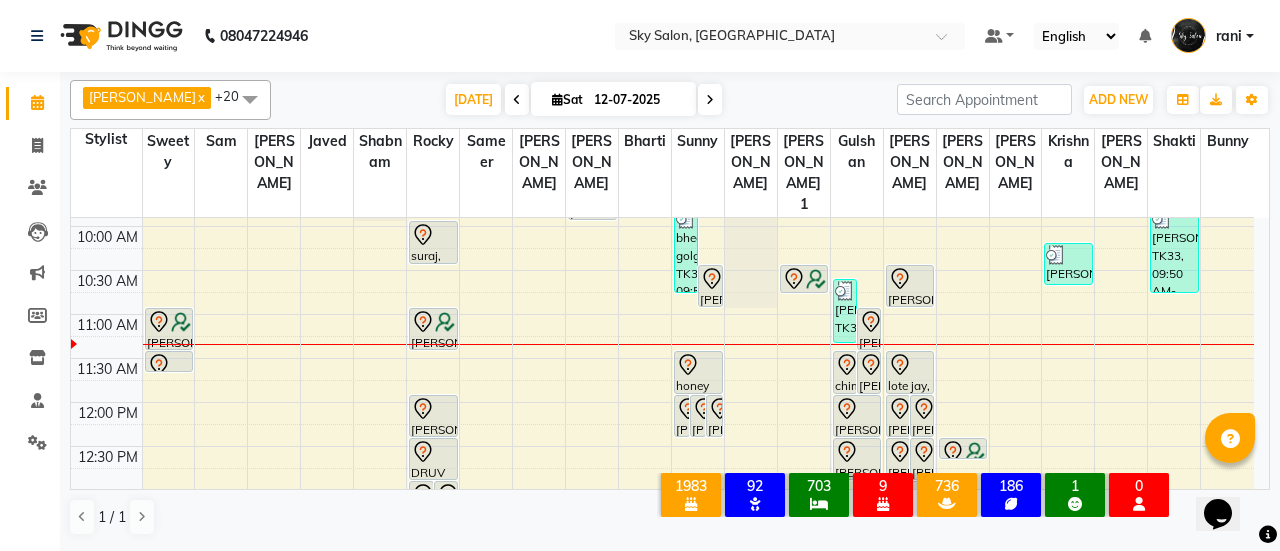 scroll, scrollTop: 393, scrollLeft: 0, axis: vertical 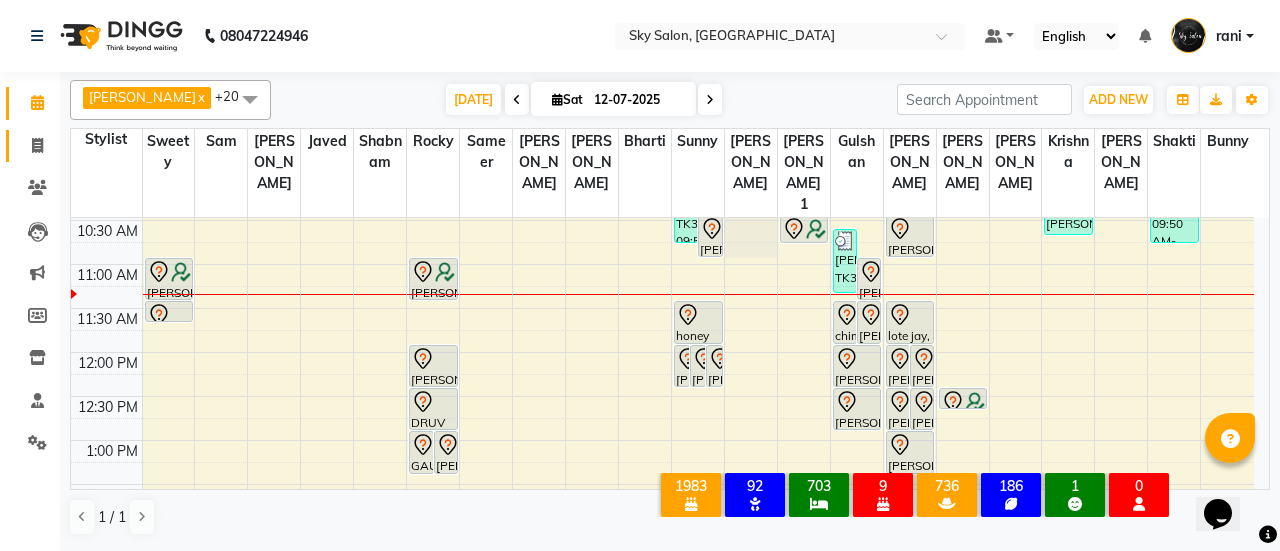 click on "Invoice" 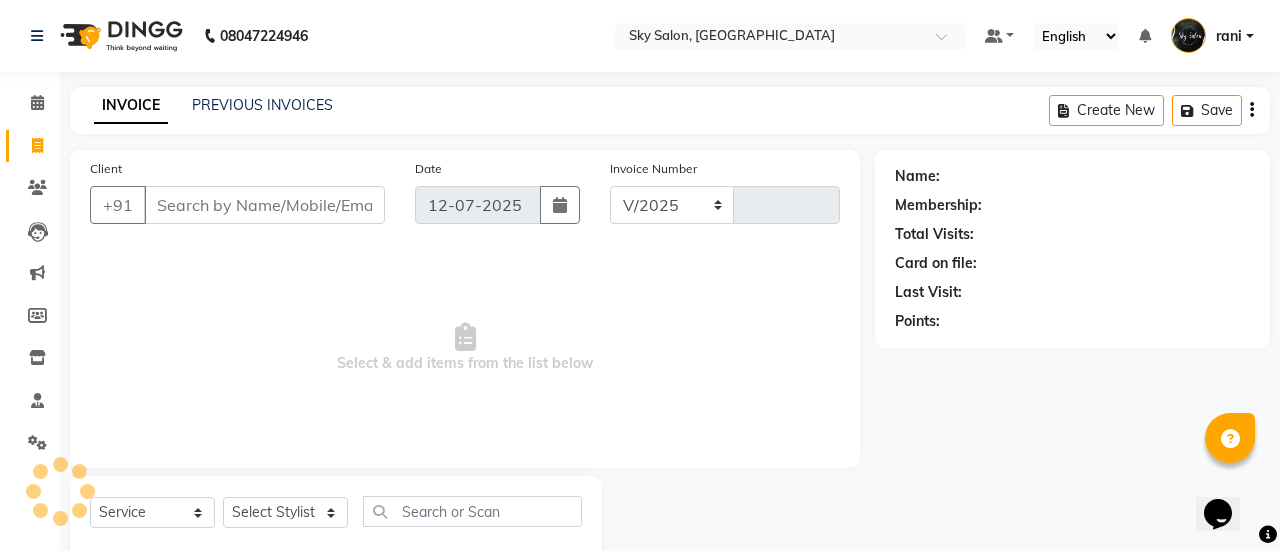 select on "3537" 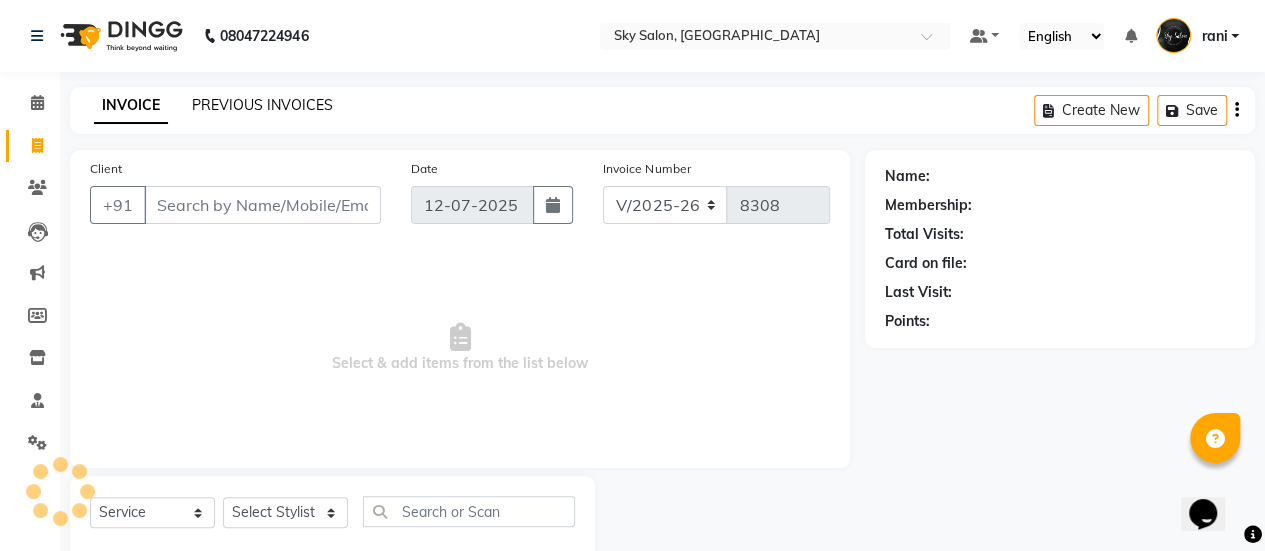 drag, startPoint x: 238, startPoint y: 90, endPoint x: 254, endPoint y: 99, distance: 18.35756 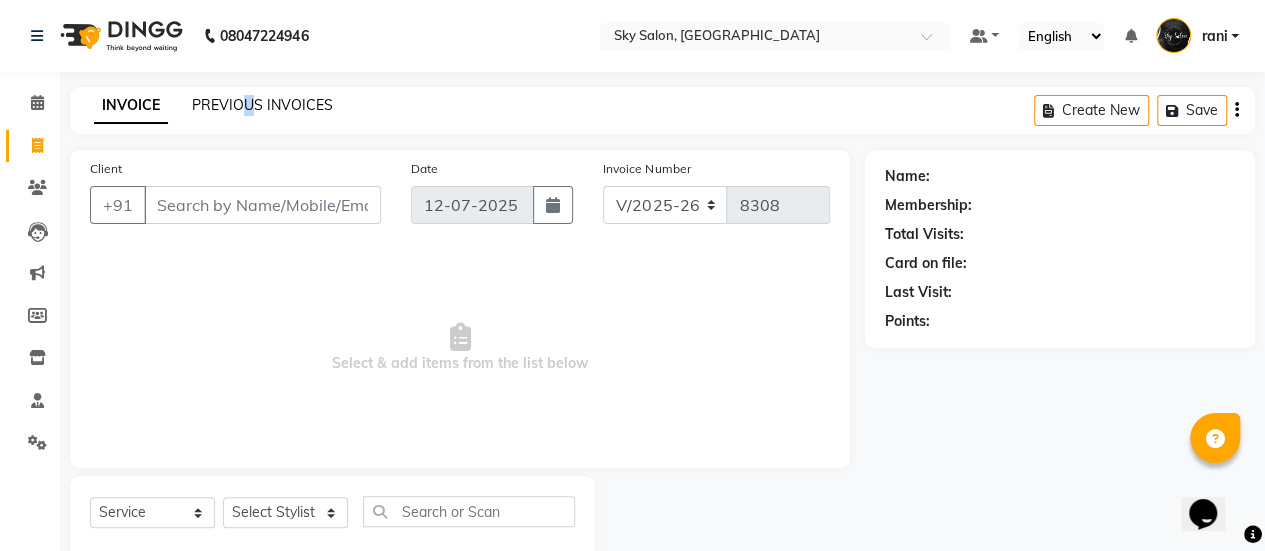 click on "PREVIOUS INVOICES" 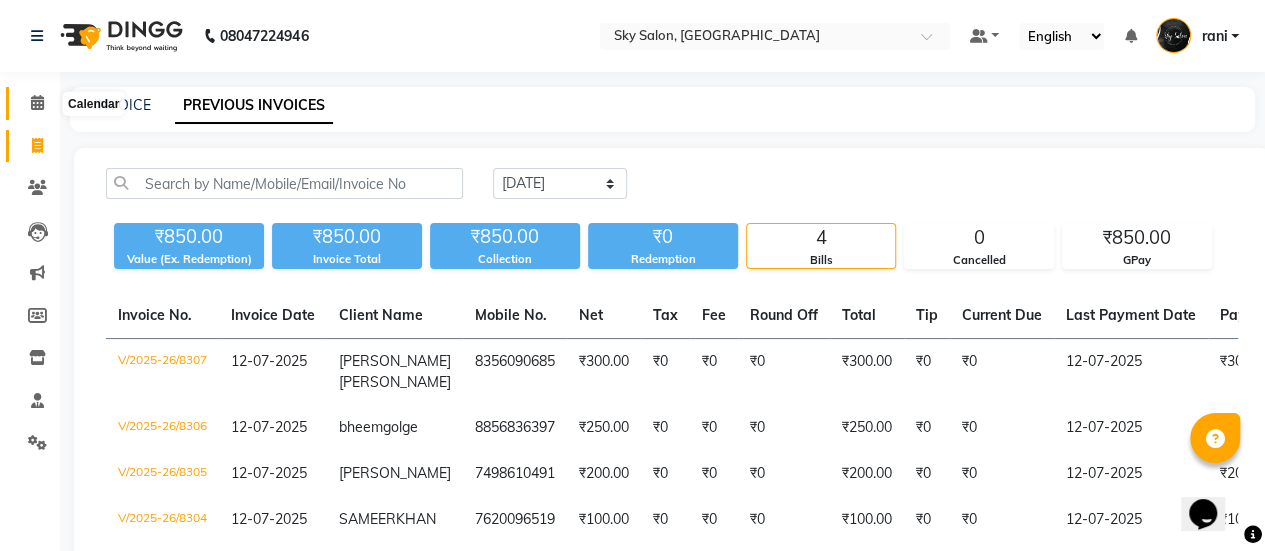 click 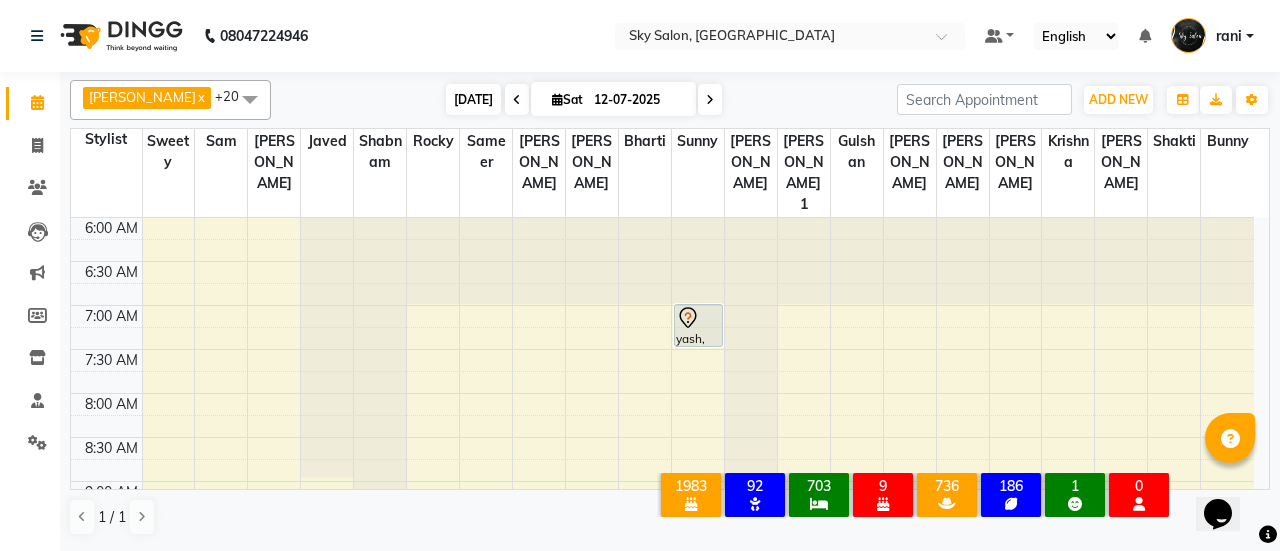 click on "[DATE]" at bounding box center [473, 99] 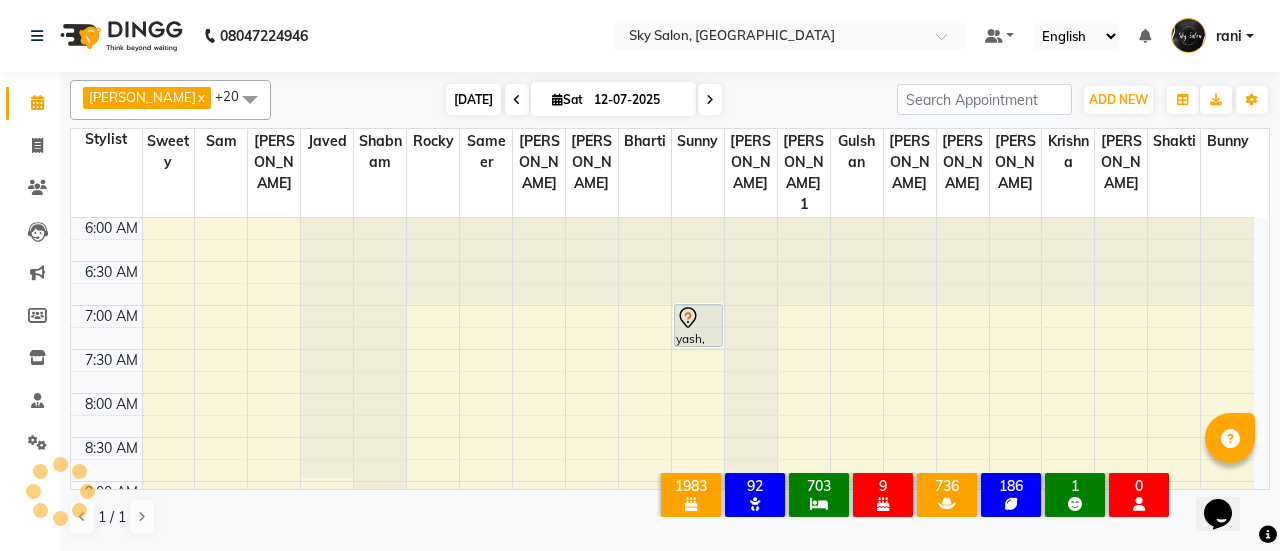 click on "[DATE]" at bounding box center [473, 99] 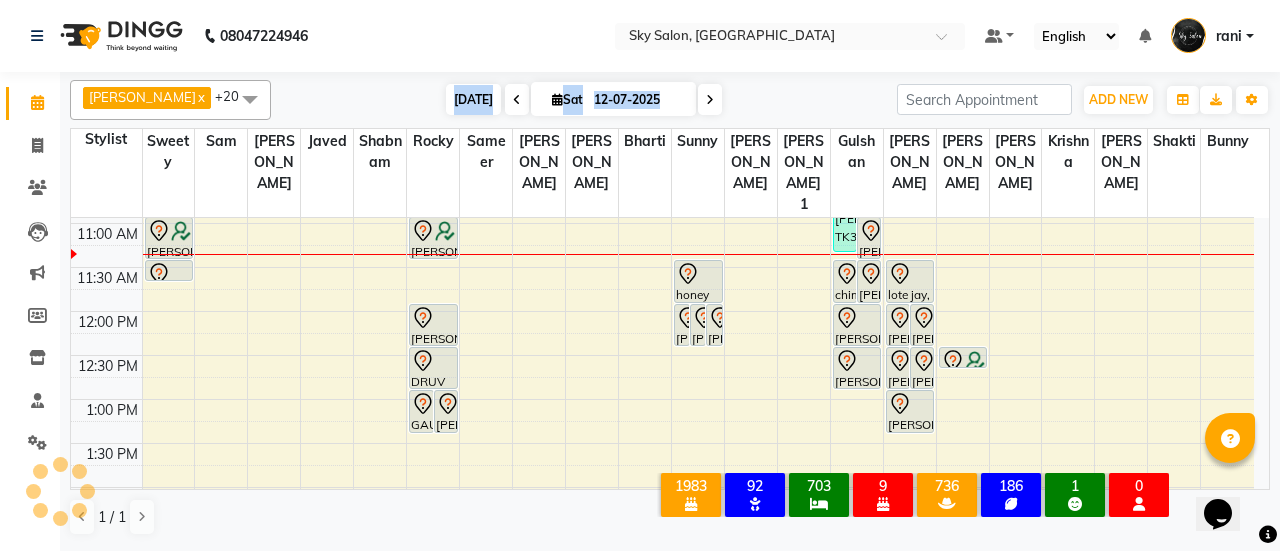 click on "[DATE]" at bounding box center (473, 99) 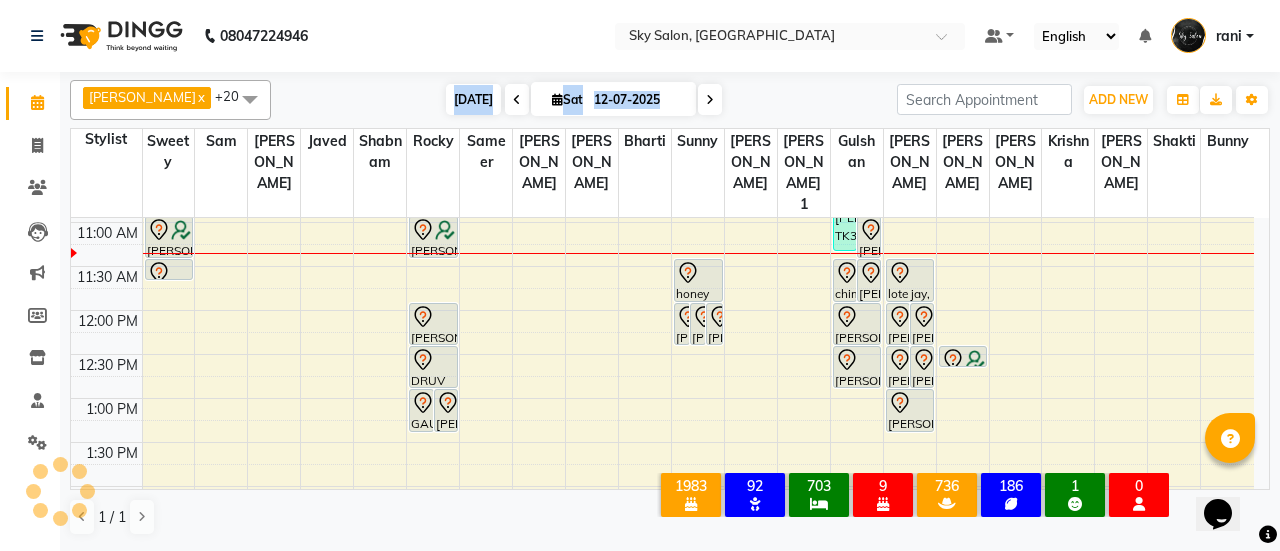click on "[DATE]" at bounding box center (473, 99) 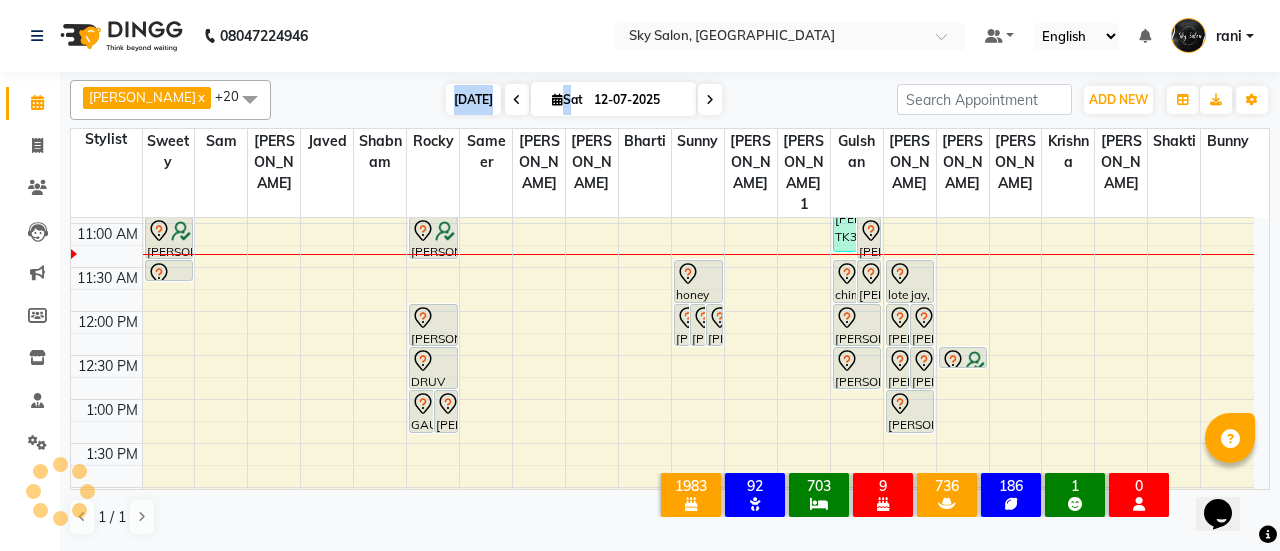 click on "[DATE]" at bounding box center [473, 99] 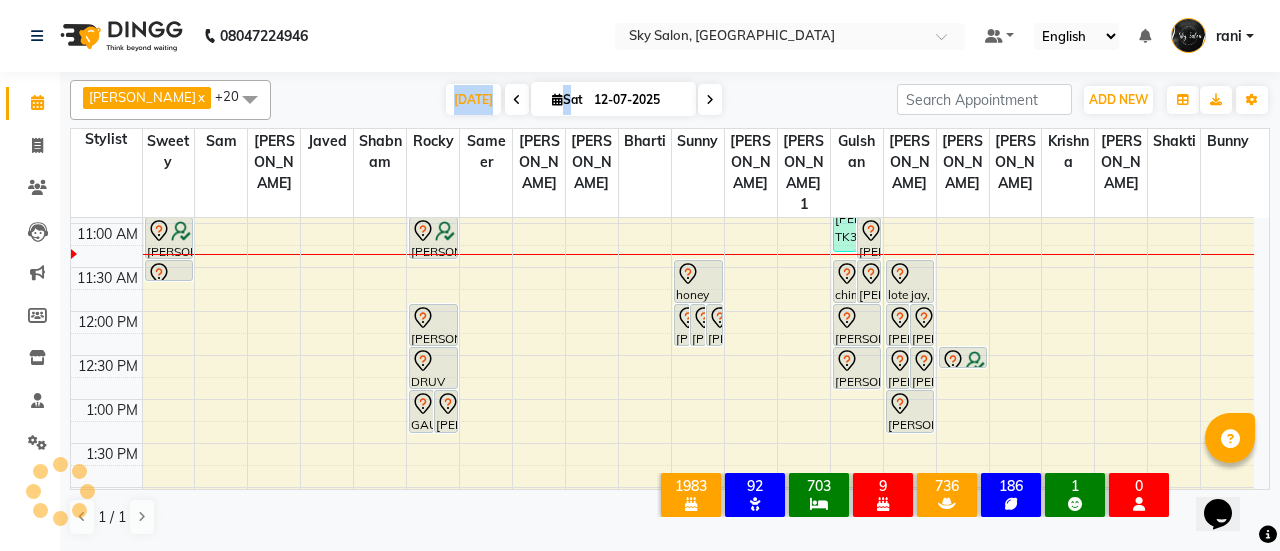 scroll, scrollTop: 435, scrollLeft: 0, axis: vertical 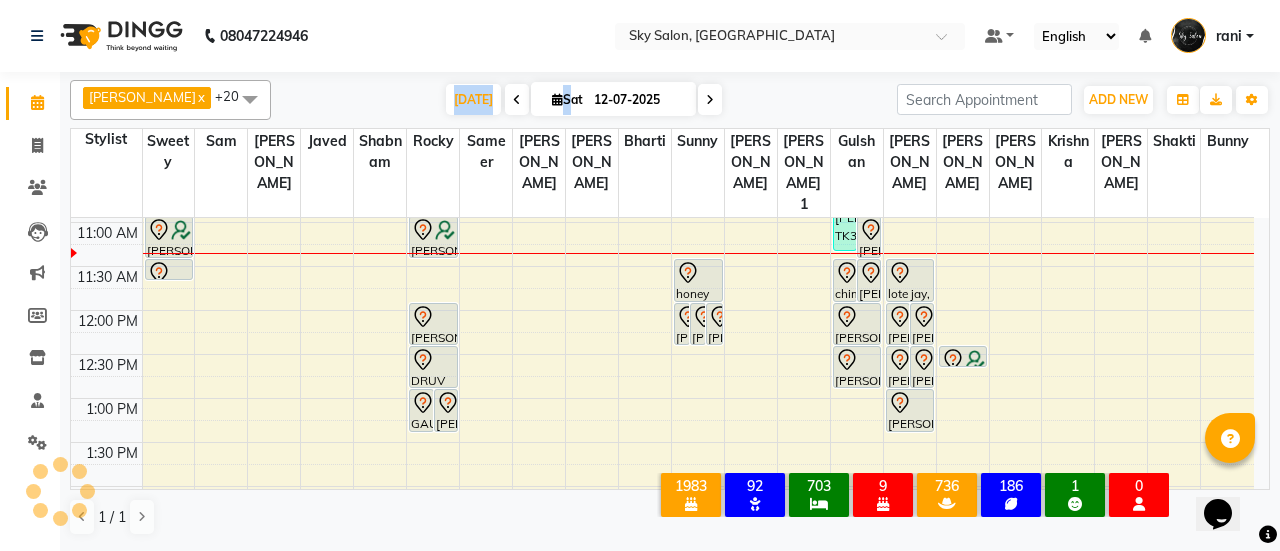 click on "Today  Sat 12-07-2025" at bounding box center [584, 100] 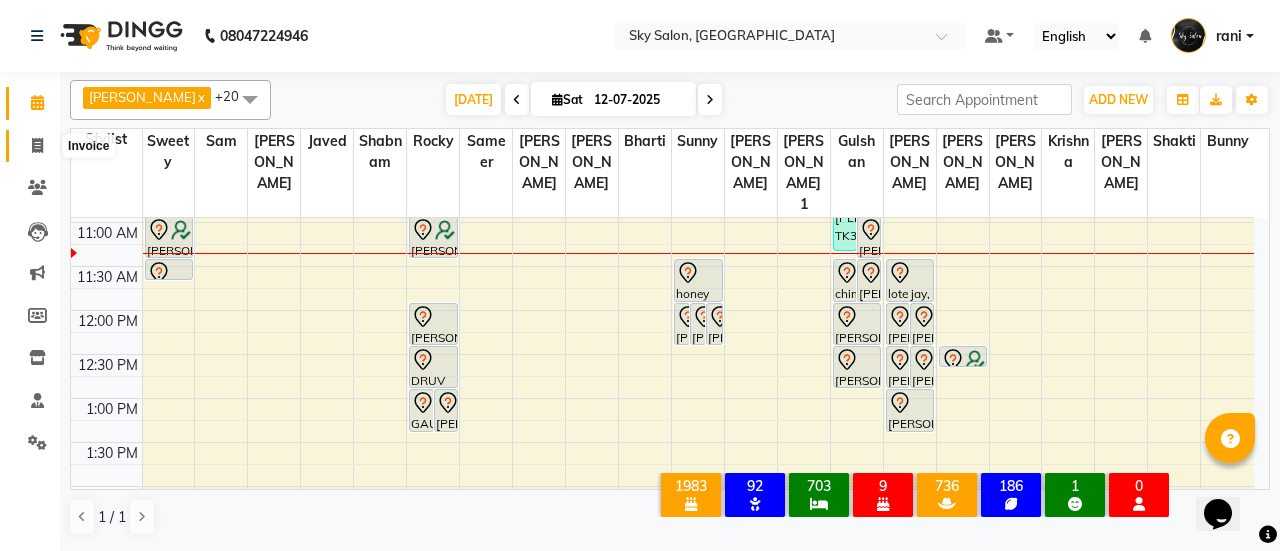 click 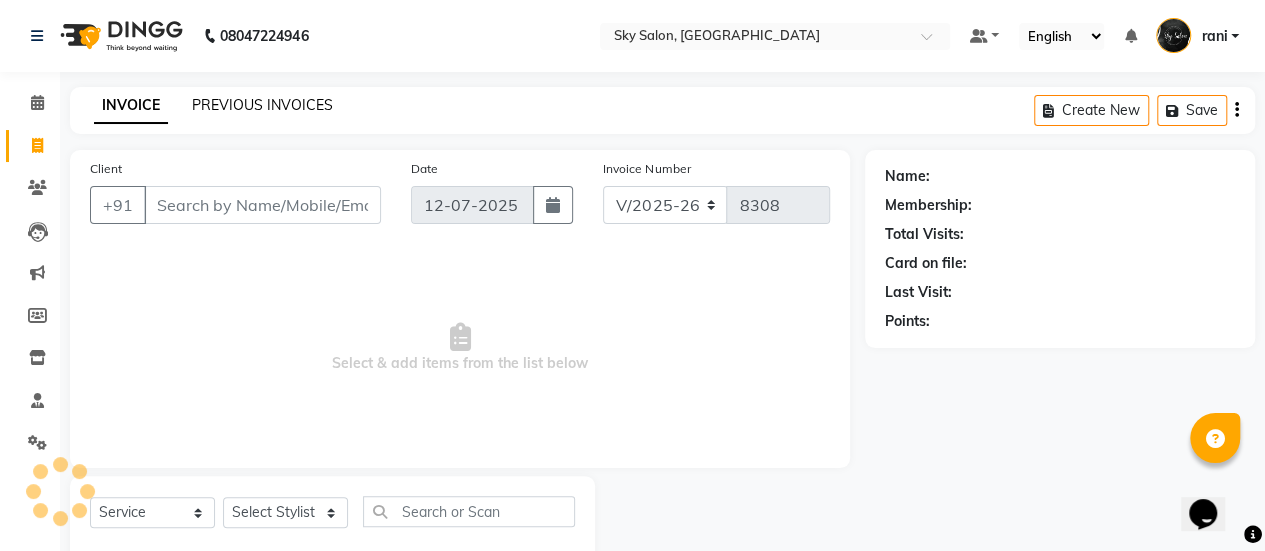 click on "PREVIOUS INVOICES" 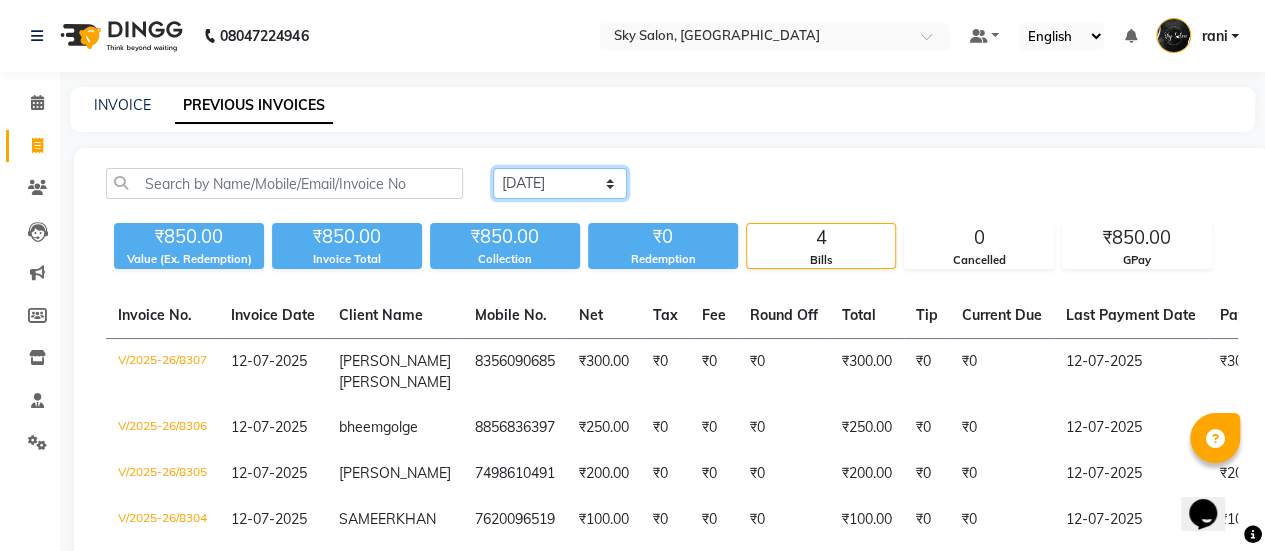 click on "Today Yesterday Custom Range" 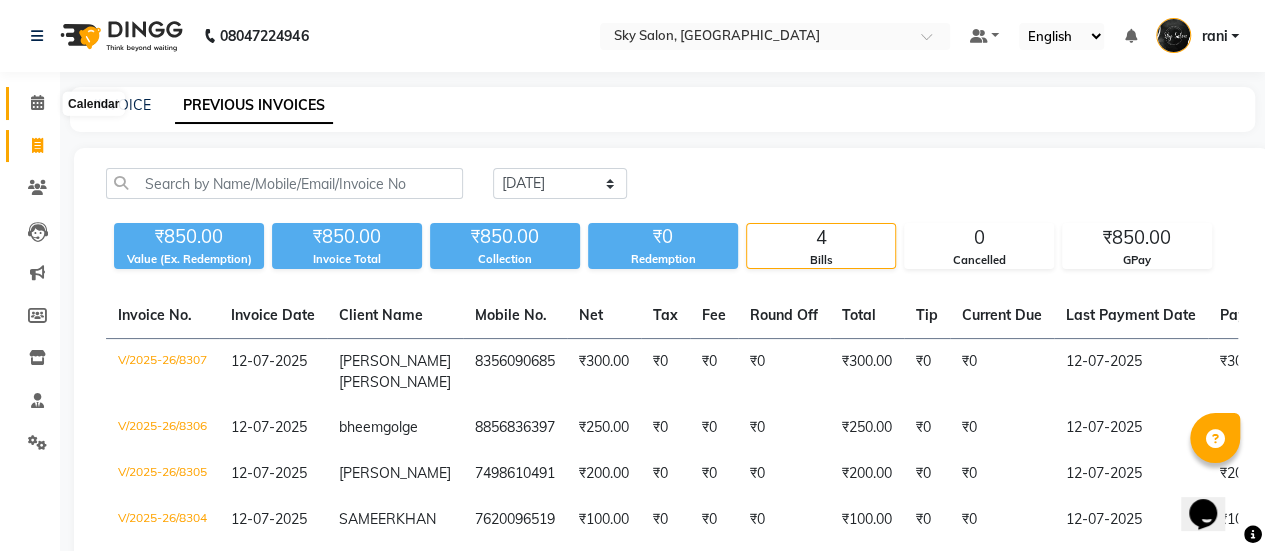 click 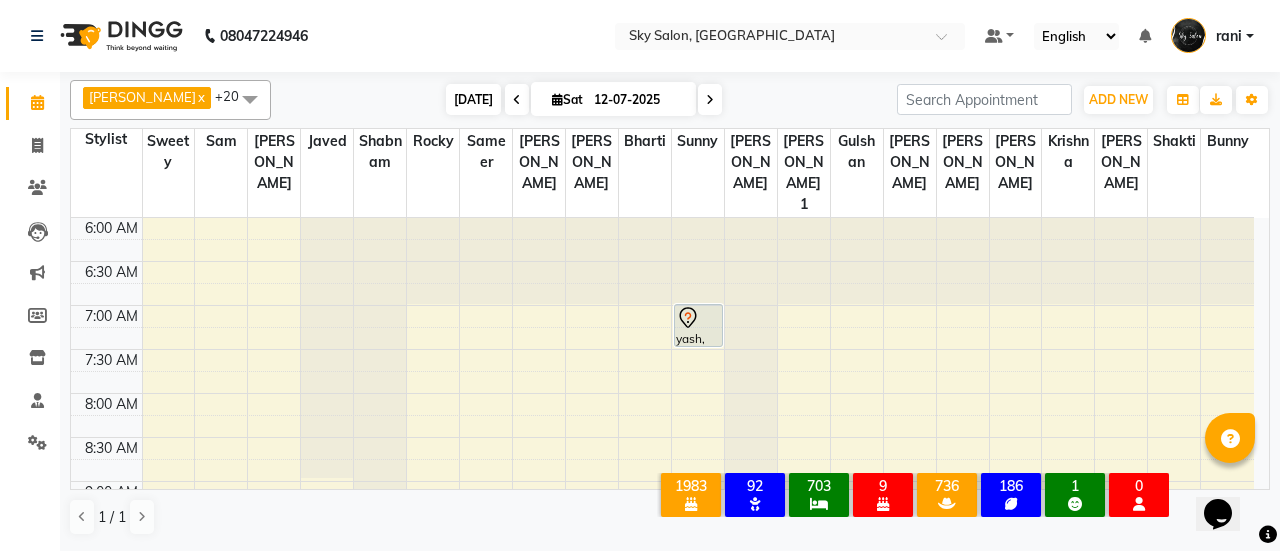 click on "[DATE]" at bounding box center [473, 99] 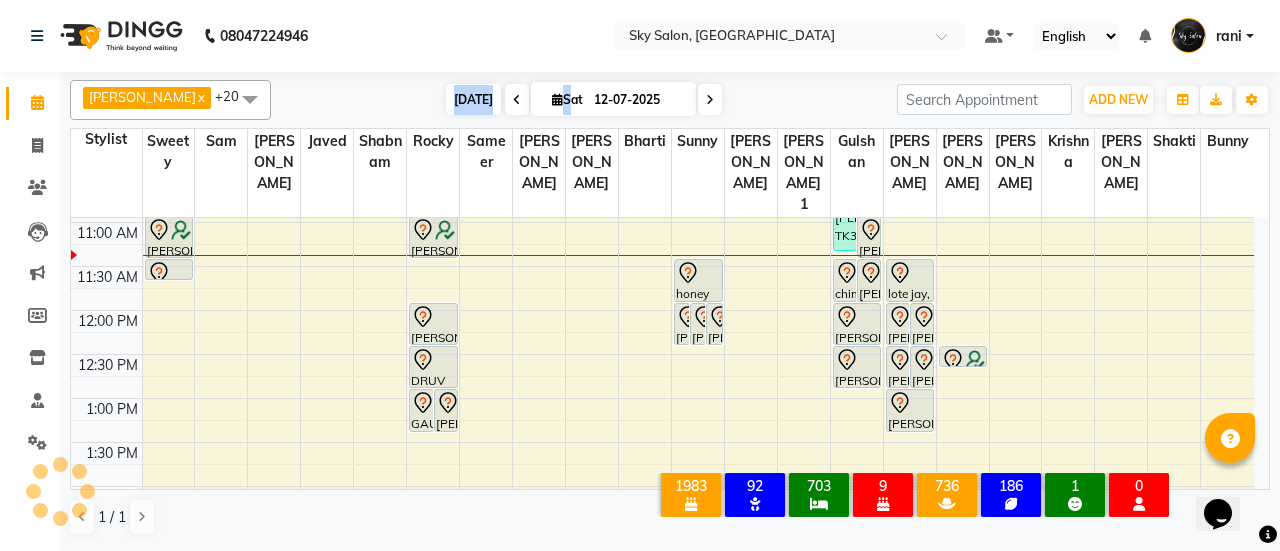 click on "[DATE]" at bounding box center [473, 99] 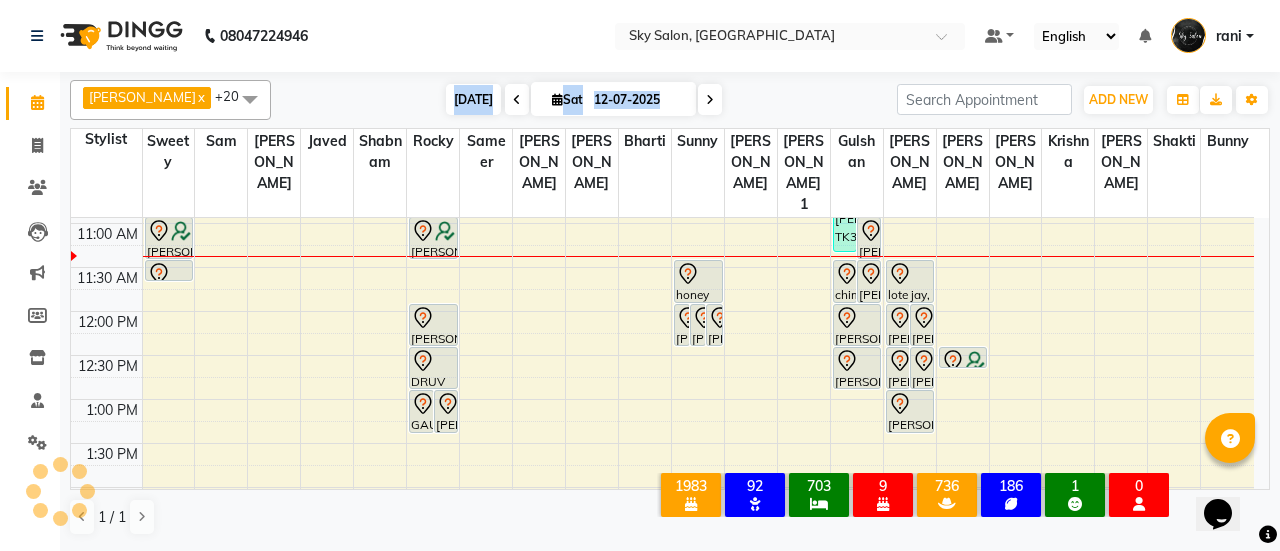 click on "[DATE]" at bounding box center [473, 99] 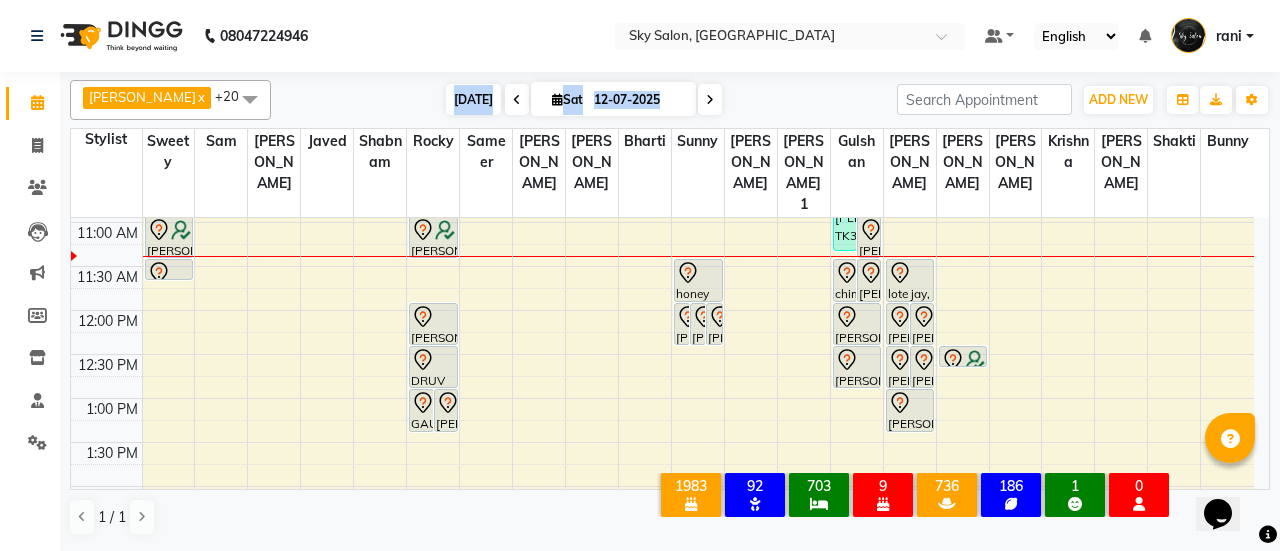 click on "[DATE]" at bounding box center (473, 99) 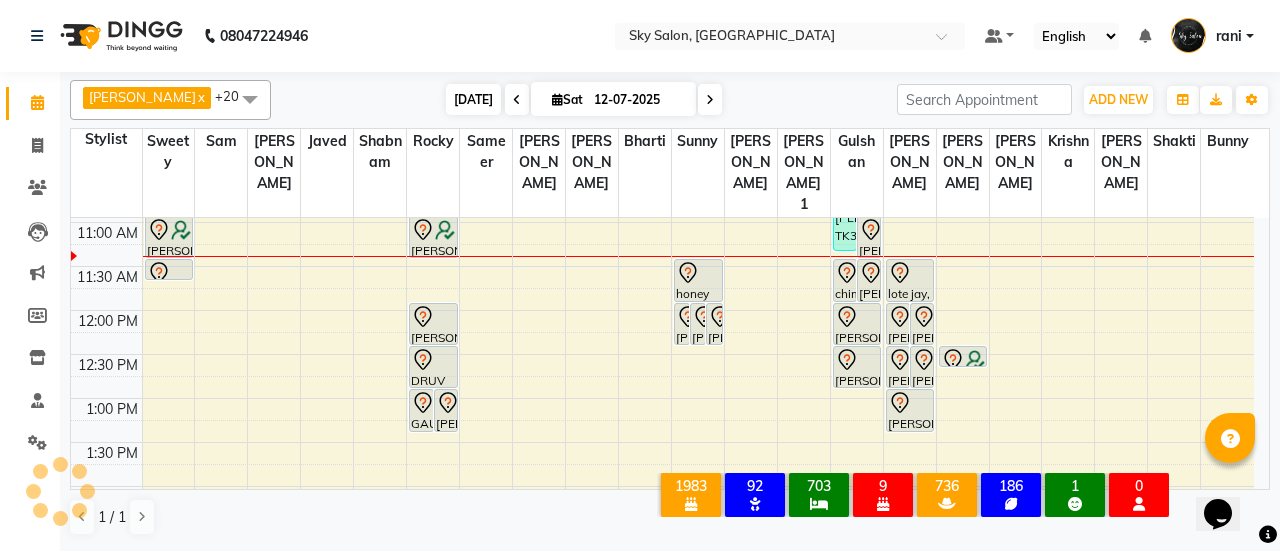scroll, scrollTop: 434, scrollLeft: 0, axis: vertical 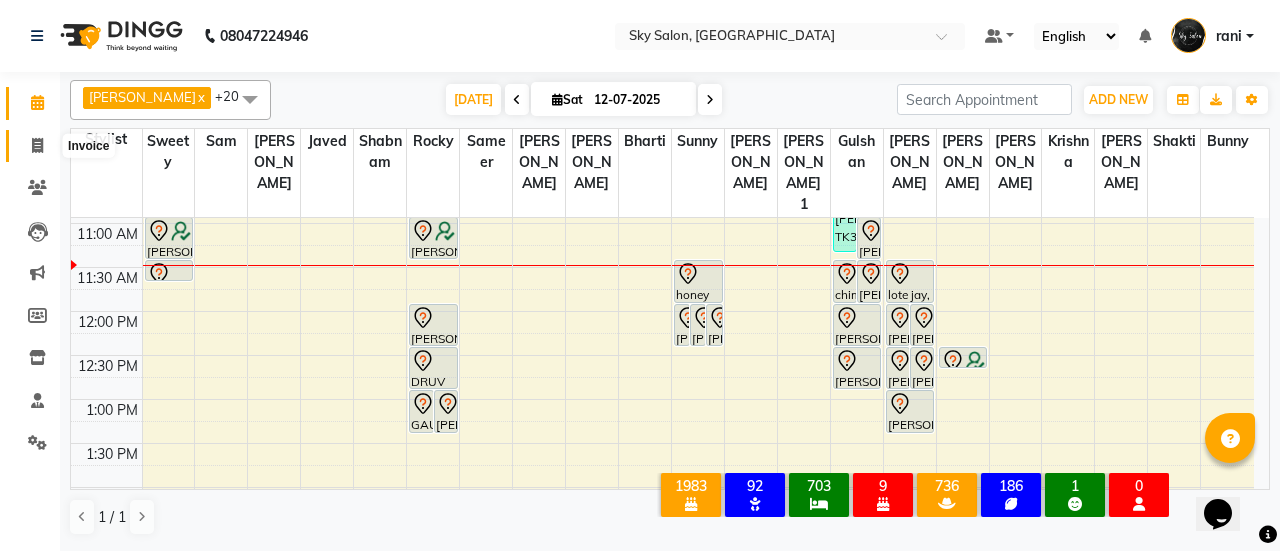 click 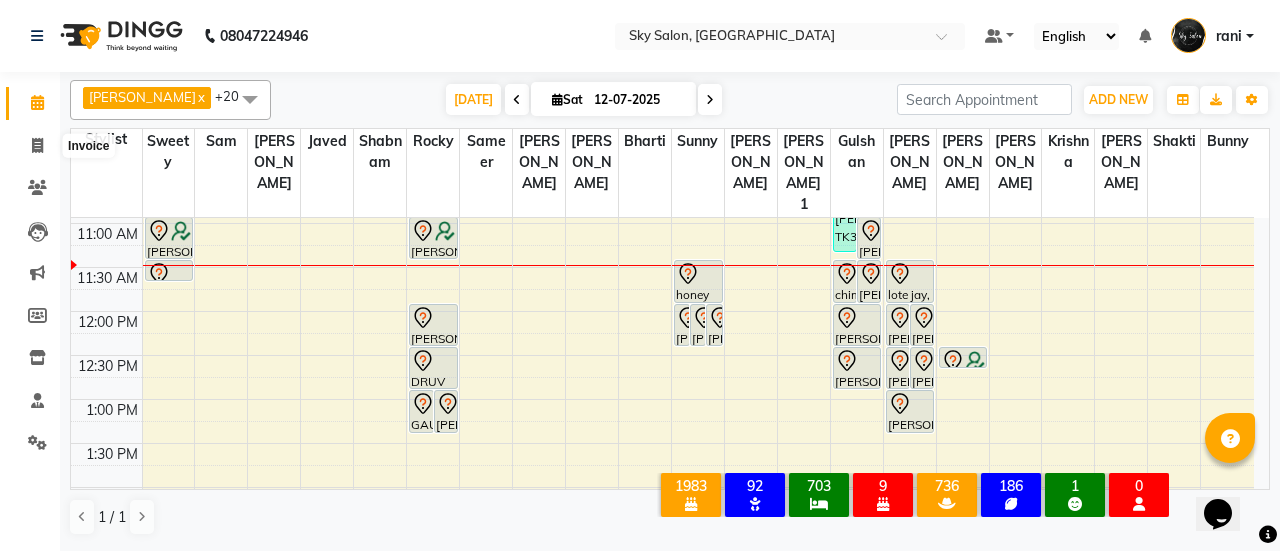 select on "service" 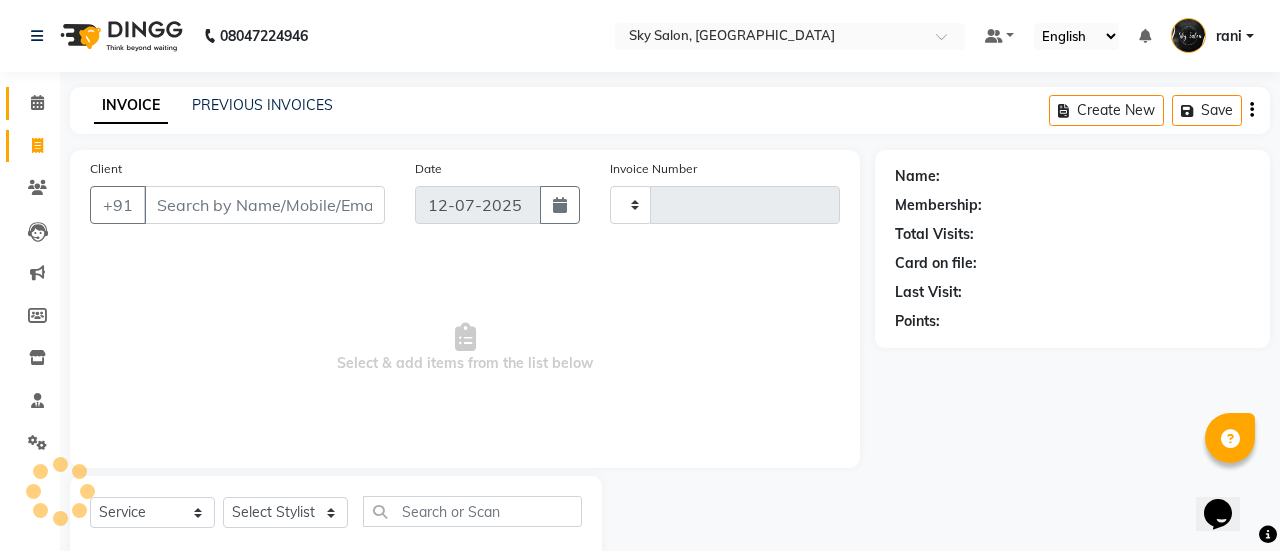 type on "8308" 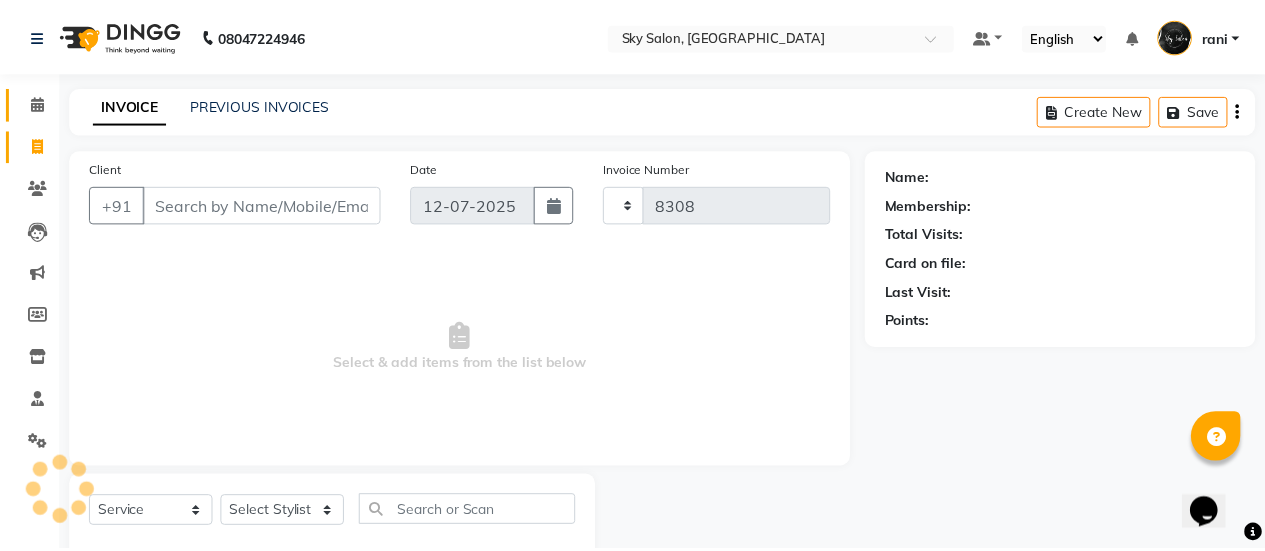 scroll, scrollTop: 49, scrollLeft: 0, axis: vertical 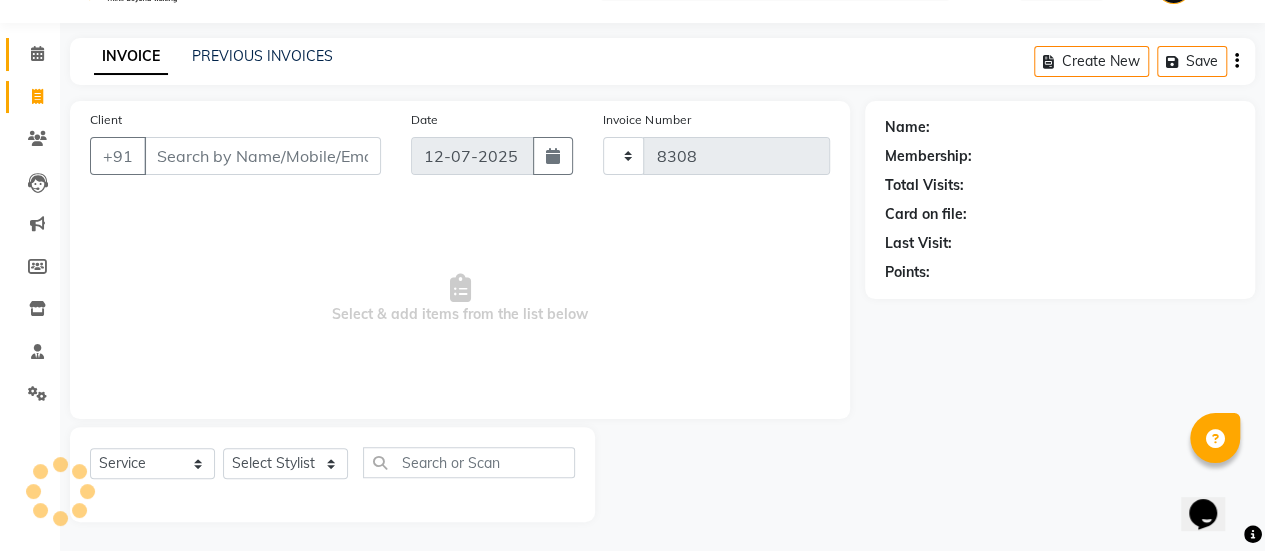 select on "3537" 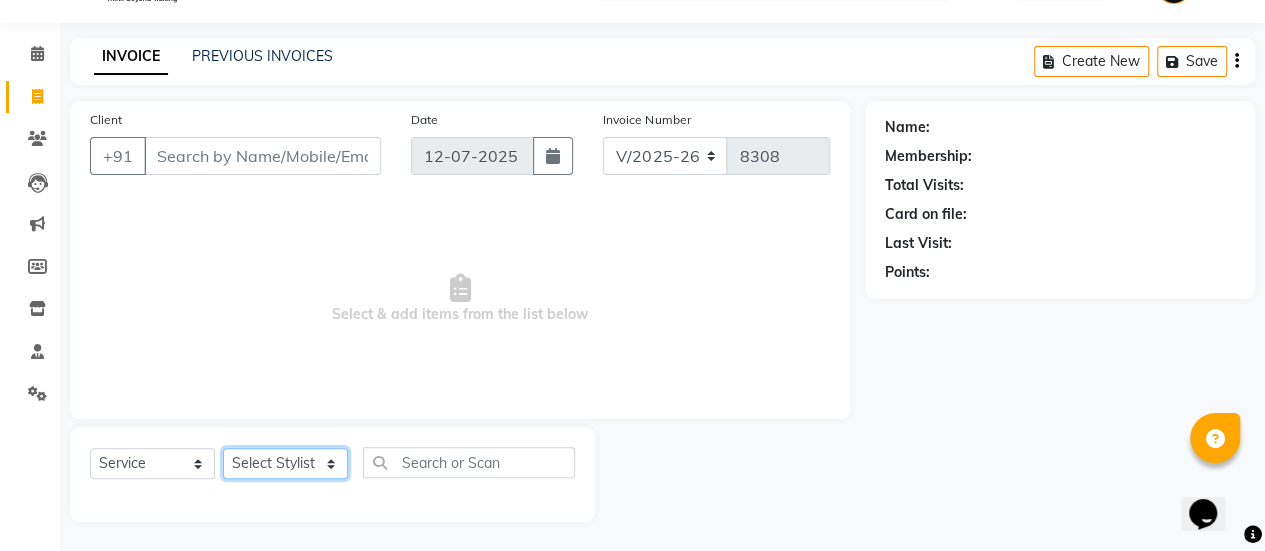click on "Select Stylist" 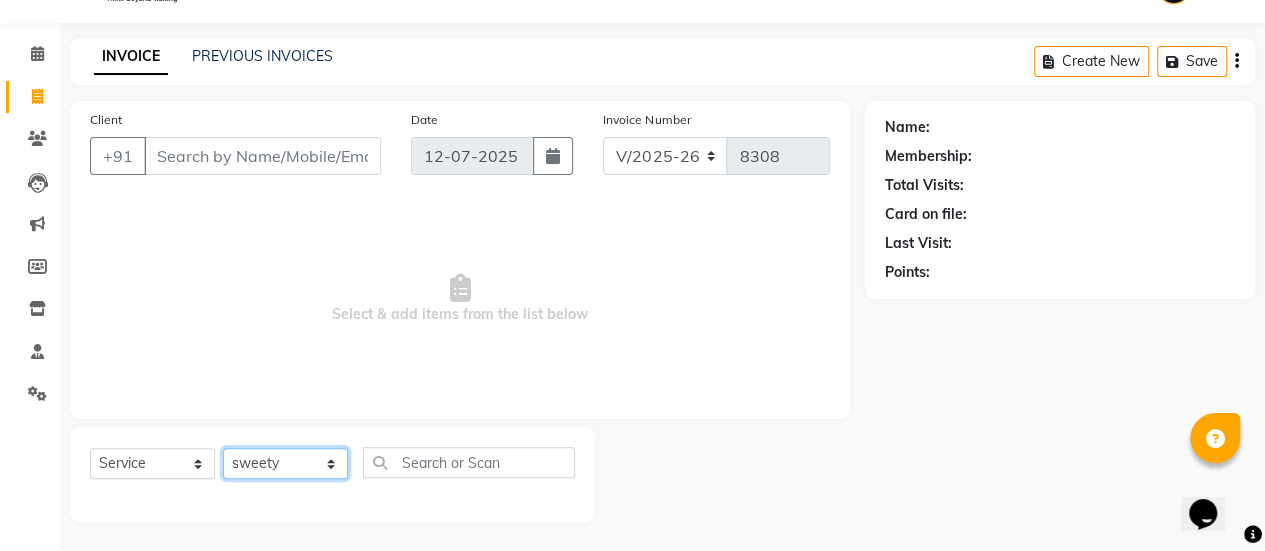 click on "Select Stylist afreen [PERSON_NAME] saha [PERSON_NAME] [PERSON_NAME] [PERSON_NAME] bharti Bunny Danish [PERSON_NAME] 1 [PERSON_NAME] [PERSON_NAME] gaurav Gulshan [PERSON_NAME] [PERSON_NAME] krishna [PERSON_NAME] [PERSON_NAME] rani [PERSON_NAME] [PERSON_NAME] sachin [PERSON_NAME] [PERSON_NAME] sameer 2 [PERSON_NAME] [PERSON_NAME] [PERSON_NAME]" 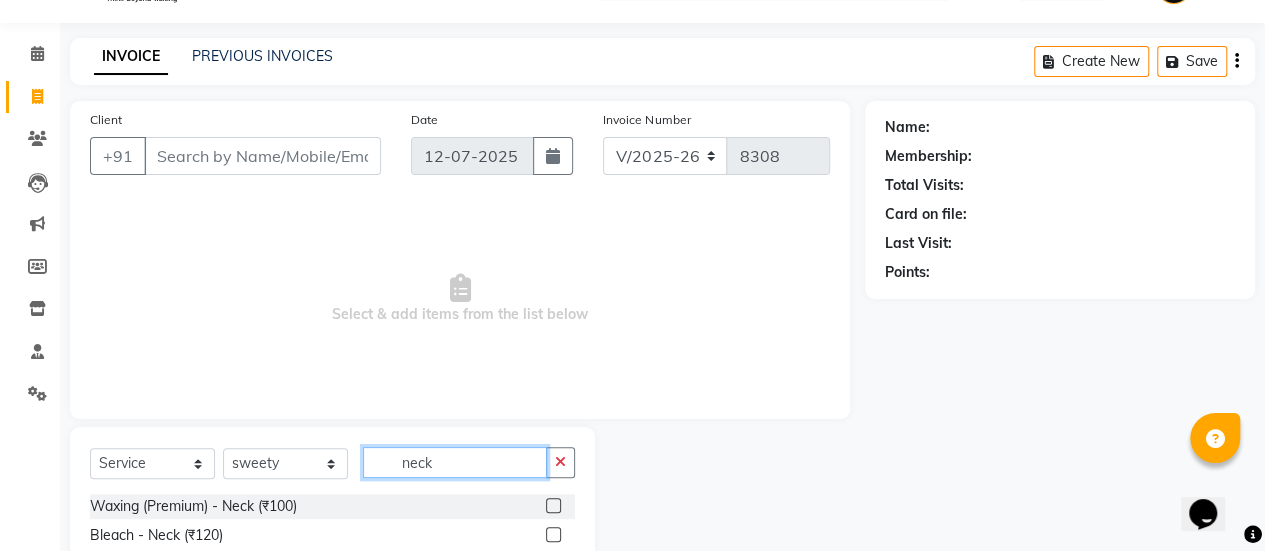 scroll, scrollTop: 136, scrollLeft: 0, axis: vertical 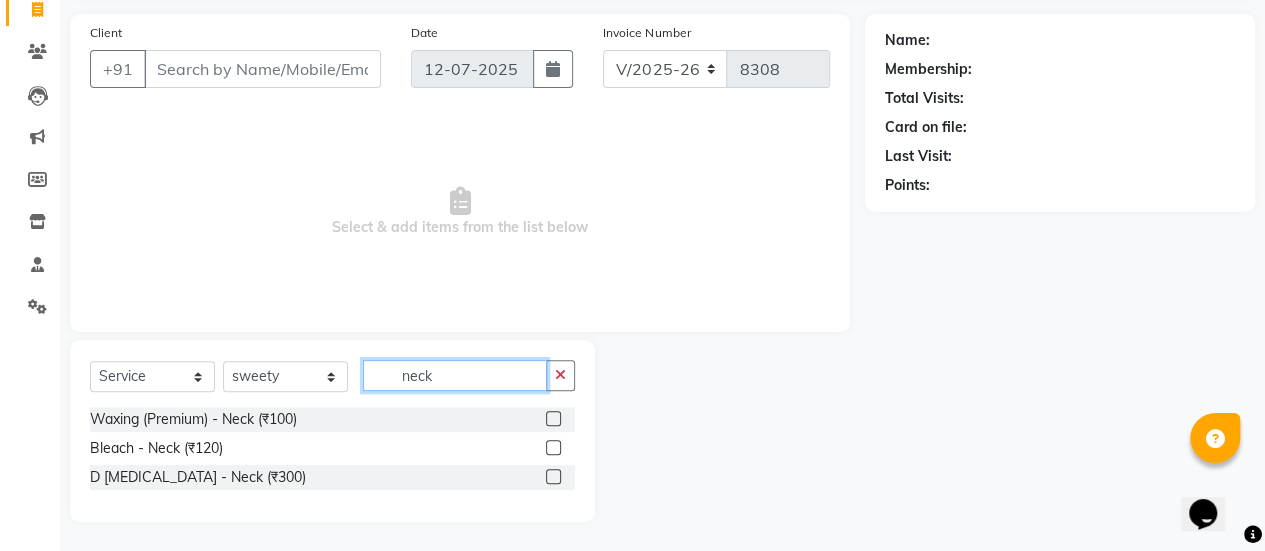 type on "neck" 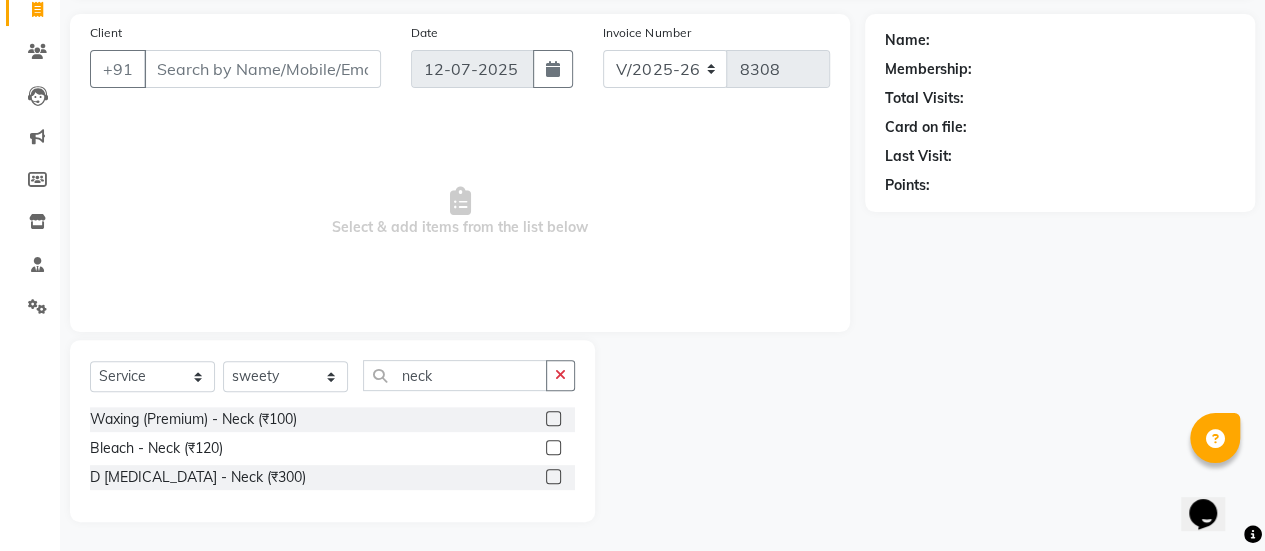 click 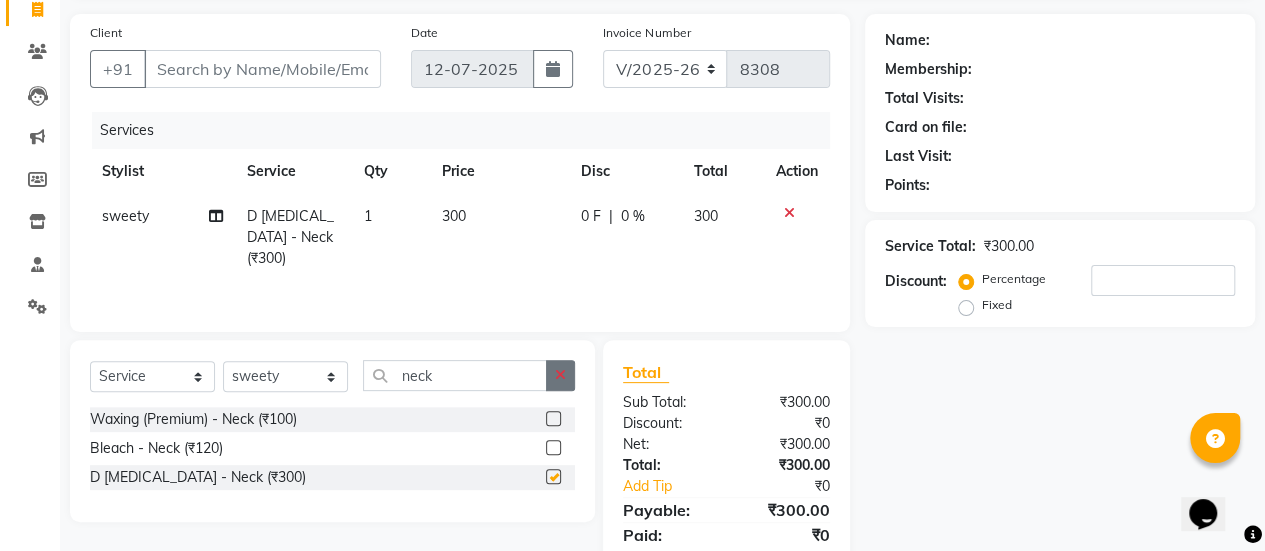 checkbox on "false" 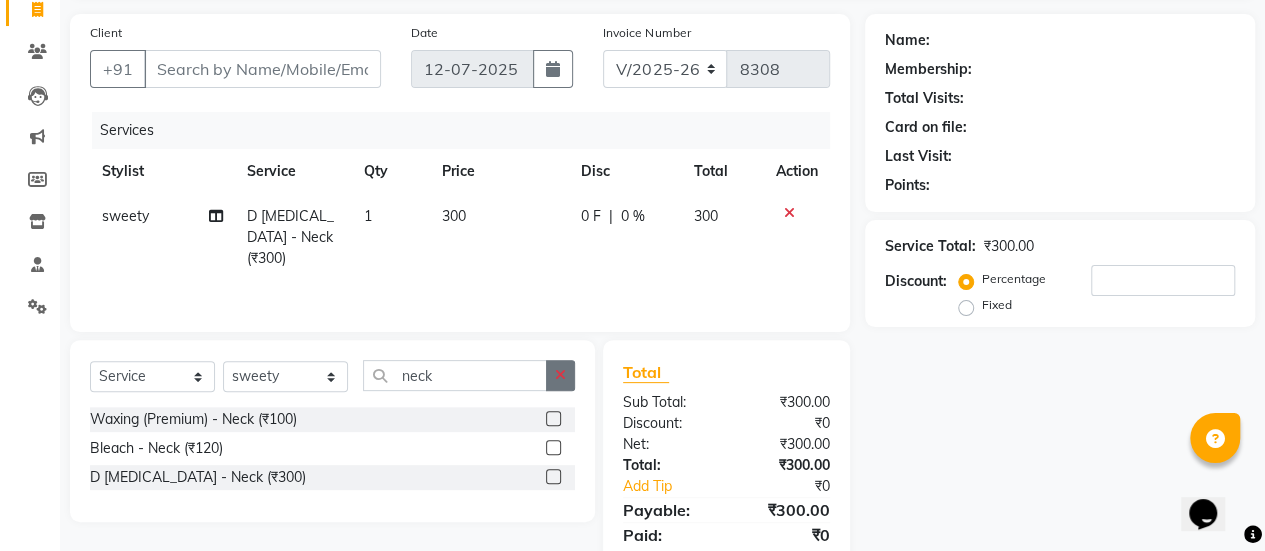 click 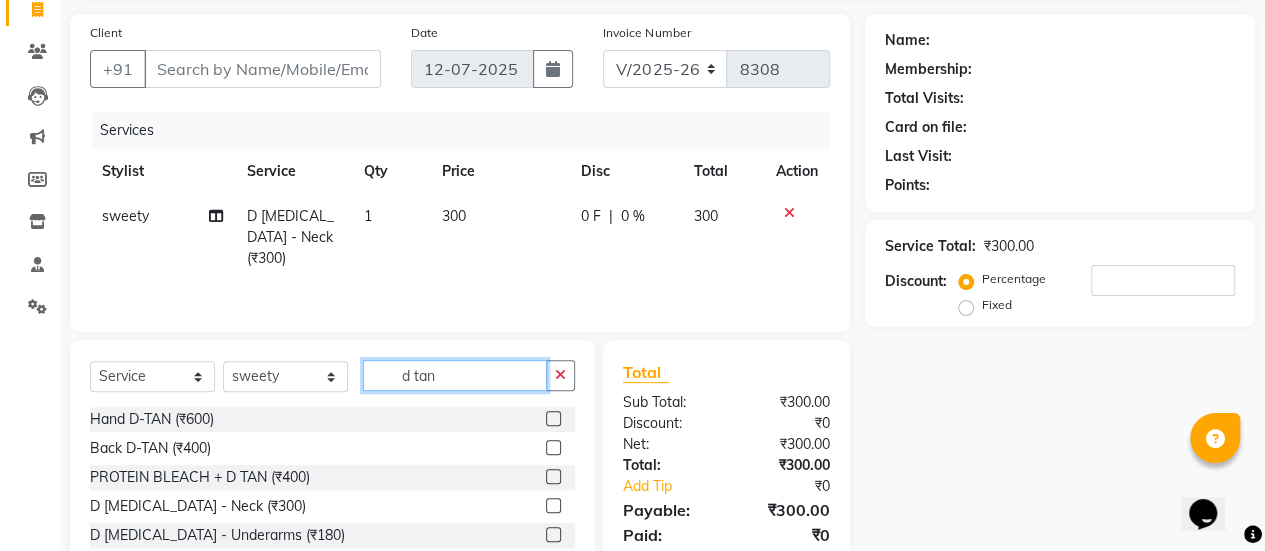 scroll, scrollTop: 40, scrollLeft: 0, axis: vertical 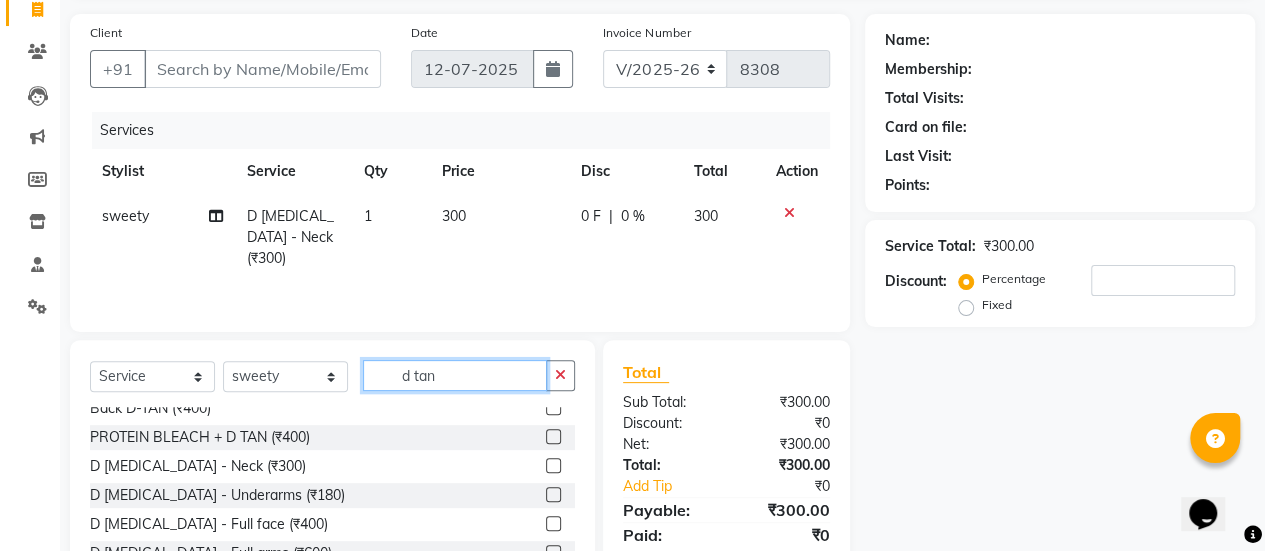 type on "d tan" 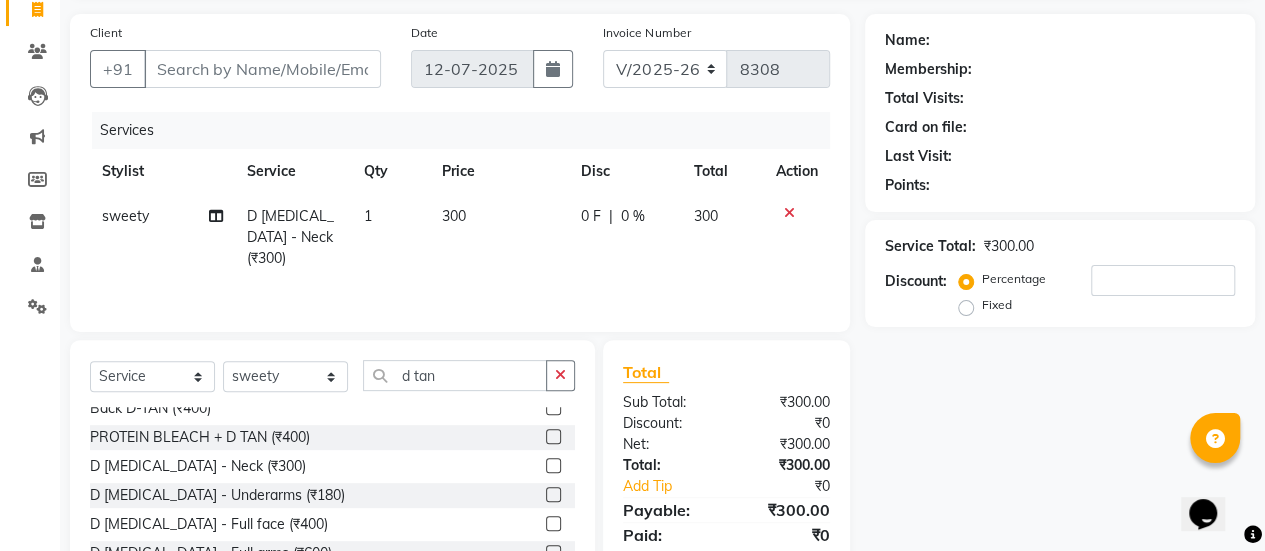click 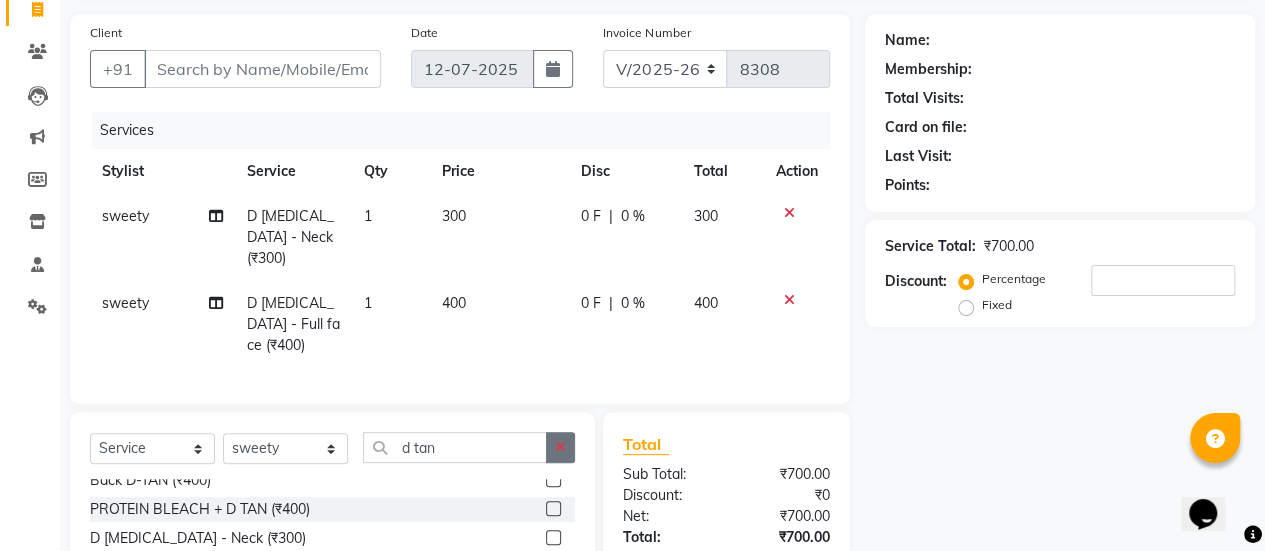 checkbox on "false" 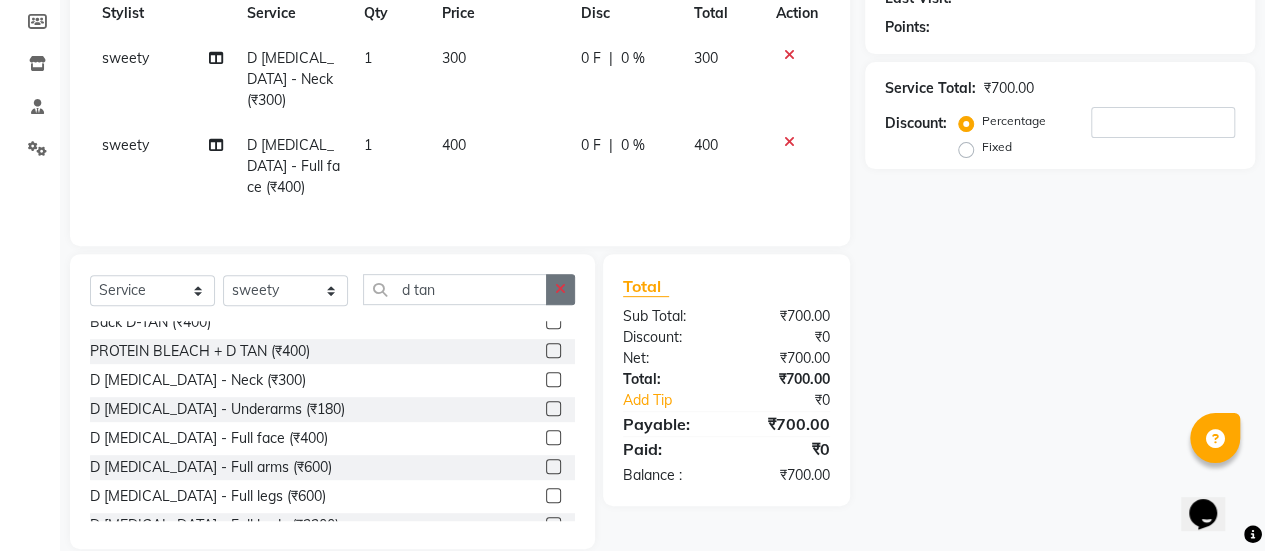 click 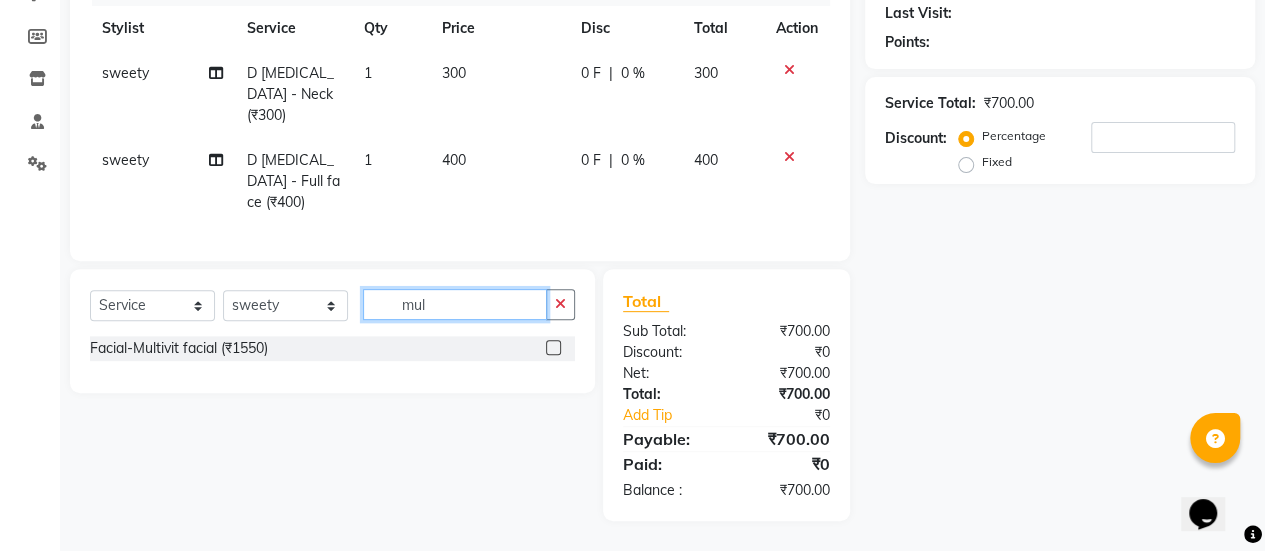 scroll, scrollTop: 0, scrollLeft: 0, axis: both 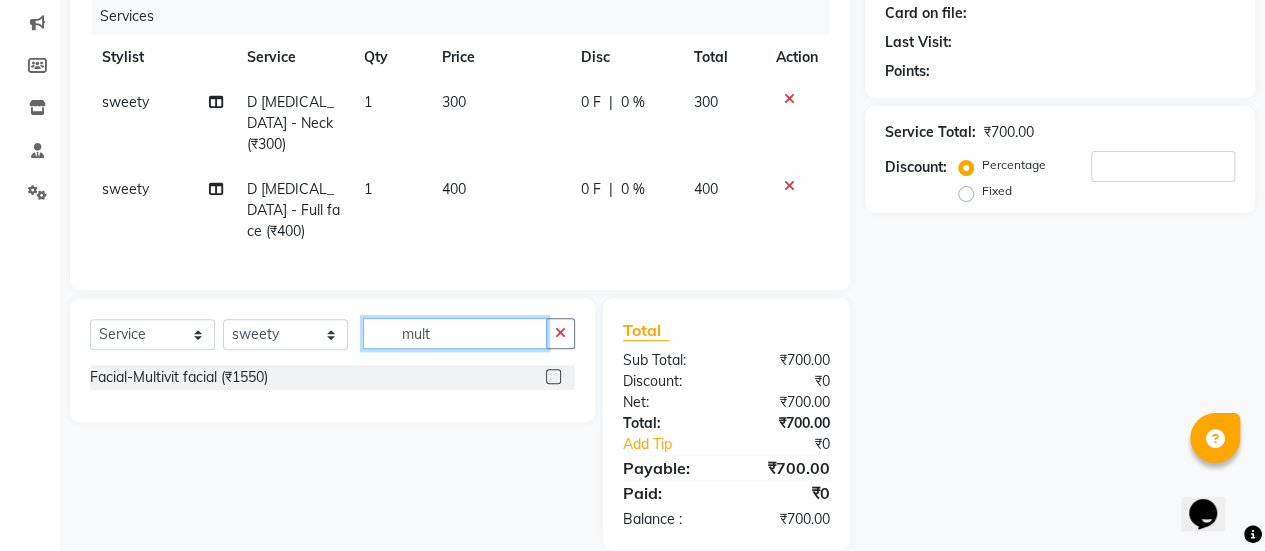 type on "mult" 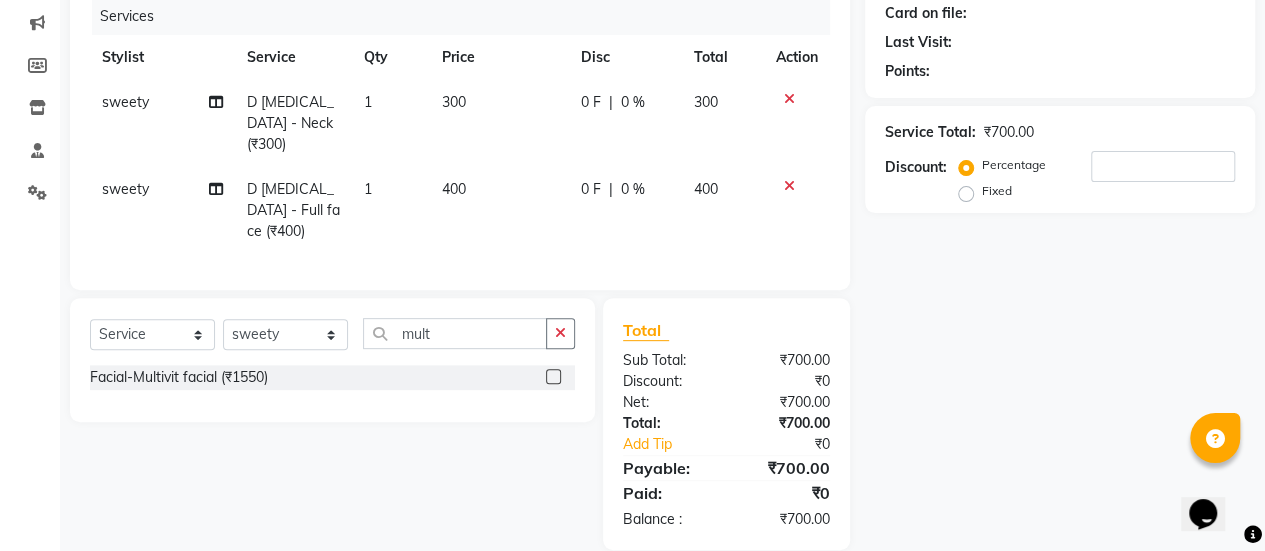 click 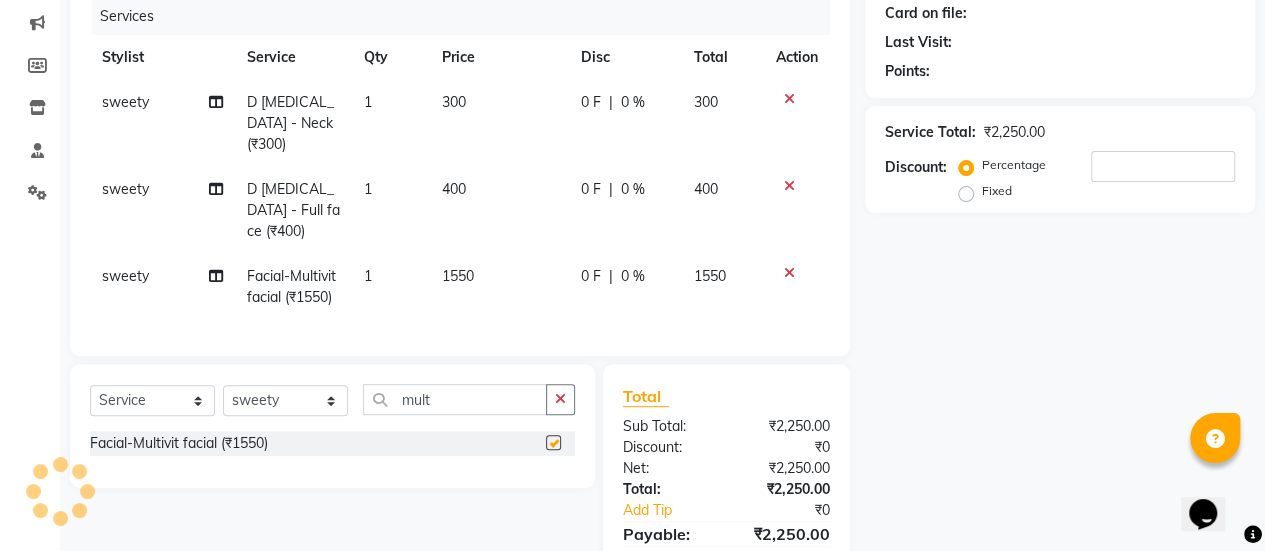 checkbox on "false" 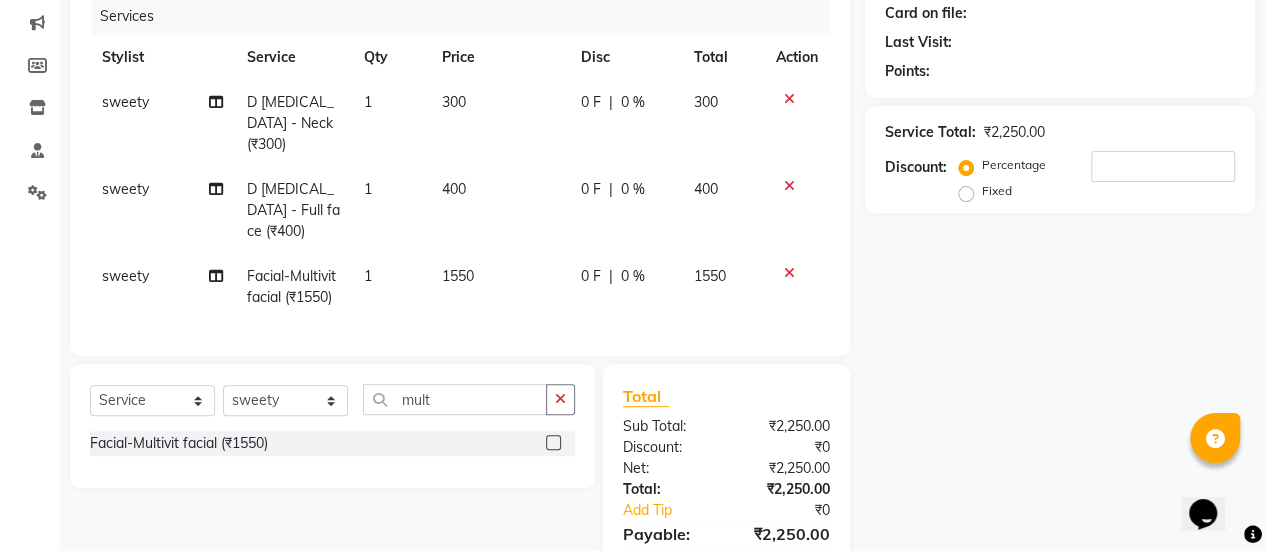 scroll, scrollTop: 230, scrollLeft: 0, axis: vertical 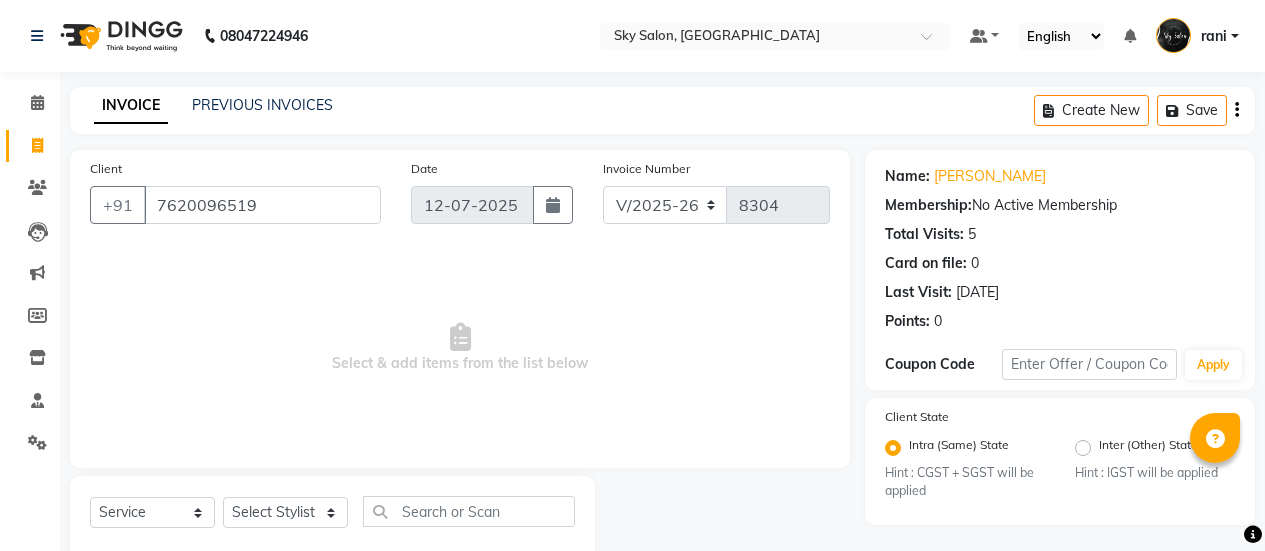 select on "3537" 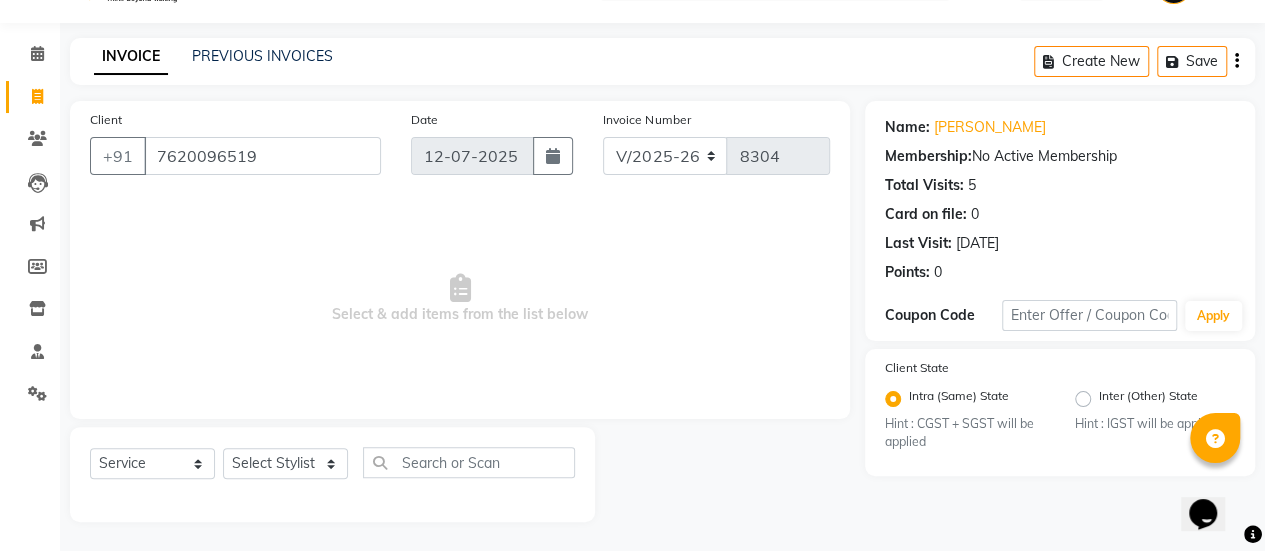 scroll, scrollTop: 0, scrollLeft: 0, axis: both 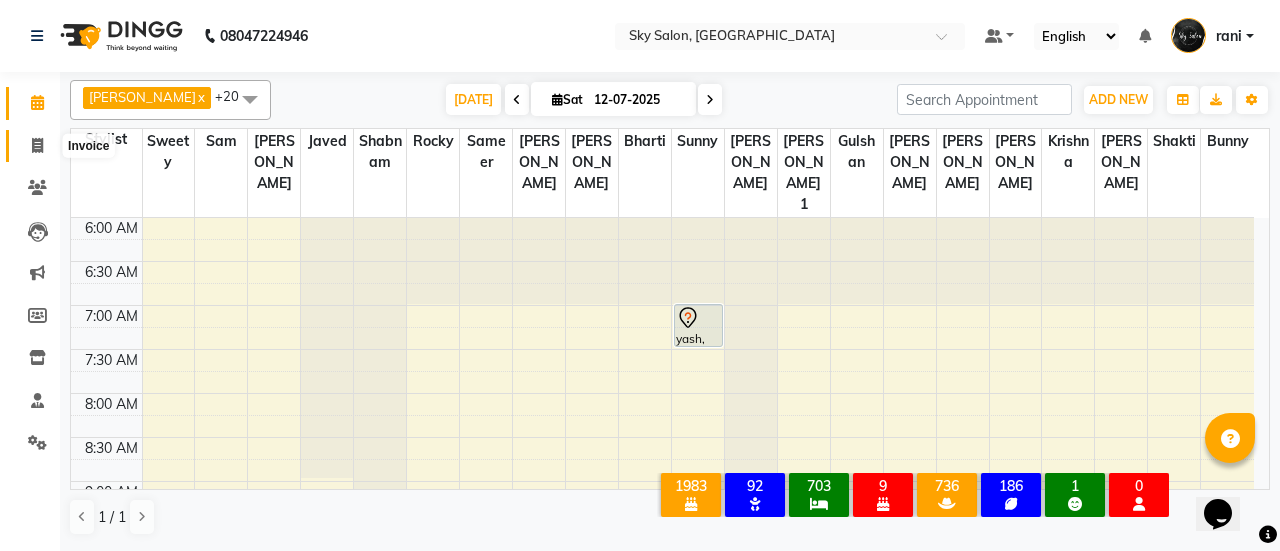 click 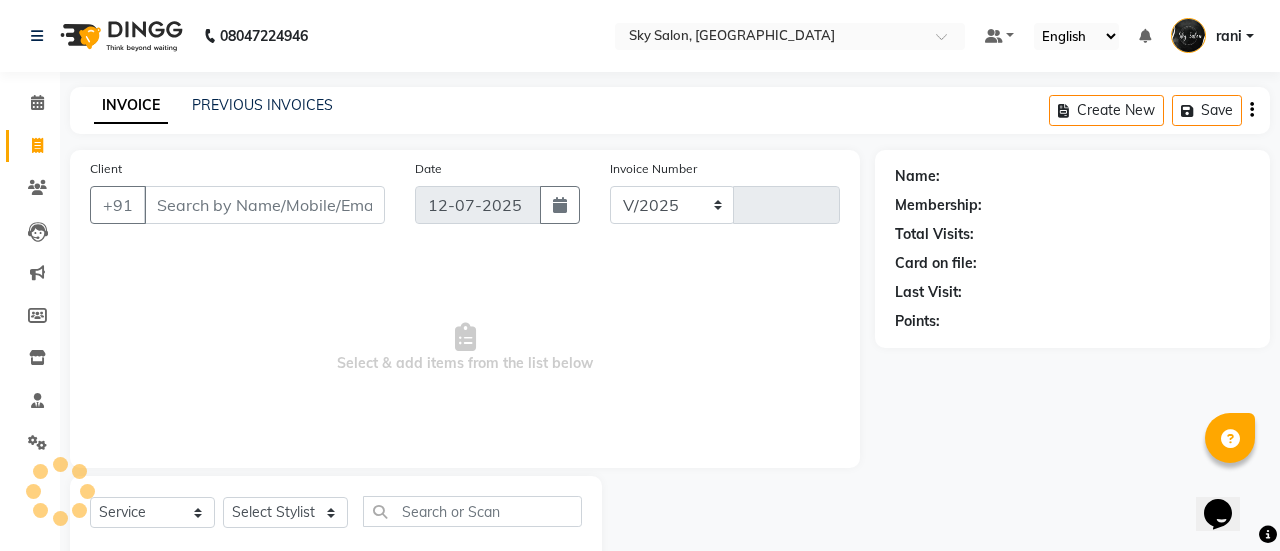 select on "3537" 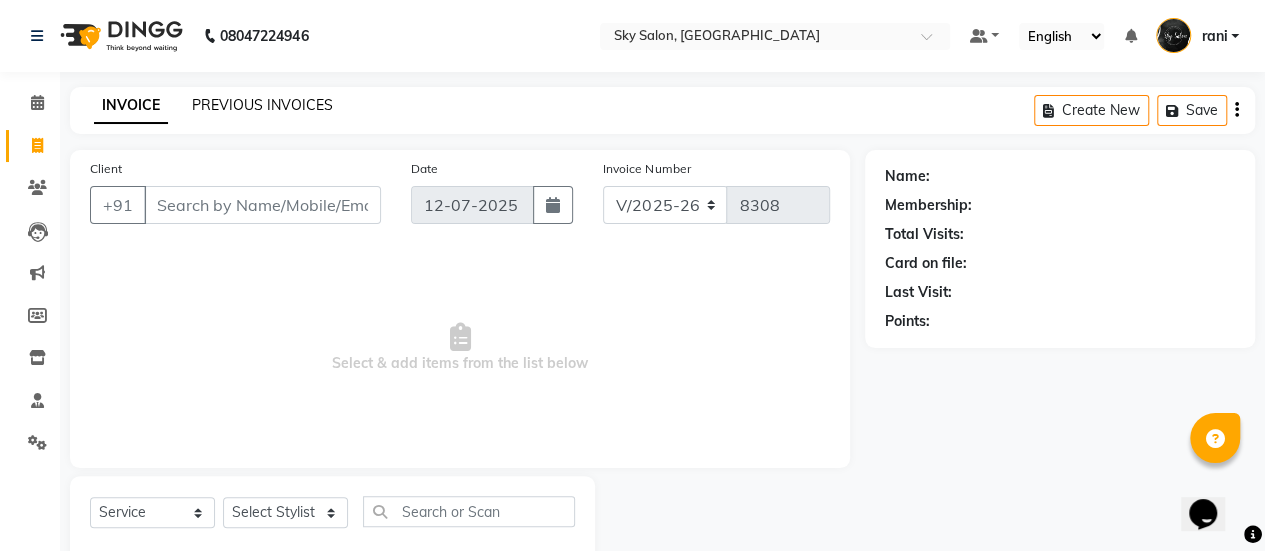 click on "PREVIOUS INVOICES" 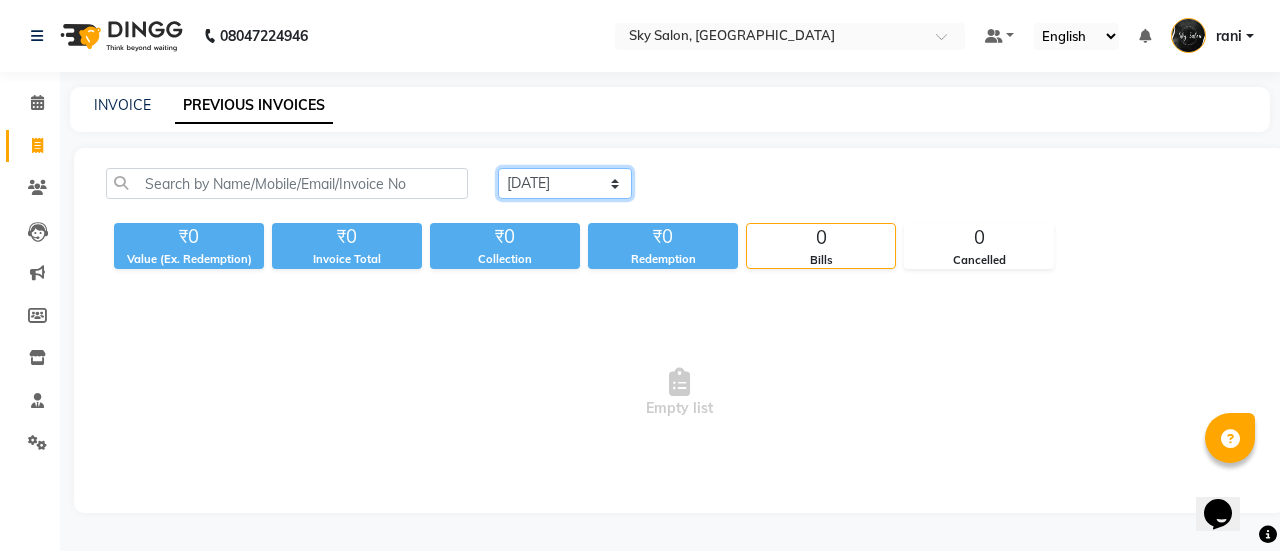 drag, startPoint x: 546, startPoint y: 178, endPoint x: 545, endPoint y: 191, distance: 13.038404 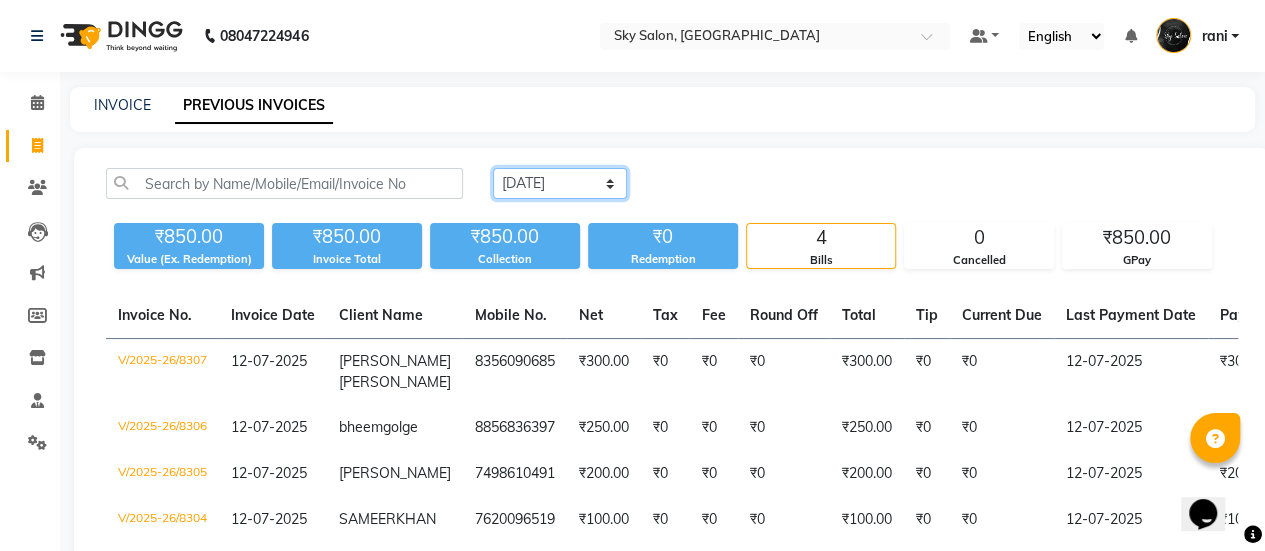 click on "Today Yesterday Custom Range" 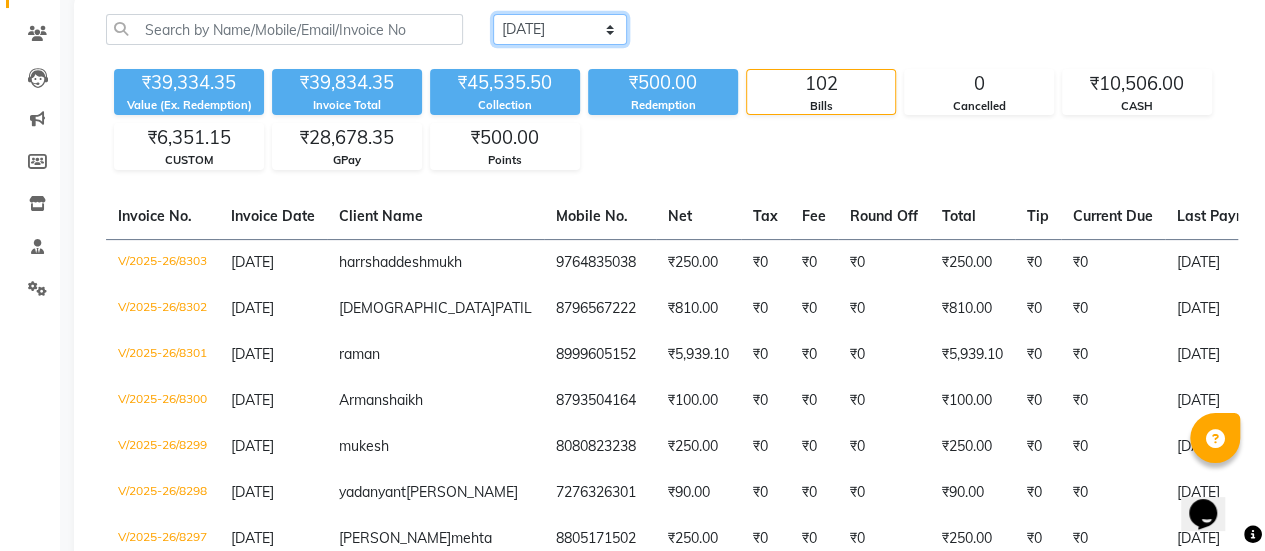 scroll, scrollTop: 153, scrollLeft: 0, axis: vertical 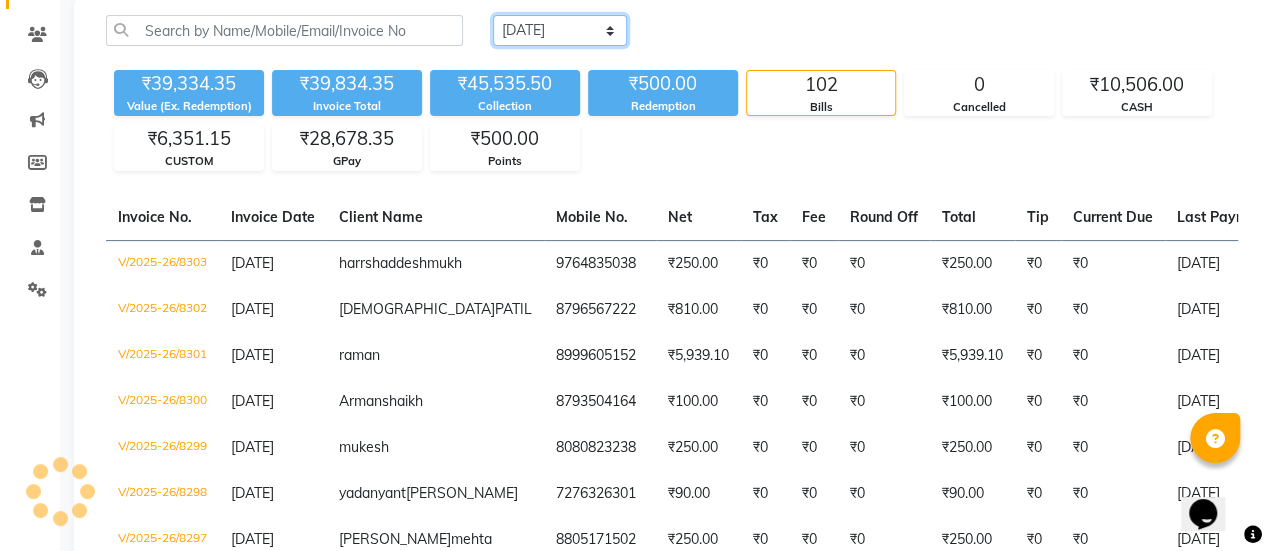click on "Today Yesterday Custom Range" 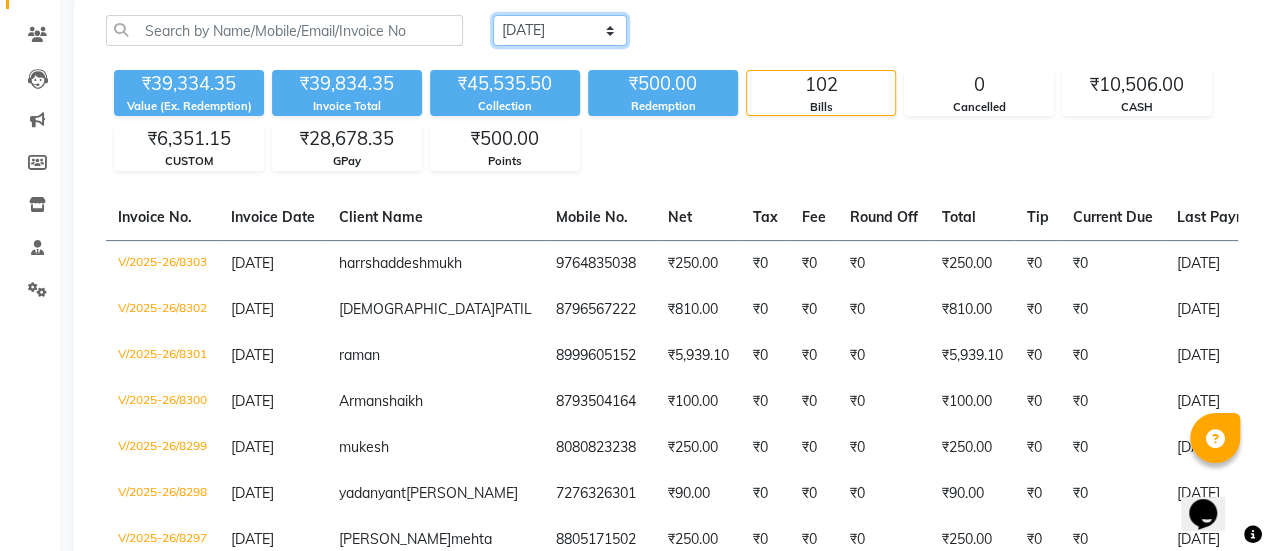 select on "range" 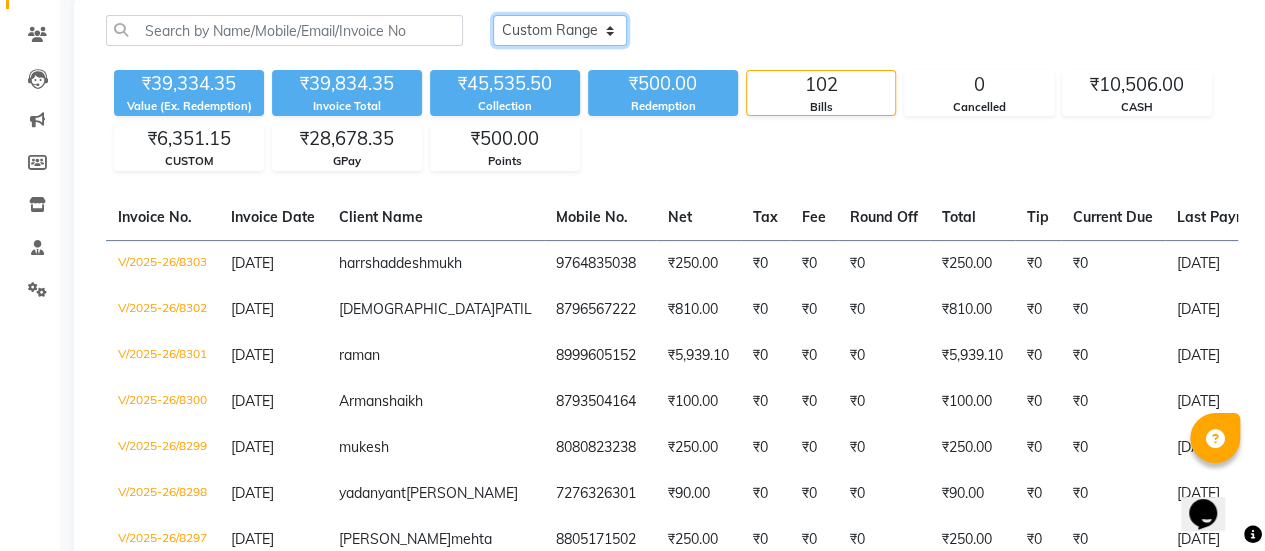 click on "Today Yesterday Custom Range" 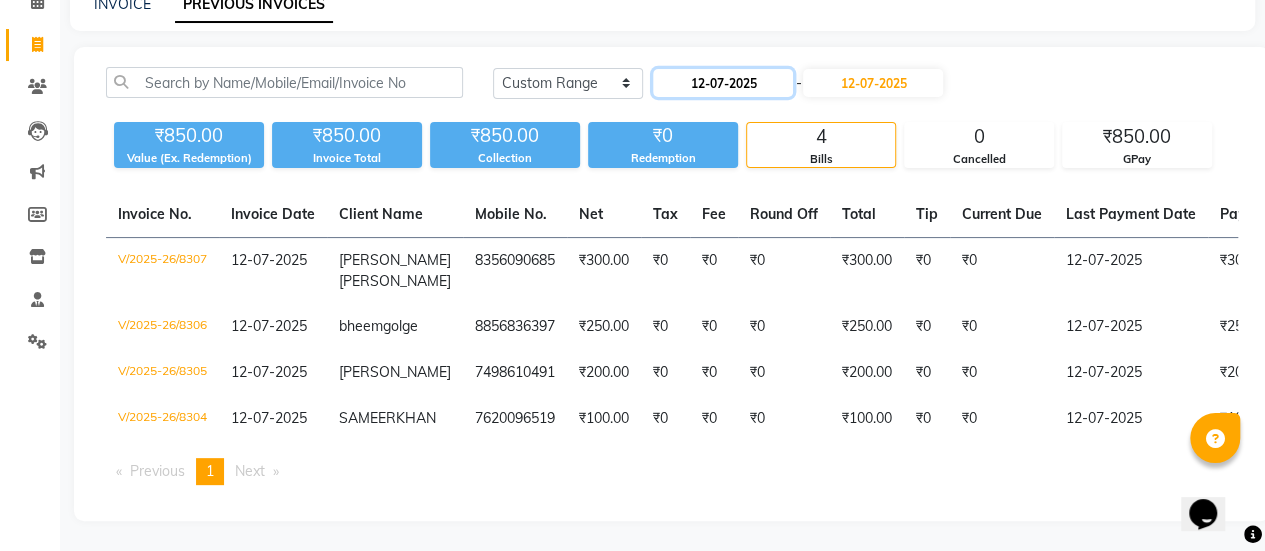 click on "12-07-2025" 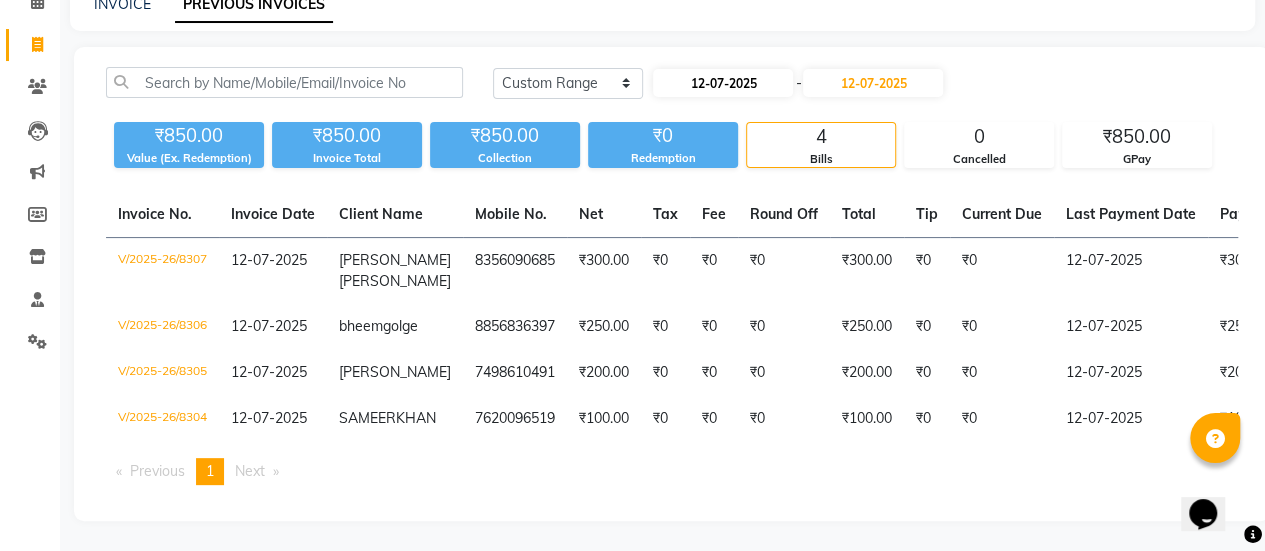 select on "7" 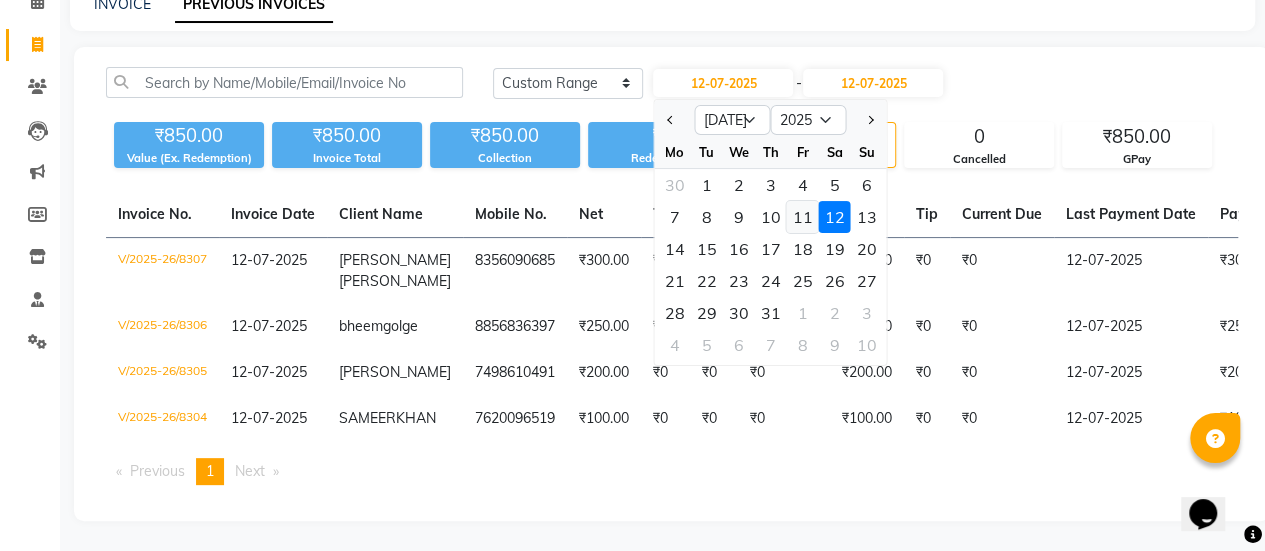 click on "11" 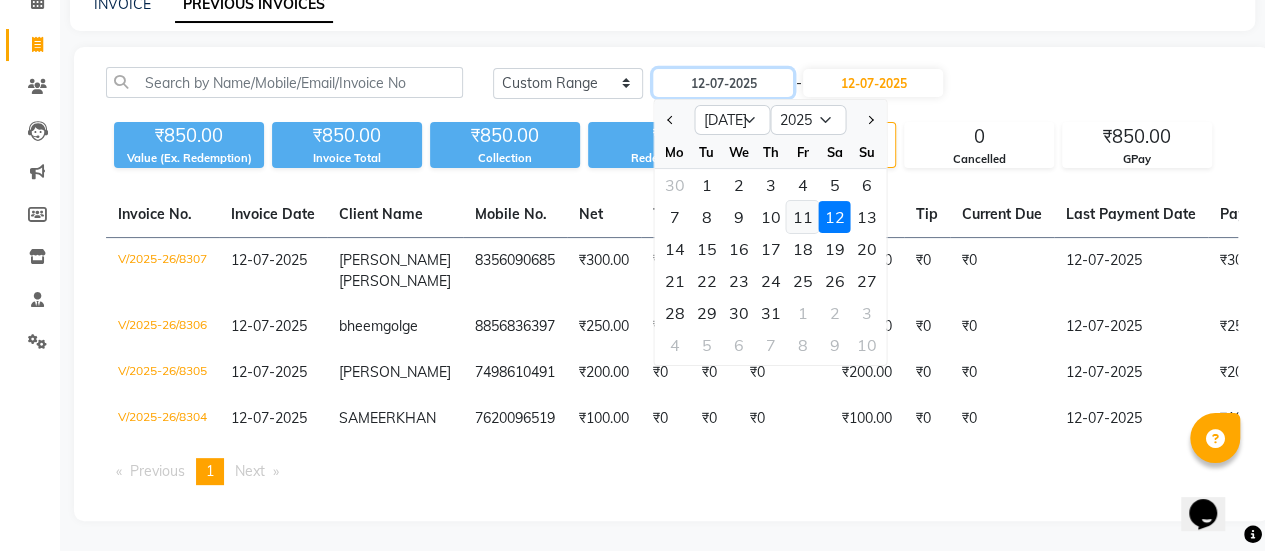type on "11-07-2025" 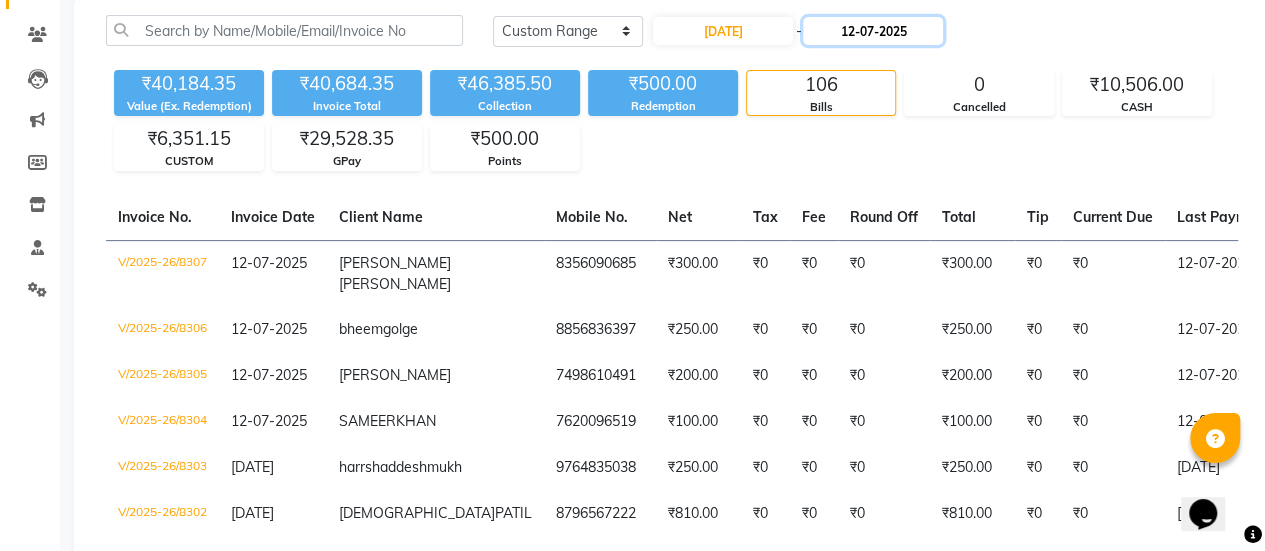 click on "12-07-2025" 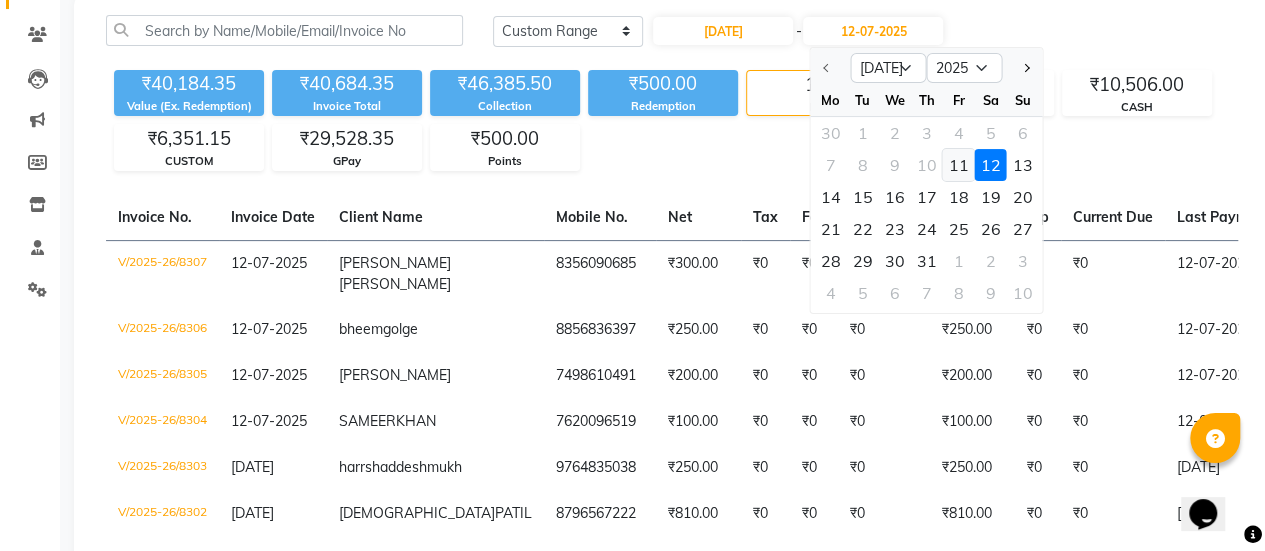 click on "11" 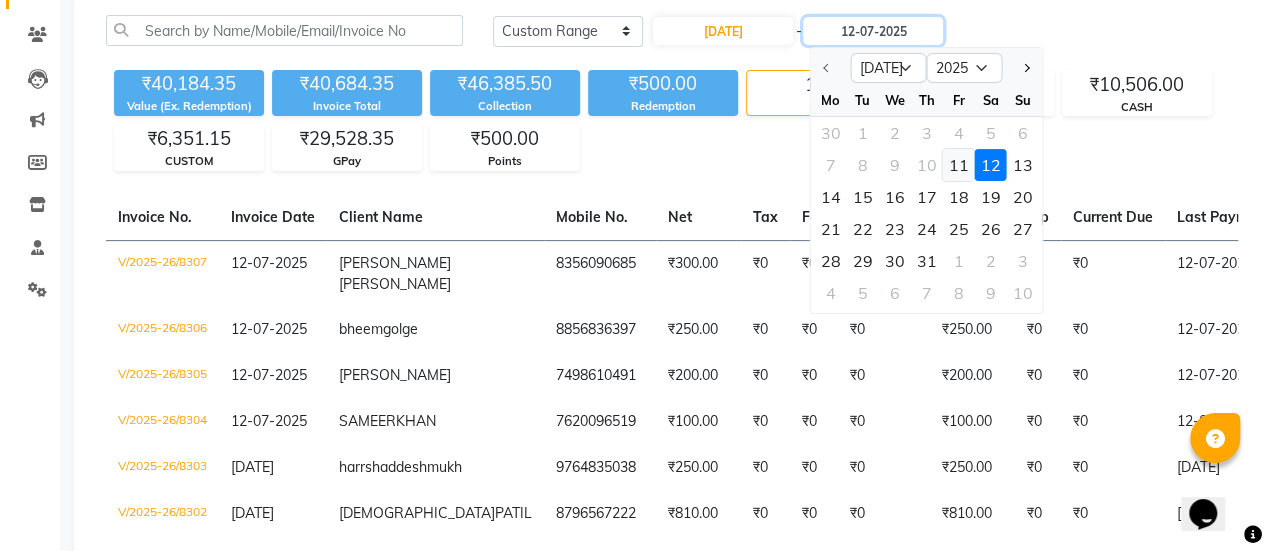 type on "11-07-2025" 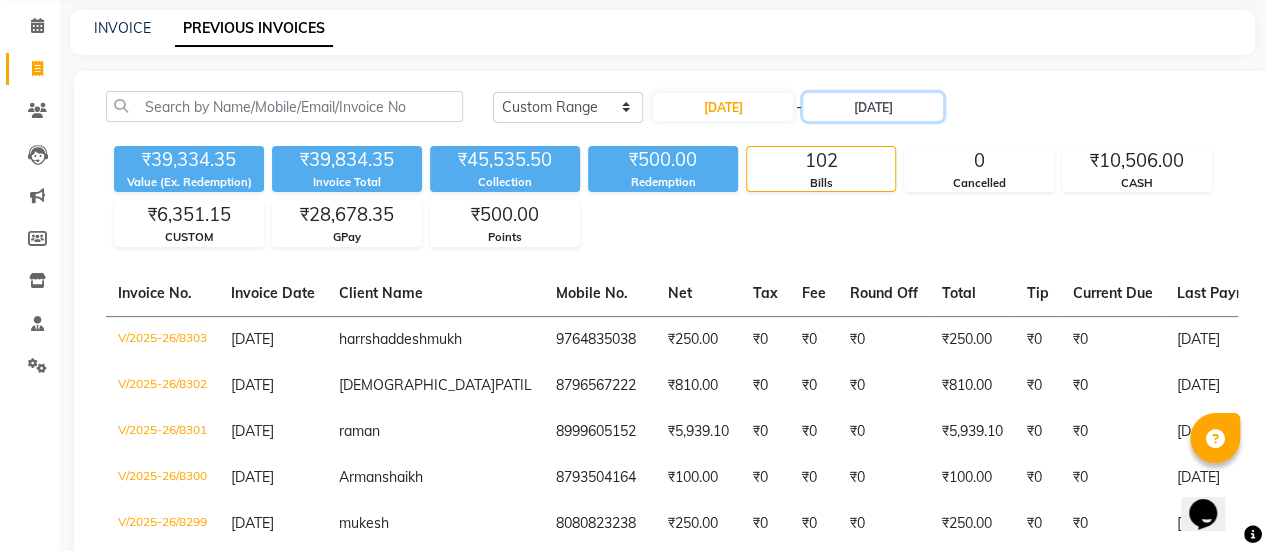 scroll, scrollTop: 75, scrollLeft: 0, axis: vertical 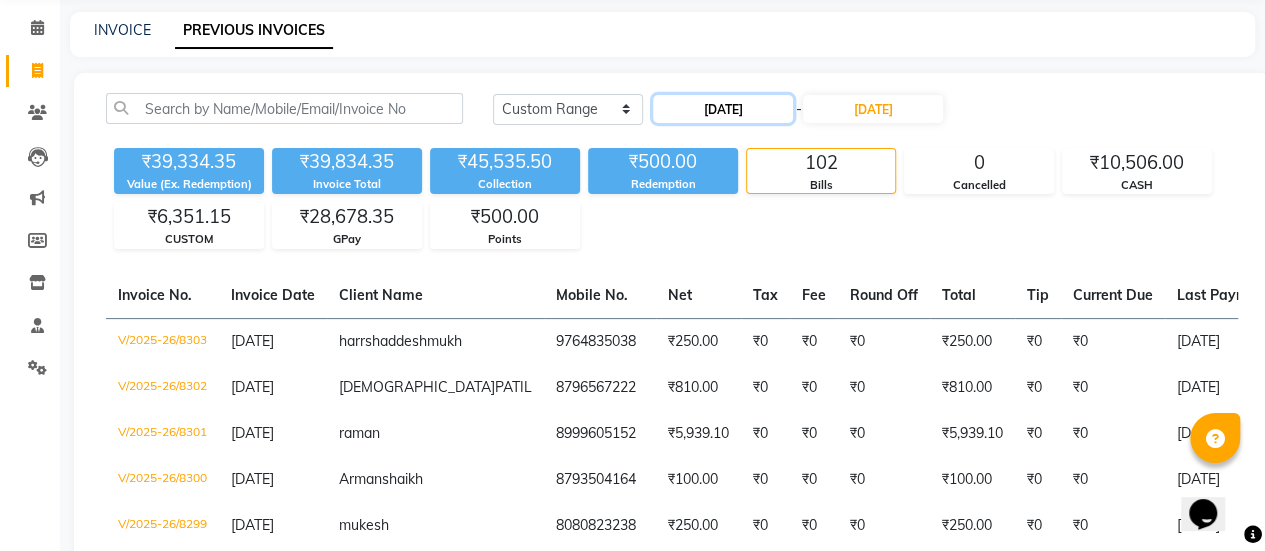 click on "11-07-2025" 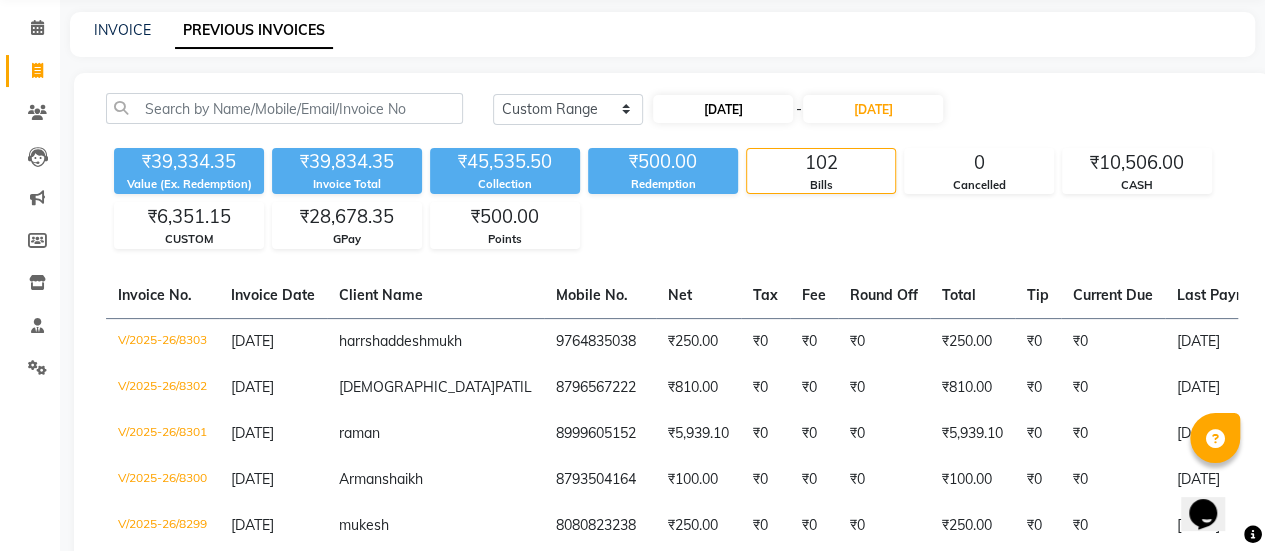 select on "7" 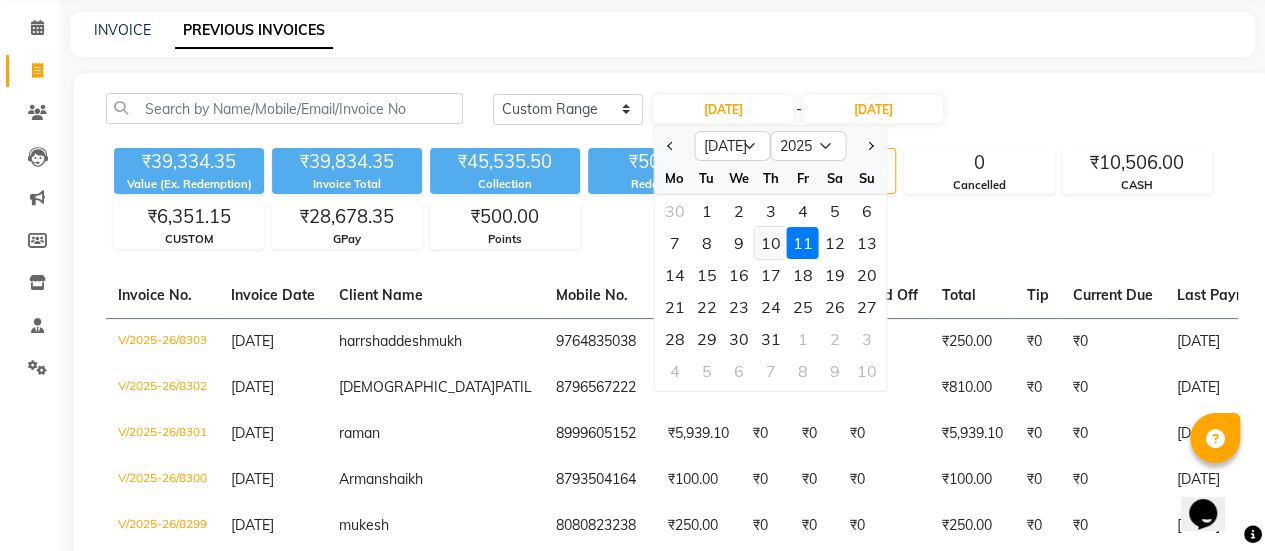 click on "10" 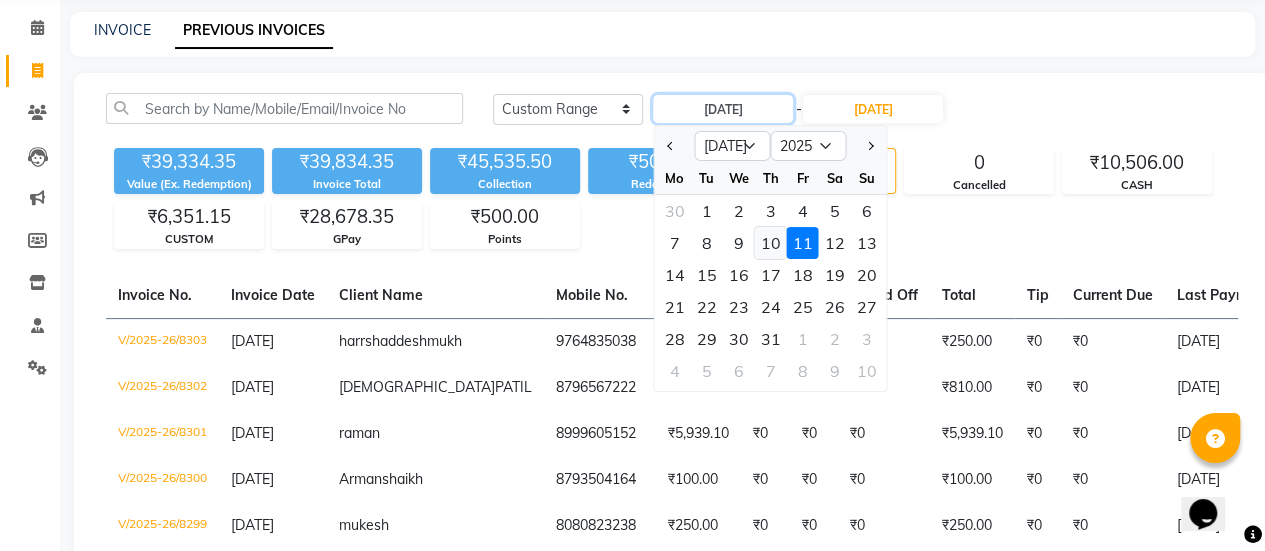 type on "10-07-2025" 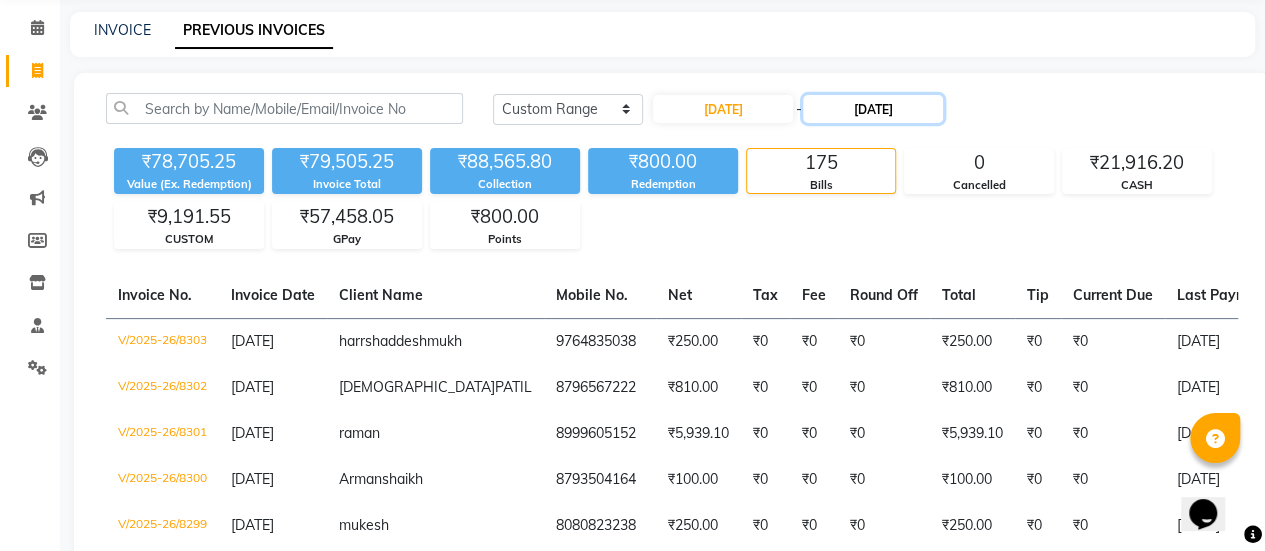 click on "11-07-2025" 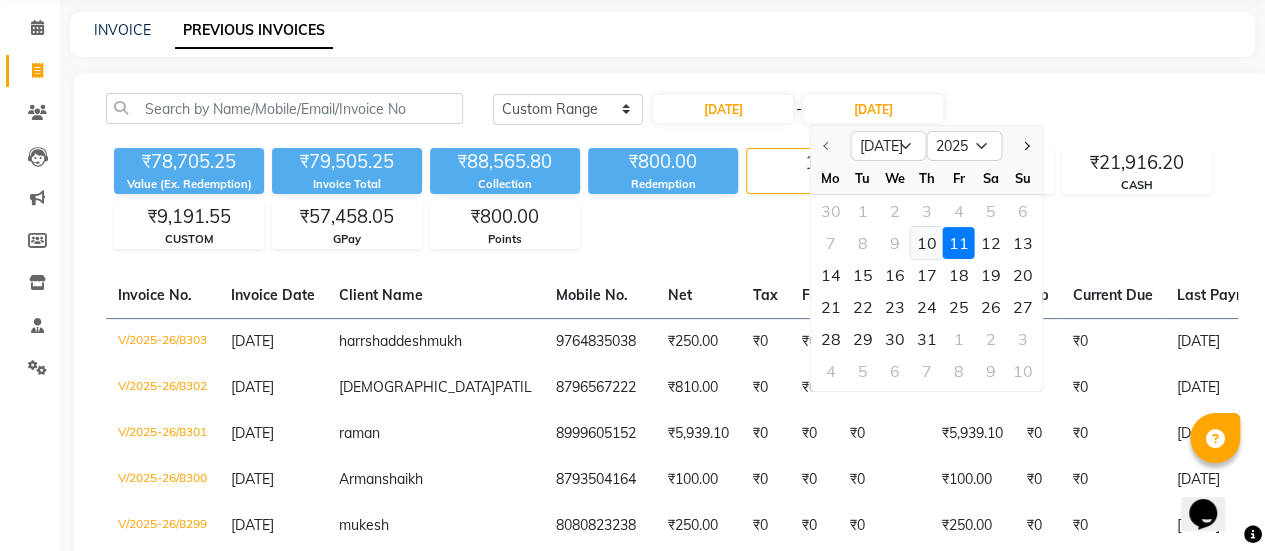 click on "10" 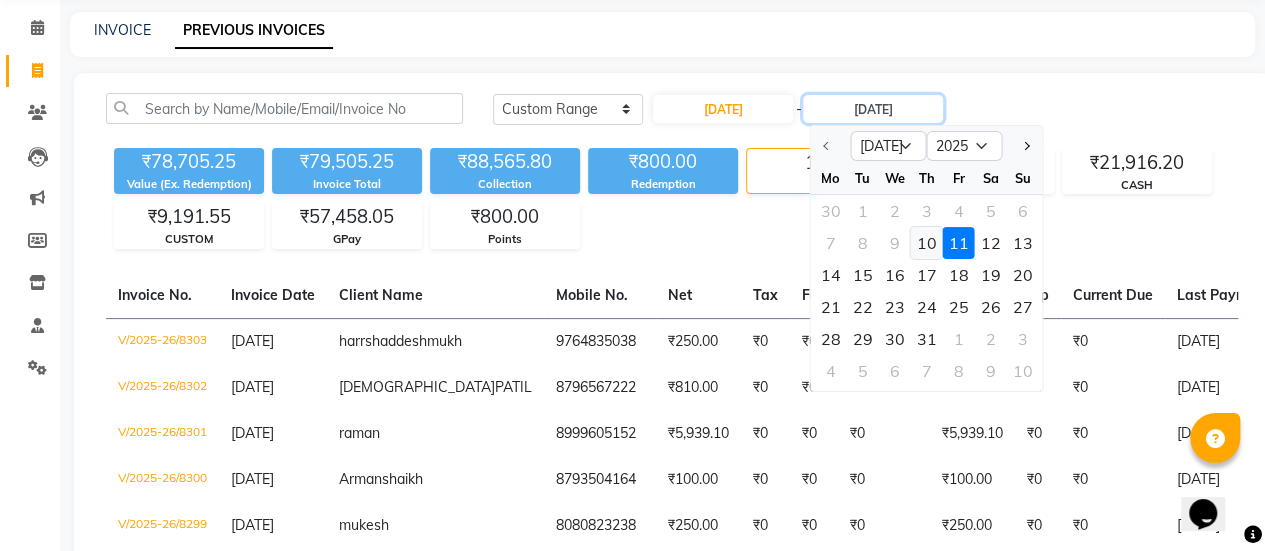 type on "10-07-2025" 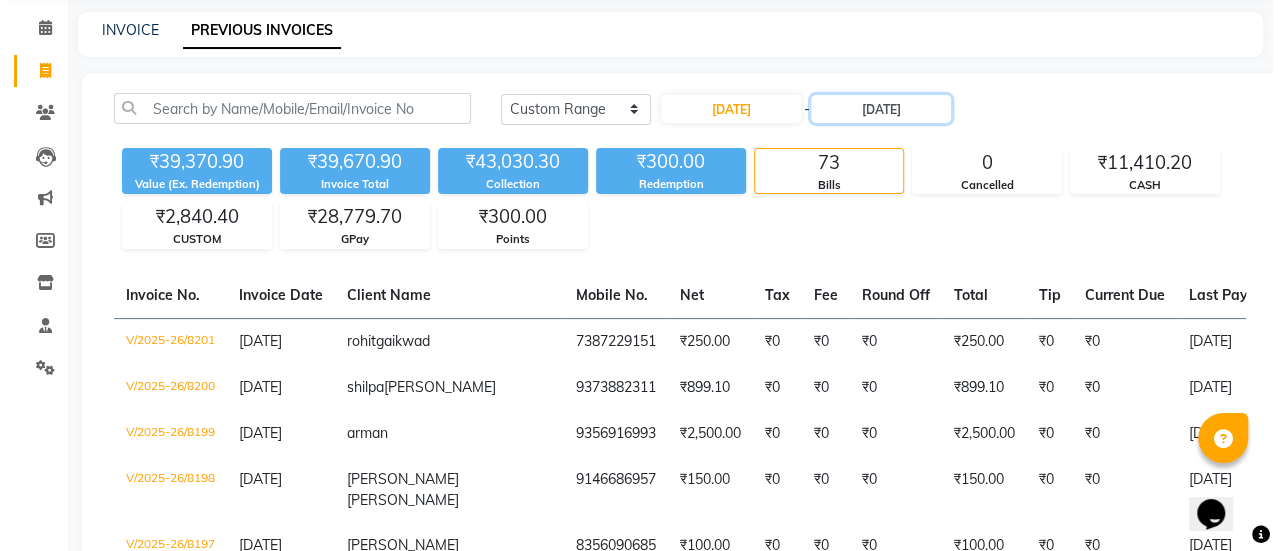 scroll, scrollTop: 0, scrollLeft: 0, axis: both 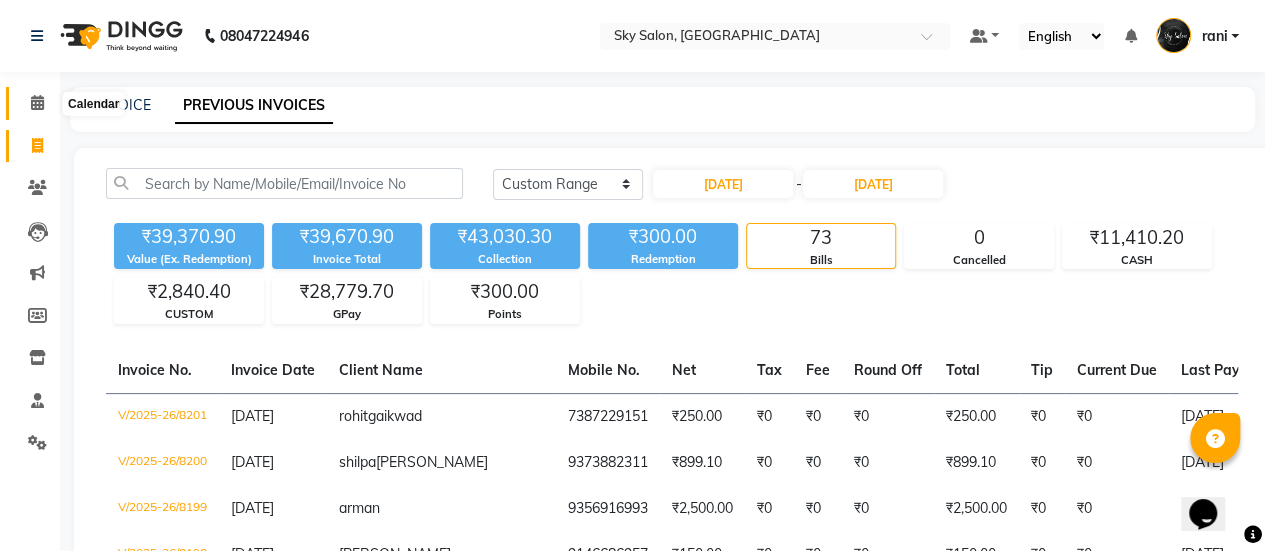 click 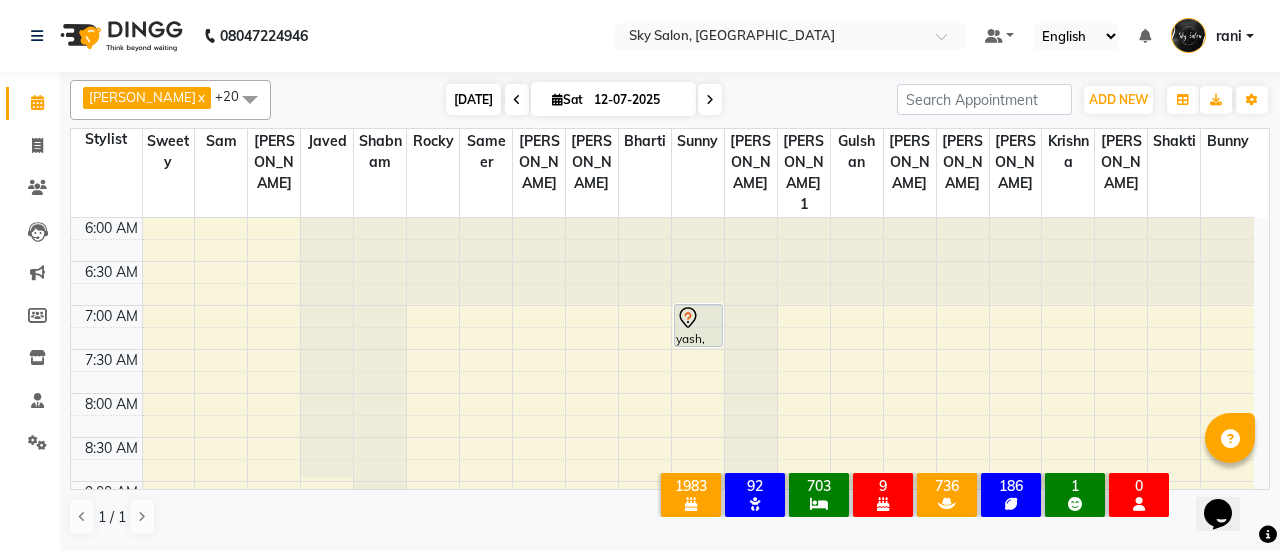 drag, startPoint x: 468, startPoint y: 107, endPoint x: 432, endPoint y: 103, distance: 36.221542 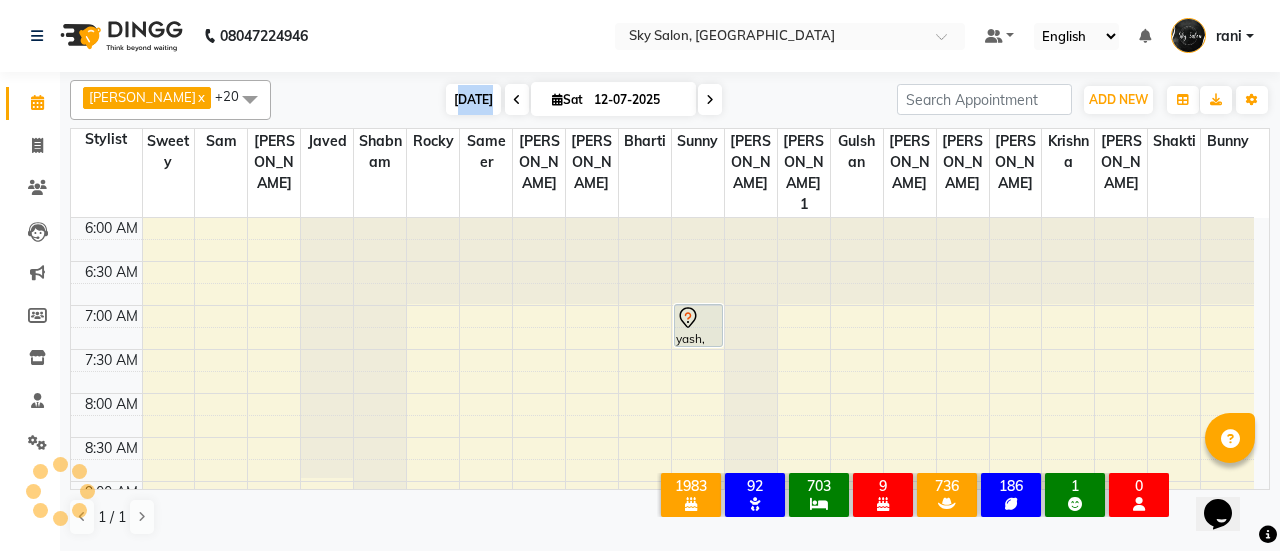 click on "[DATE]" at bounding box center (473, 99) 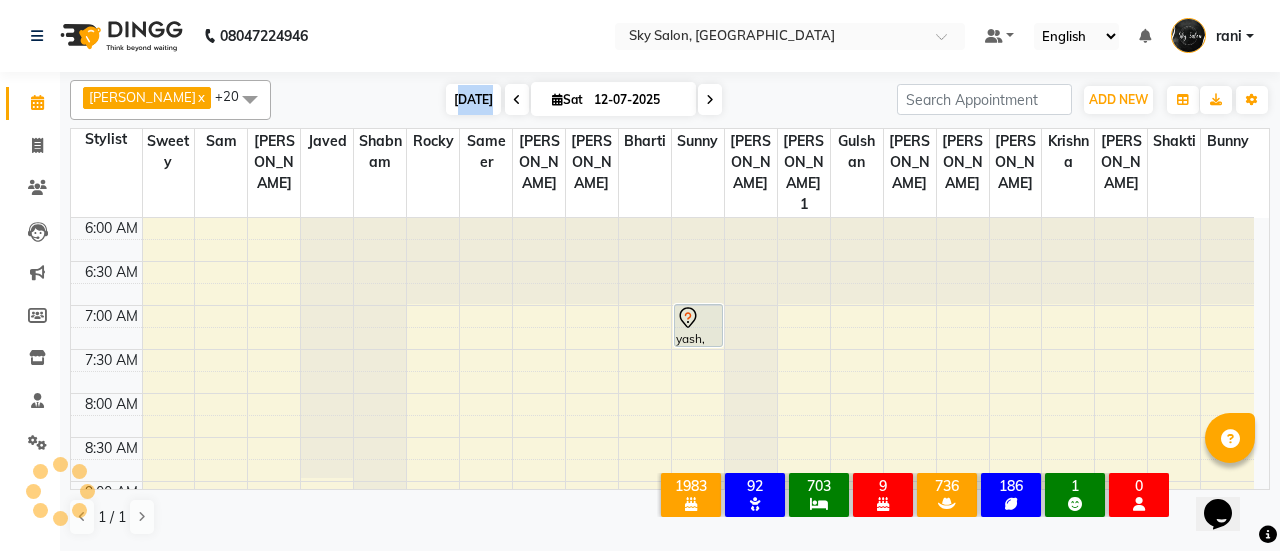 scroll, scrollTop: 434, scrollLeft: 0, axis: vertical 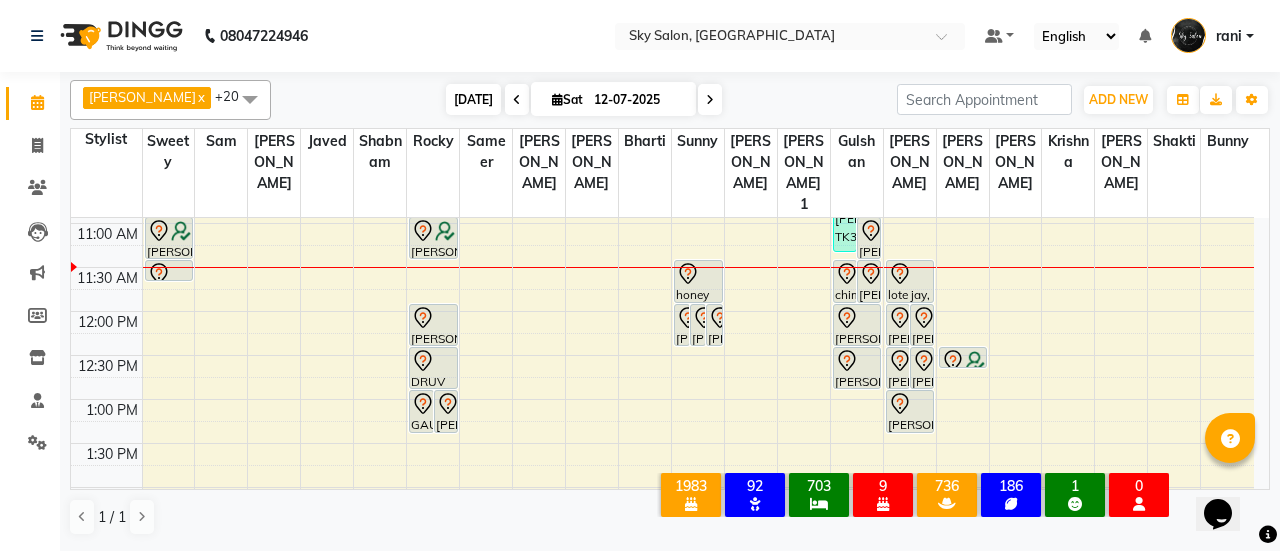 click on "[DATE]" at bounding box center [473, 99] 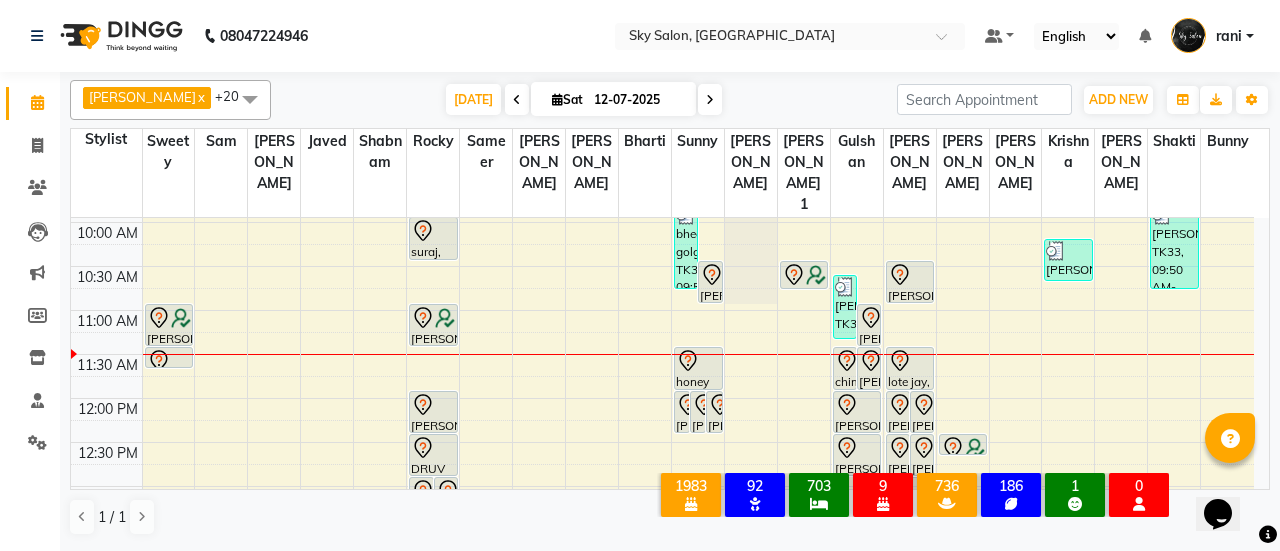 scroll, scrollTop: 344, scrollLeft: 0, axis: vertical 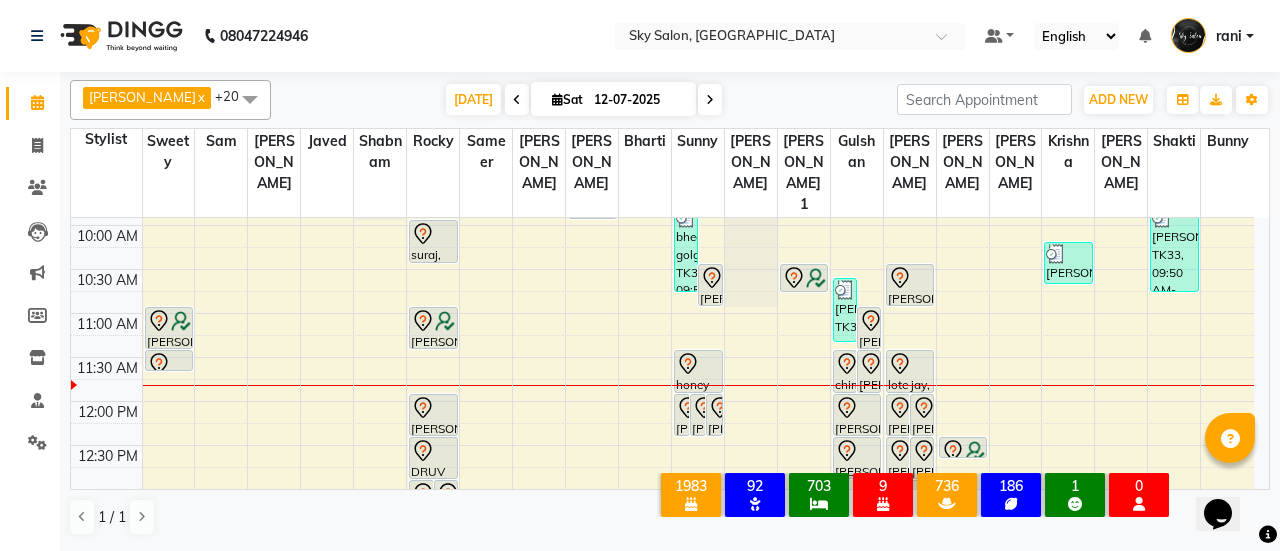 click on "akshata  x Anagha  x anisa  x arbaj  x bharti  x Darshana 1  x devyani  x Gulshan  x gurmeet  x rocky  x sam  x shabnam  x sunny  x sweety  x mayuri gaikwad  x krishna  x Ronak  x shakti  x samar  x sameer  x javed  x +20 Select All afreen akshata aman saha ameer Anagha anisa arbaj bharti Bunny Danish Darshana 1 devyani dilshad gaurav Gulshan gurmeet javed jishan krishna mayuri gaikwad muskan rani rinku rocky Ronak sachin sahil sam sameer sameer 2 sandhya shabnam shakti sunny sweety vivek Today  Sat 12-07-2025 Toggle Dropdown Add Appointment Add Invoice Add Attendance Add Client Add Transaction Toggle Dropdown Add Appointment Add Invoice Add Attendance Add Client ADD NEW Toggle Dropdown Add Appointment Add Invoice Add Attendance Add Client Add Transaction akshata  x Anagha  x anisa  x arbaj  x bharti  x Darshana 1  x devyani  x Gulshan  x gurmeet  x rocky  x sam  x shabnam  x sunny  x sweety  x mayuri gaikwad  x krishna  x Ronak  x shakti  x samar  x sameer  x javed" at bounding box center [670, 100] 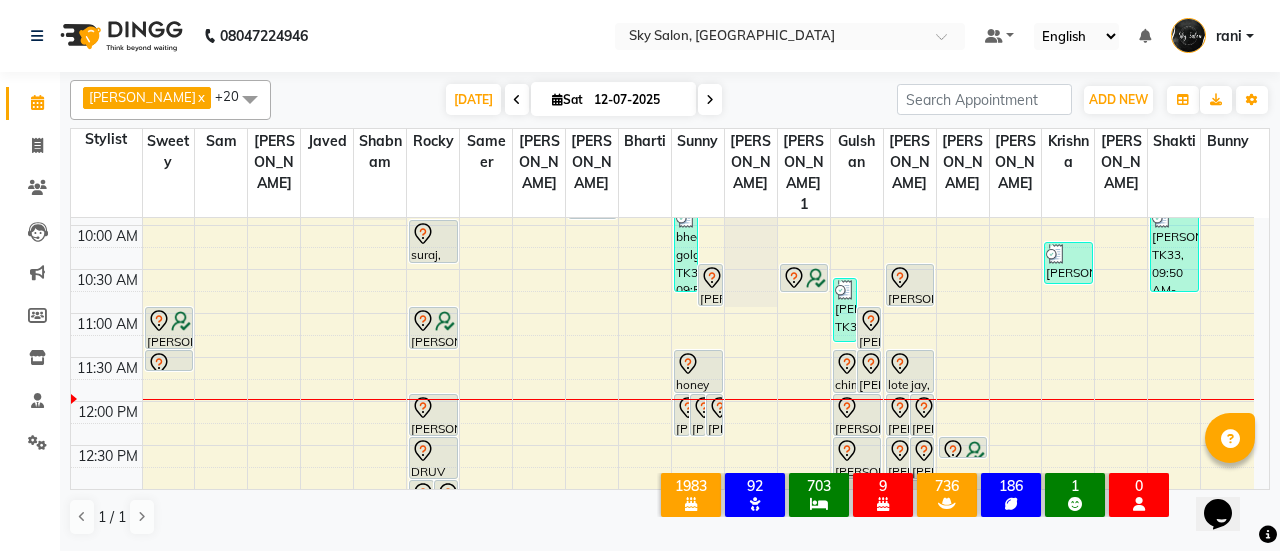 click on "Today  Sat 12-07-2025" at bounding box center [584, 100] 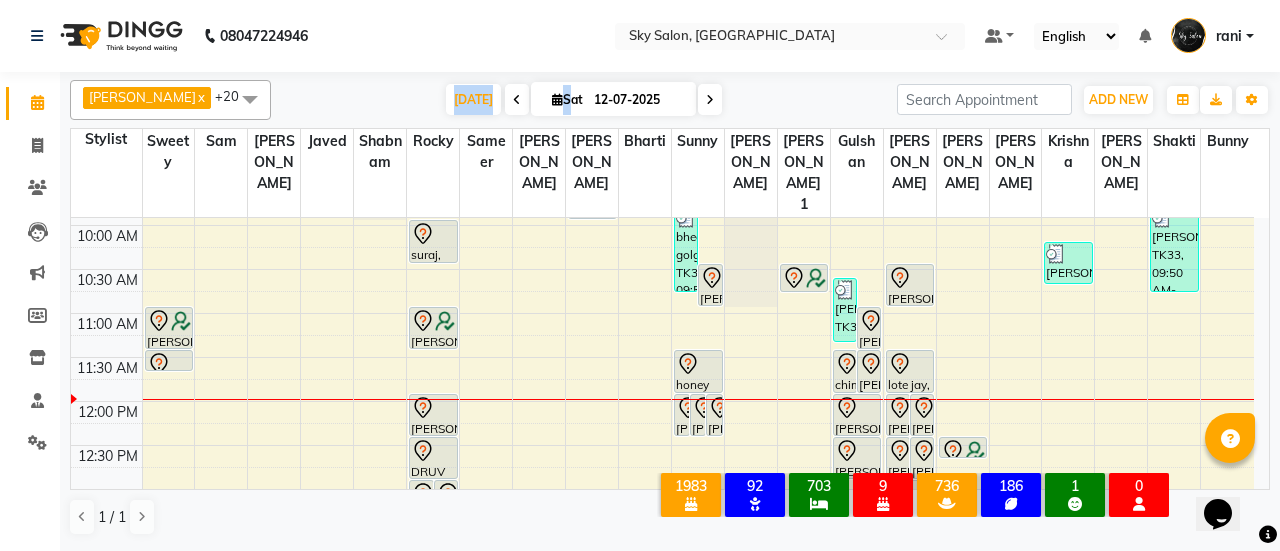 click on "Today  Sat 12-07-2025" at bounding box center [584, 100] 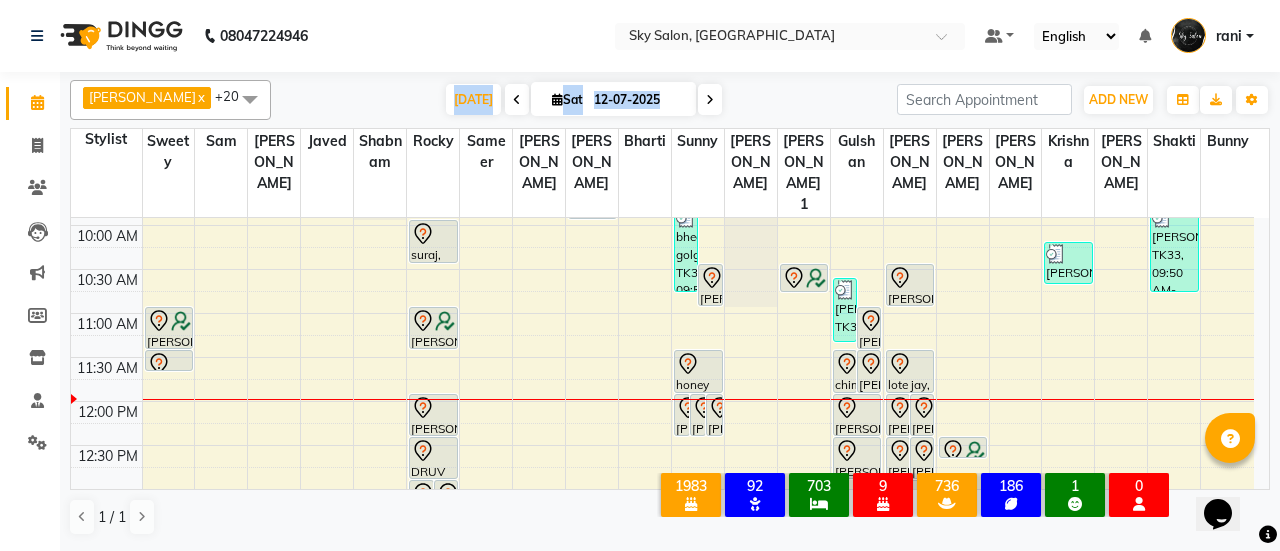 click on "Today  Sat 12-07-2025" at bounding box center (584, 100) 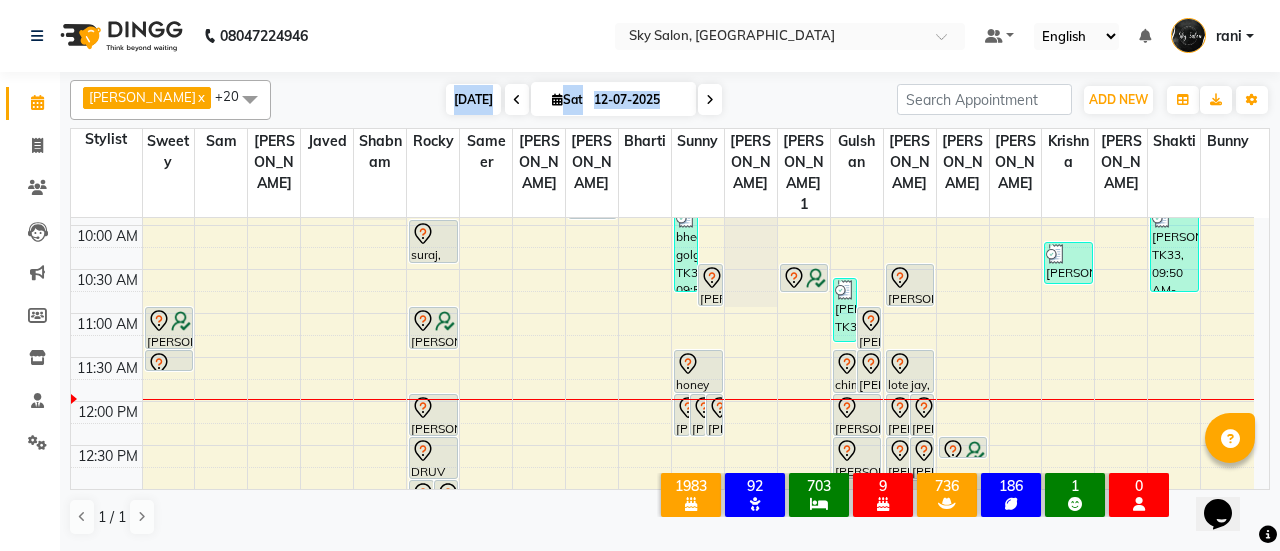 drag, startPoint x: 413, startPoint y: 110, endPoint x: 436, endPoint y: 100, distance: 25.079872 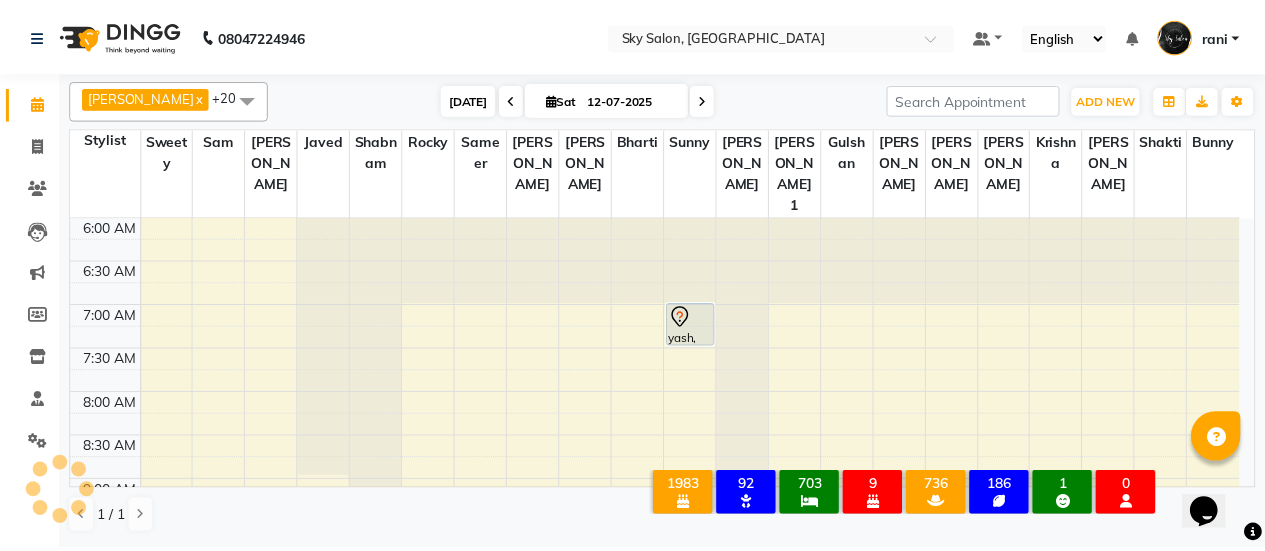 scroll, scrollTop: 521, scrollLeft: 0, axis: vertical 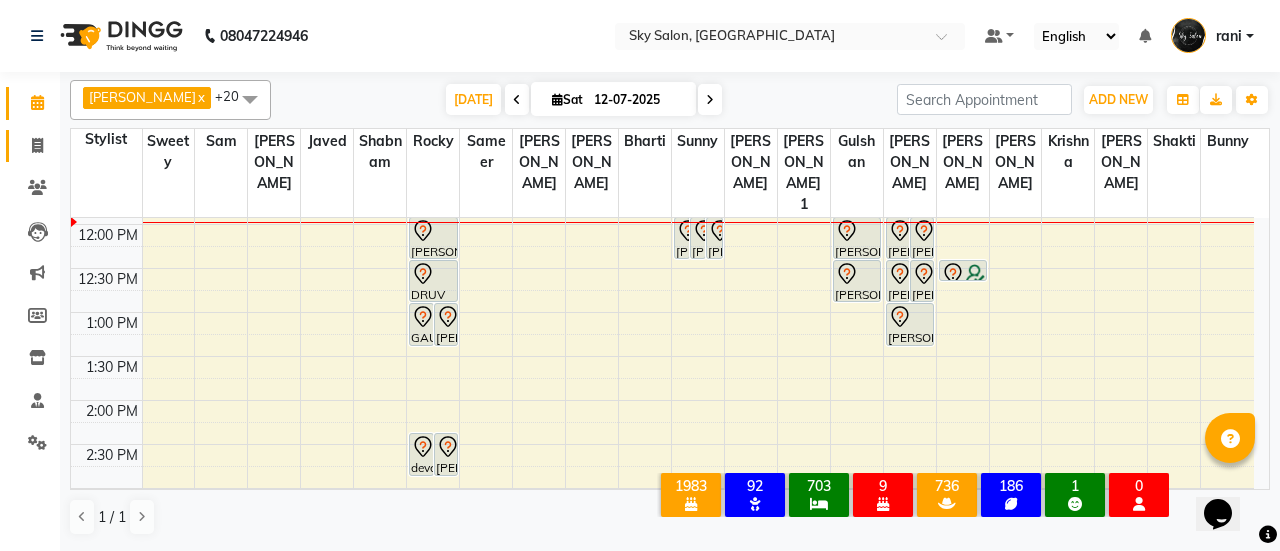 click on "Invoice" 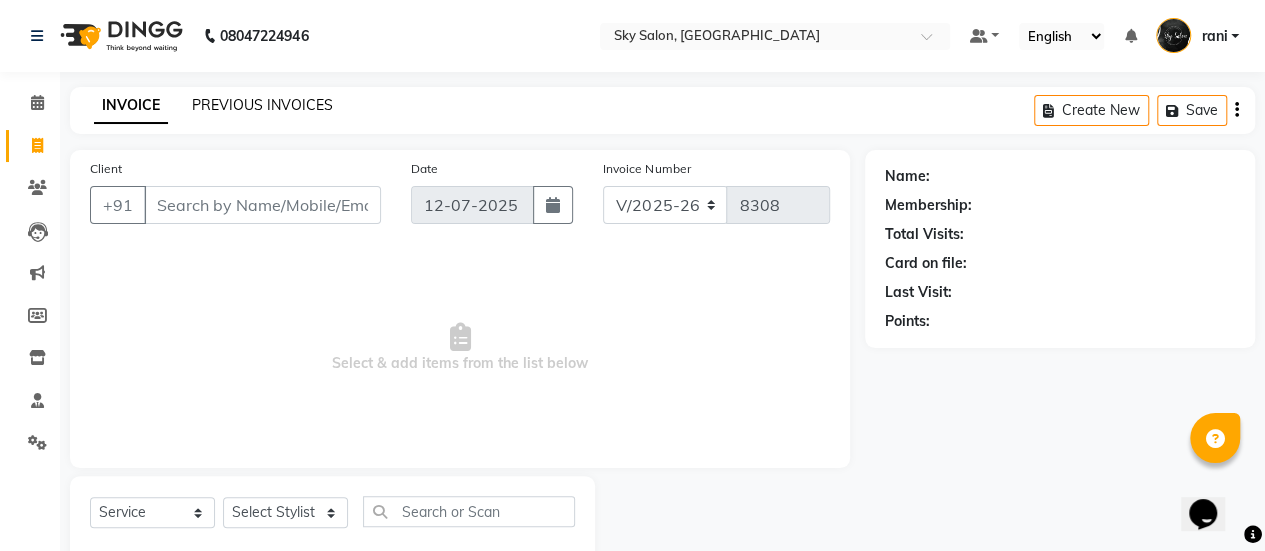 click on "PREVIOUS INVOICES" 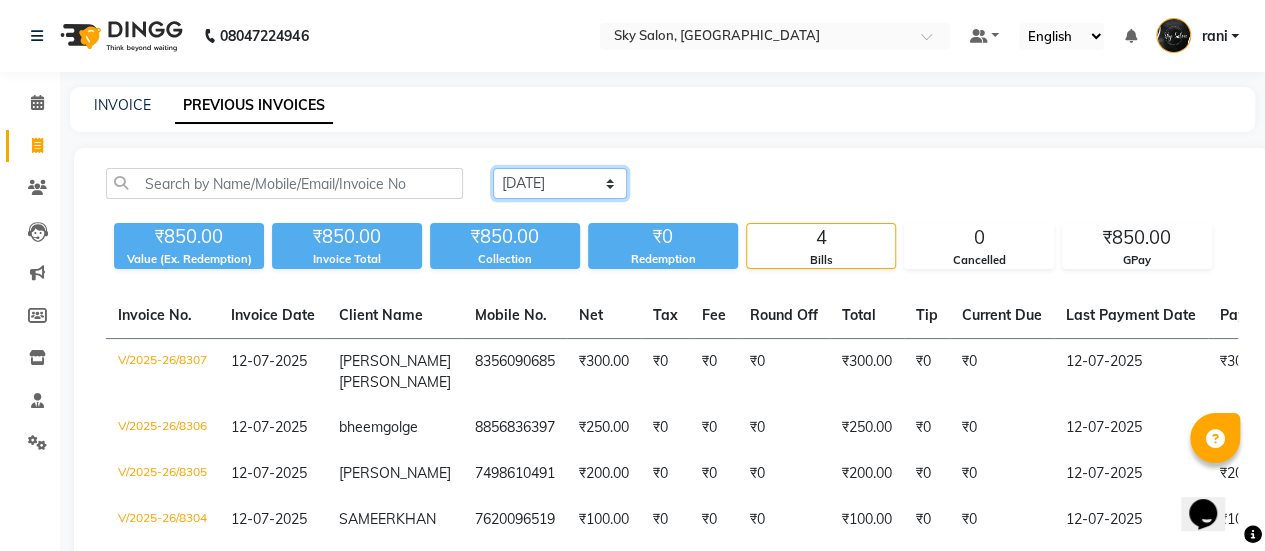 click on "Today Yesterday Custom Range" 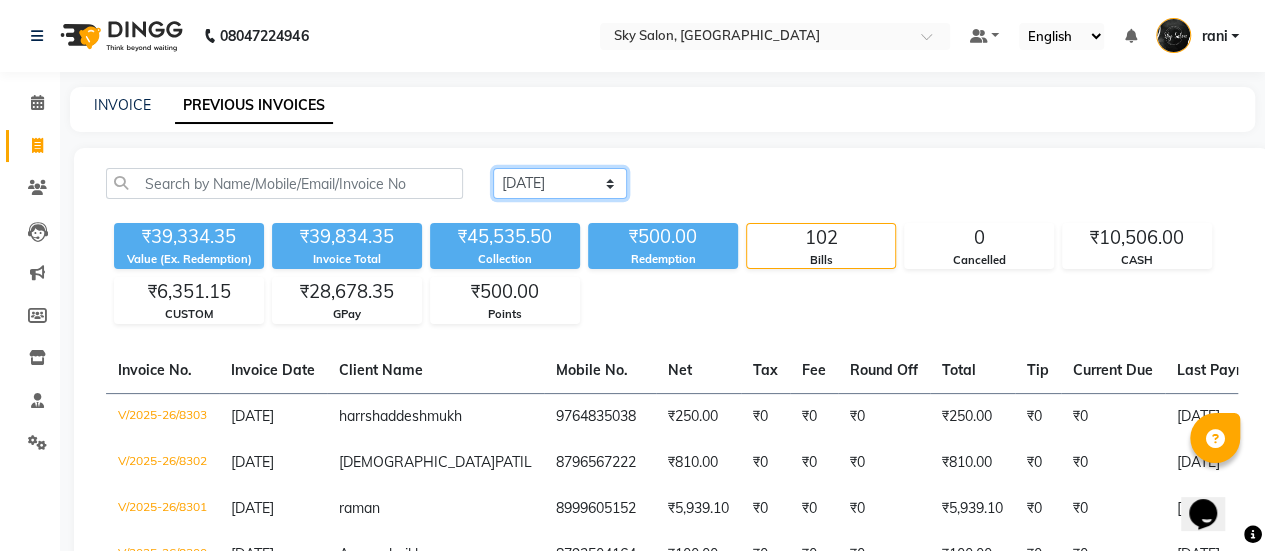 click on "Today Yesterday Custom Range" 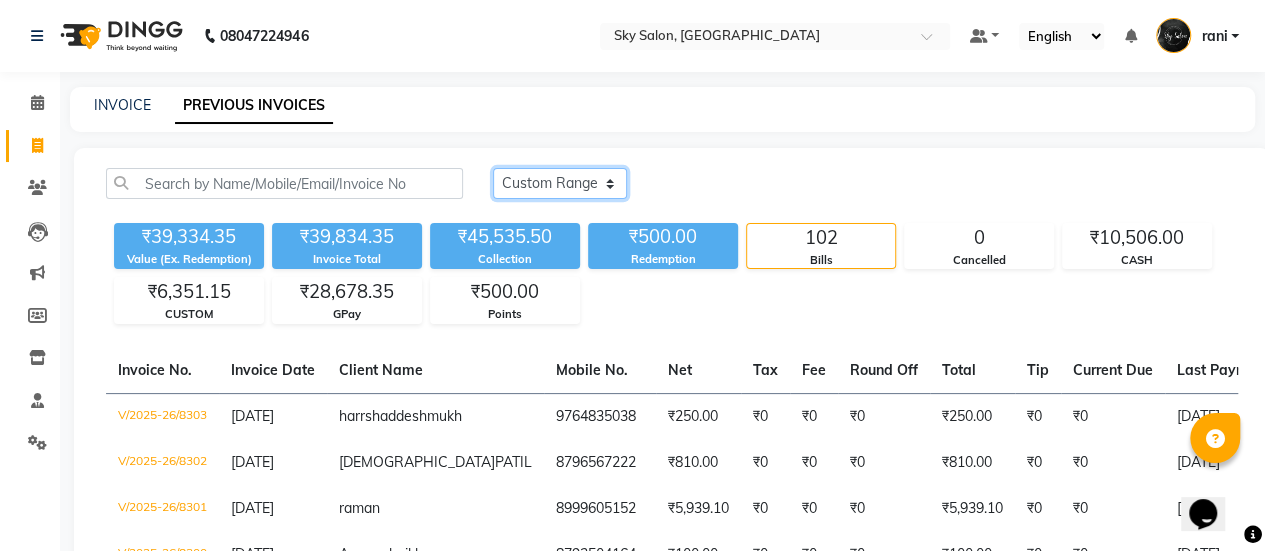 click on "Today Yesterday Custom Range" 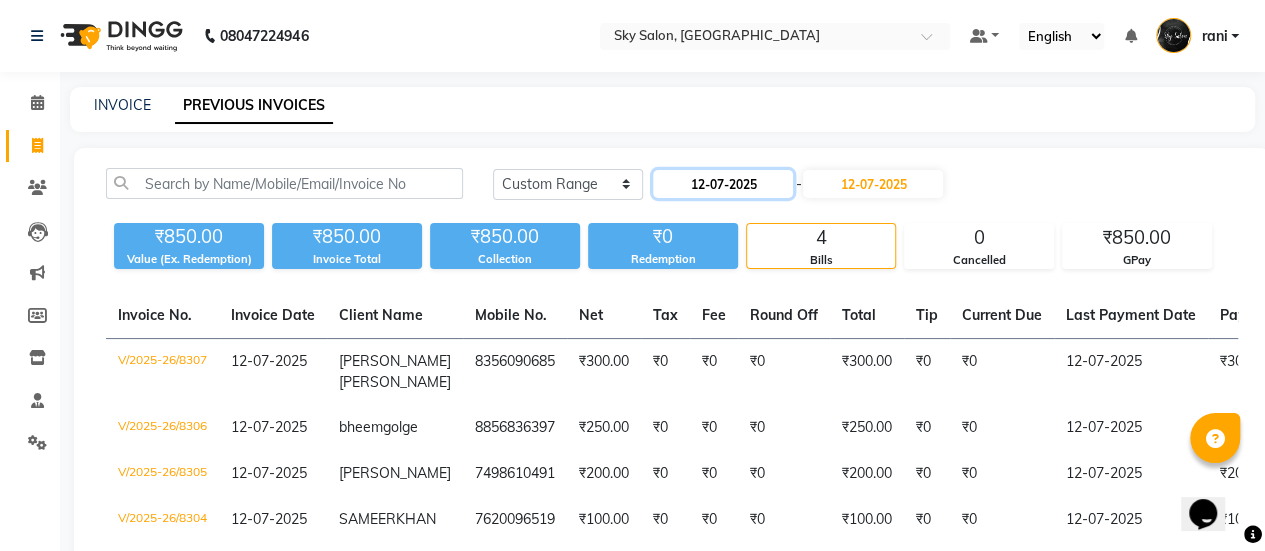 click on "12-07-2025" 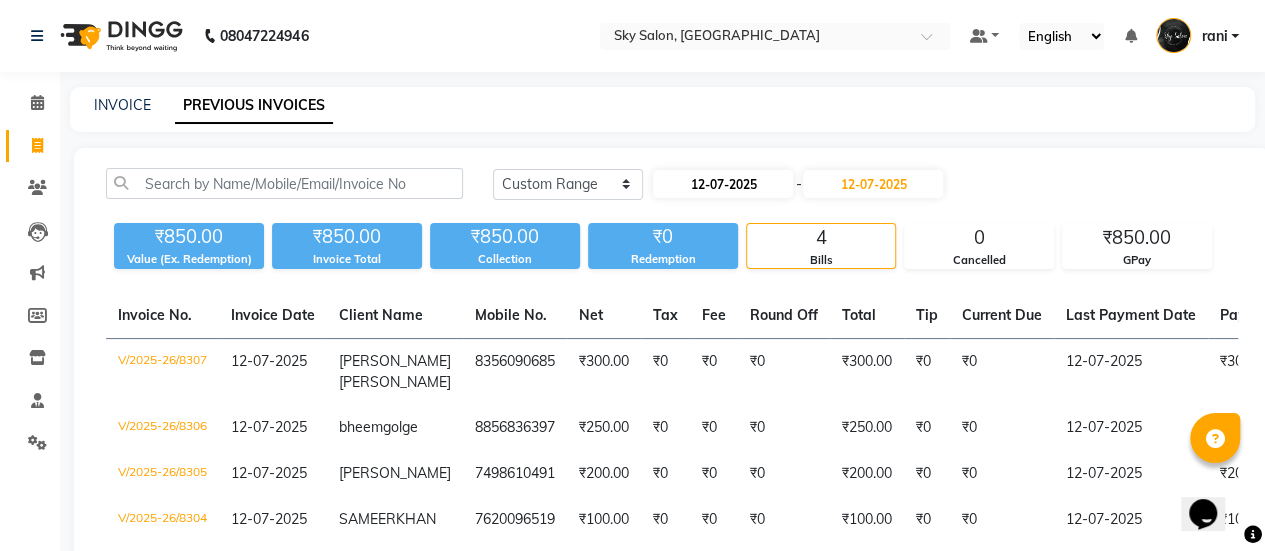 select on "7" 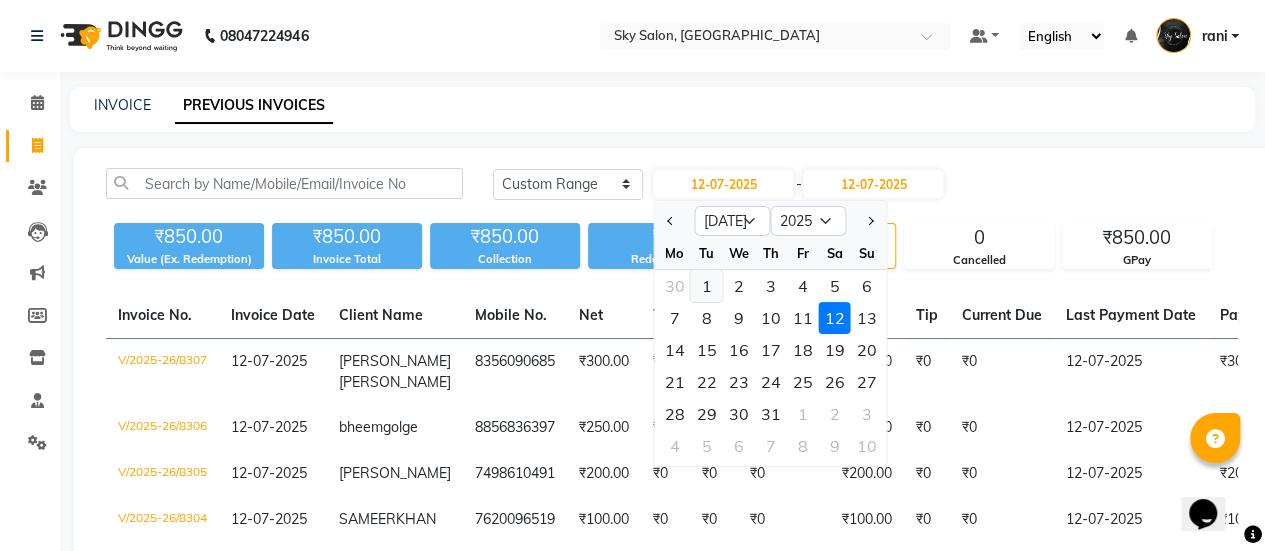 click on "1" 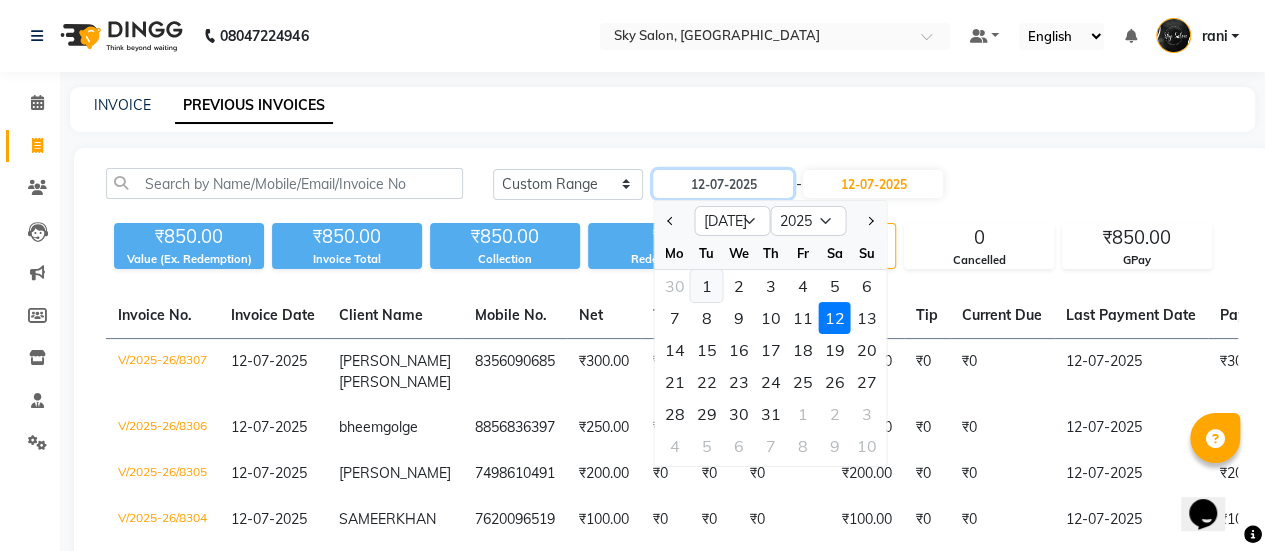 type on "01-07-2025" 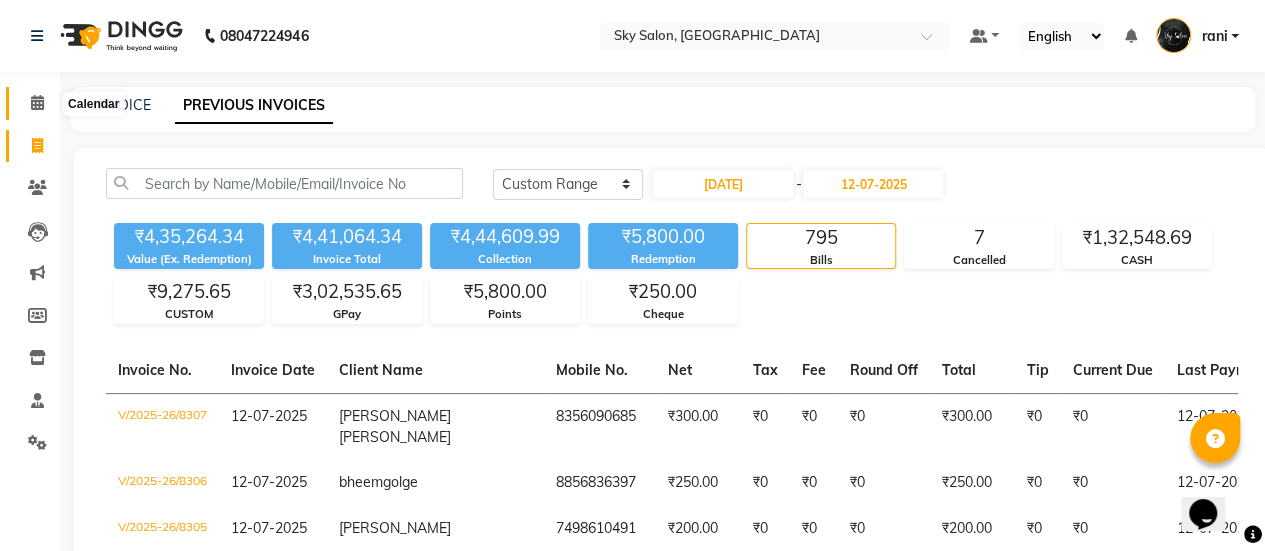 click 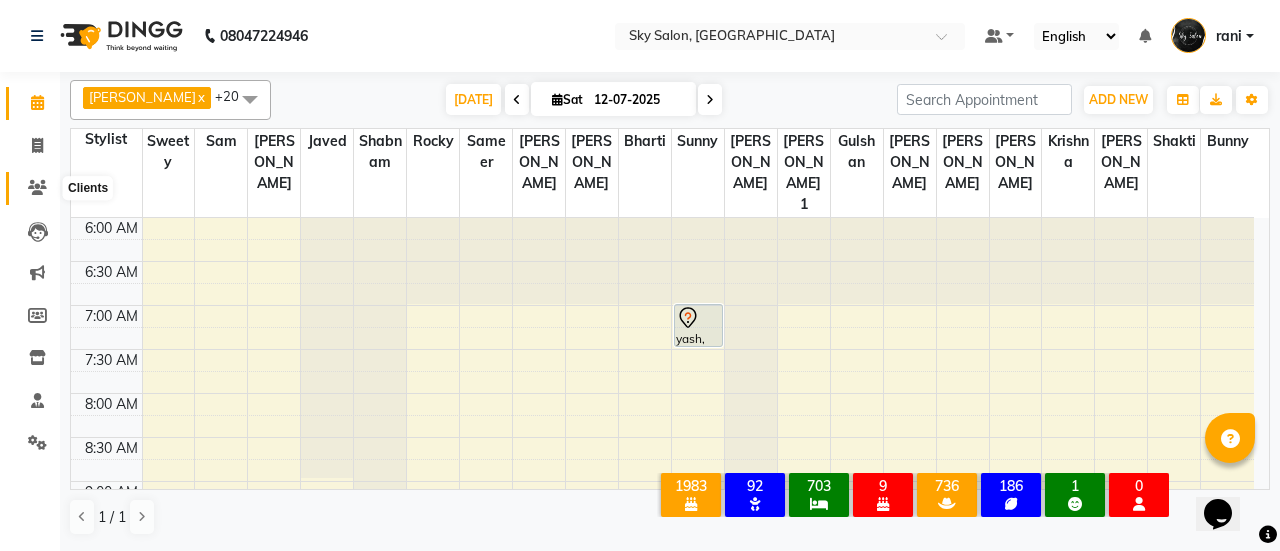 click 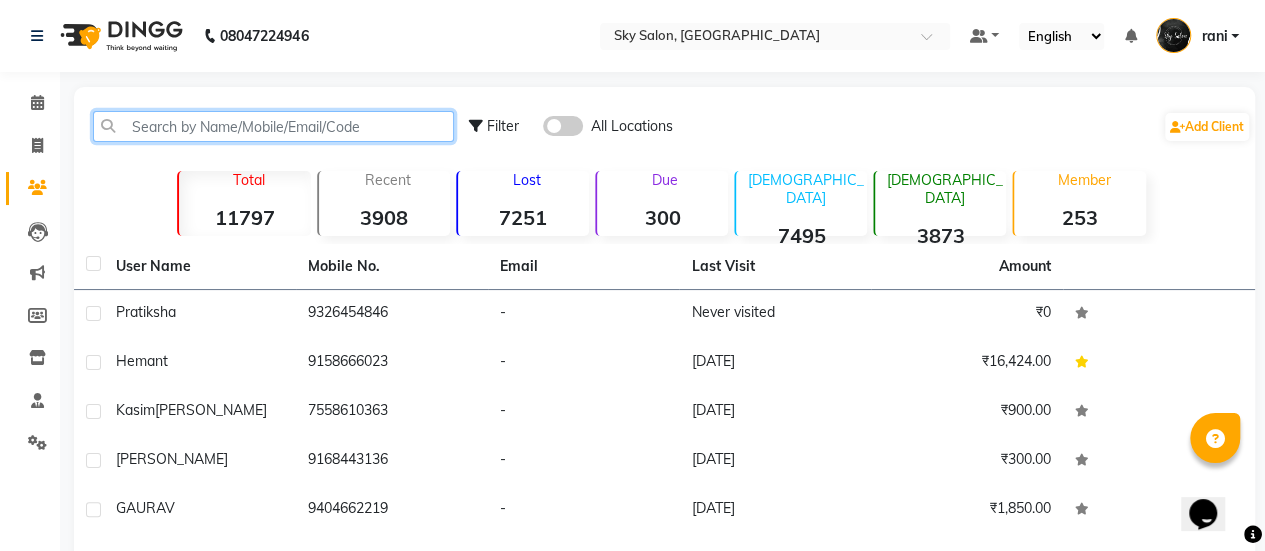 click 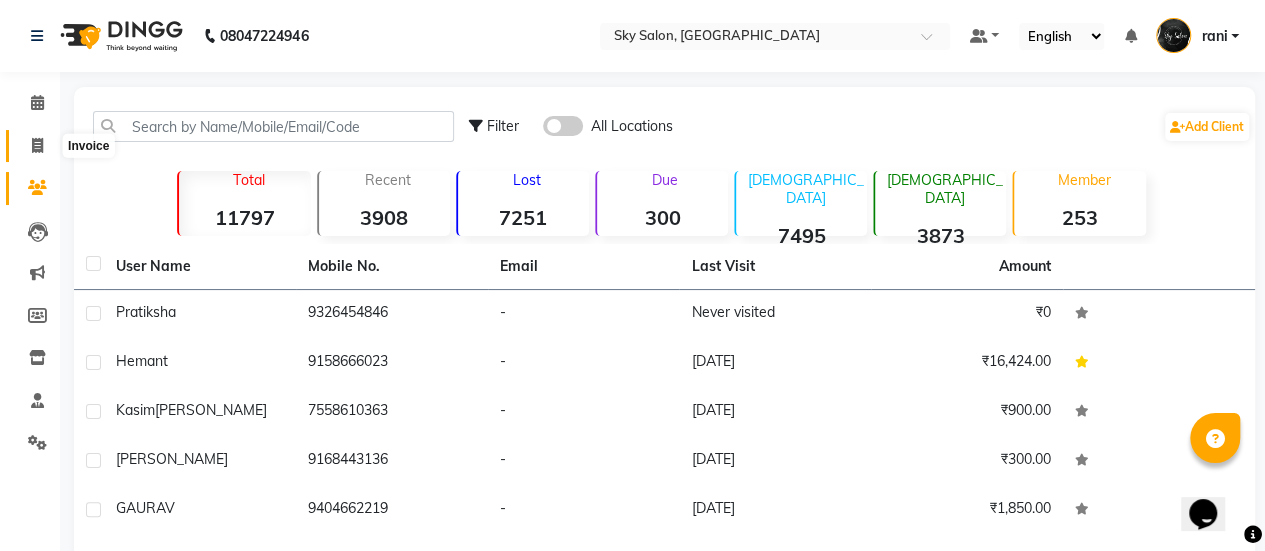 click 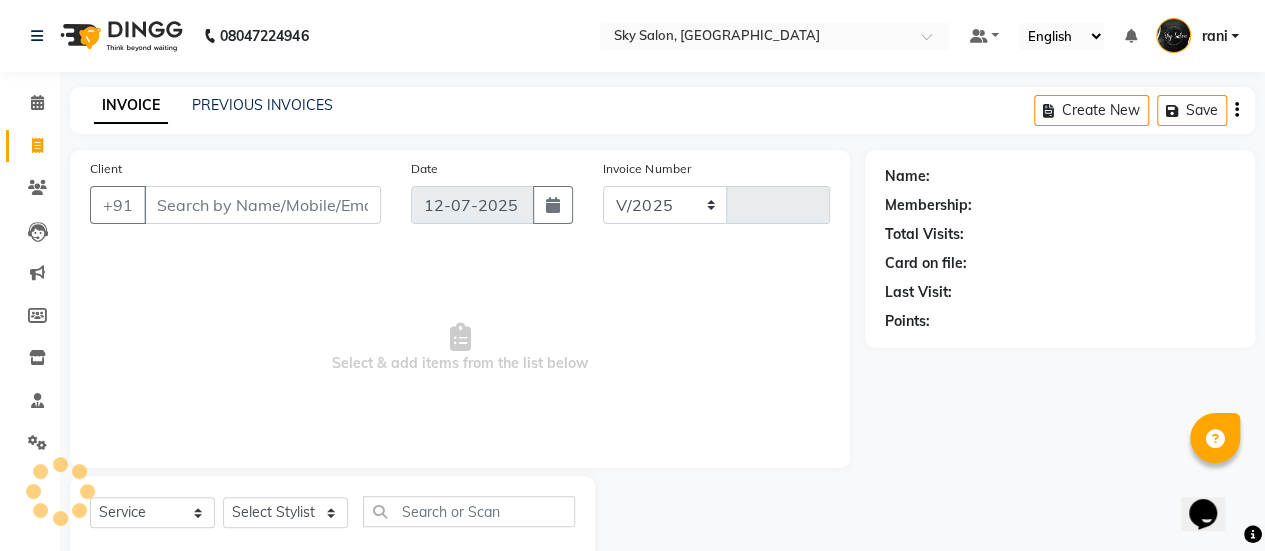 scroll, scrollTop: 49, scrollLeft: 0, axis: vertical 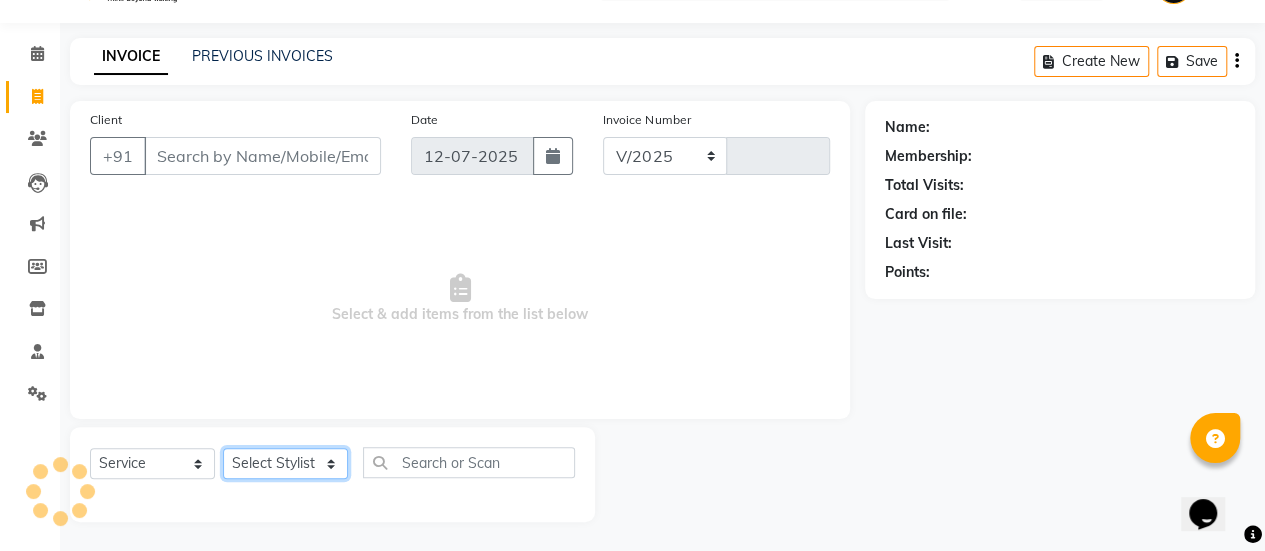 select on "3537" 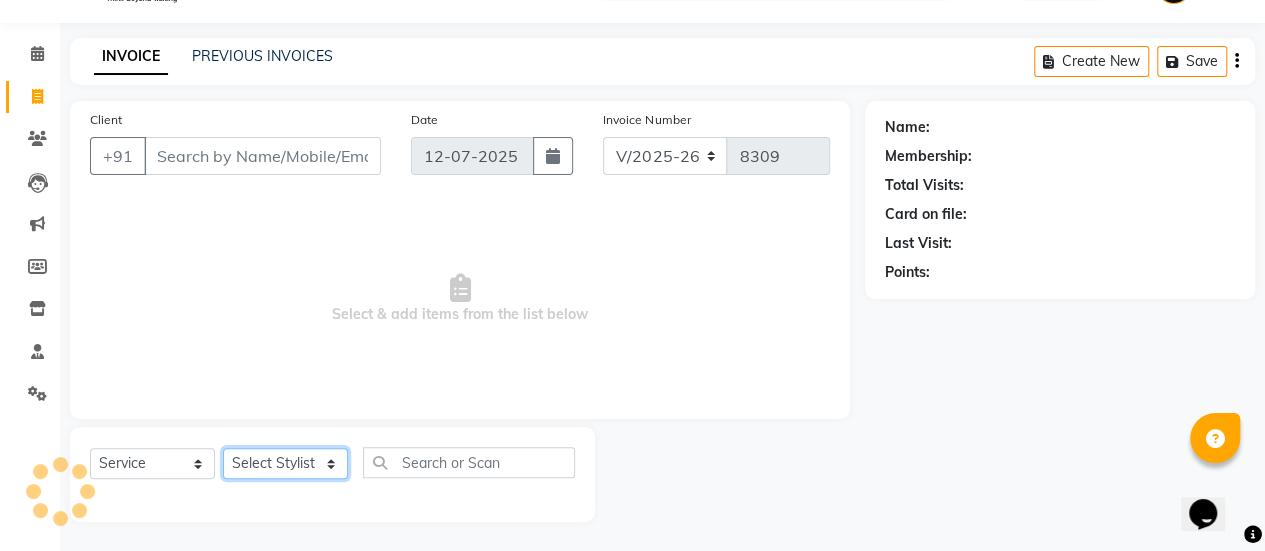 click on "Select Stylist" 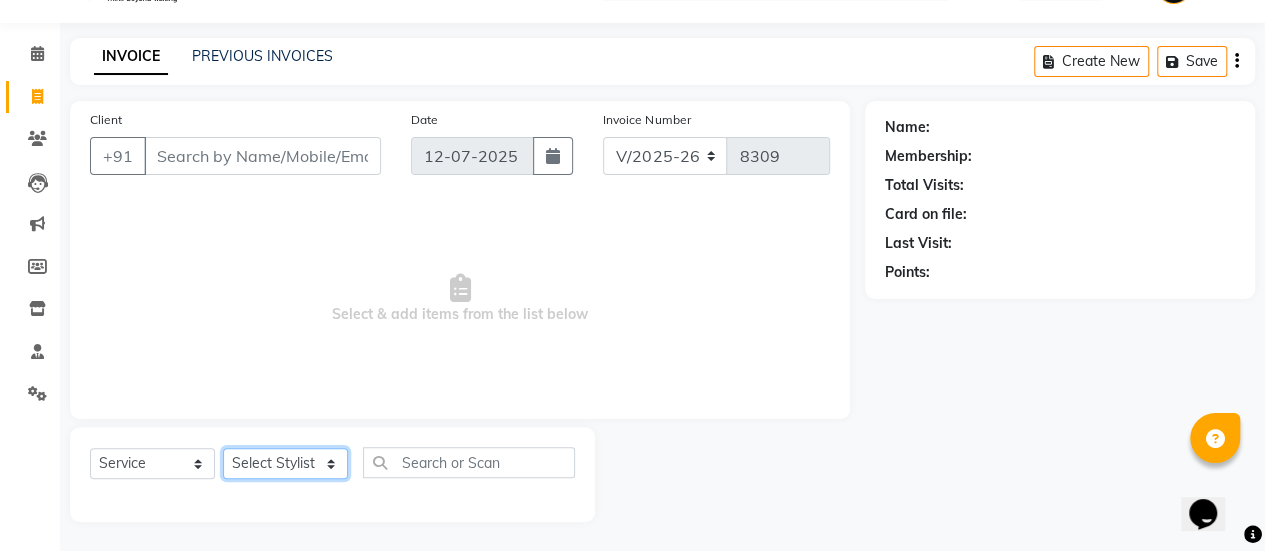 select on "43486" 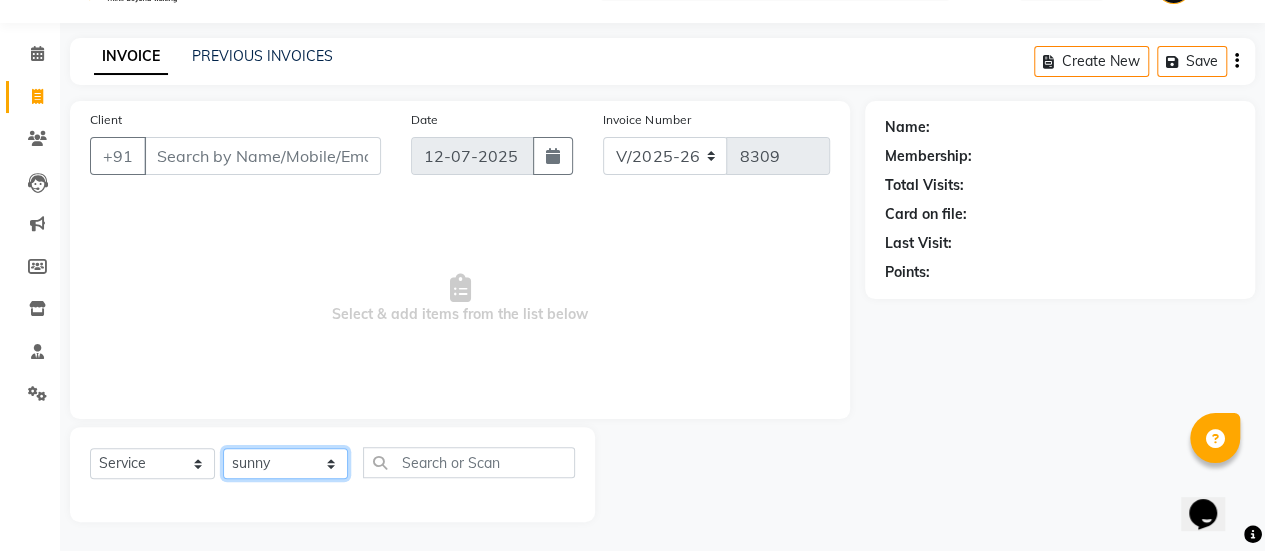 click on "Select Stylist afreen [PERSON_NAME] saha [PERSON_NAME] [PERSON_NAME] [PERSON_NAME] bharti Bunny Danish [PERSON_NAME] 1 [PERSON_NAME] [PERSON_NAME] gaurav Gulshan [PERSON_NAME] [PERSON_NAME] krishna [PERSON_NAME] [PERSON_NAME] rani [PERSON_NAME] [PERSON_NAME] sachin [PERSON_NAME] [PERSON_NAME] sameer 2 [PERSON_NAME] [PERSON_NAME] [PERSON_NAME]" 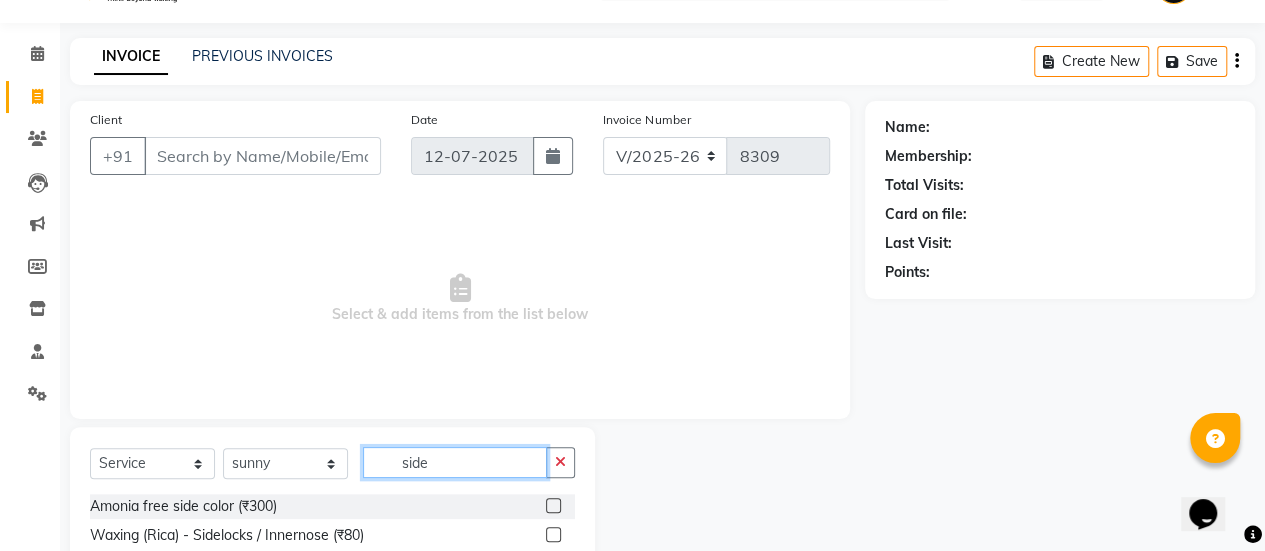 scroll, scrollTop: 194, scrollLeft: 0, axis: vertical 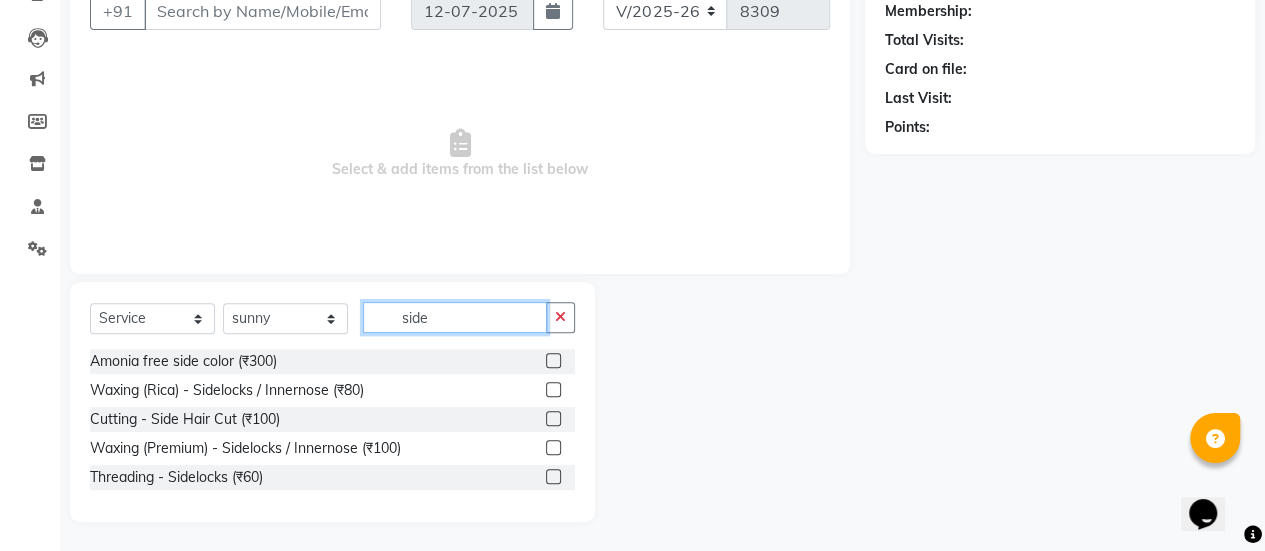 type on "side" 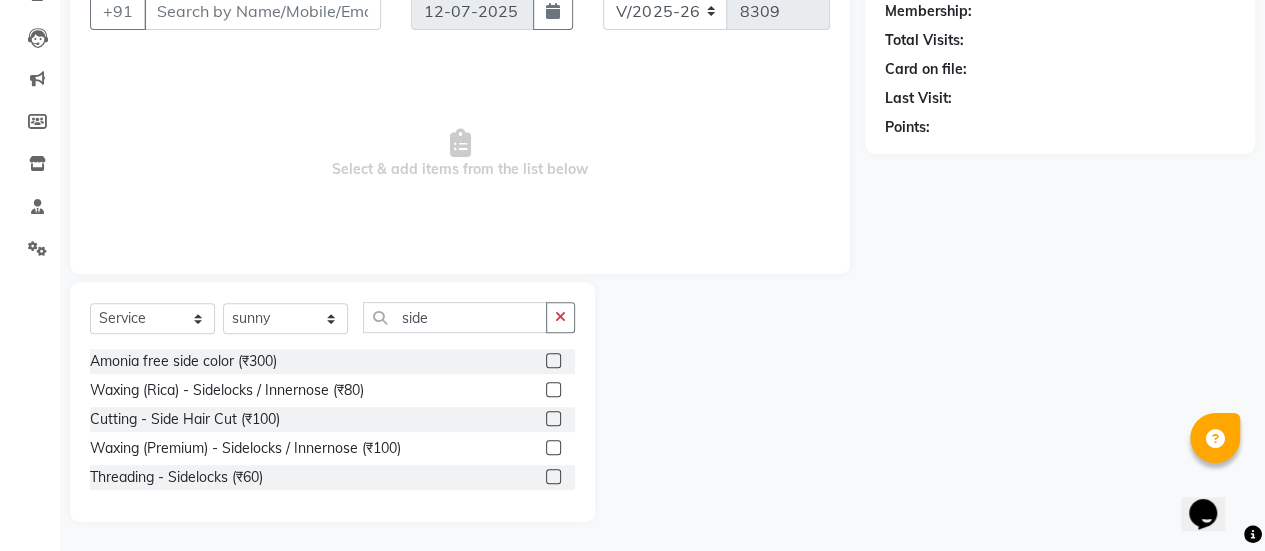 click 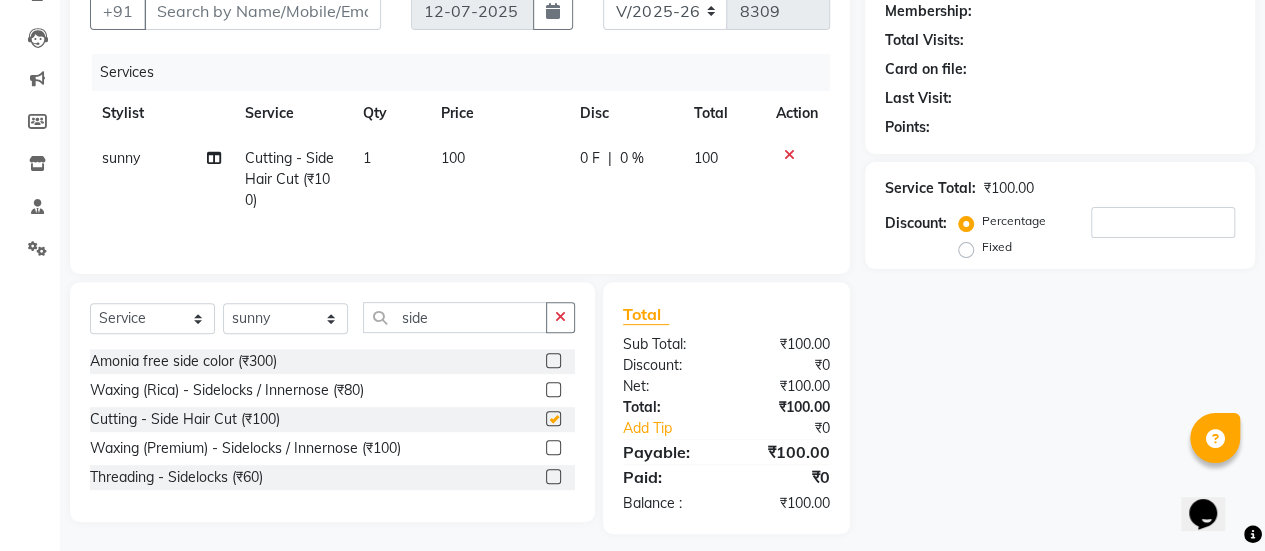 checkbox on "false" 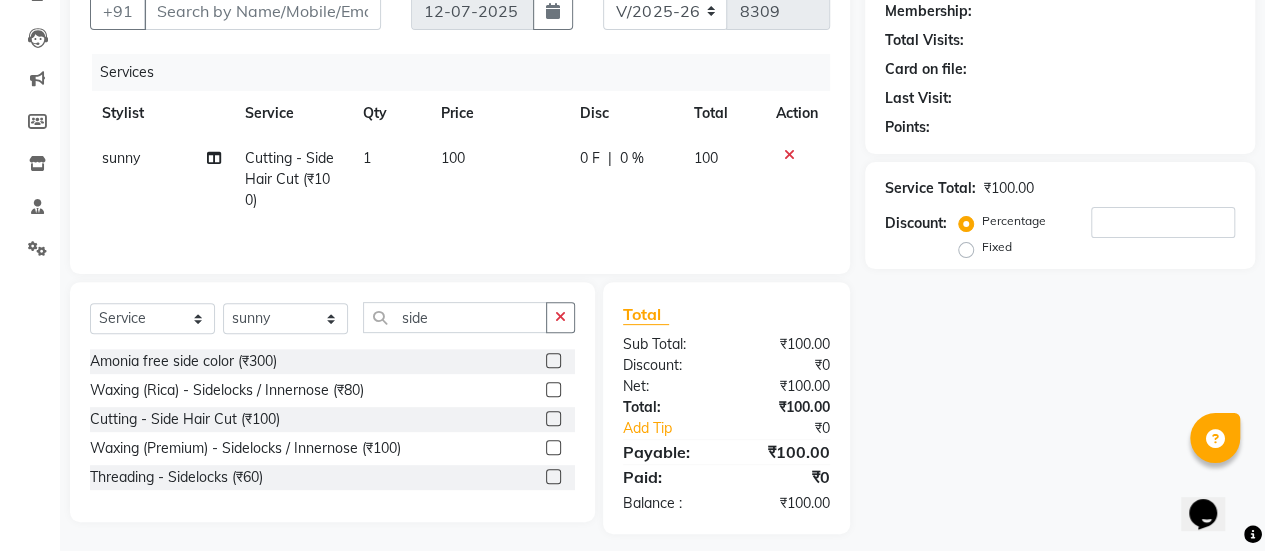 scroll, scrollTop: 128, scrollLeft: 0, axis: vertical 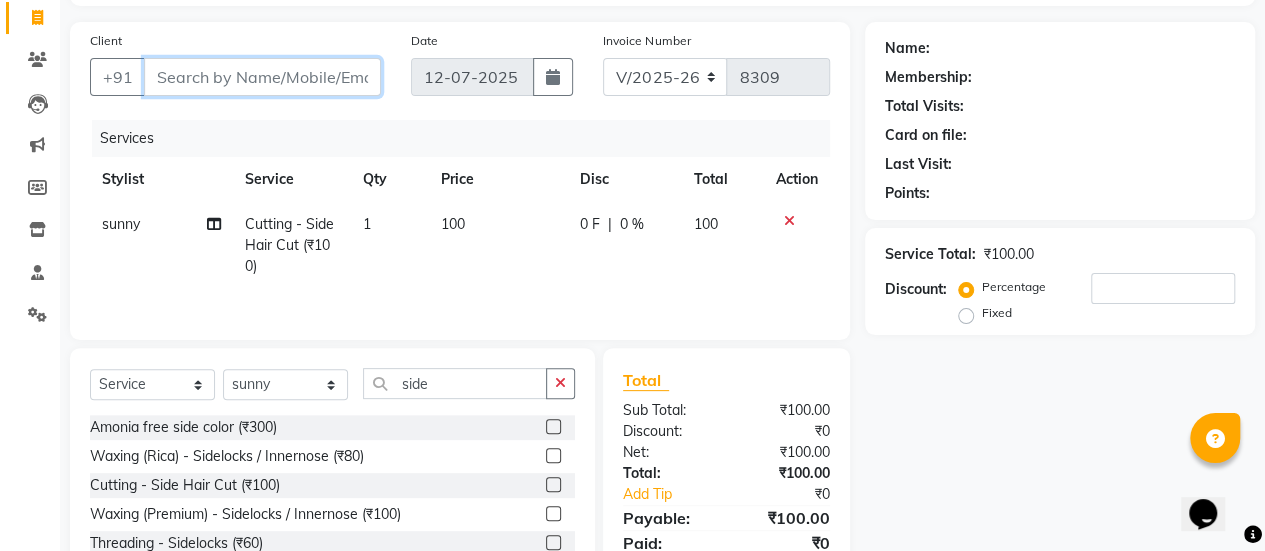 click on "Client" at bounding box center [262, 77] 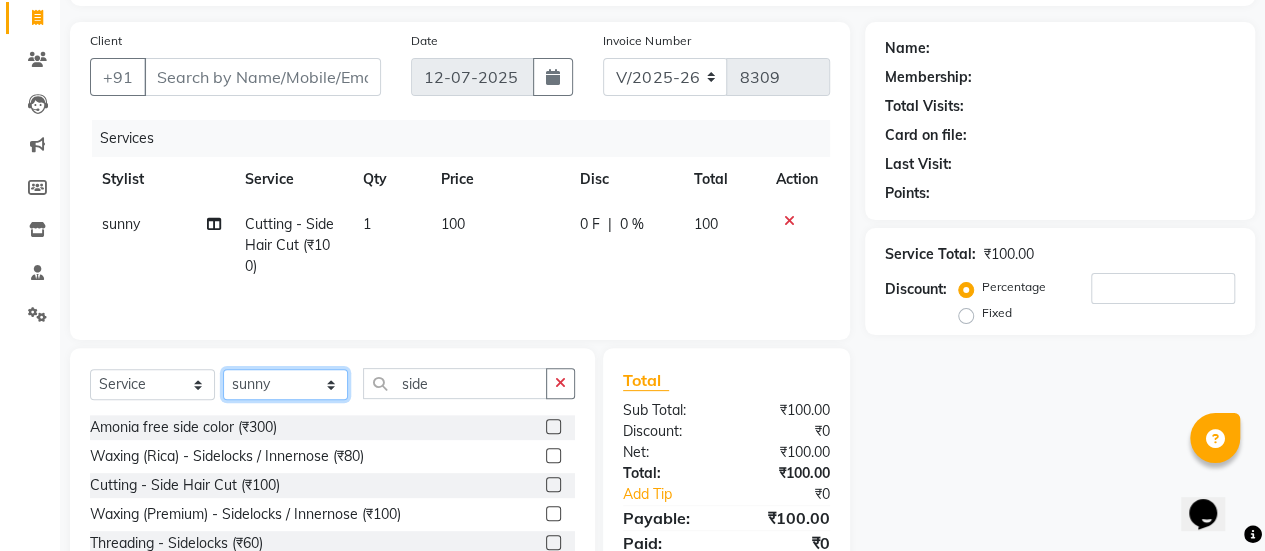 click on "Select Stylist afreen [PERSON_NAME] saha [PERSON_NAME] [PERSON_NAME] [PERSON_NAME] bharti Bunny Danish [PERSON_NAME] 1 [PERSON_NAME] [PERSON_NAME] gaurav Gulshan [PERSON_NAME] [PERSON_NAME] krishna [PERSON_NAME] [PERSON_NAME] rani [PERSON_NAME] [PERSON_NAME] sachin [PERSON_NAME] [PERSON_NAME] sameer 2 [PERSON_NAME] [PERSON_NAME] [PERSON_NAME]" 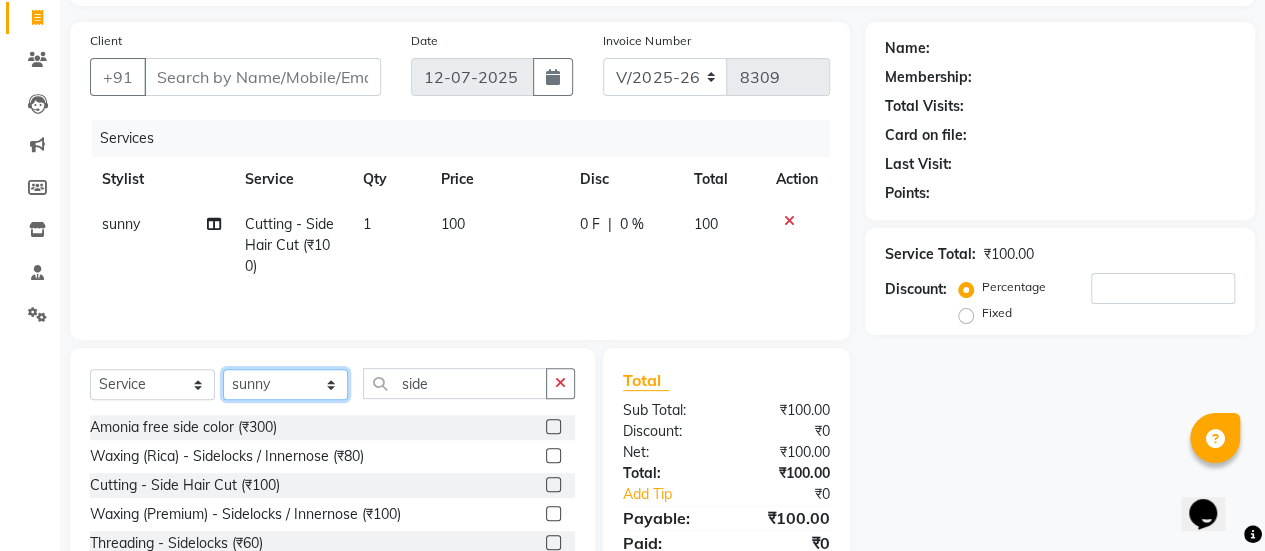 select on "84591" 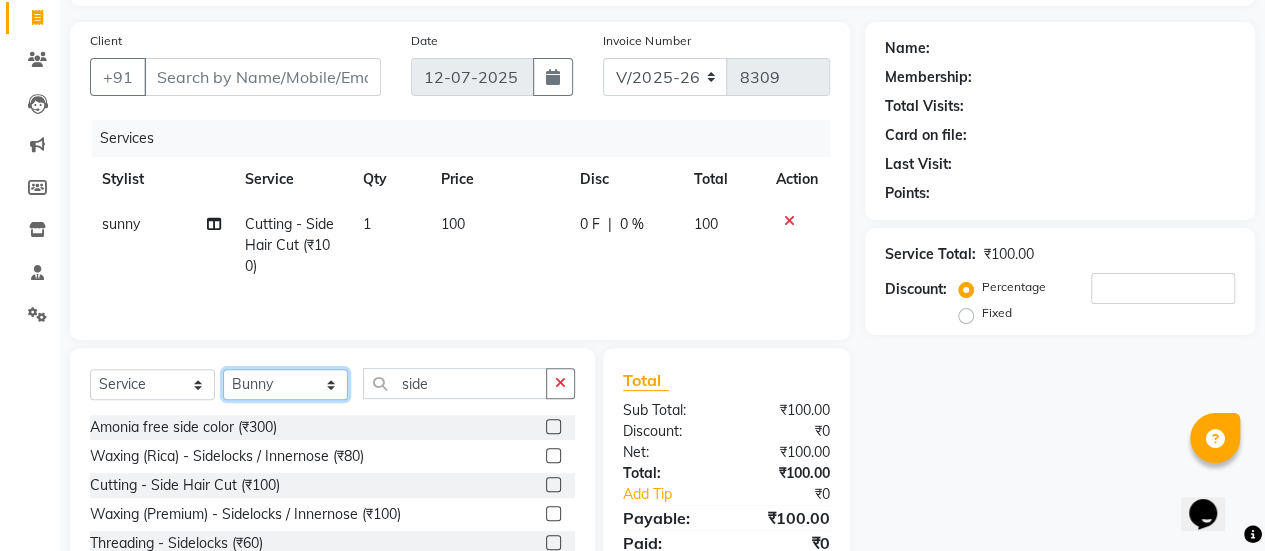 click on "Select Stylist afreen [PERSON_NAME] saha [PERSON_NAME] [PERSON_NAME] [PERSON_NAME] bharti Bunny Danish [PERSON_NAME] 1 [PERSON_NAME] [PERSON_NAME] gaurav Gulshan [PERSON_NAME] [PERSON_NAME] krishna [PERSON_NAME] [PERSON_NAME] rani [PERSON_NAME] [PERSON_NAME] sachin [PERSON_NAME] [PERSON_NAME] sameer 2 [PERSON_NAME] [PERSON_NAME] [PERSON_NAME]" 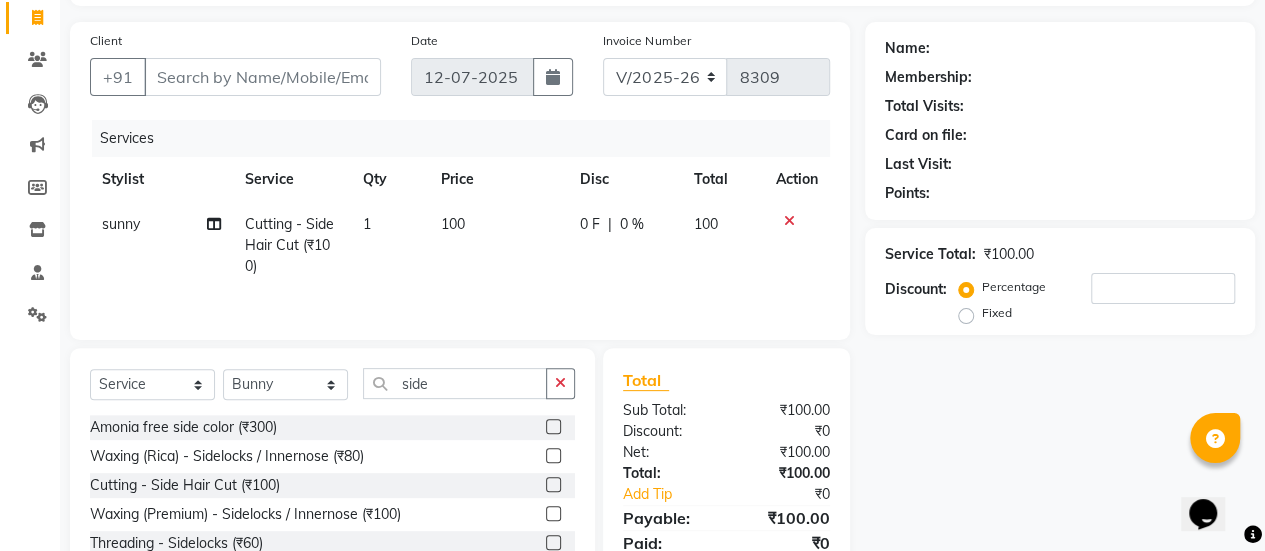 click 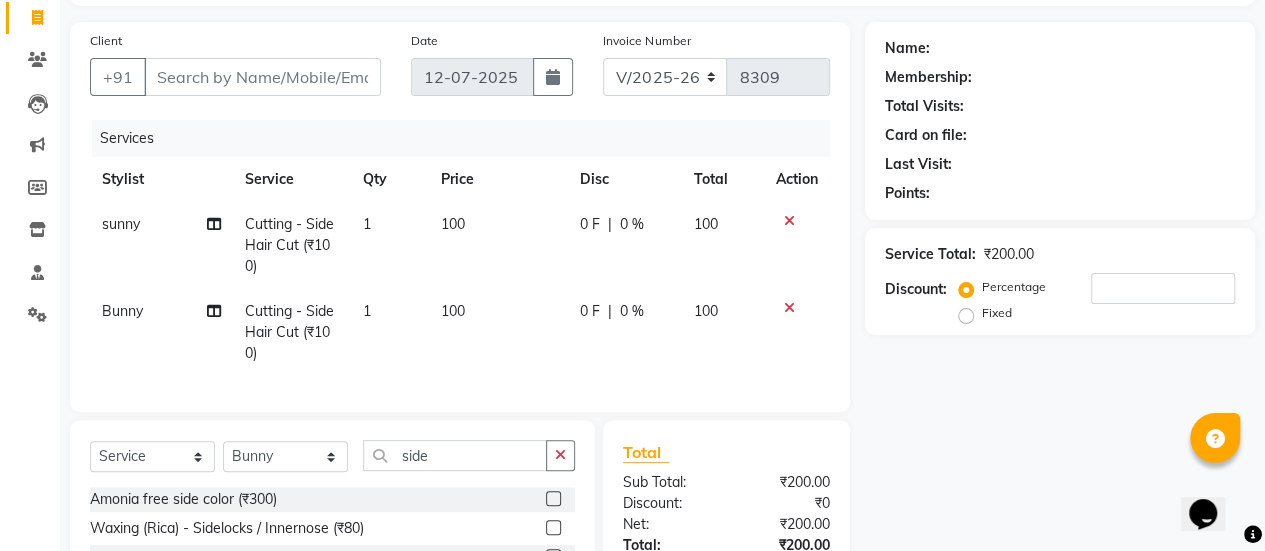 checkbox on "false" 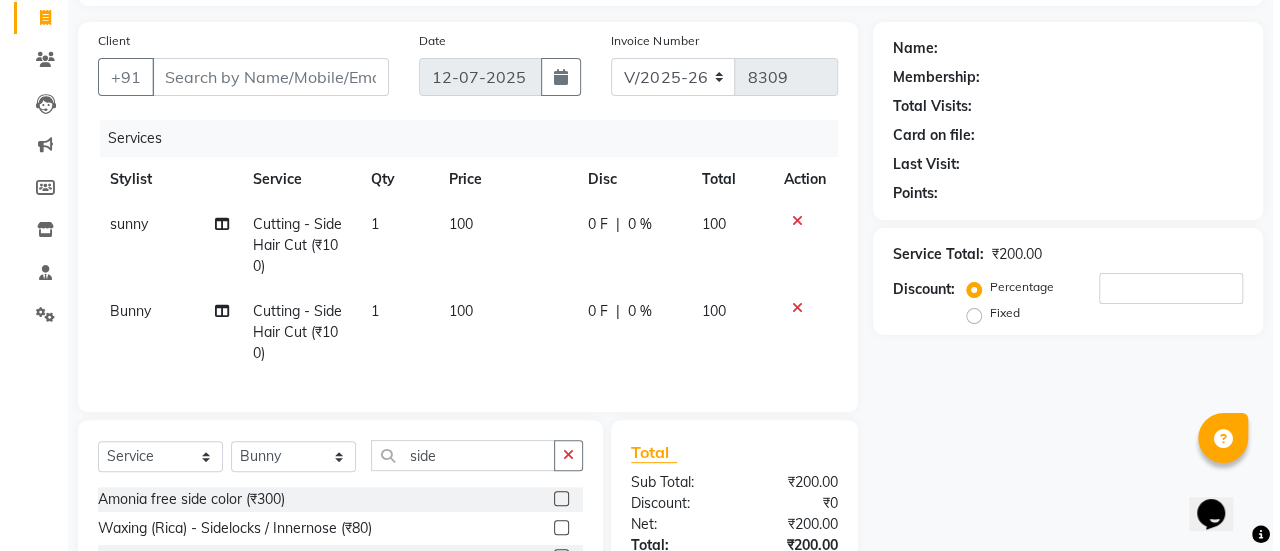 scroll, scrollTop: 124, scrollLeft: 0, axis: vertical 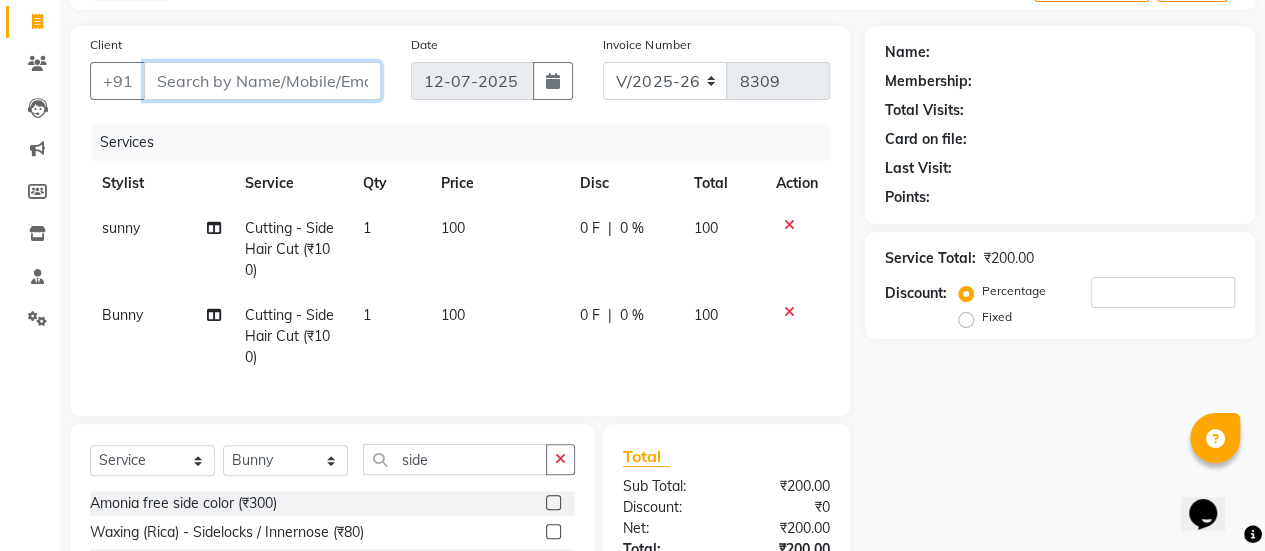 click on "Client" at bounding box center [262, 81] 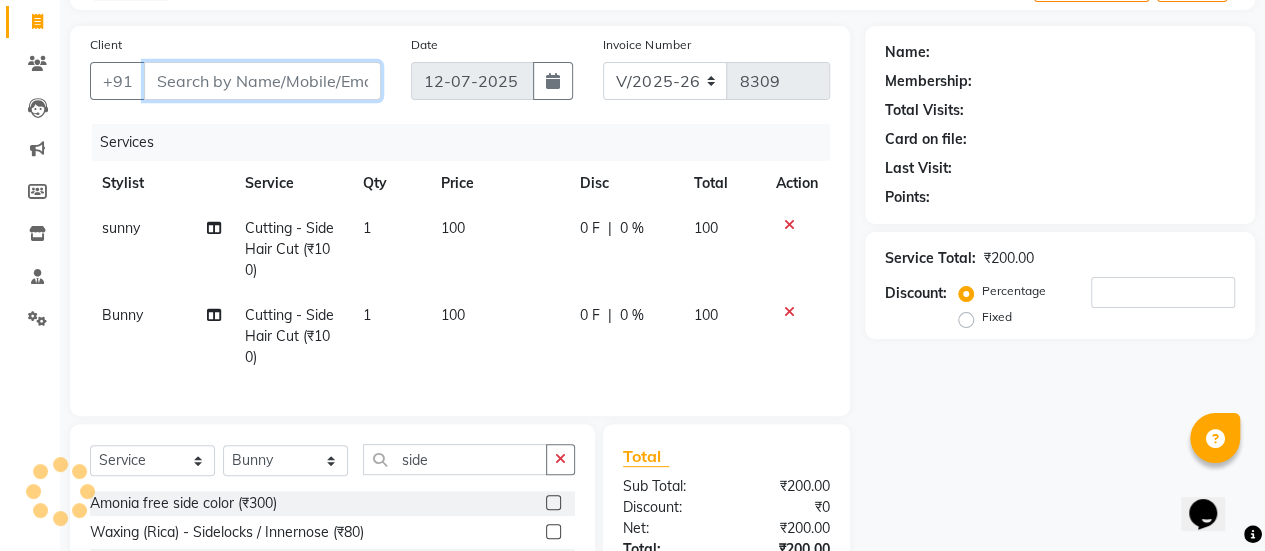 click on "Client" at bounding box center (262, 81) 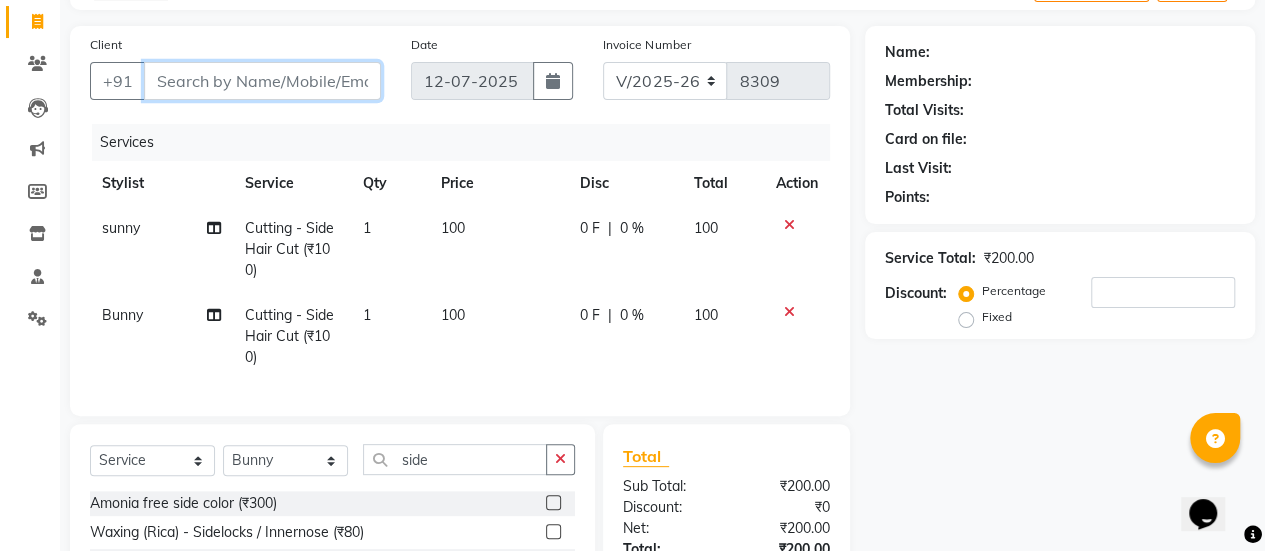 type on "7" 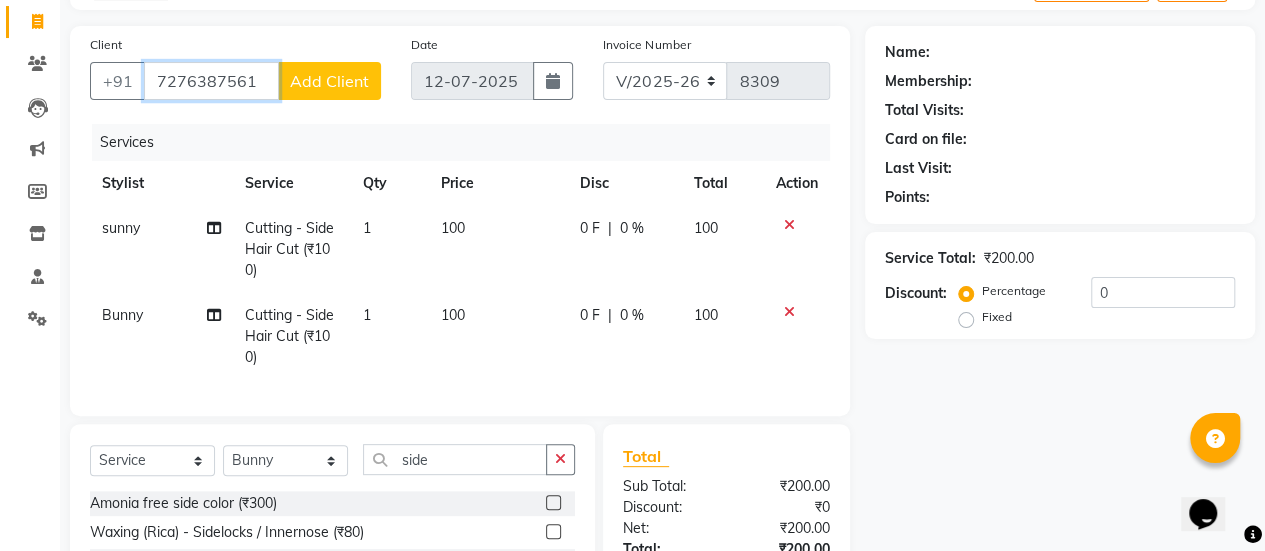 type on "7276387561" 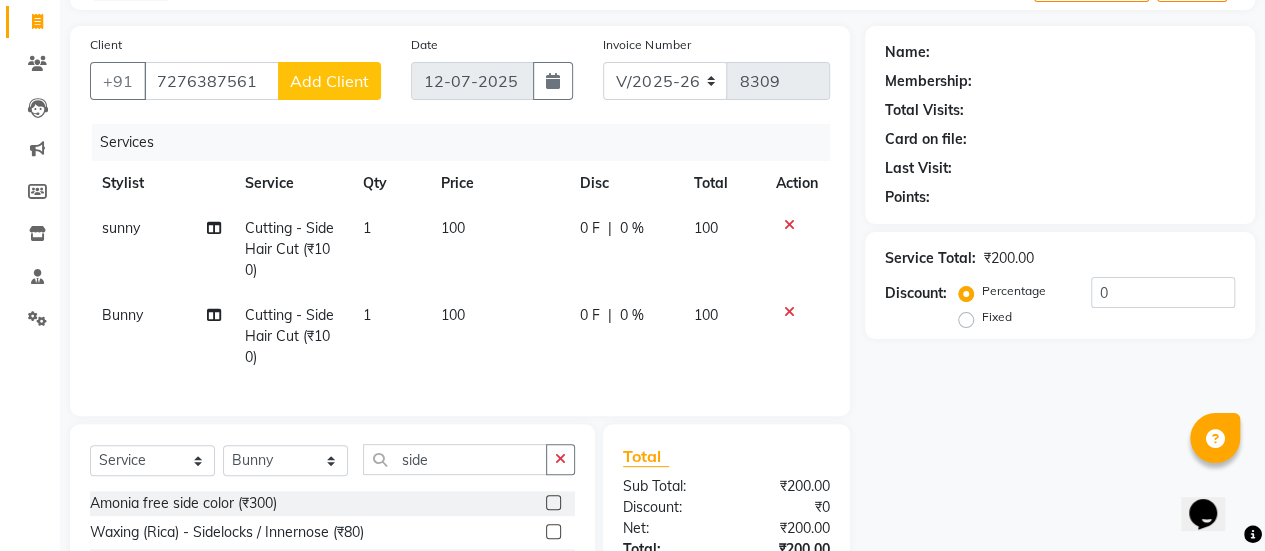 click on "Add Client" 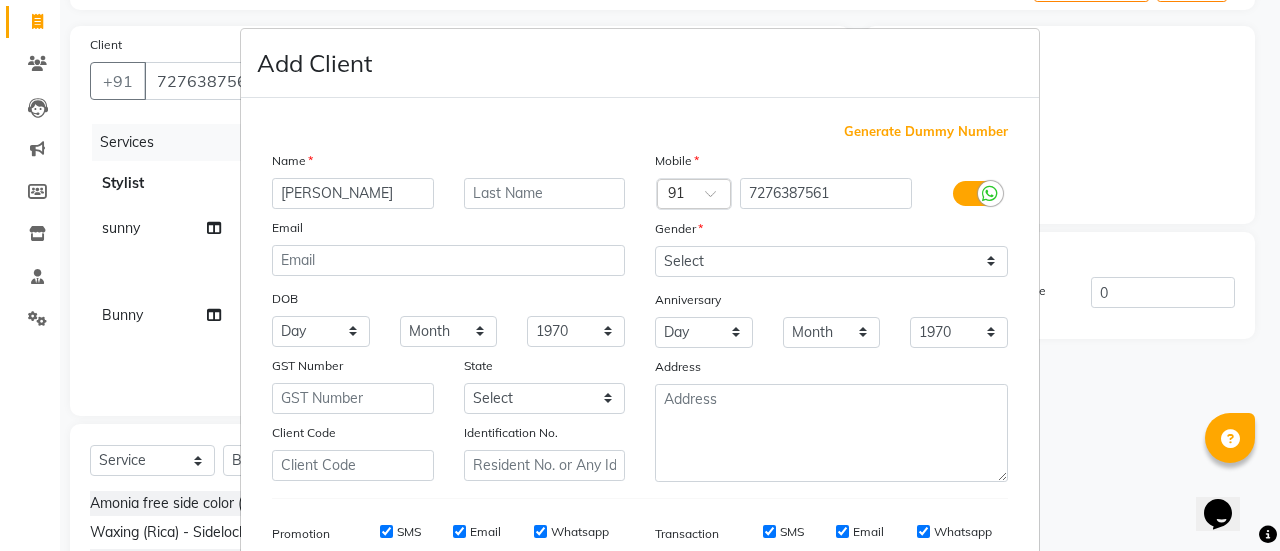 type on "ritesh" 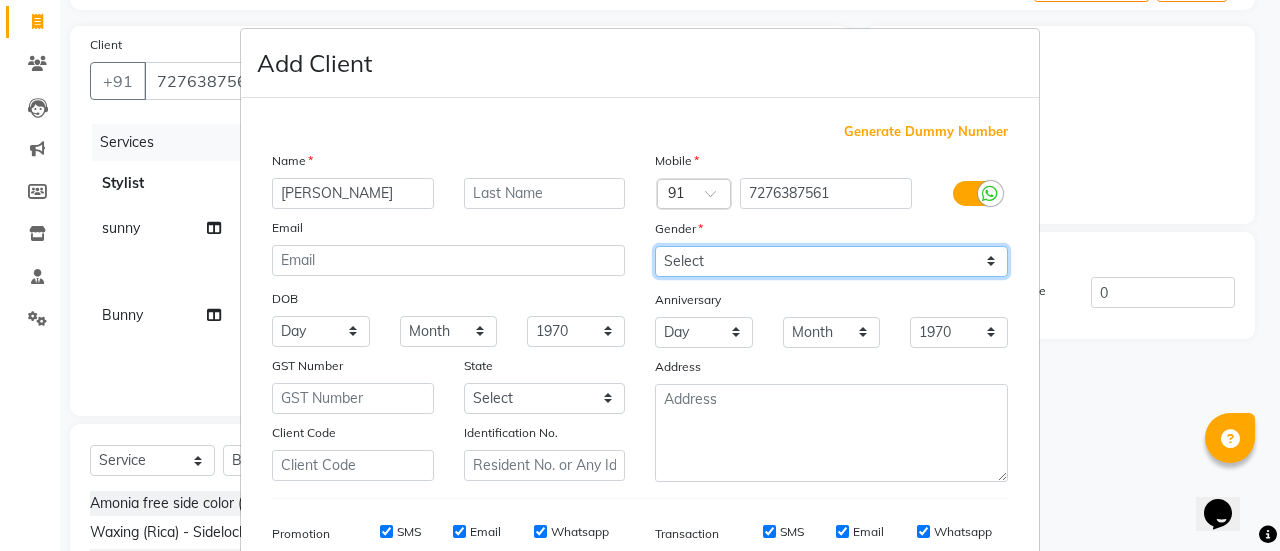 click on "Select Male Female Other Prefer Not To Say" at bounding box center [831, 261] 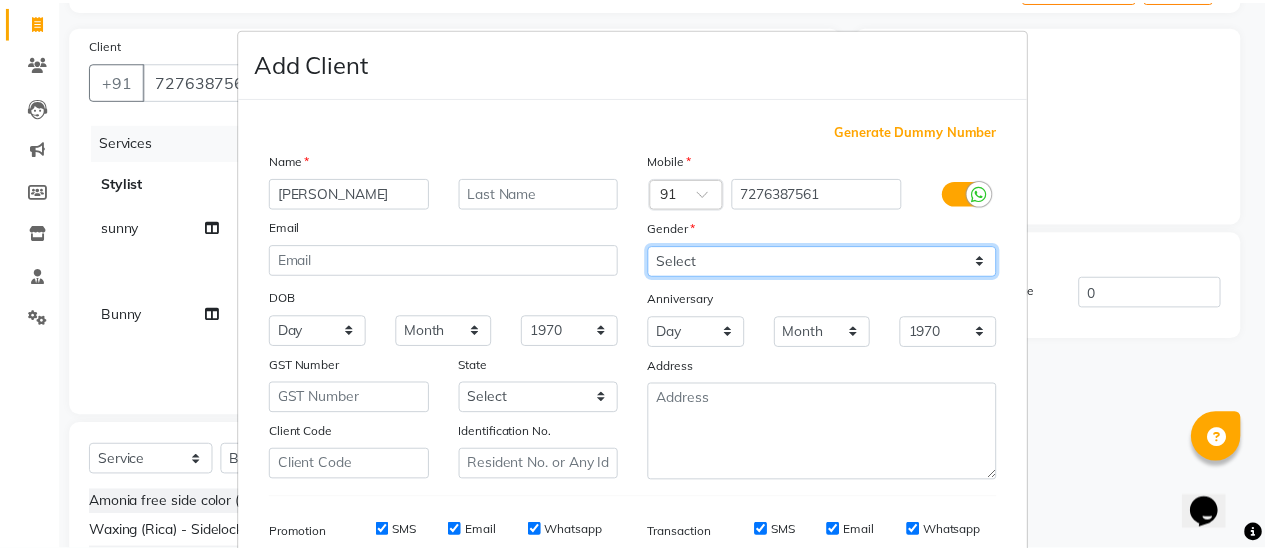 scroll, scrollTop: 294, scrollLeft: 0, axis: vertical 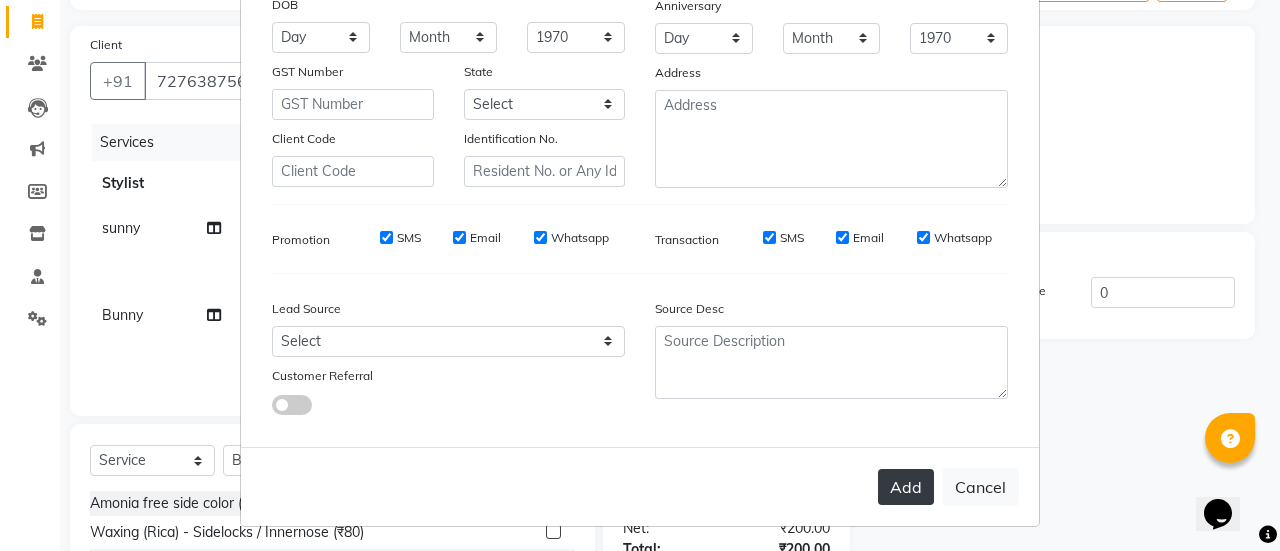 click on "Add" at bounding box center [906, 487] 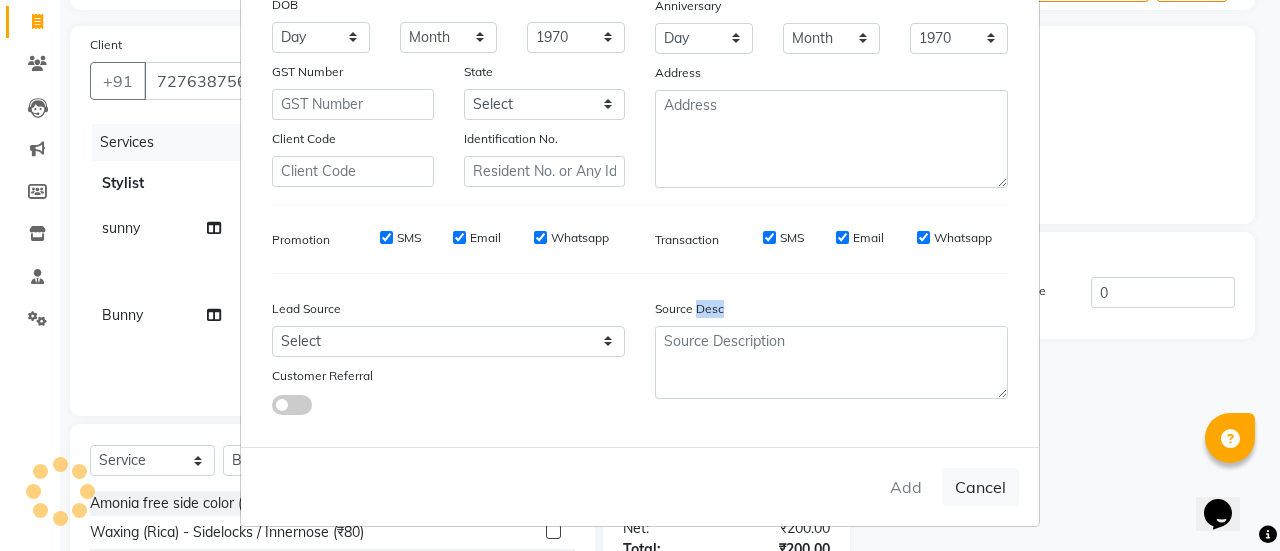 click on "Add   Cancel" at bounding box center (640, 486) 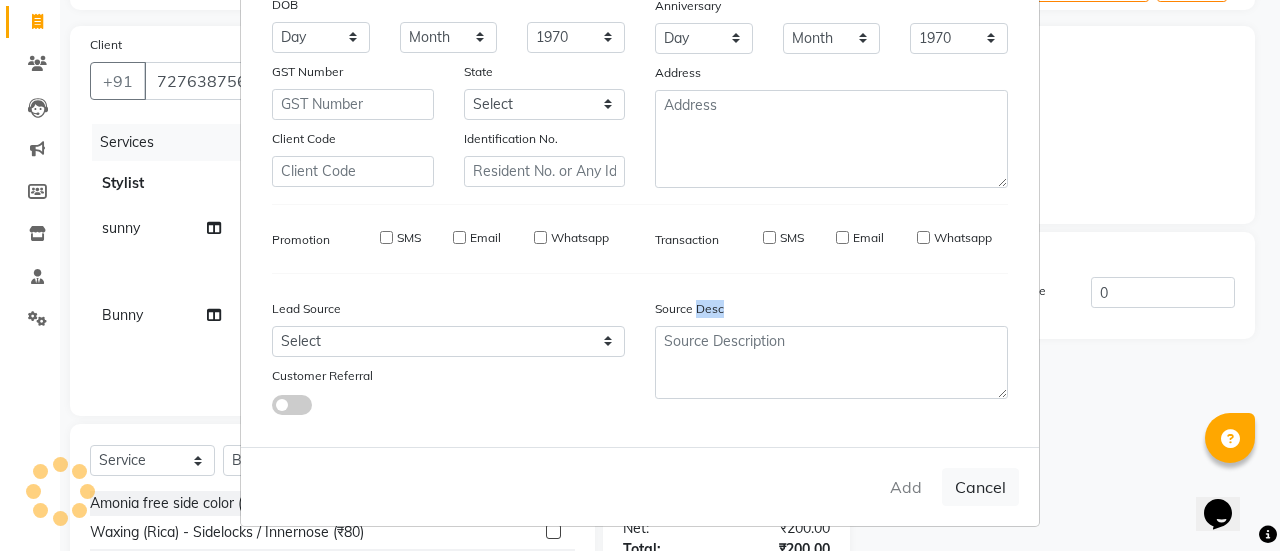 type 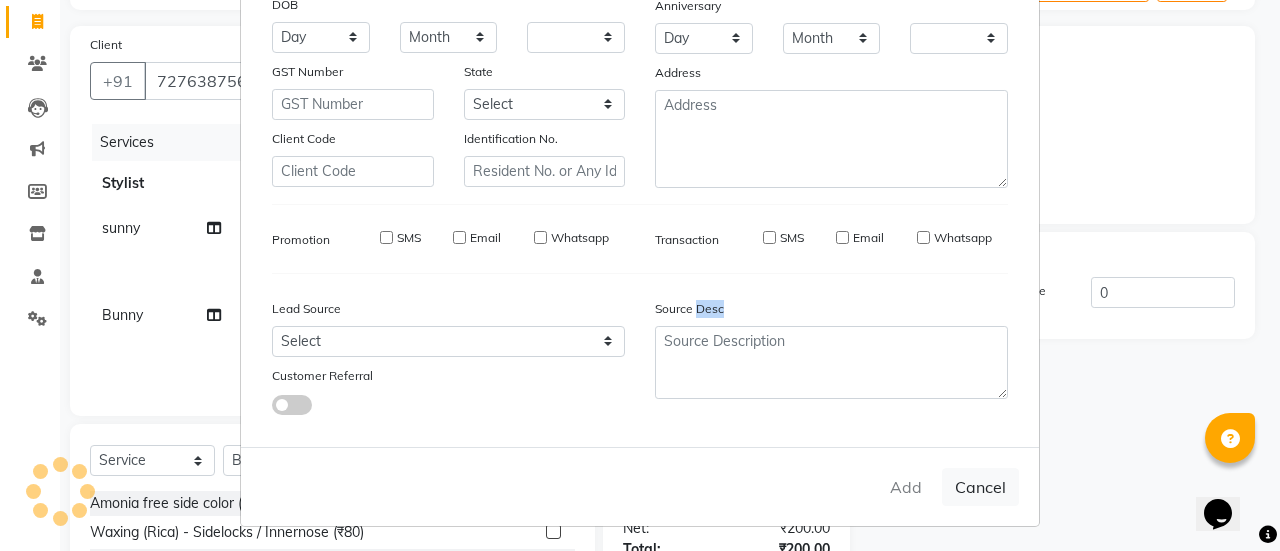 checkbox on "false" 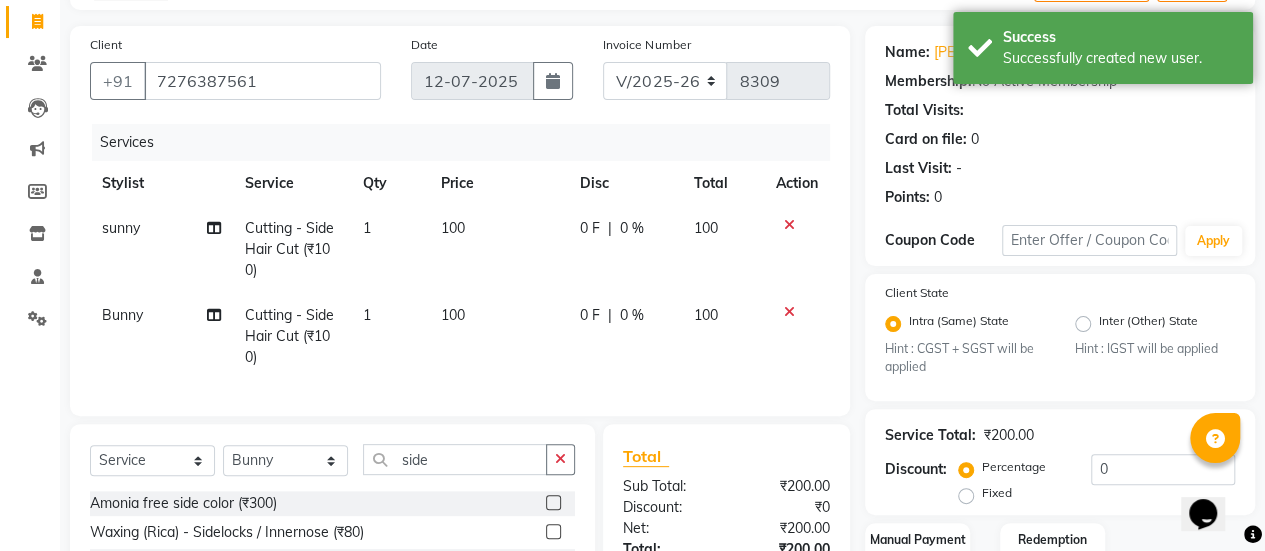 scroll, scrollTop: 292, scrollLeft: 0, axis: vertical 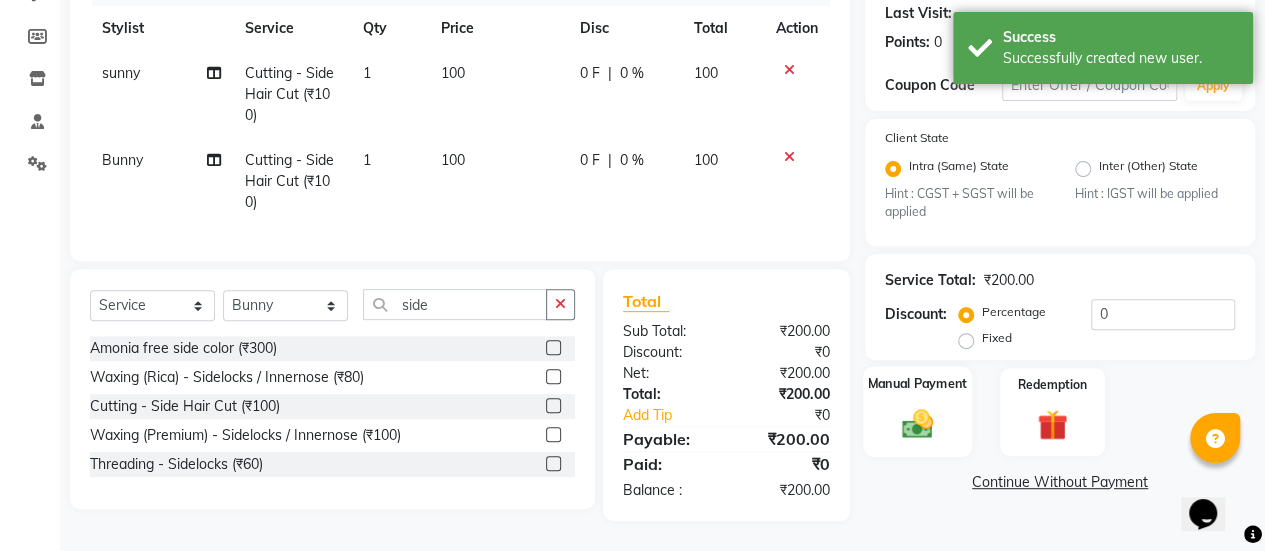 click on "Manual Payment" 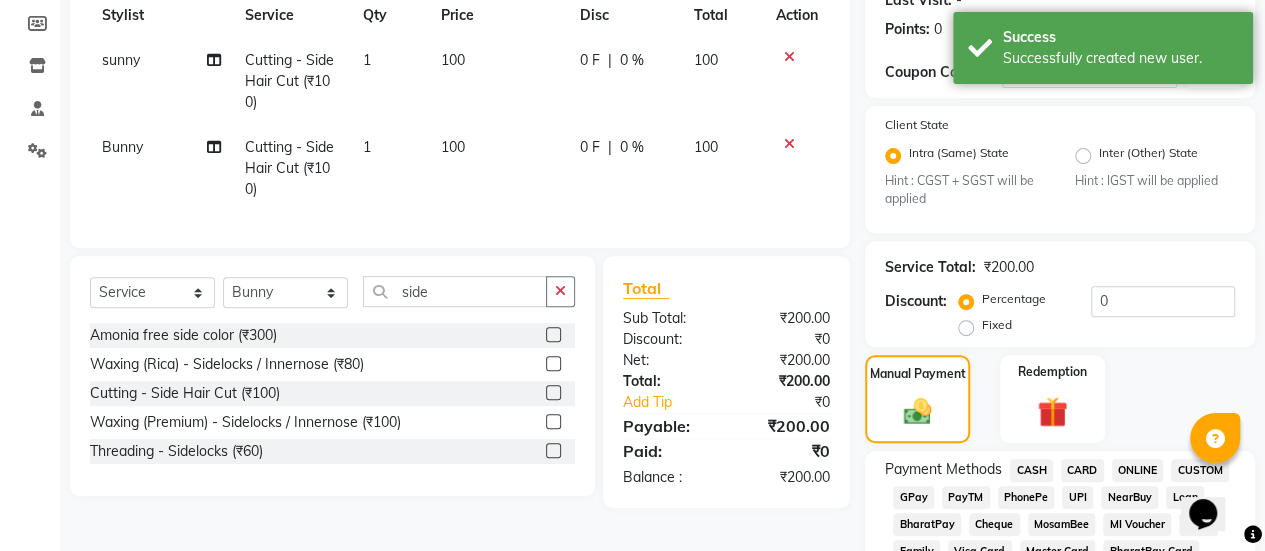 scroll, scrollTop: 428, scrollLeft: 0, axis: vertical 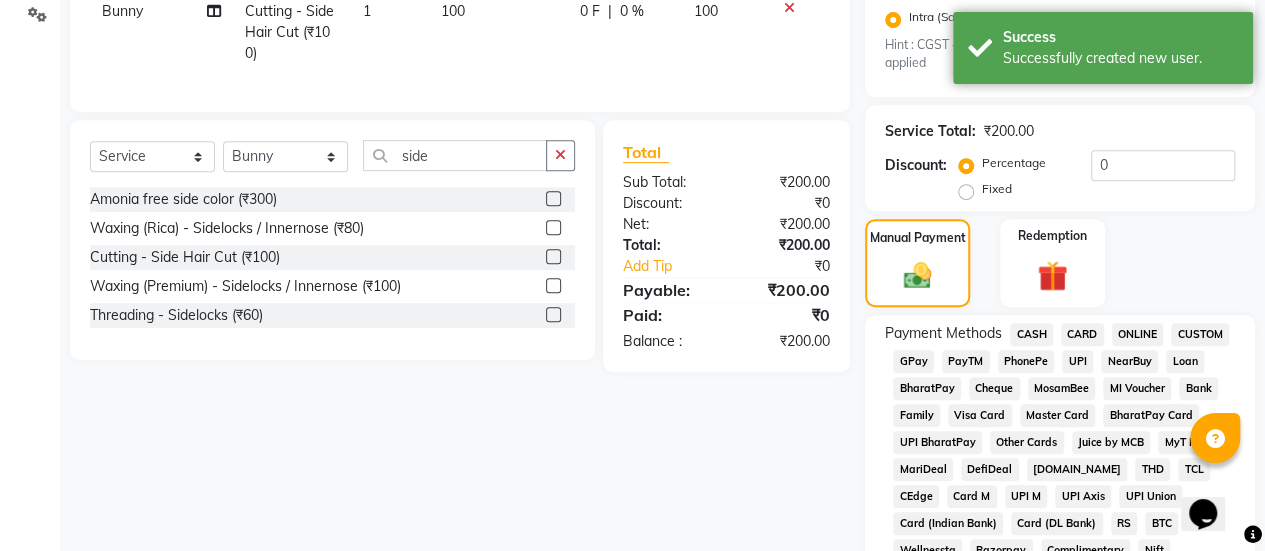 click on "GPay" 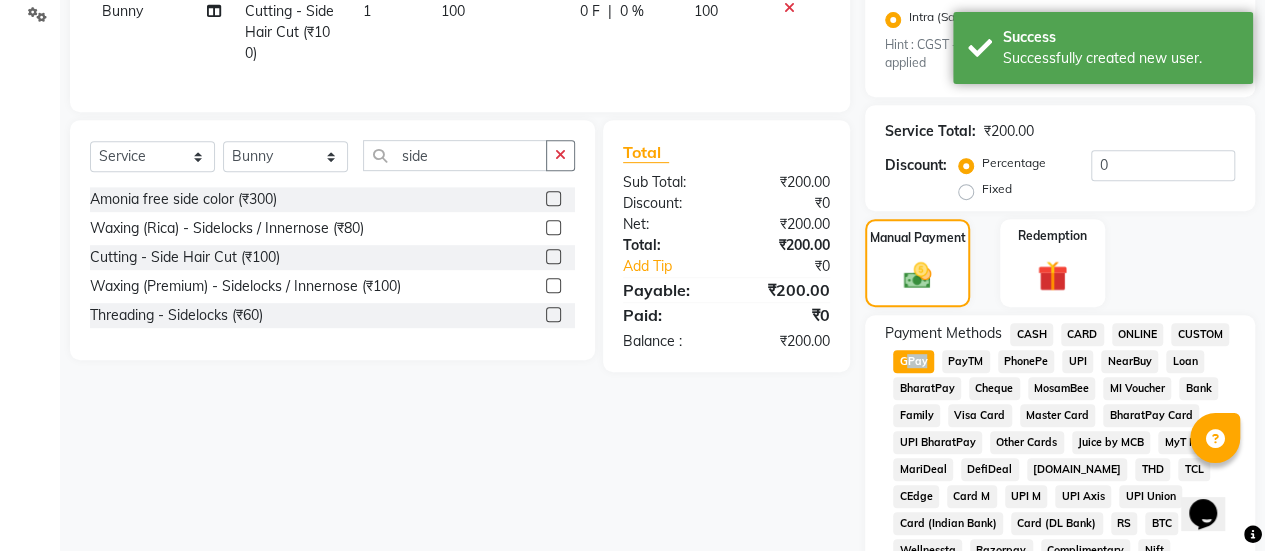 click on "GPay" 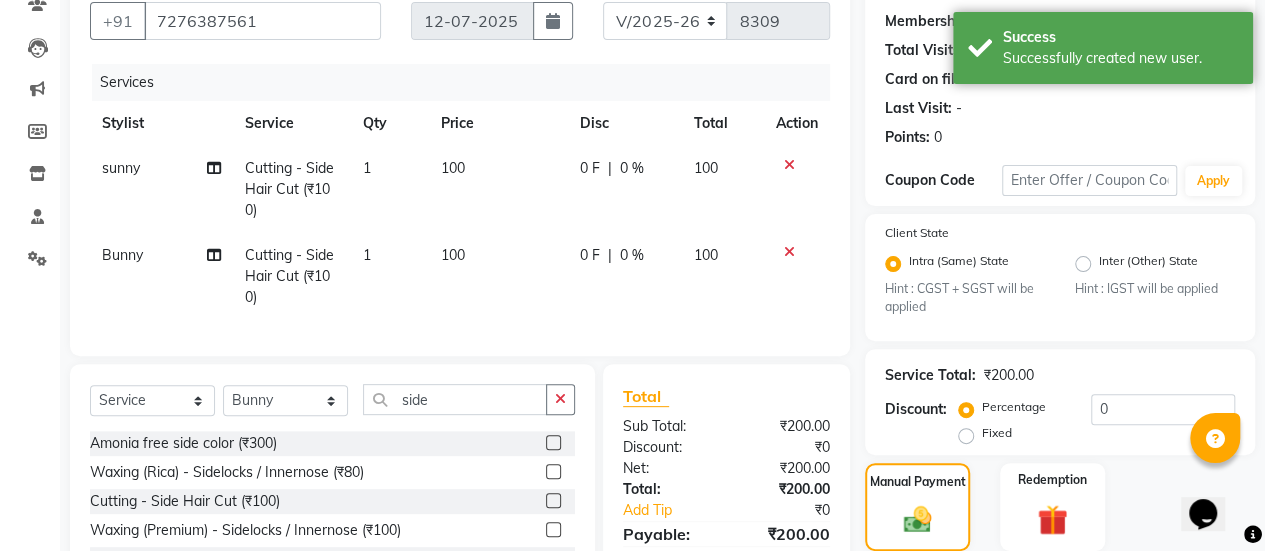 scroll, scrollTop: 1098, scrollLeft: 0, axis: vertical 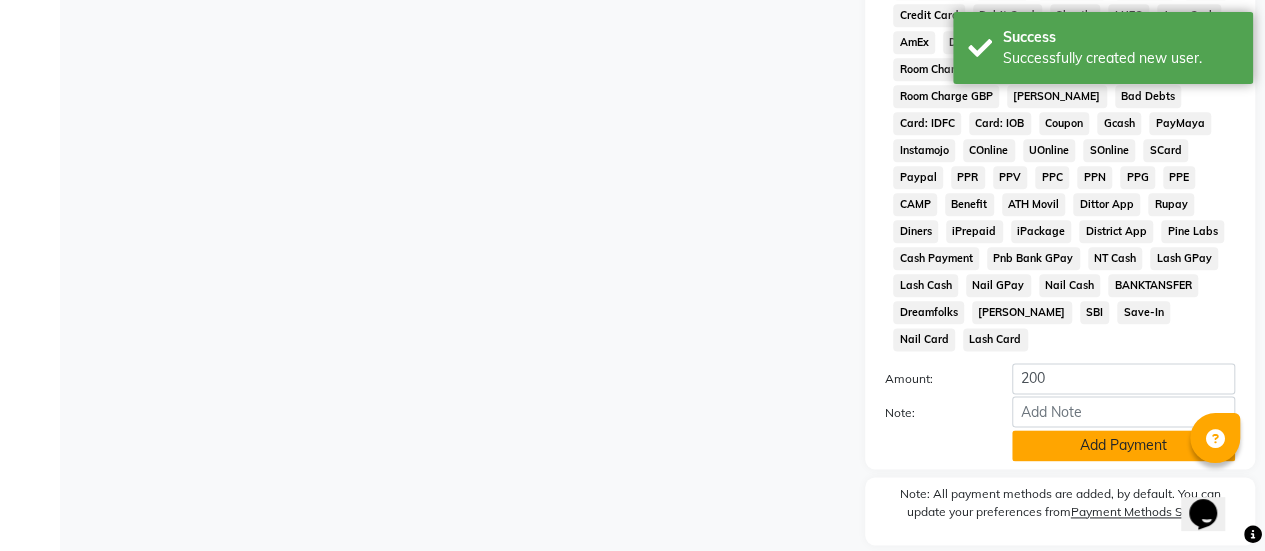 click on "Add Payment" 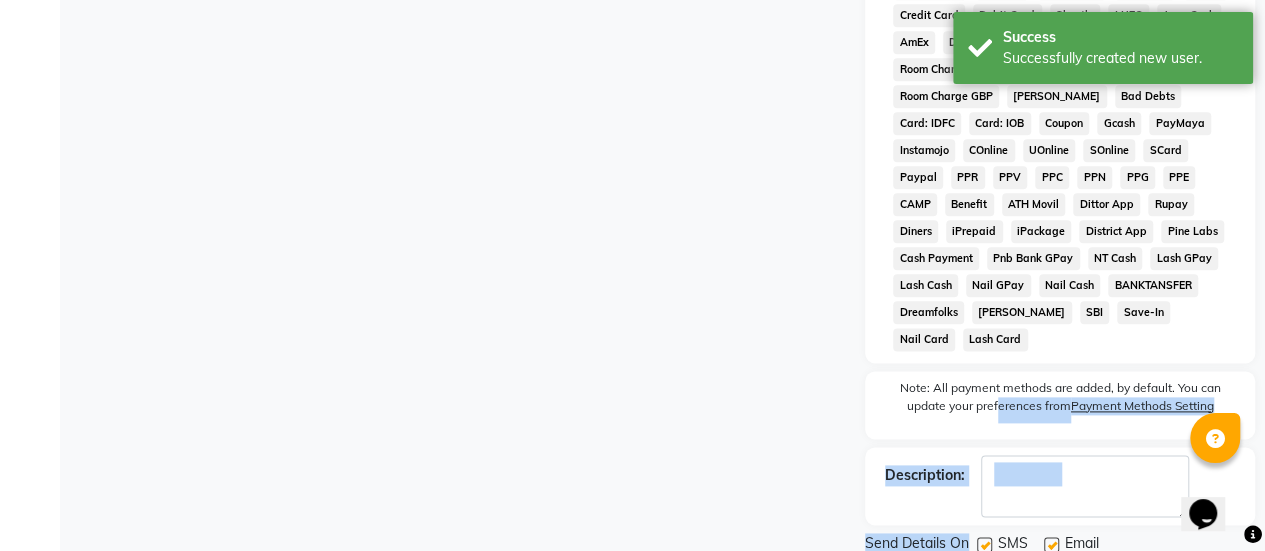 drag, startPoint x: 982, startPoint y: 517, endPoint x: 1020, endPoint y: 353, distance: 168.34488 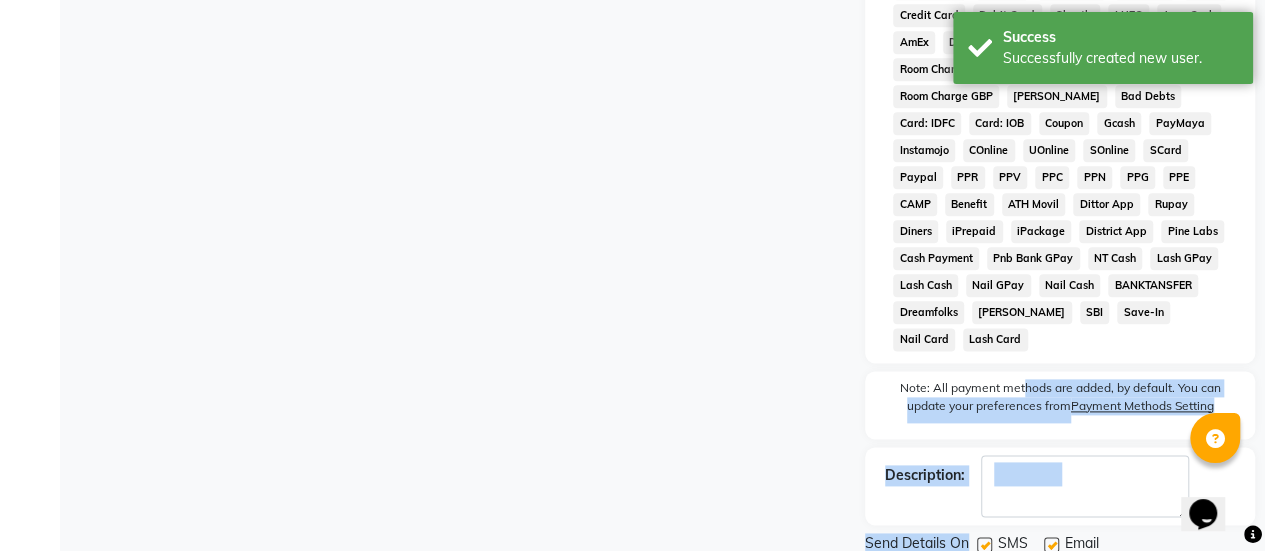 scroll, scrollTop: 1147, scrollLeft: 0, axis: vertical 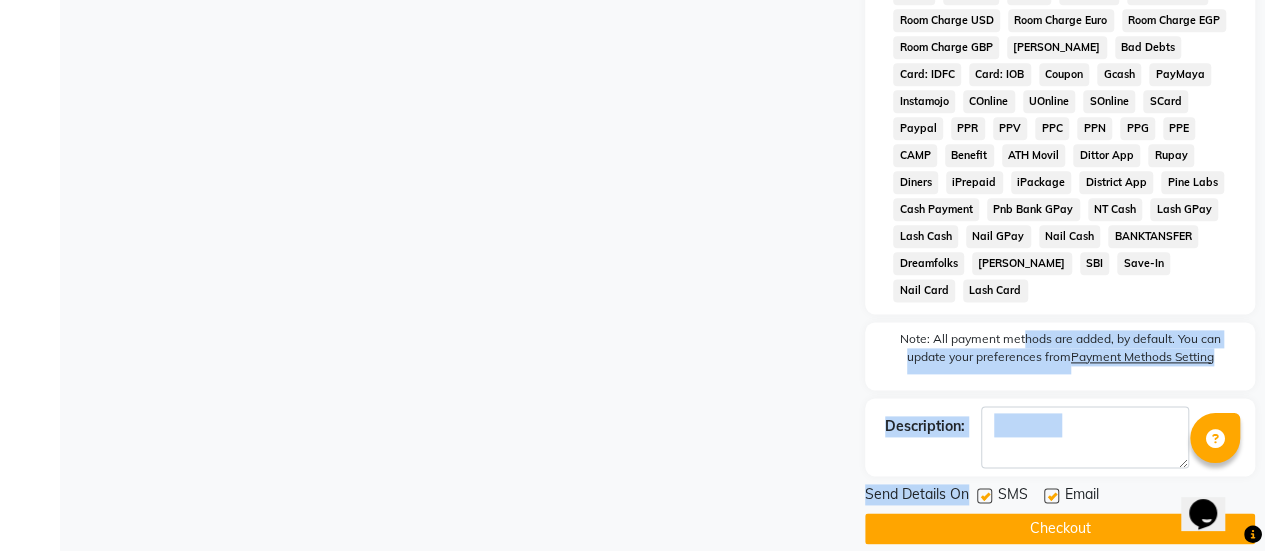 click 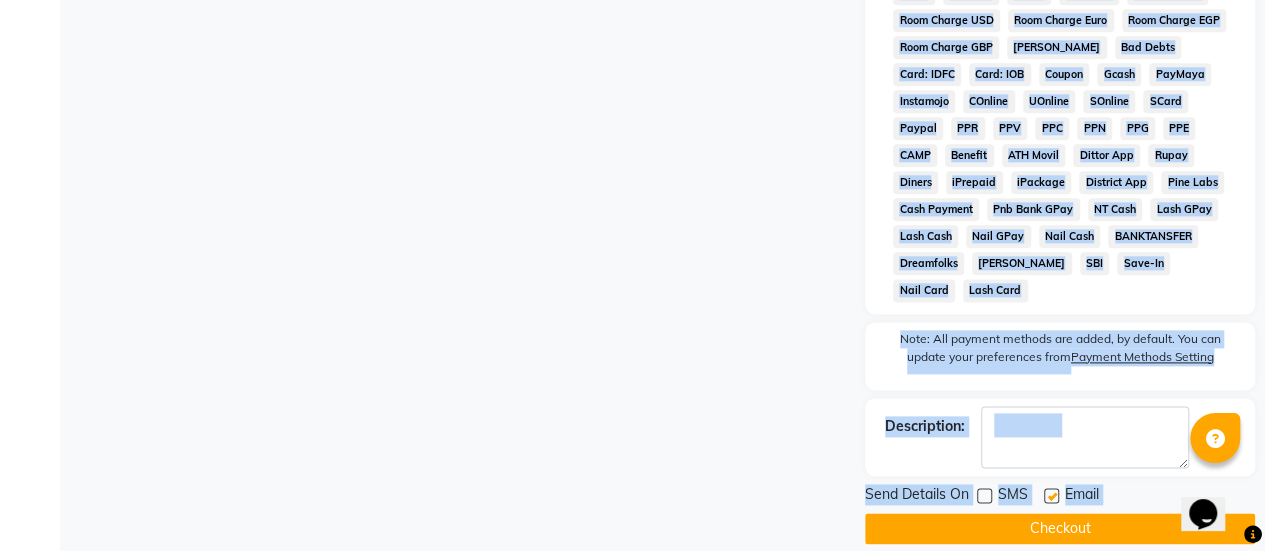 drag, startPoint x: 828, startPoint y: 486, endPoint x: 882, endPoint y: 502, distance: 56.32051 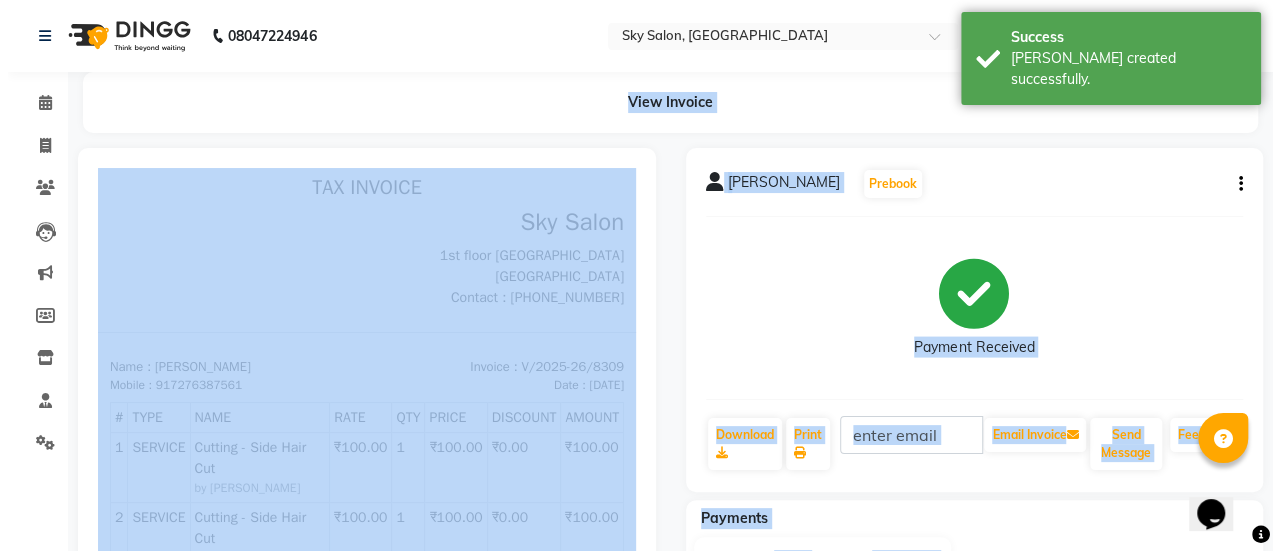 scroll, scrollTop: 0, scrollLeft: 0, axis: both 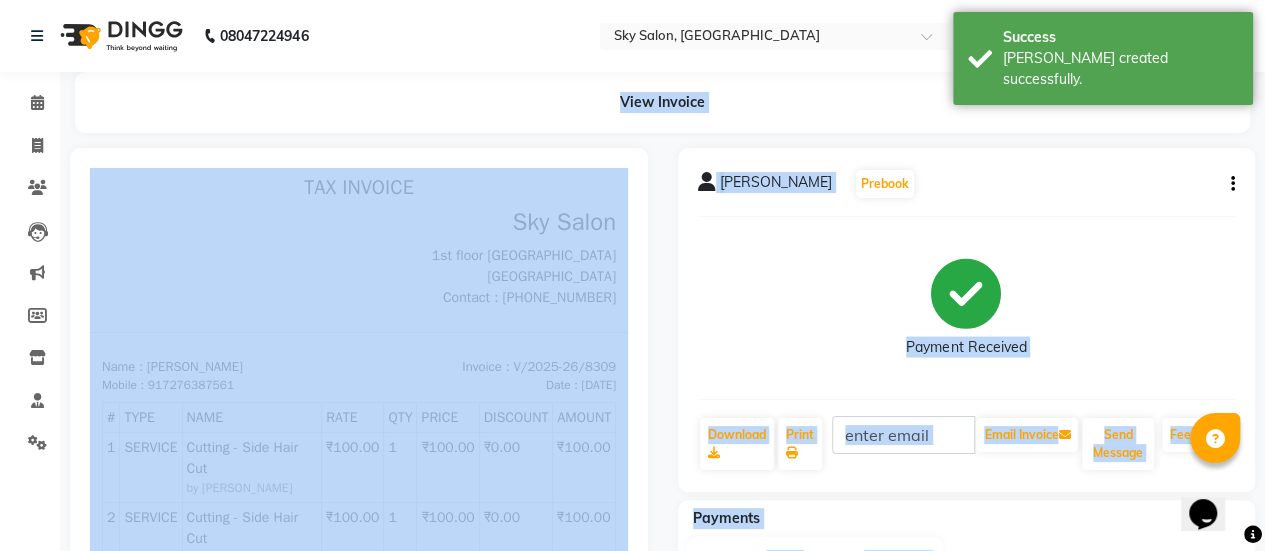 click on "Payment Received" 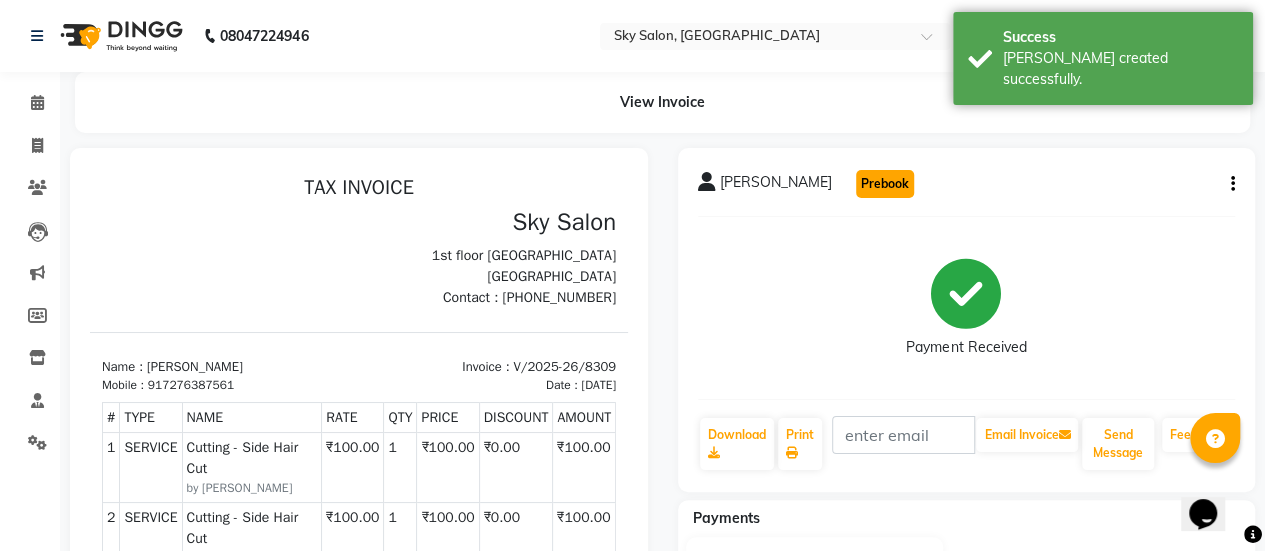 click on "Prebook" 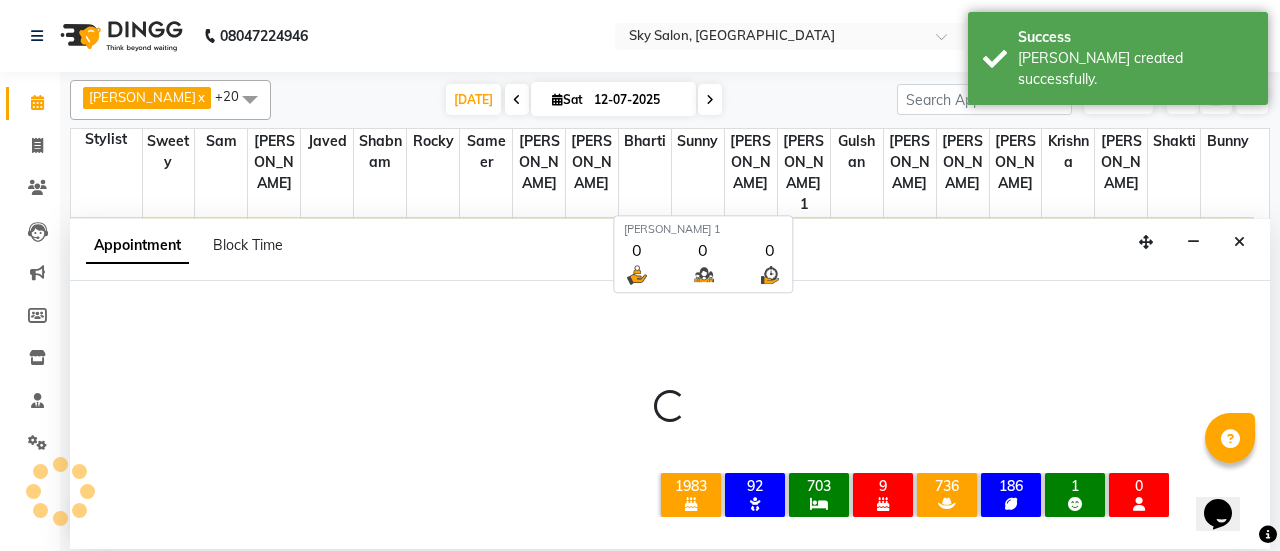 select on "43486" 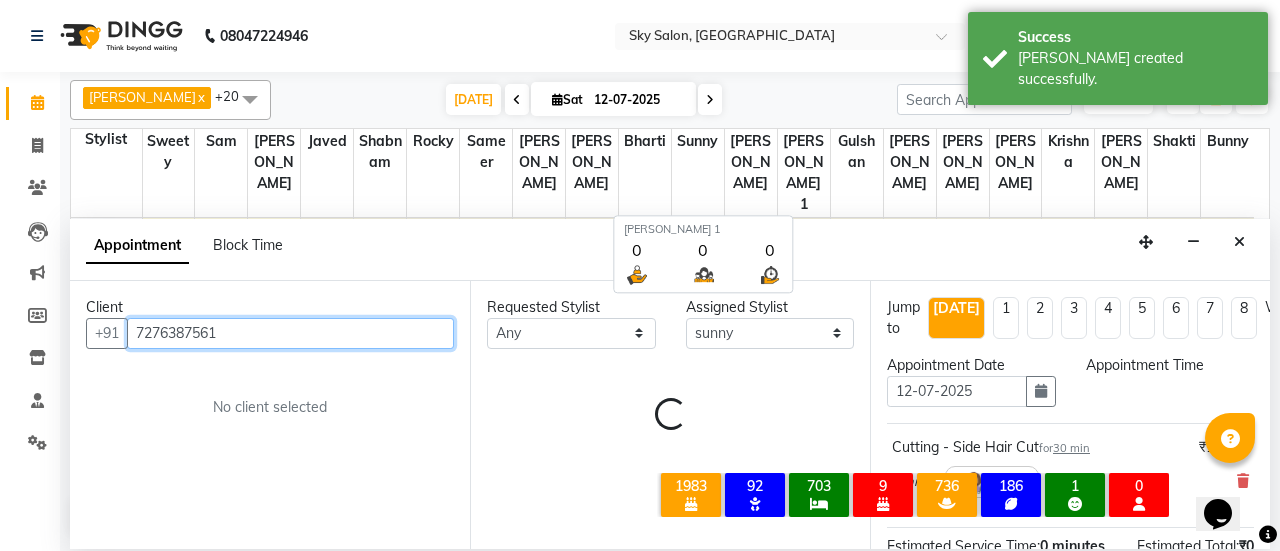 select on "420" 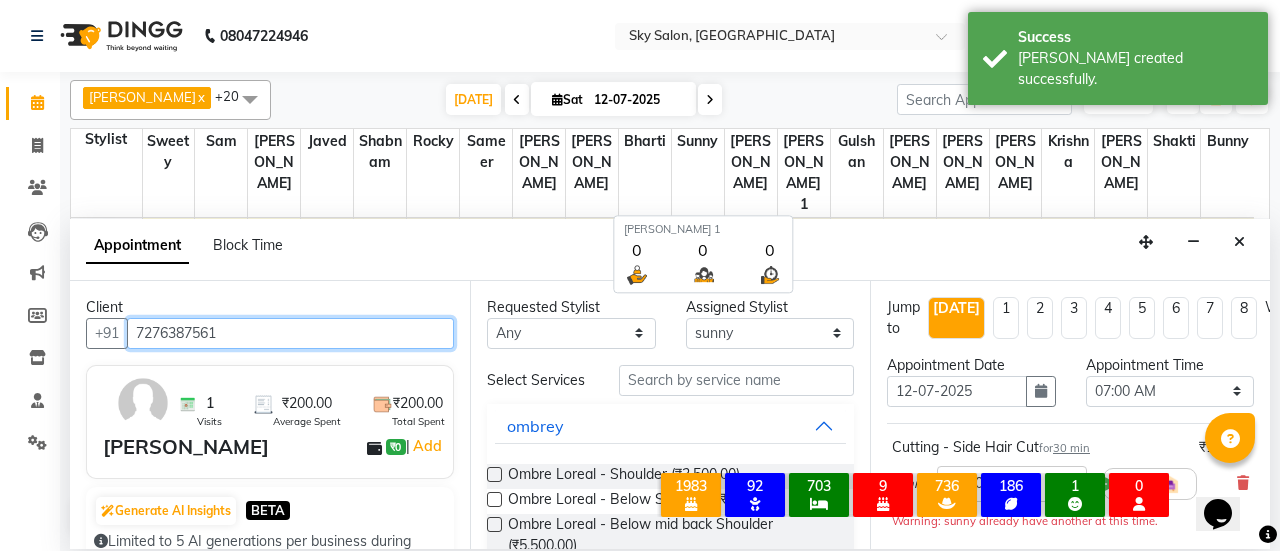 scroll, scrollTop: 521, scrollLeft: 0, axis: vertical 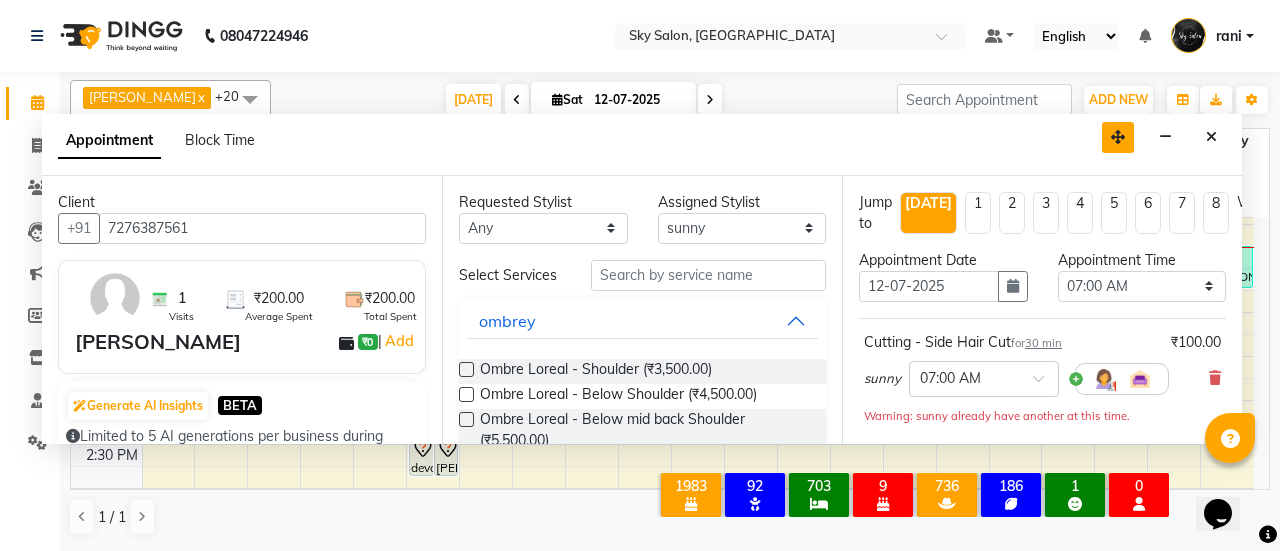 drag, startPoint x: 1142, startPoint y: 242, endPoint x: 1112, endPoint y: 139, distance: 107.28001 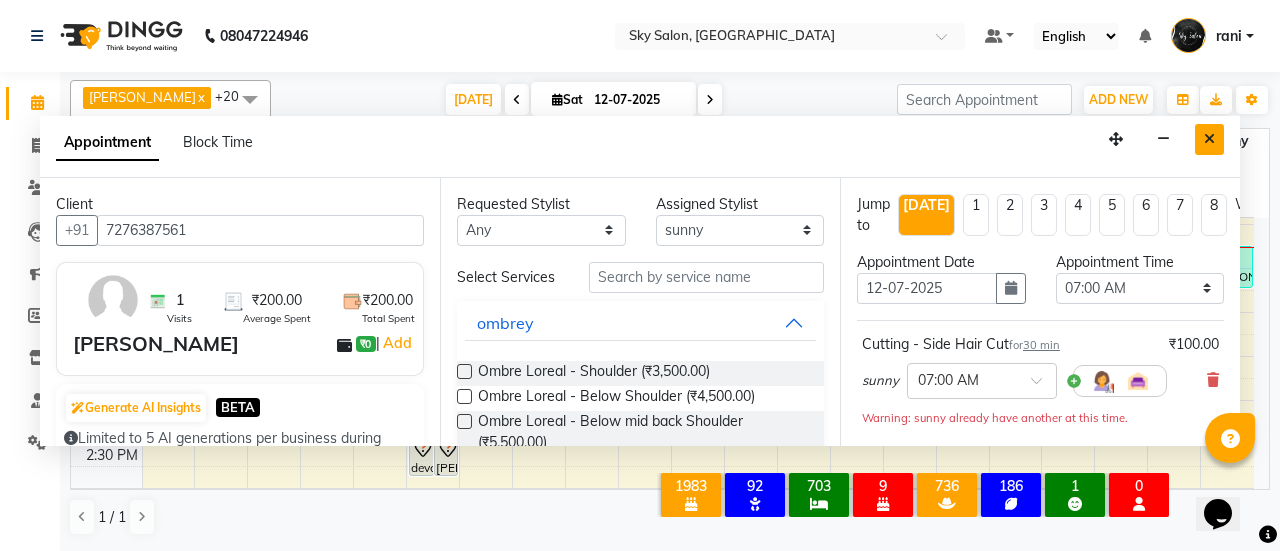 click at bounding box center [1209, 139] 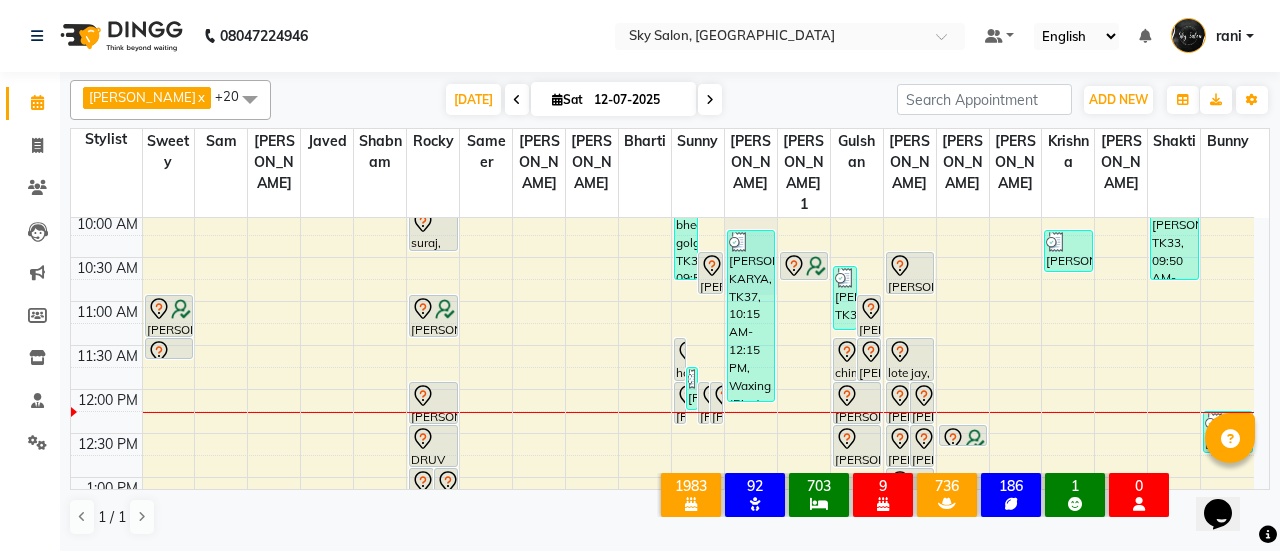 scroll, scrollTop: 355, scrollLeft: 0, axis: vertical 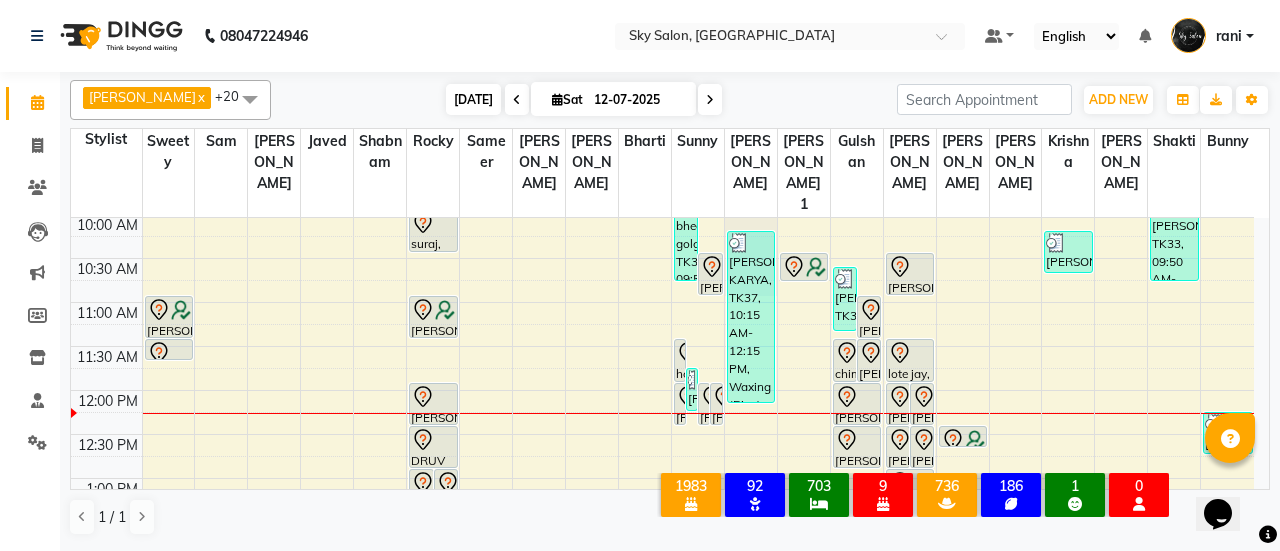 click on "[DATE]" at bounding box center (473, 99) 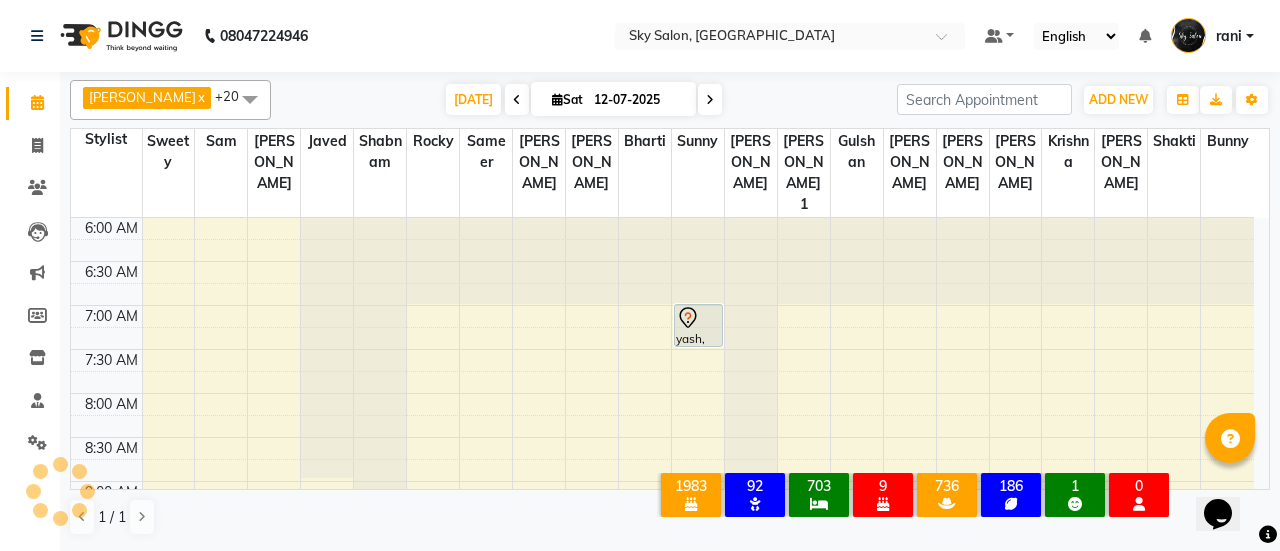 scroll, scrollTop: 521, scrollLeft: 0, axis: vertical 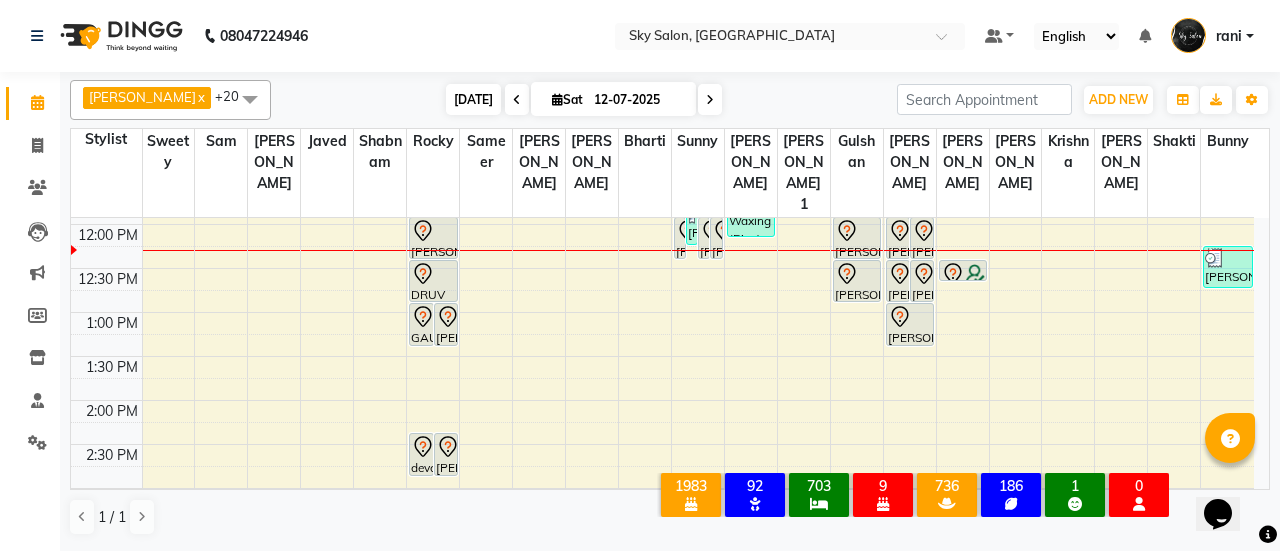 click on "[DATE]" at bounding box center (473, 99) 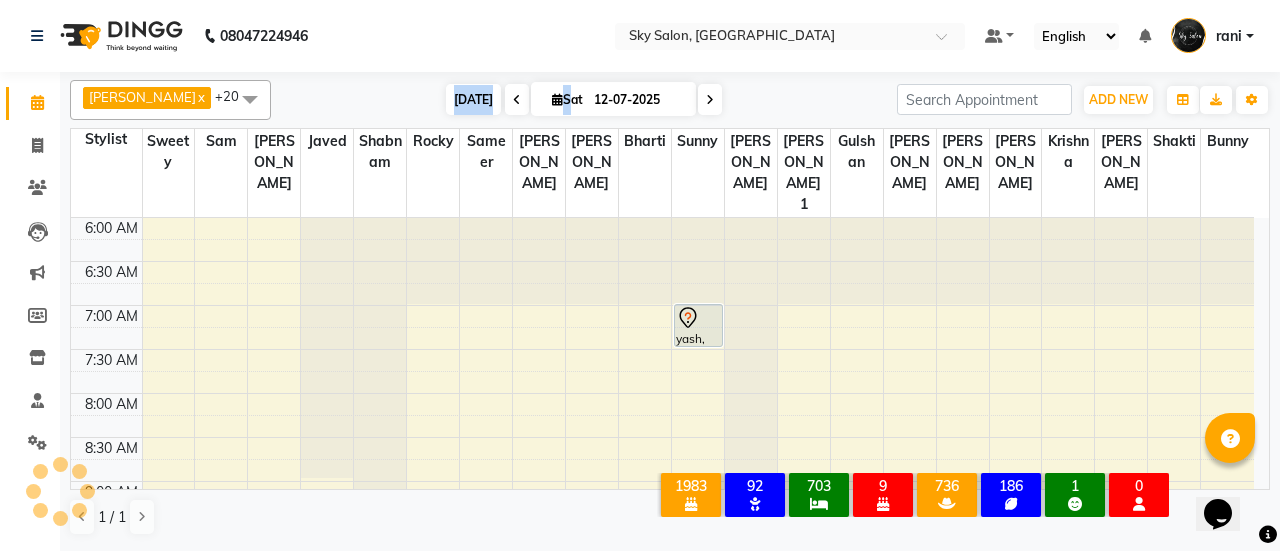 click on "[DATE]" at bounding box center (473, 99) 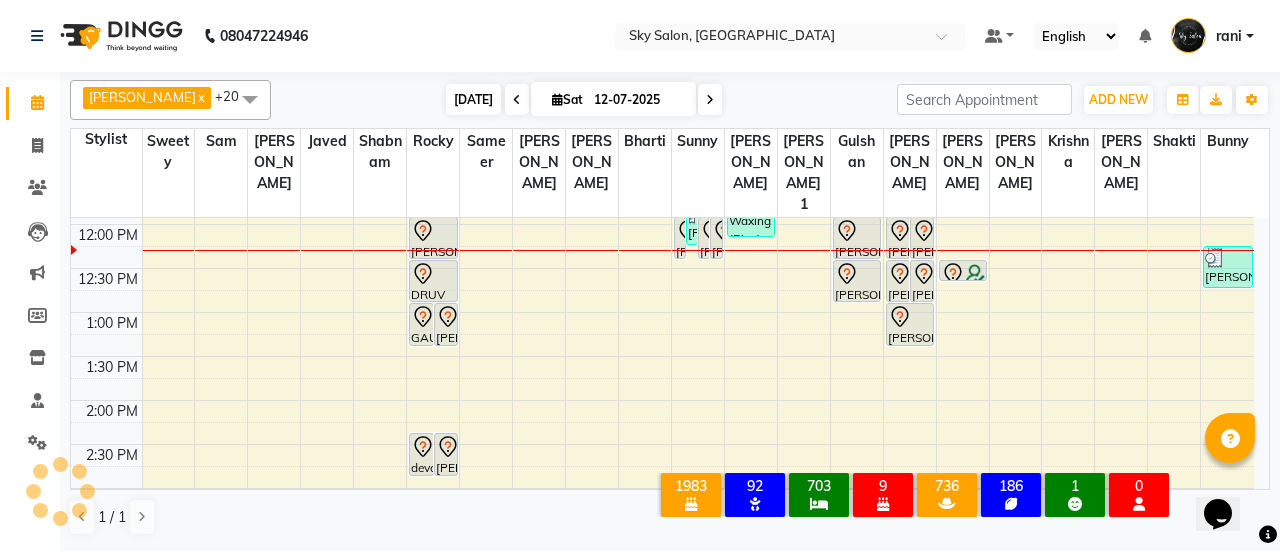 click on "[DATE]" at bounding box center [473, 99] 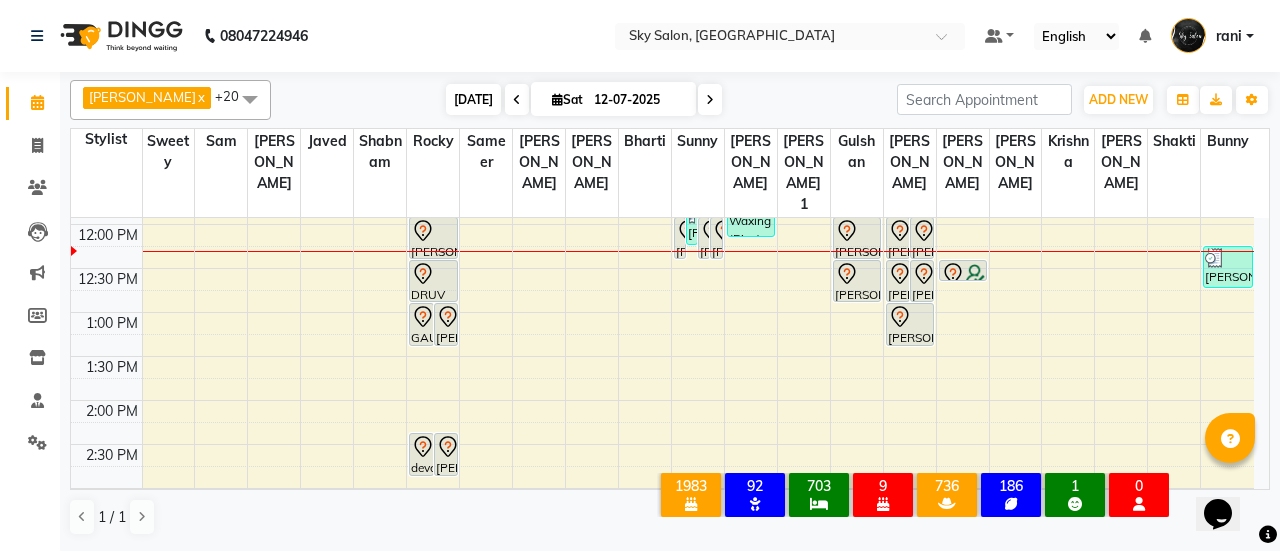 click on "[DATE]" at bounding box center (473, 99) 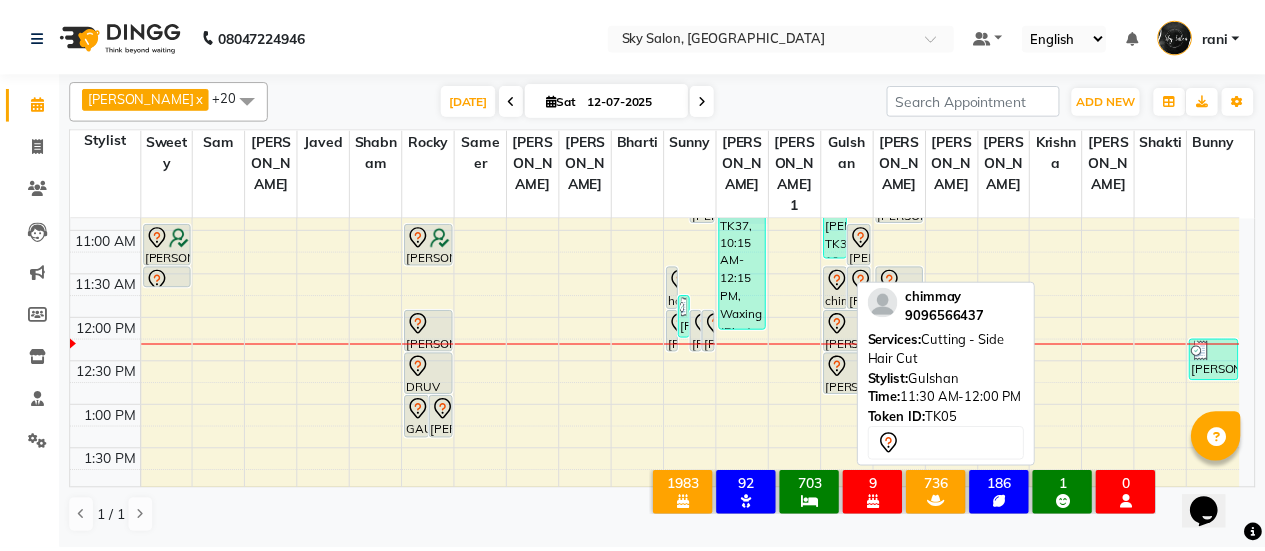 scroll, scrollTop: 377, scrollLeft: 0, axis: vertical 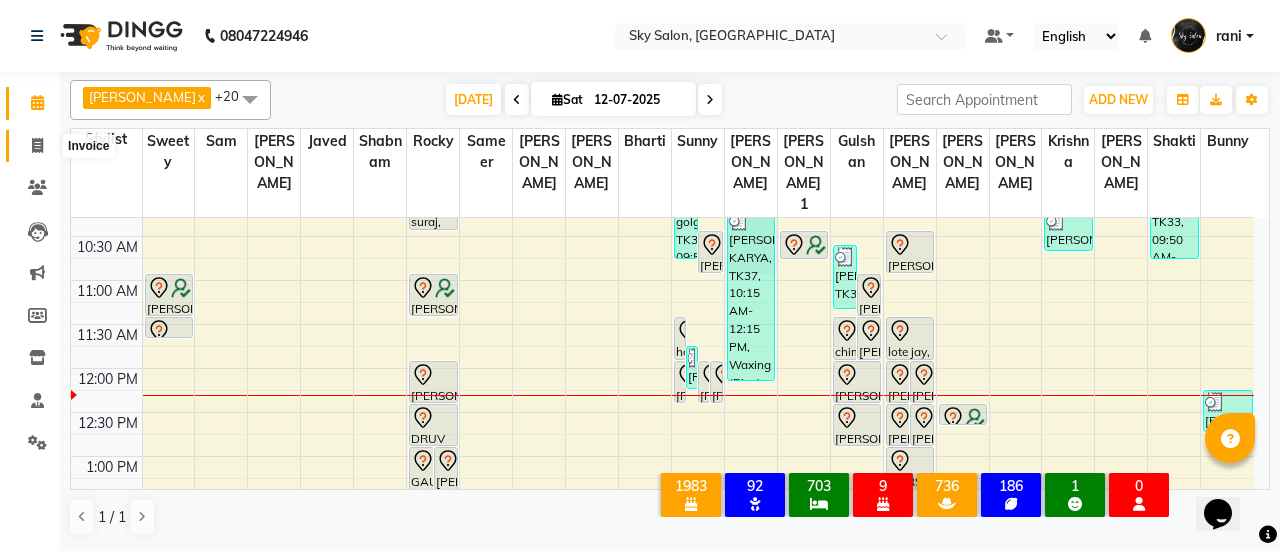click 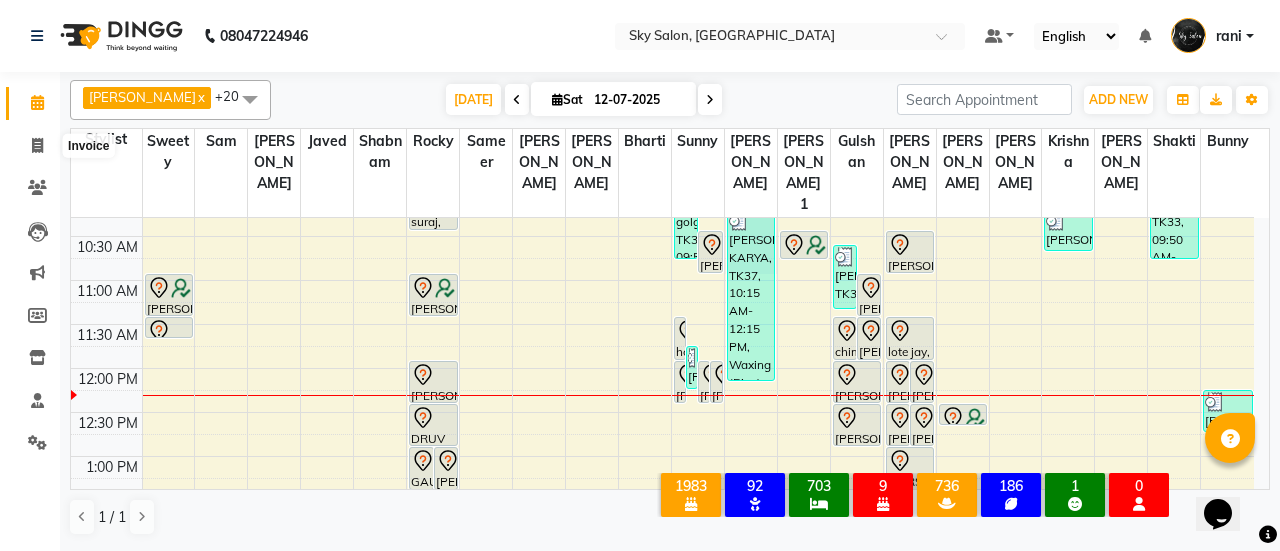 select on "3537" 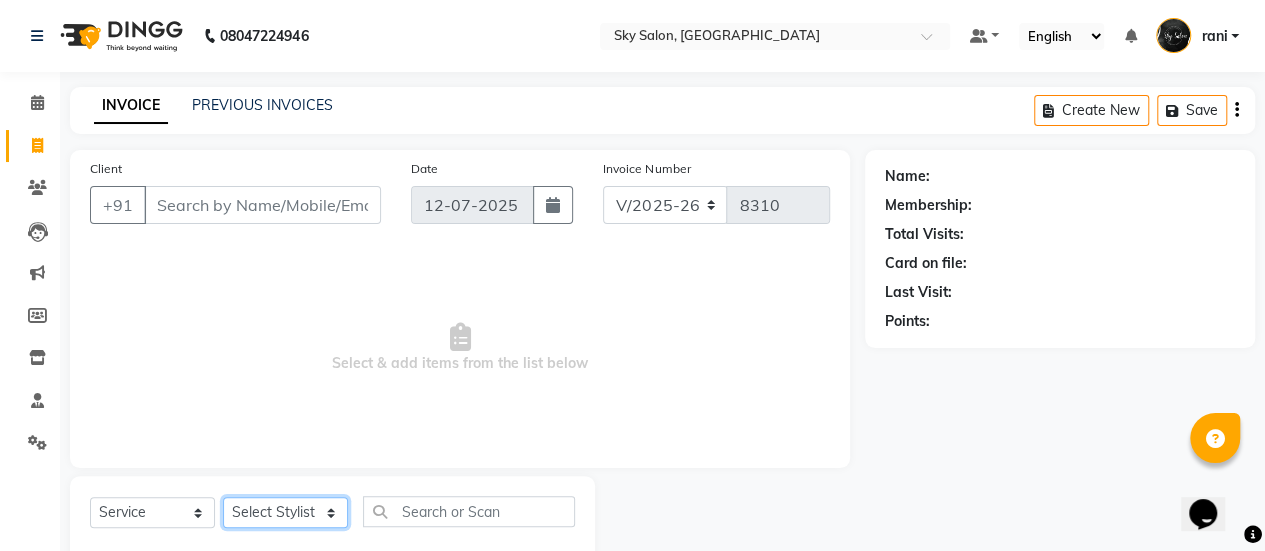 click on "Select Stylist afreen [PERSON_NAME] saha [PERSON_NAME] [PERSON_NAME] [PERSON_NAME] bharti Bunny Danish [PERSON_NAME] 1 [PERSON_NAME] [PERSON_NAME] gaurav Gulshan [PERSON_NAME] [PERSON_NAME] krishna [PERSON_NAME] [PERSON_NAME] rani [PERSON_NAME] [PERSON_NAME] sachin [PERSON_NAME] [PERSON_NAME] sameer 2 [PERSON_NAME] [PERSON_NAME] [PERSON_NAME]" 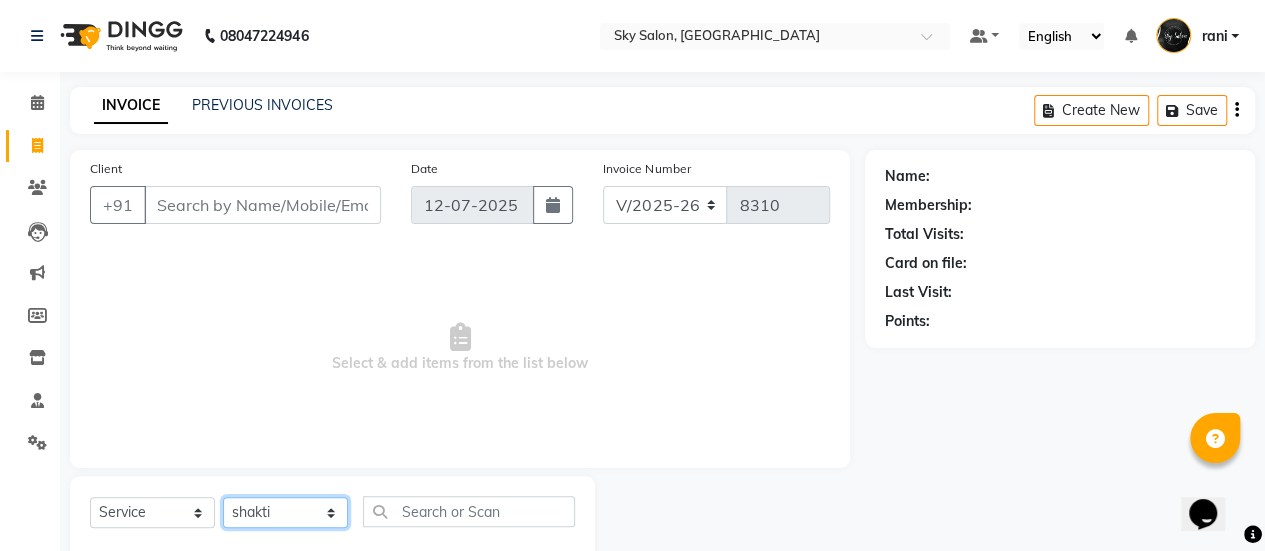 click on "Select Stylist afreen [PERSON_NAME] saha [PERSON_NAME] [PERSON_NAME] [PERSON_NAME] bharti Bunny Danish [PERSON_NAME] 1 [PERSON_NAME] [PERSON_NAME] gaurav Gulshan [PERSON_NAME] [PERSON_NAME] krishna [PERSON_NAME] [PERSON_NAME] rani [PERSON_NAME] [PERSON_NAME] sachin [PERSON_NAME] [PERSON_NAME] sameer 2 [PERSON_NAME] [PERSON_NAME] [PERSON_NAME]" 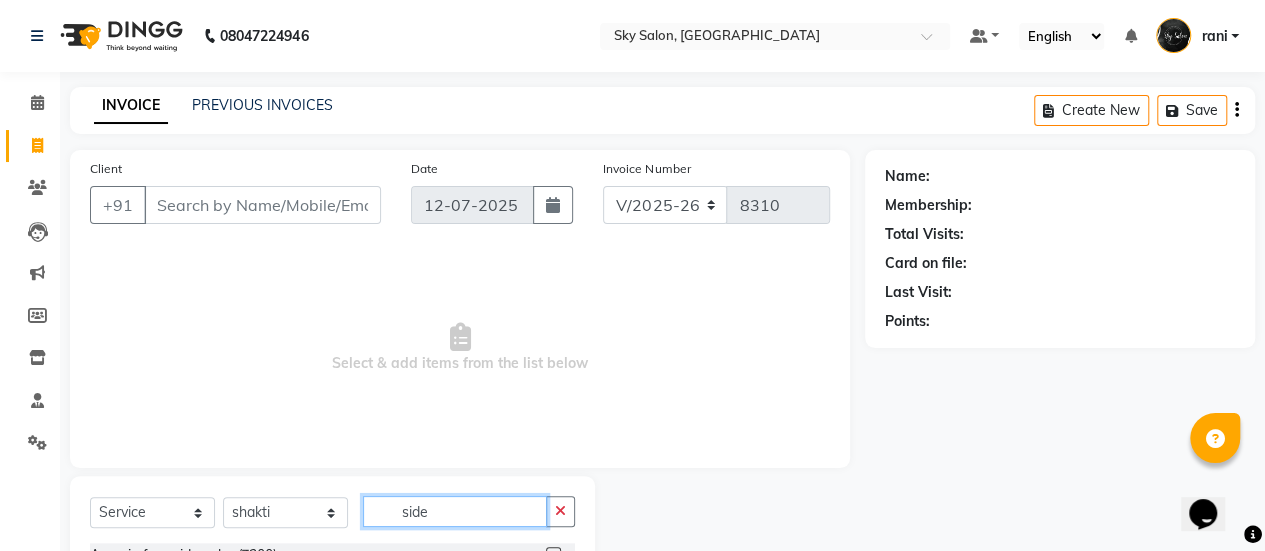 scroll, scrollTop: 146, scrollLeft: 0, axis: vertical 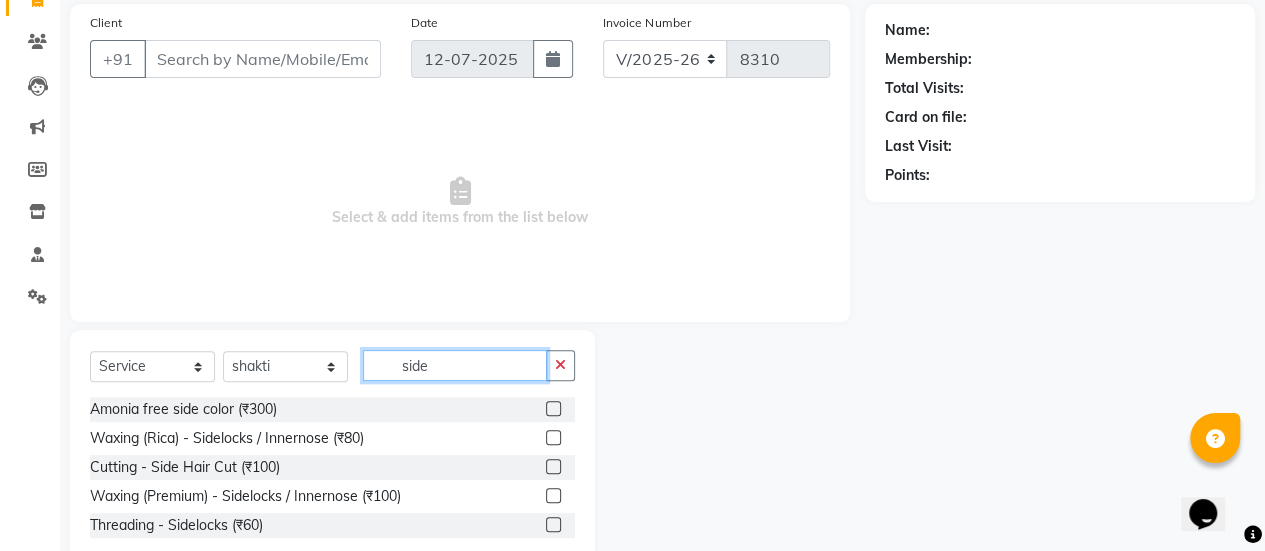type on "side" 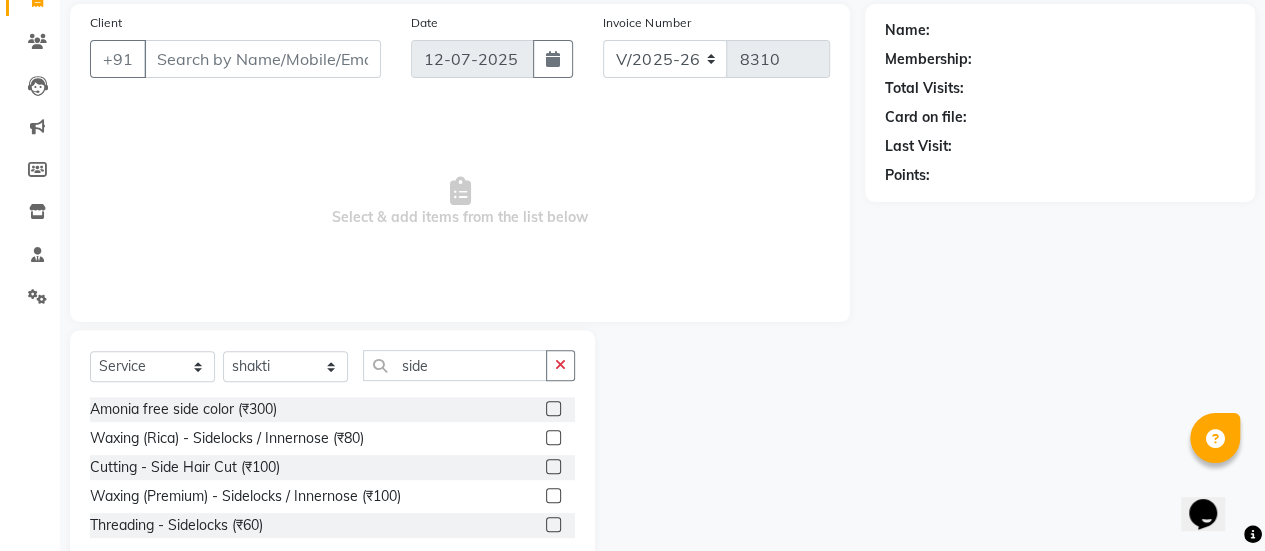 click 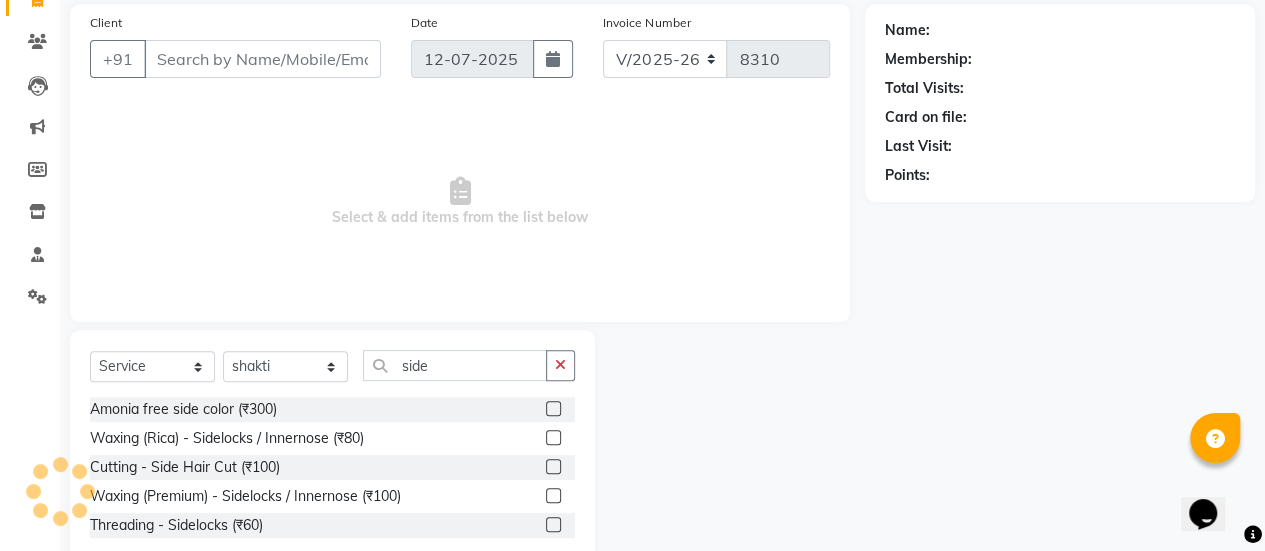 click 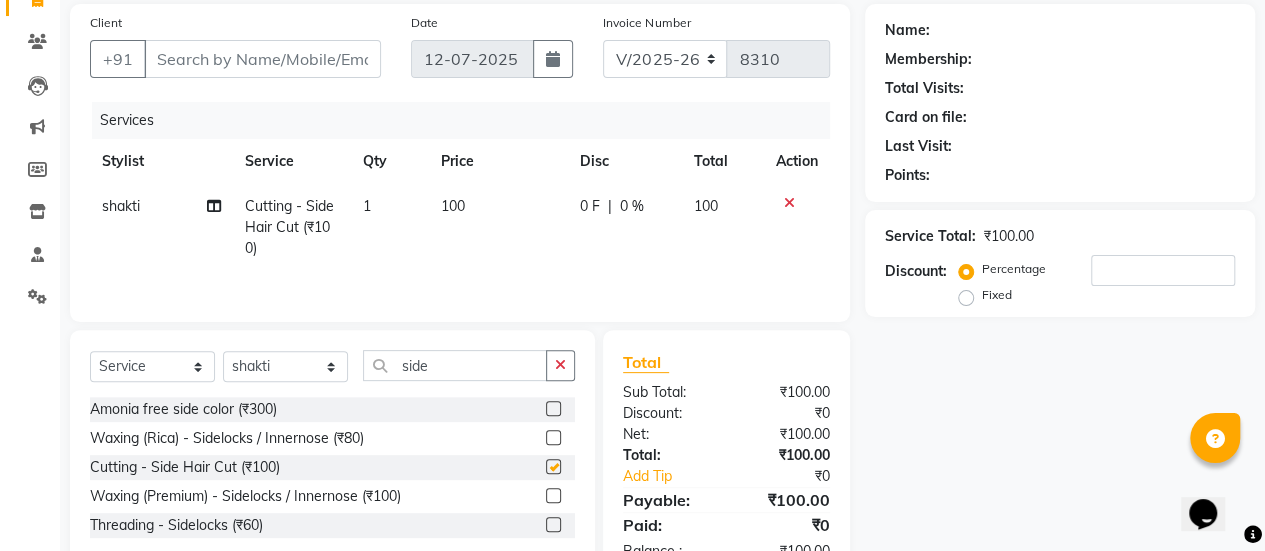 checkbox on "false" 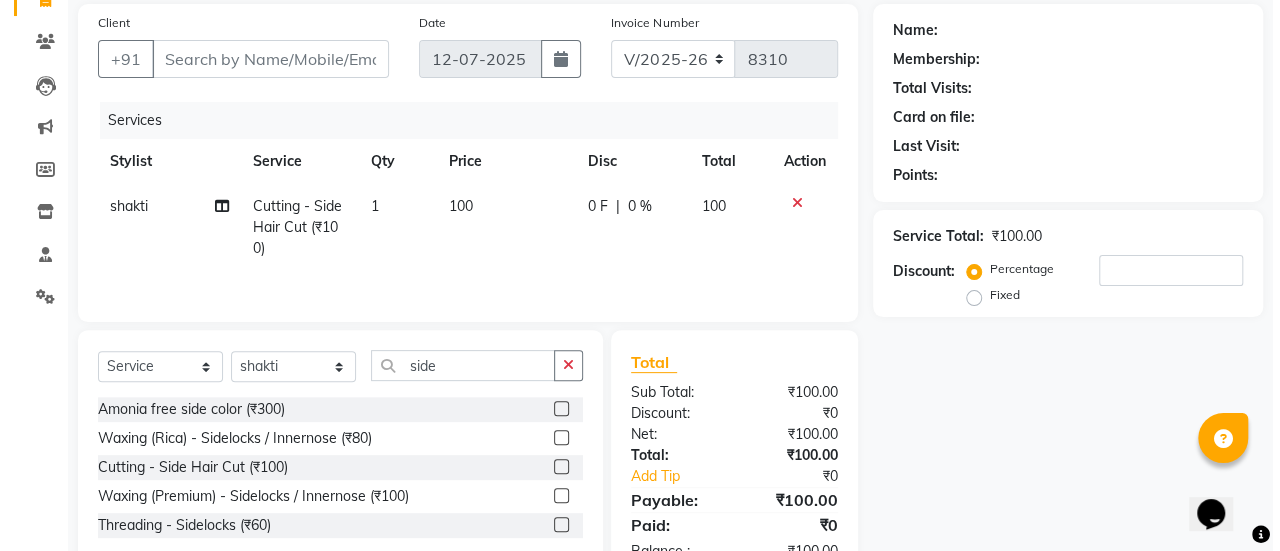 scroll, scrollTop: 0, scrollLeft: 0, axis: both 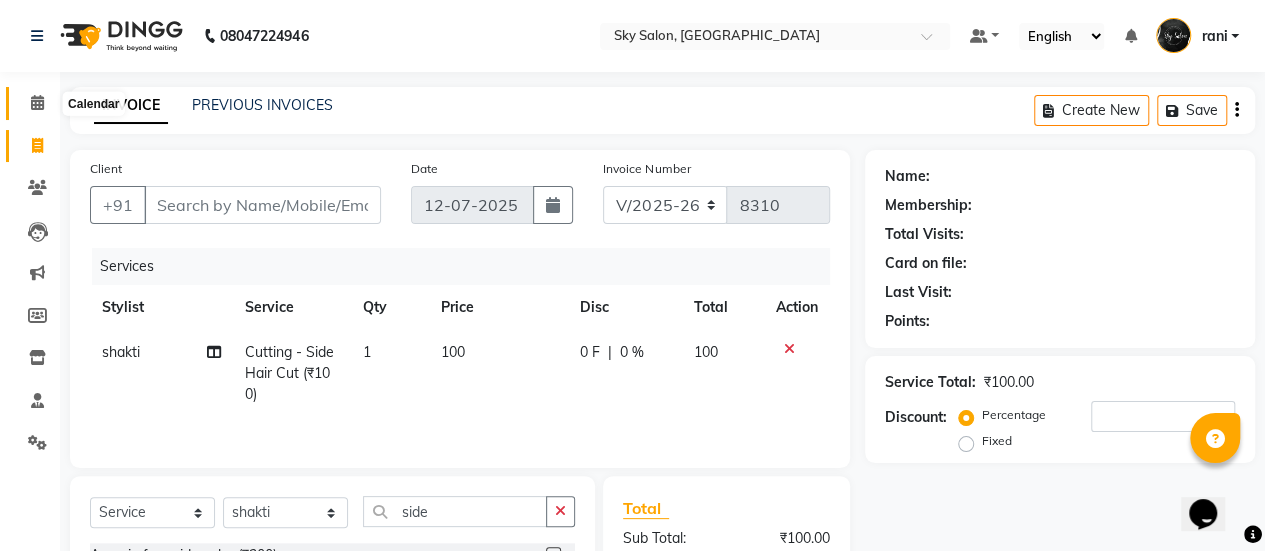 click 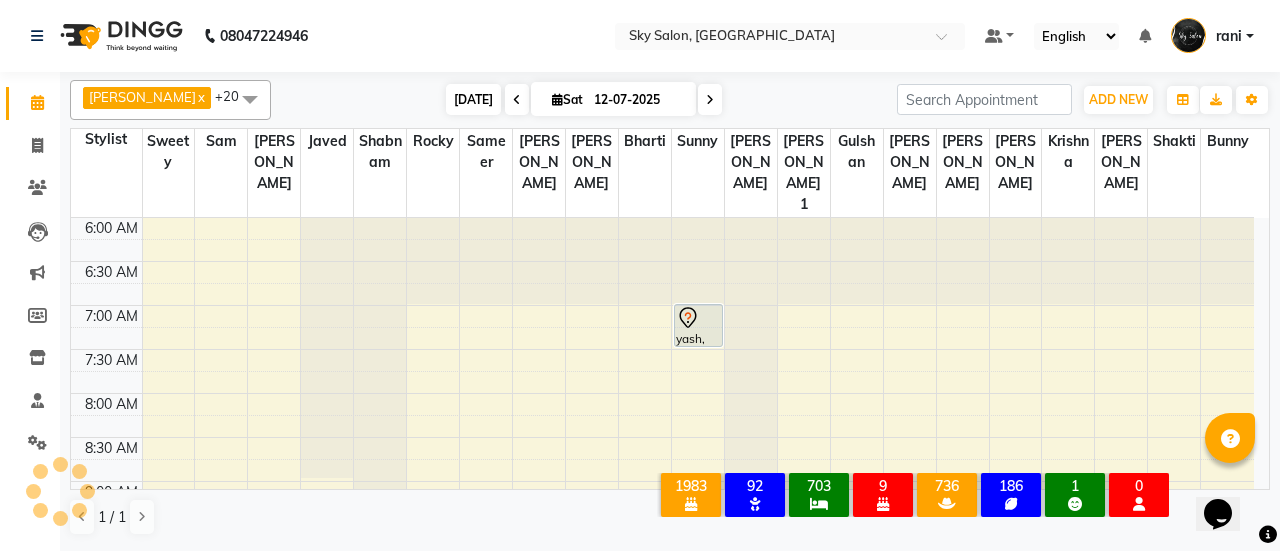 click on "[DATE]" at bounding box center [473, 99] 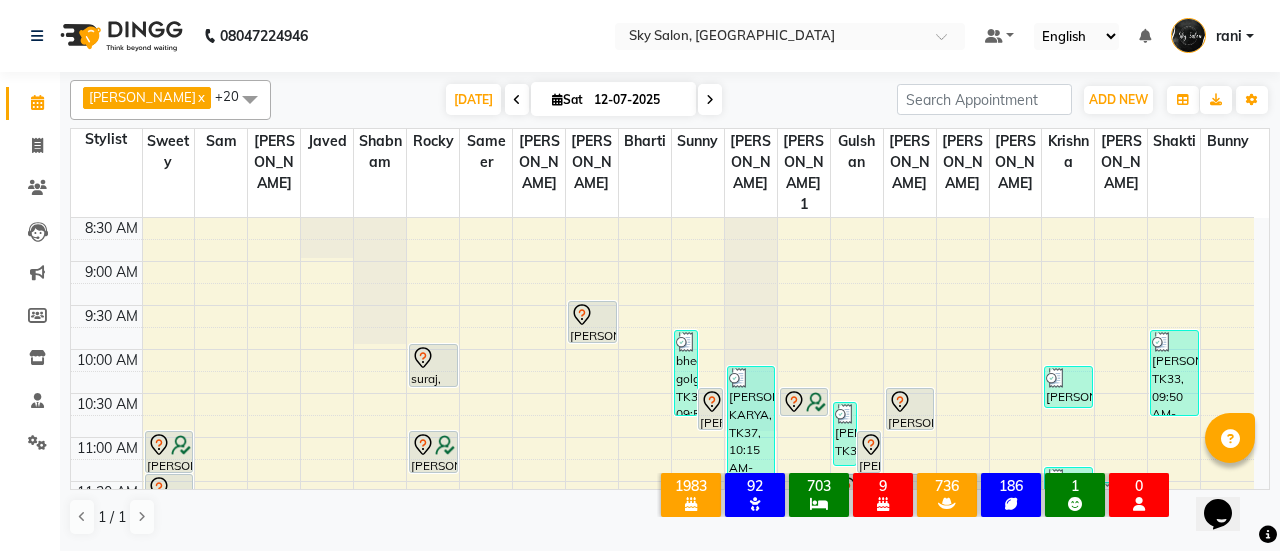 scroll, scrollTop: 225, scrollLeft: 0, axis: vertical 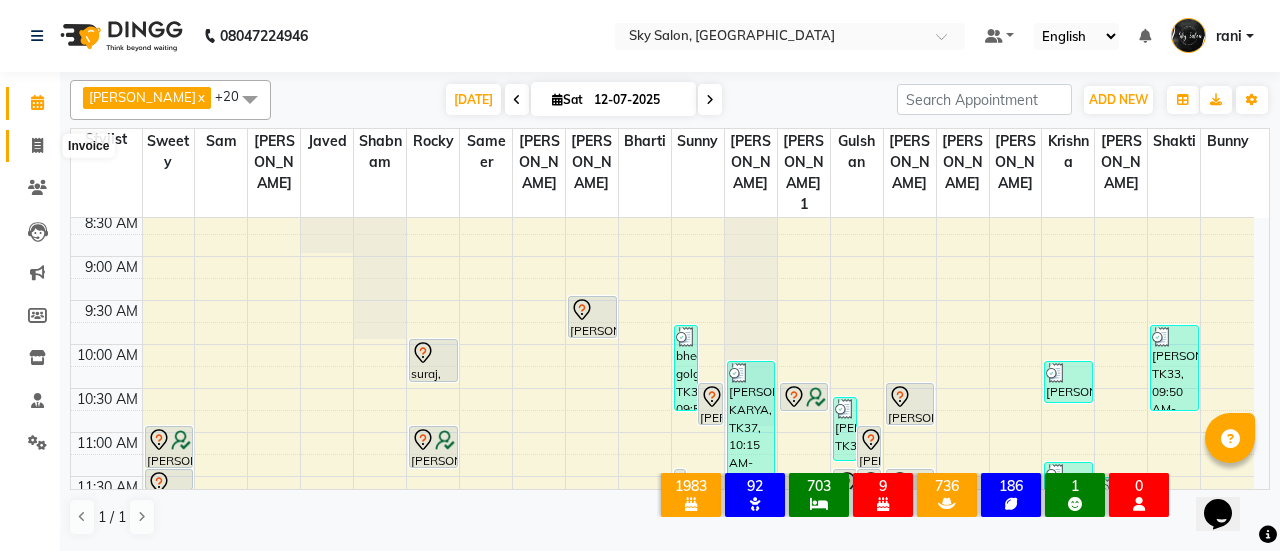 click 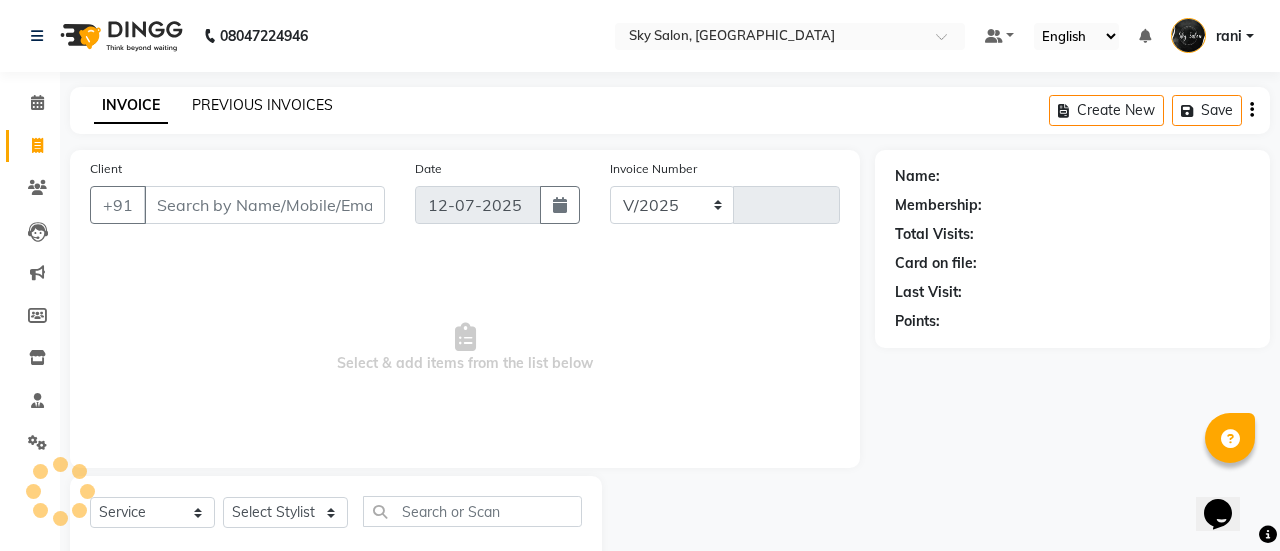 select on "3537" 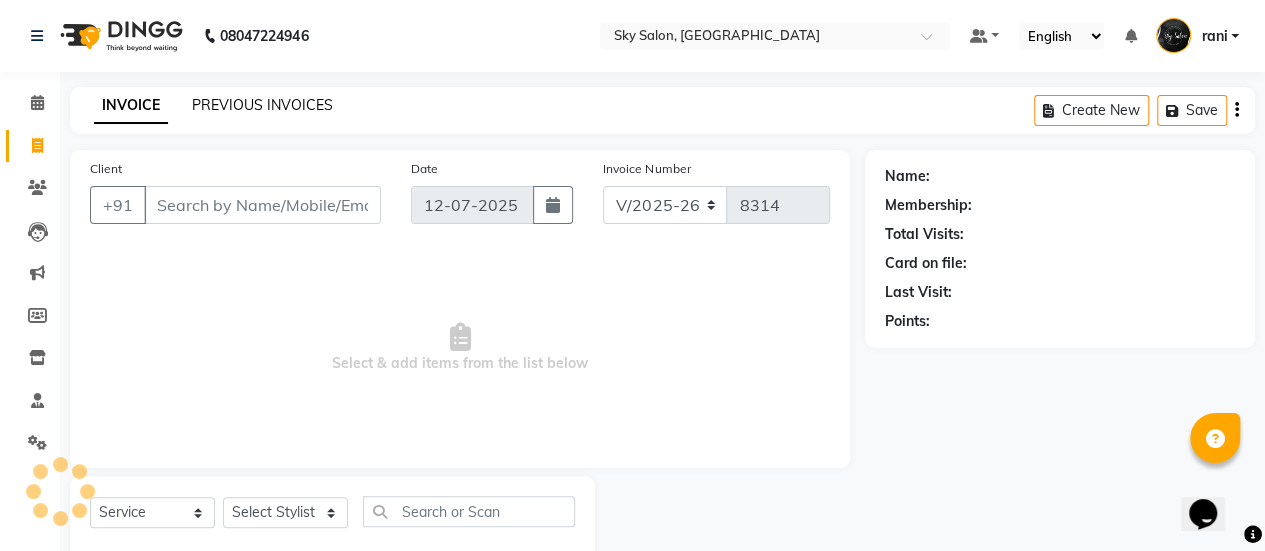 click on "PREVIOUS INVOICES" 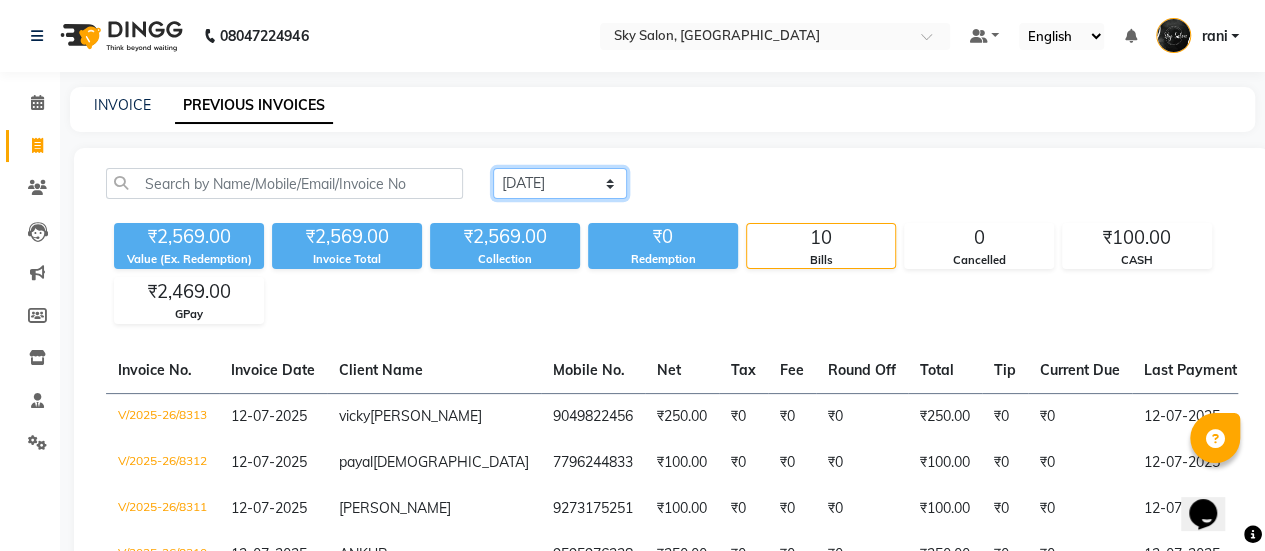 click on "Today Yesterday Custom Range" 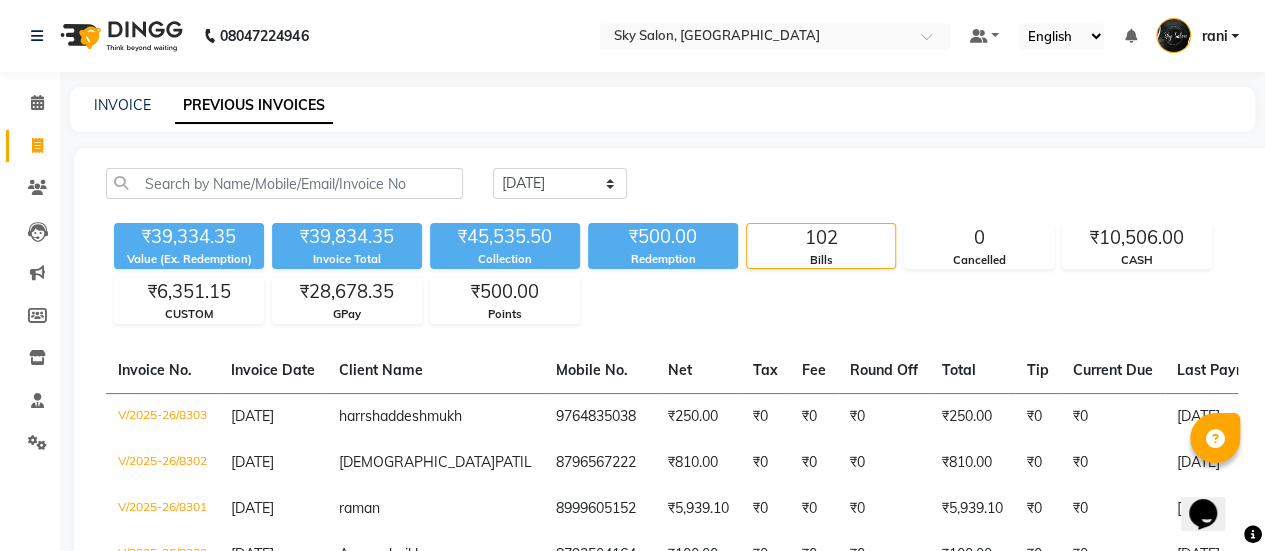 click on "Today Yesterday Custom Range ₹39,334.35 Value (Ex. Redemption) ₹39,834.35 Invoice Total  ₹45,535.50 Collection ₹500.00 Redemption 102 Bills 0 Cancelled ₹10,506.00 CASH ₹6,351.15 CUSTOM ₹28,678.35 GPay ₹500.00 Points  Invoice No.   Invoice Date   Client Name   Mobile No.   Net   Tax   Fee   Round Off   Total   Tip   Current Due   Last Payment Date   Payment Amount   Payment Methods   Cancel Reason   Status   V/2025-26/8303  11-07-2025 harrshad  deshmukh 9764835038 ₹250.00 ₹0  ₹0  ₹0 ₹250.00 ₹0 ₹0 11-07-2025 ₹250.00  GPay - PAID  V/2025-26/8302  11-07-2025 VAIBHAV  PATIL 8796567222 ₹810.00 ₹0  ₹0  ₹0 ₹810.00 ₹0 ₹0 11-07-2025 ₹810.00  GPay - PAID  V/2025-26/8301  11-07-2025 raman   8999605152 ₹5,939.10 ₹0  ₹0  ₹0 ₹5,939.10 ₹0 ₹0 11-07-2025 ₹5,939.10  GPay - PAID  V/2025-26/8300  11-07-2025 Arman  shaikh 8793504164 ₹100.00 ₹0  ₹0  ₹0 ₹100.00 ₹0 ₹0 11-07-2025 ₹100.00  GPay - PAID  V/2025-26/8299  11-07-2025 mukesh   8080823238 ₹0 - -" 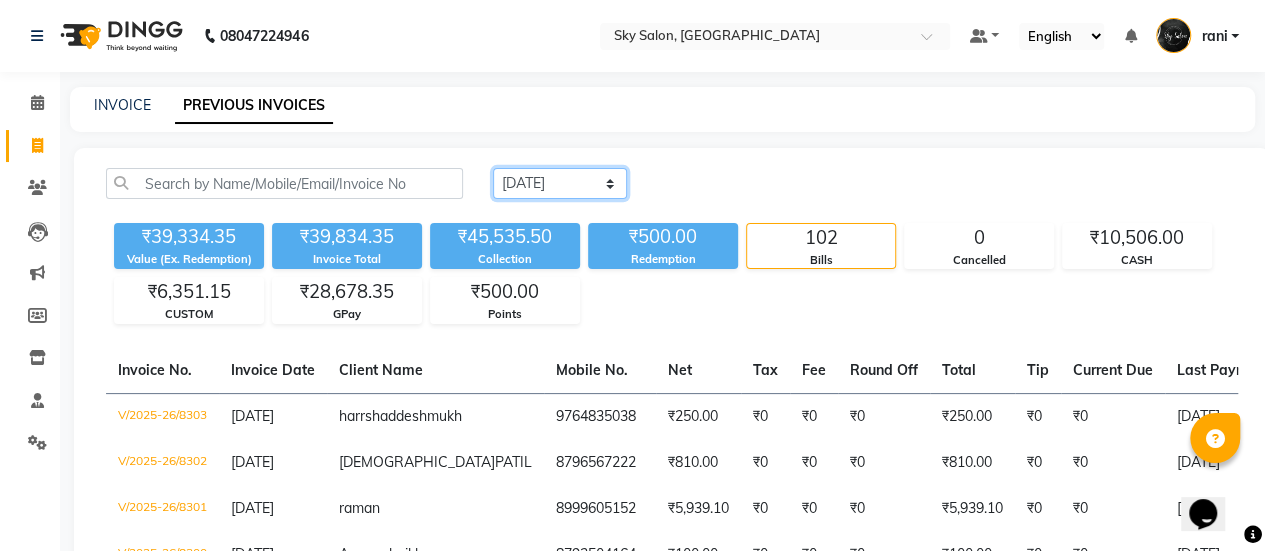 drag, startPoint x: 571, startPoint y: 177, endPoint x: 558, endPoint y: 229, distance: 53.600372 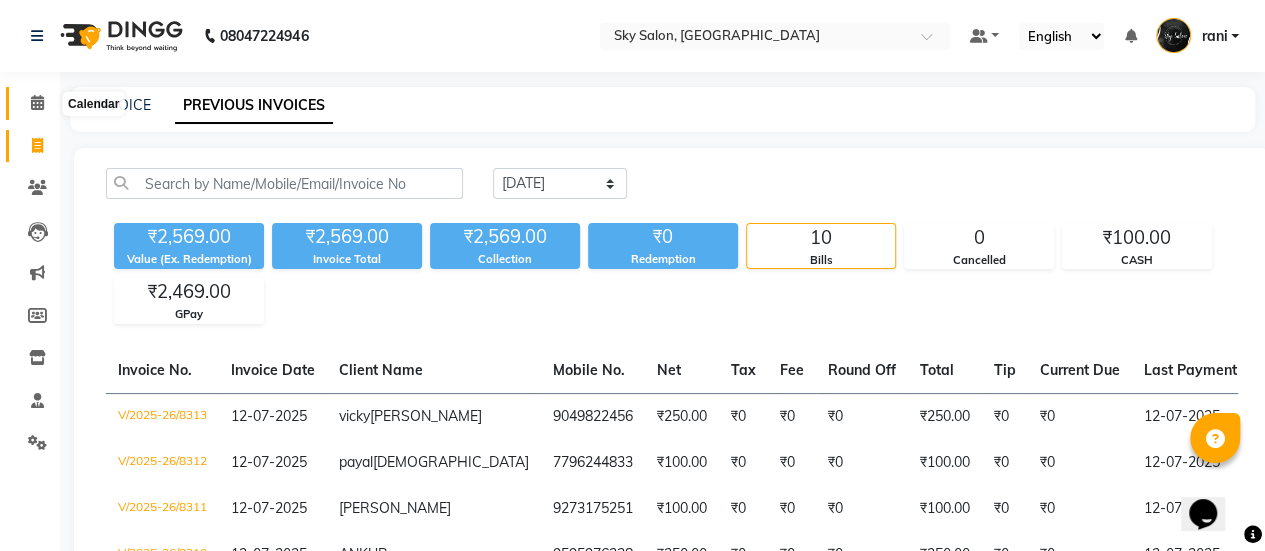 click 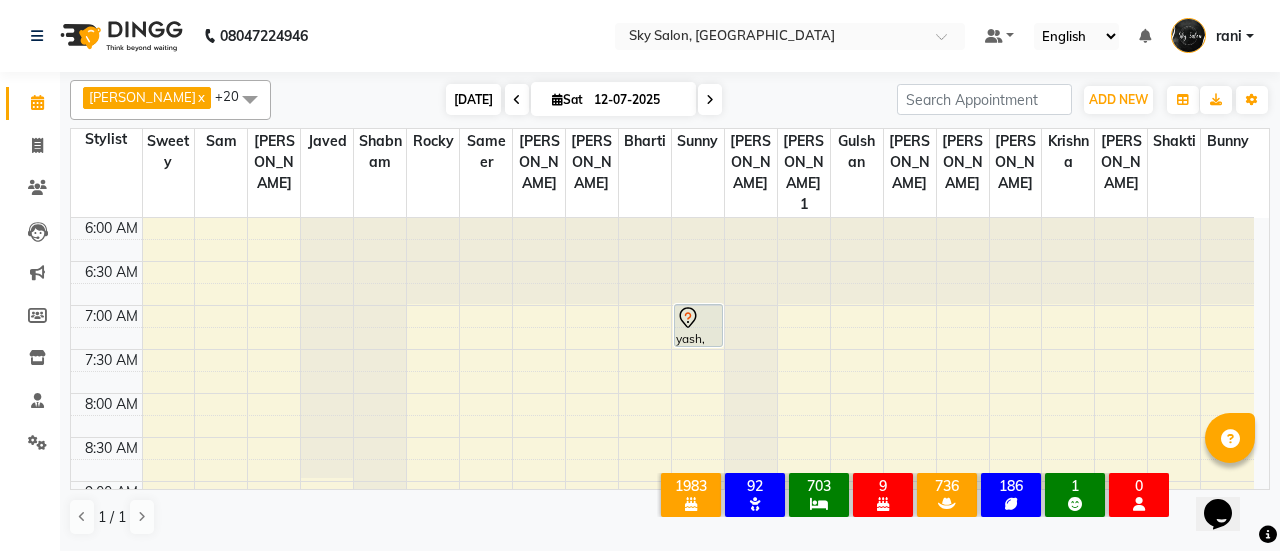 click on "[DATE]" at bounding box center [473, 99] 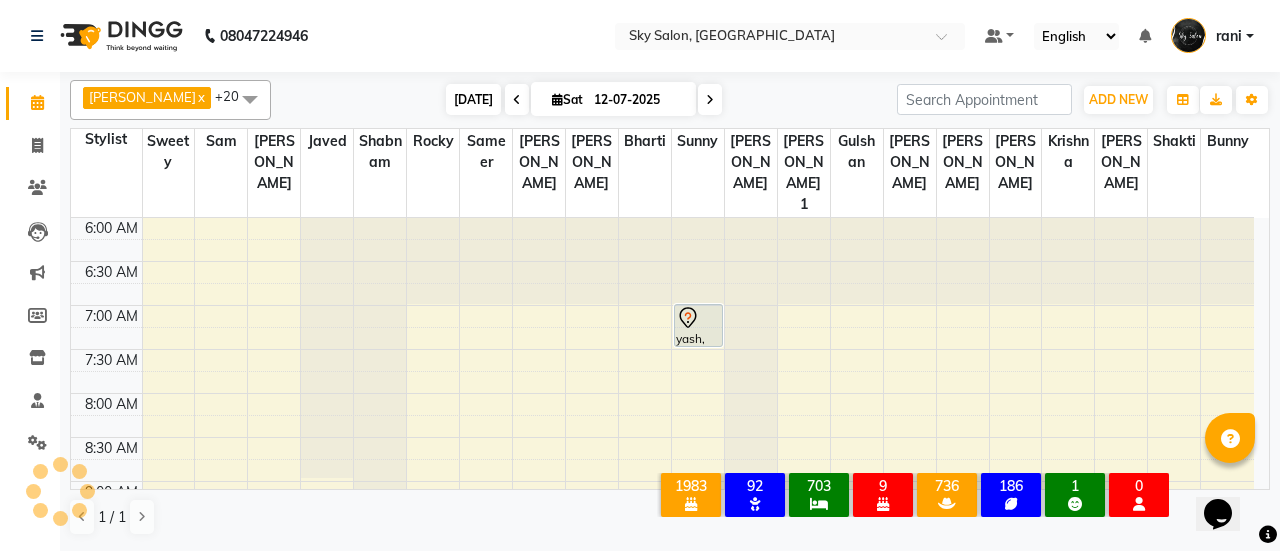 scroll, scrollTop: 608, scrollLeft: 0, axis: vertical 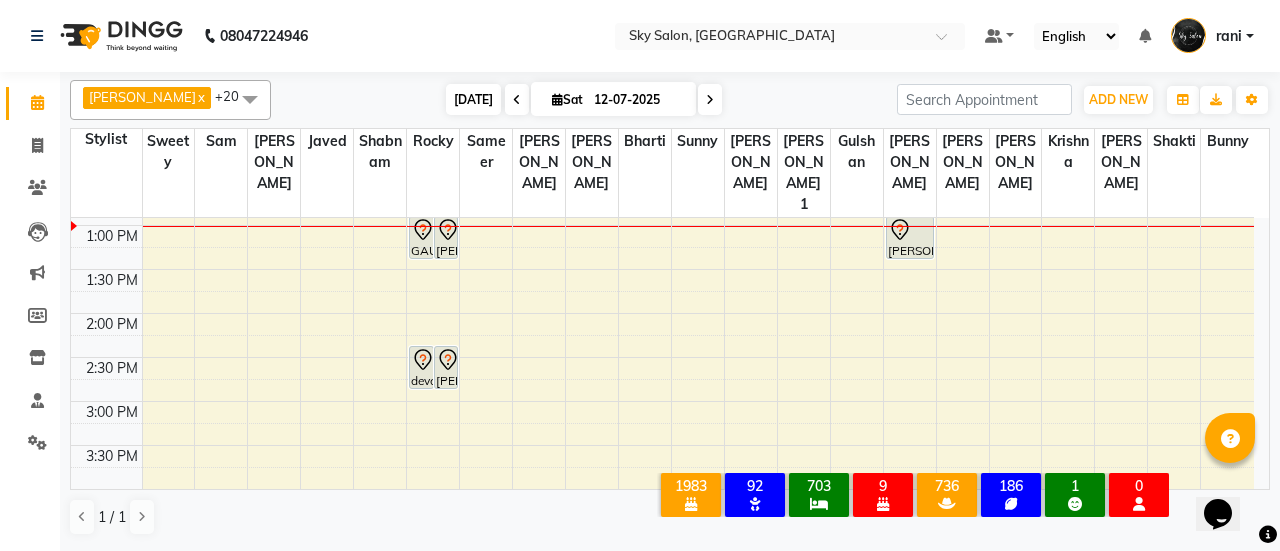 click on "[DATE]" at bounding box center [473, 99] 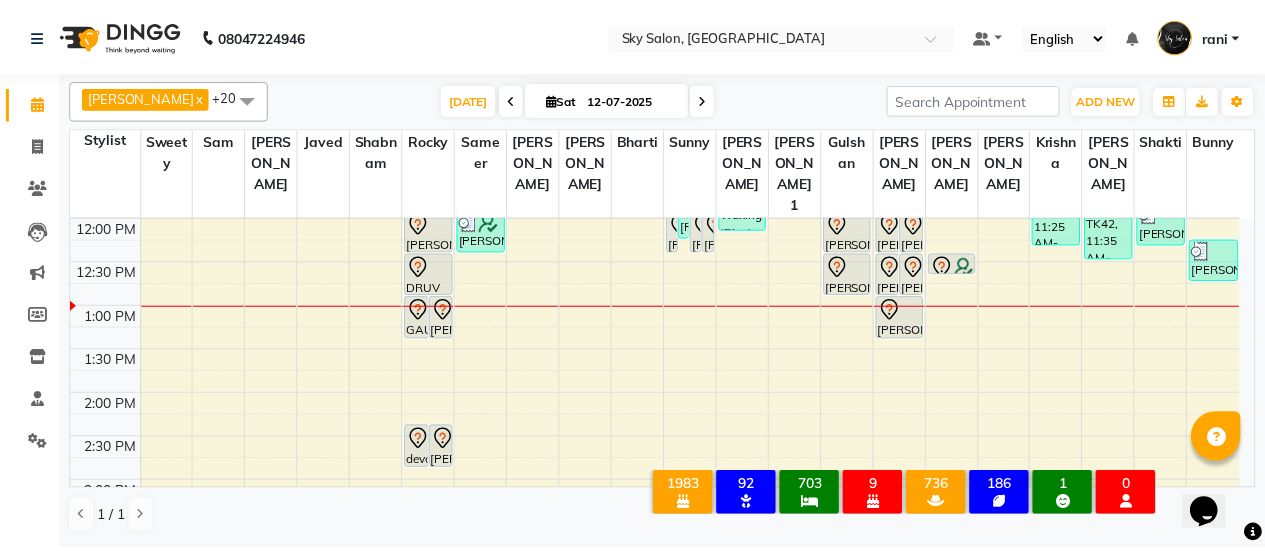 scroll, scrollTop: 522, scrollLeft: 0, axis: vertical 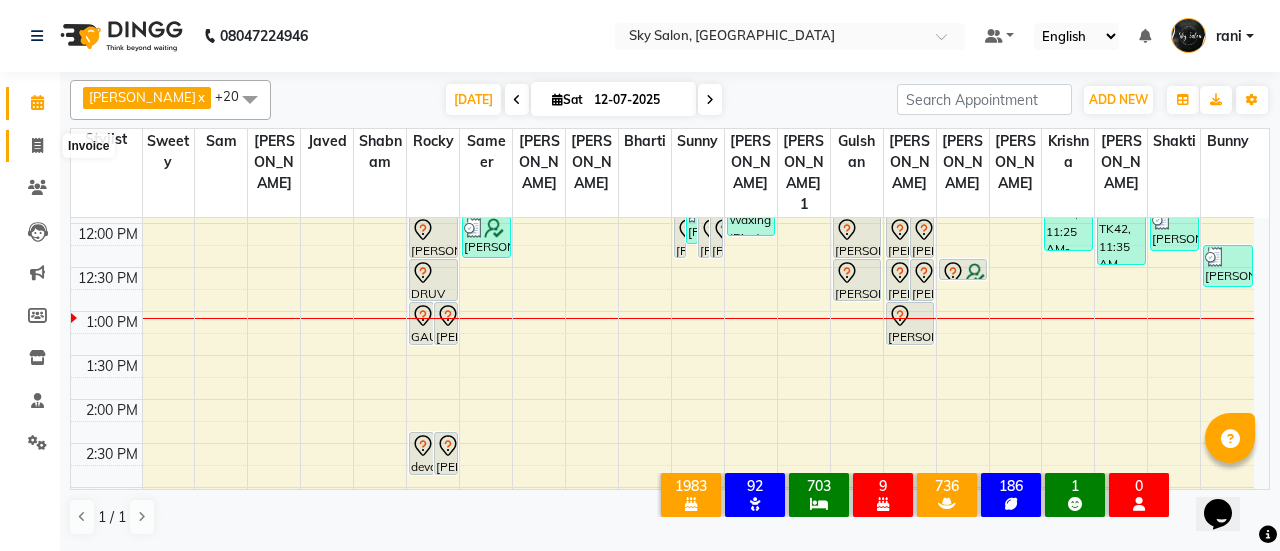 click 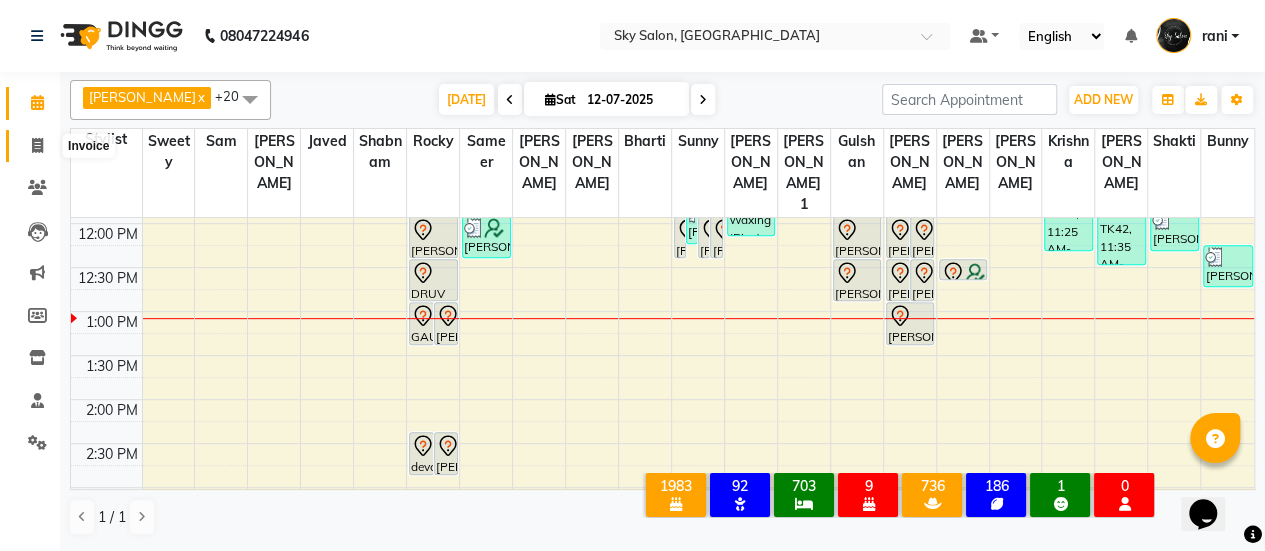 select on "3537" 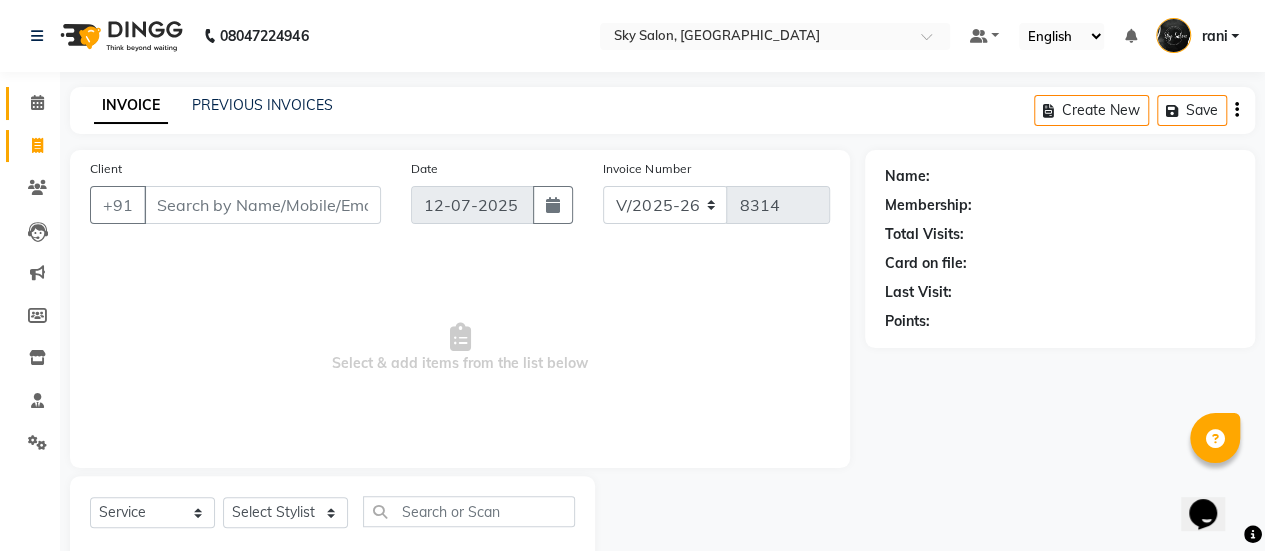 scroll, scrollTop: 49, scrollLeft: 0, axis: vertical 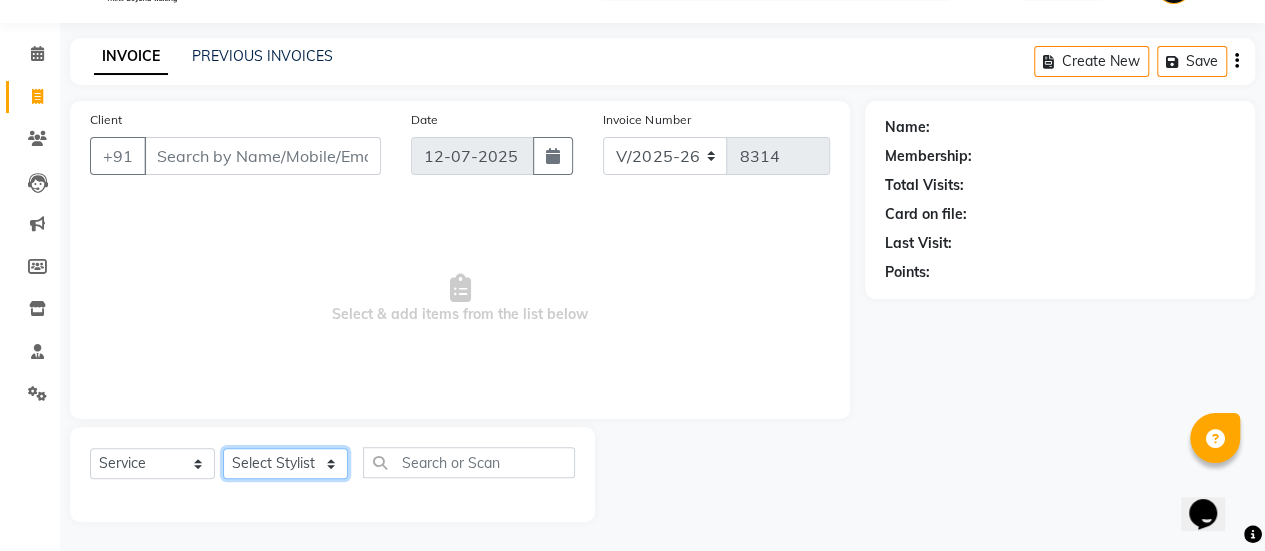 click on "Select Stylist afreen [PERSON_NAME] saha [PERSON_NAME] [PERSON_NAME] [PERSON_NAME] bharti Bunny Danish [PERSON_NAME] 1 [PERSON_NAME] [PERSON_NAME] gaurav Gulshan [PERSON_NAME] [PERSON_NAME] krishna [PERSON_NAME] [PERSON_NAME] rani [PERSON_NAME] [PERSON_NAME] sachin [PERSON_NAME] [PERSON_NAME] sameer 2 [PERSON_NAME] [PERSON_NAME] [PERSON_NAME]" 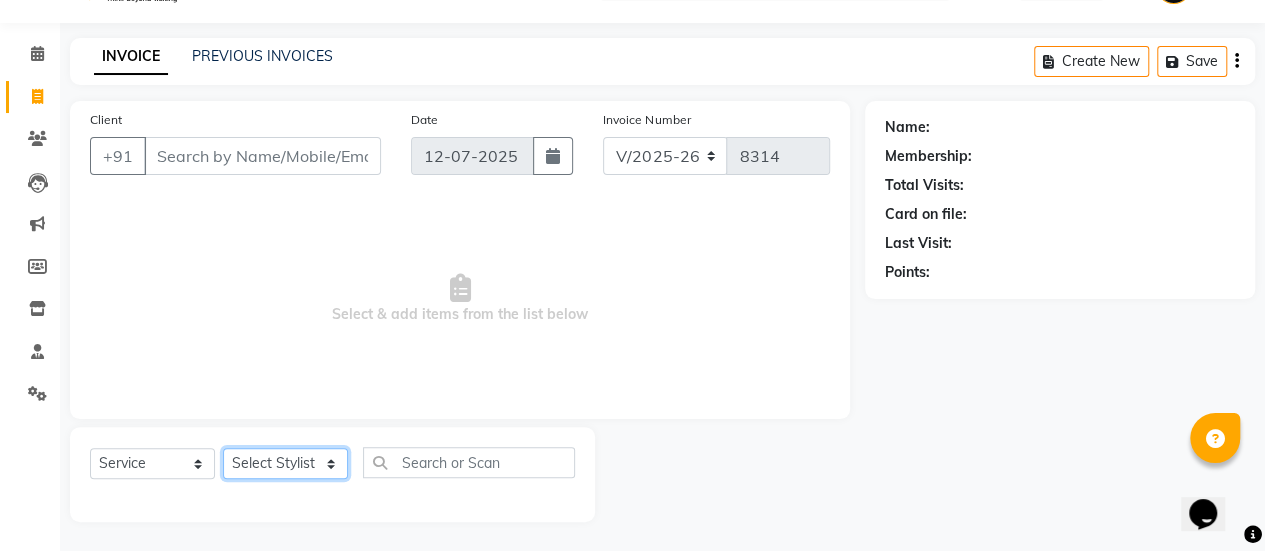 select on "43486" 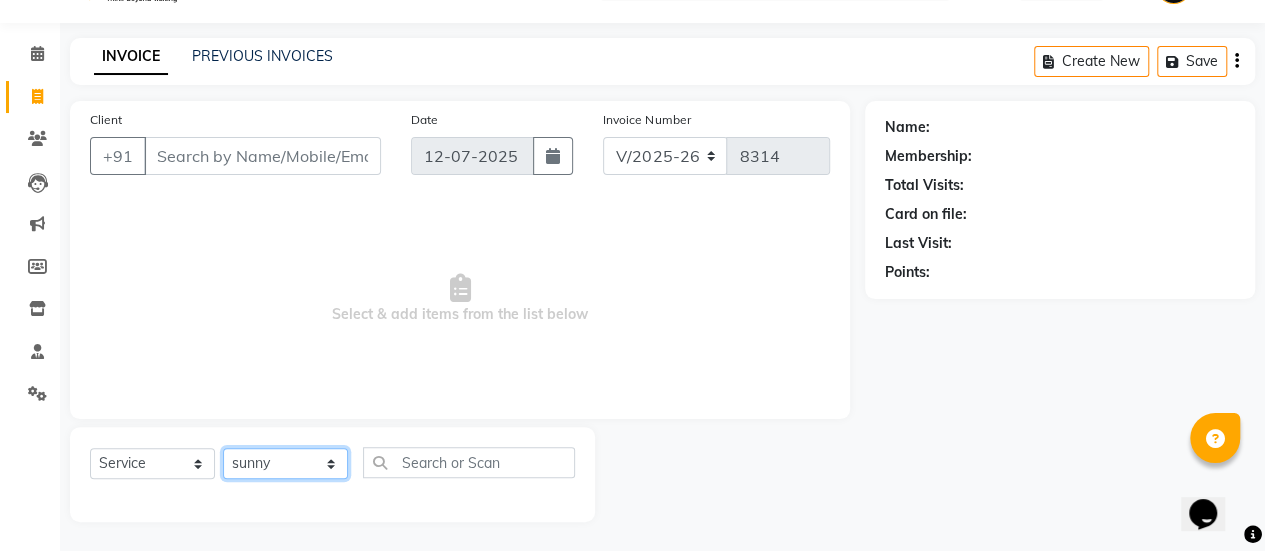 click on "Select Stylist afreen [PERSON_NAME] saha [PERSON_NAME] [PERSON_NAME] [PERSON_NAME] bharti Bunny Danish [PERSON_NAME] 1 [PERSON_NAME] [PERSON_NAME] gaurav Gulshan [PERSON_NAME] [PERSON_NAME] krishna [PERSON_NAME] [PERSON_NAME] rani [PERSON_NAME] [PERSON_NAME] sachin [PERSON_NAME] [PERSON_NAME] sameer 2 [PERSON_NAME] [PERSON_NAME] [PERSON_NAME]" 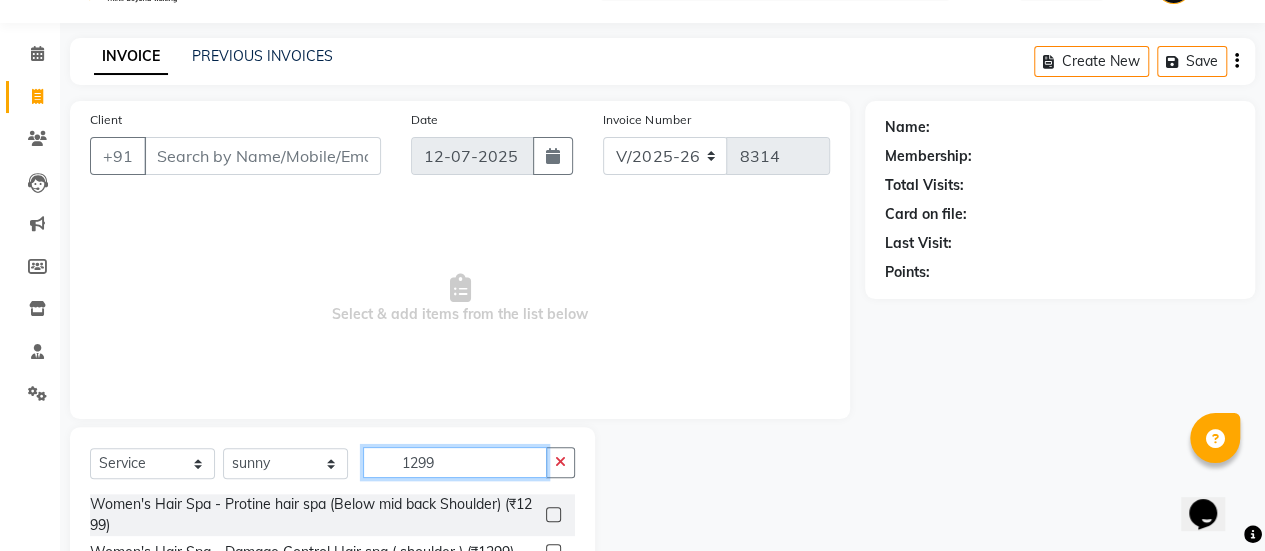 scroll, scrollTop: 182, scrollLeft: 0, axis: vertical 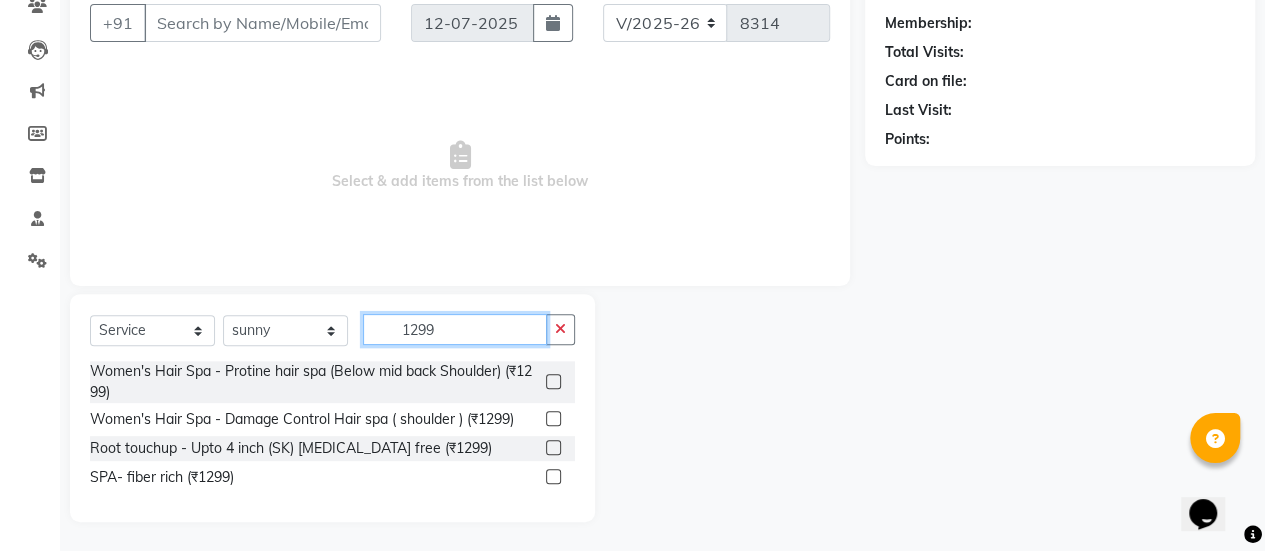 type on "1299" 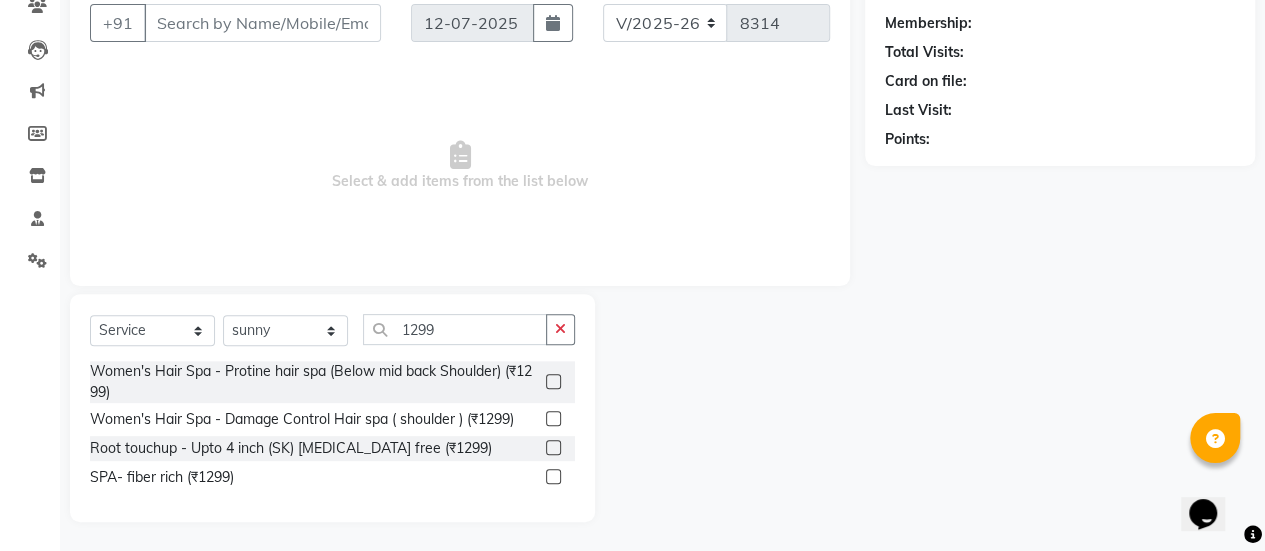 click 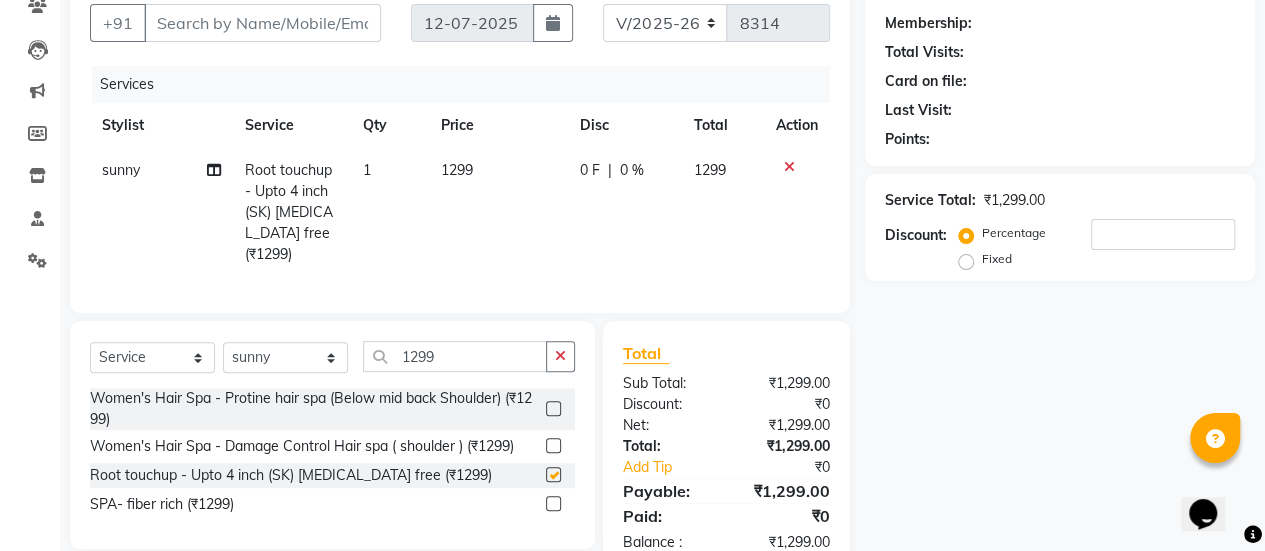 checkbox on "false" 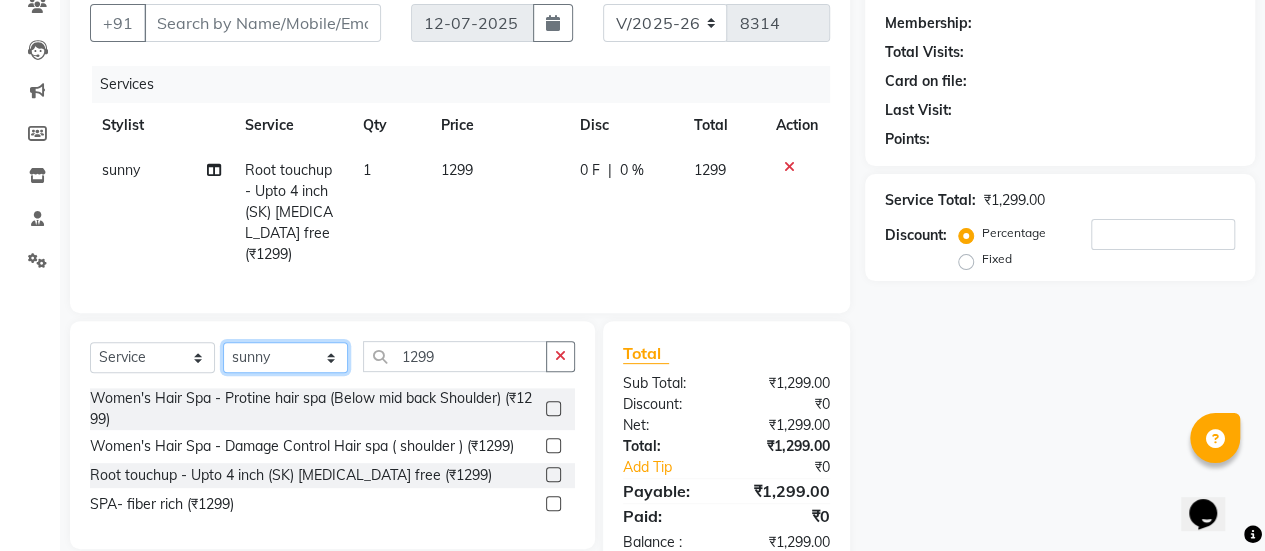 click on "Select Stylist afreen [PERSON_NAME] saha [PERSON_NAME] [PERSON_NAME] [PERSON_NAME] bharti Bunny Danish [PERSON_NAME] 1 [PERSON_NAME] [PERSON_NAME] gaurav Gulshan [PERSON_NAME] [PERSON_NAME] krishna [PERSON_NAME] [PERSON_NAME] rani [PERSON_NAME] [PERSON_NAME] sachin [PERSON_NAME] [PERSON_NAME] sameer 2 [PERSON_NAME] [PERSON_NAME] [PERSON_NAME]" 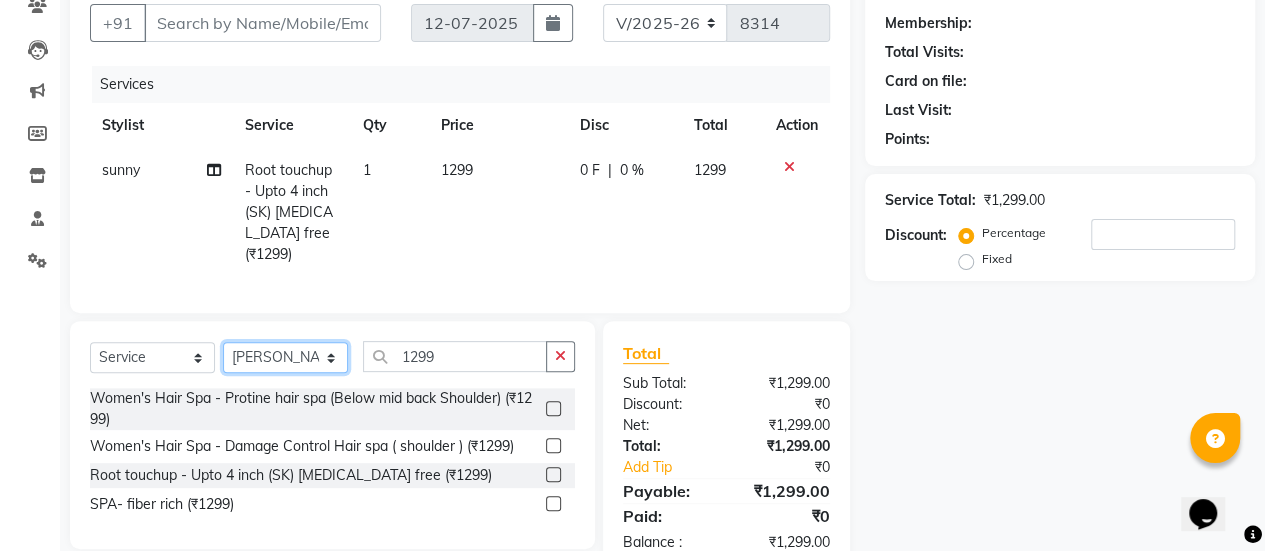 click on "Select Stylist afreen [PERSON_NAME] saha [PERSON_NAME] [PERSON_NAME] [PERSON_NAME] bharti Bunny Danish [PERSON_NAME] 1 [PERSON_NAME] [PERSON_NAME] gaurav Gulshan [PERSON_NAME] [PERSON_NAME] krishna [PERSON_NAME] [PERSON_NAME] rani [PERSON_NAME] [PERSON_NAME] sachin [PERSON_NAME] [PERSON_NAME] sameer 2 [PERSON_NAME] [PERSON_NAME] [PERSON_NAME]" 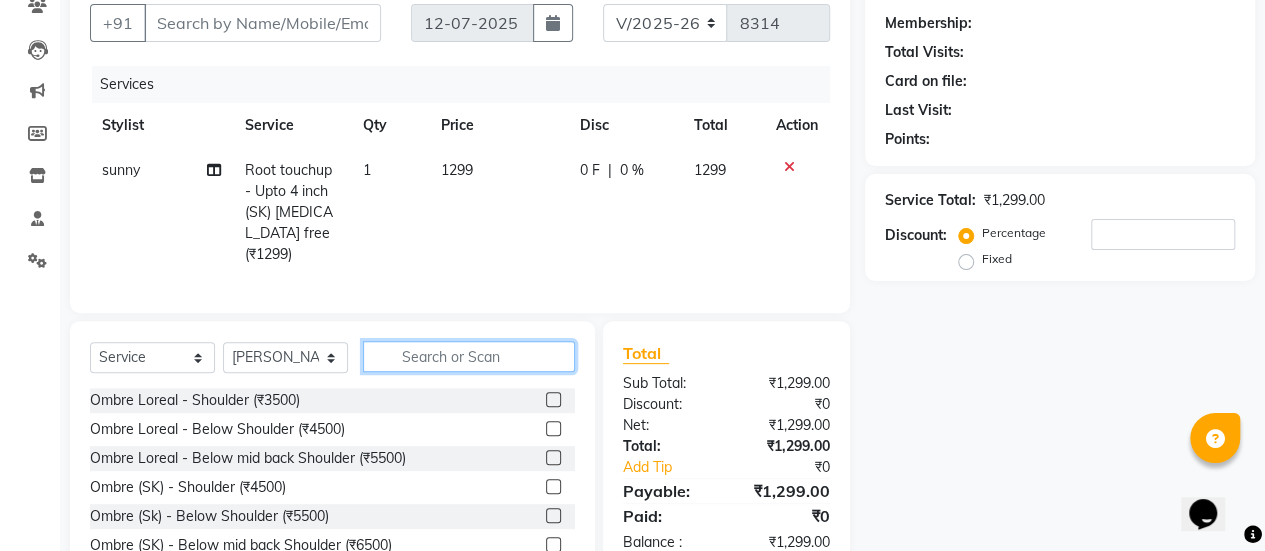 click 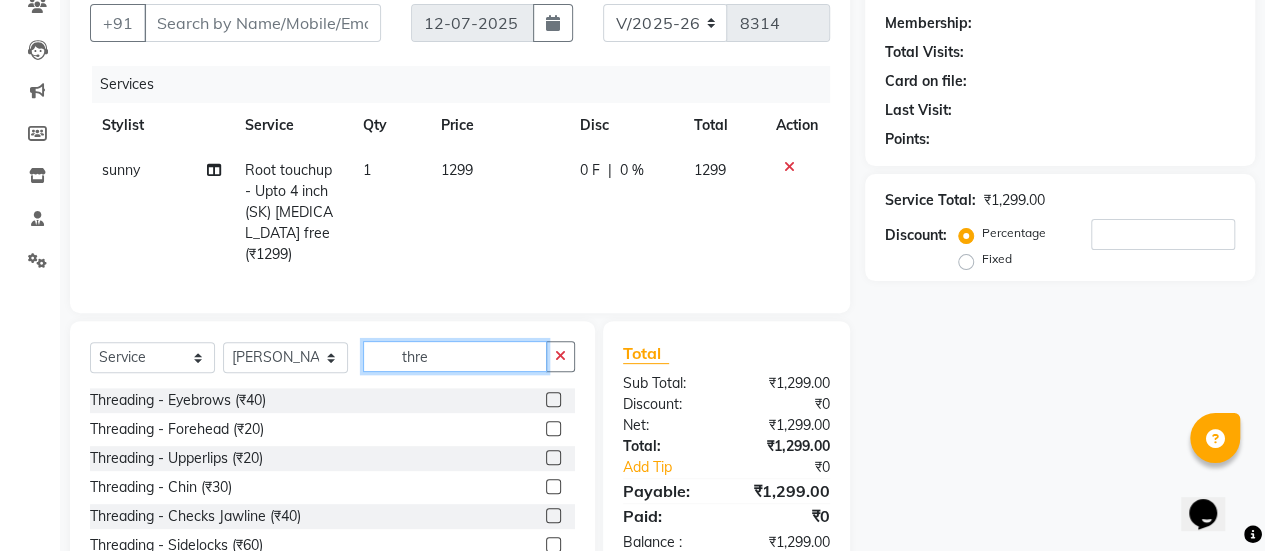type on "thre" 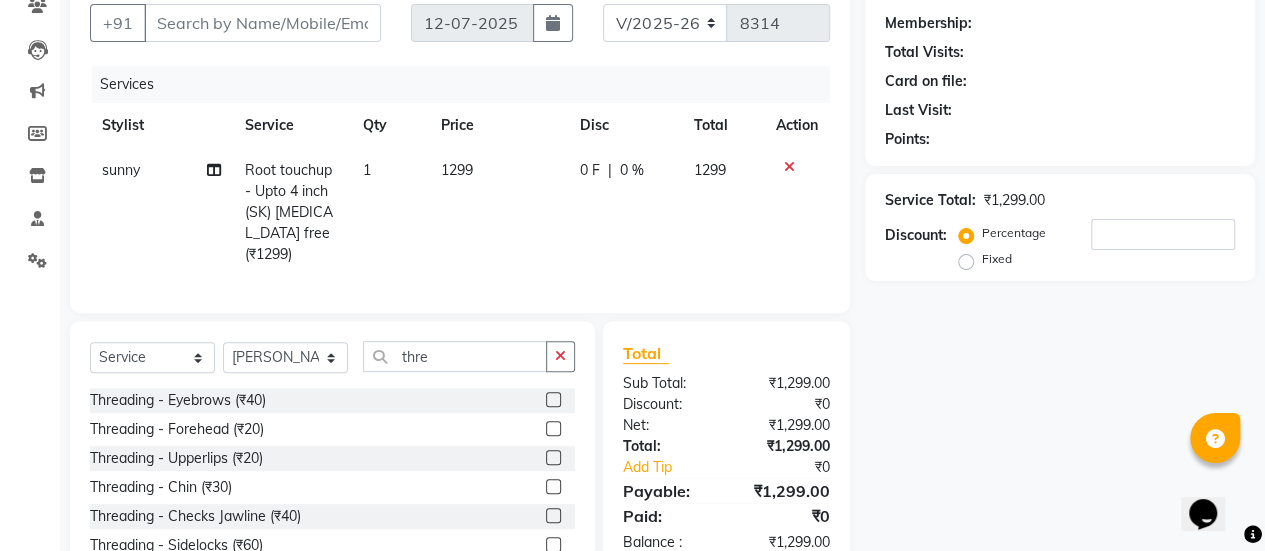 click 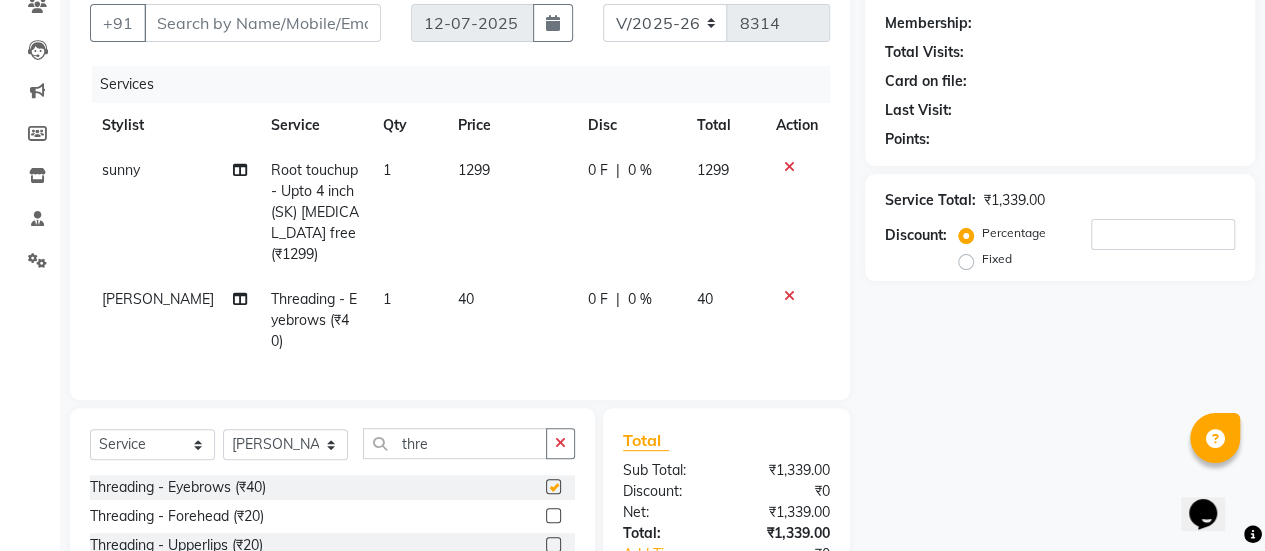 checkbox on "false" 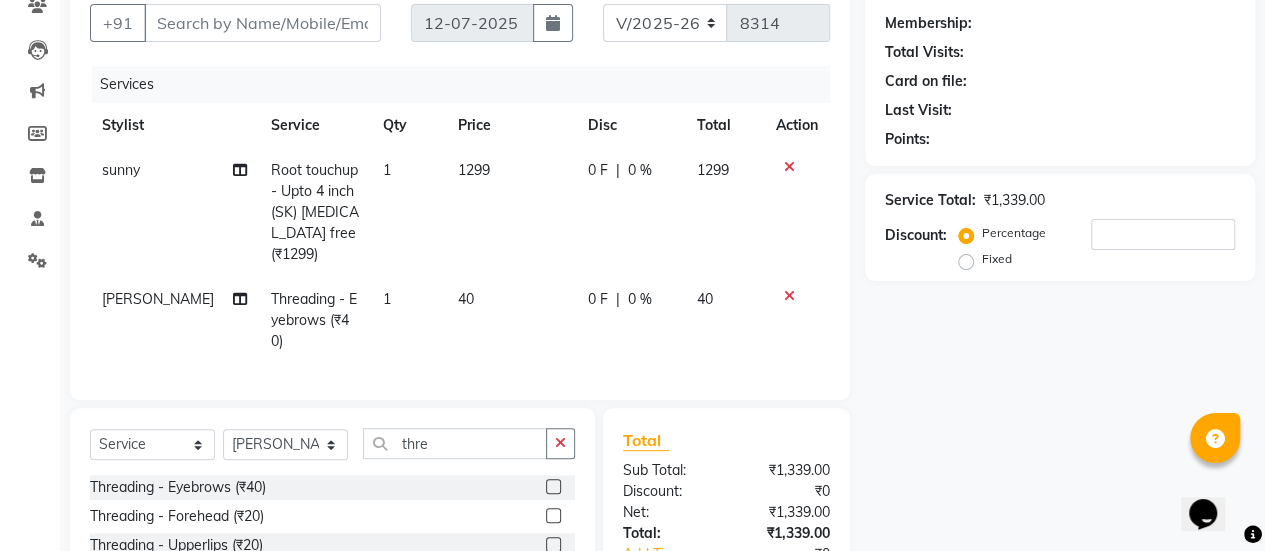 scroll, scrollTop: 41, scrollLeft: 0, axis: vertical 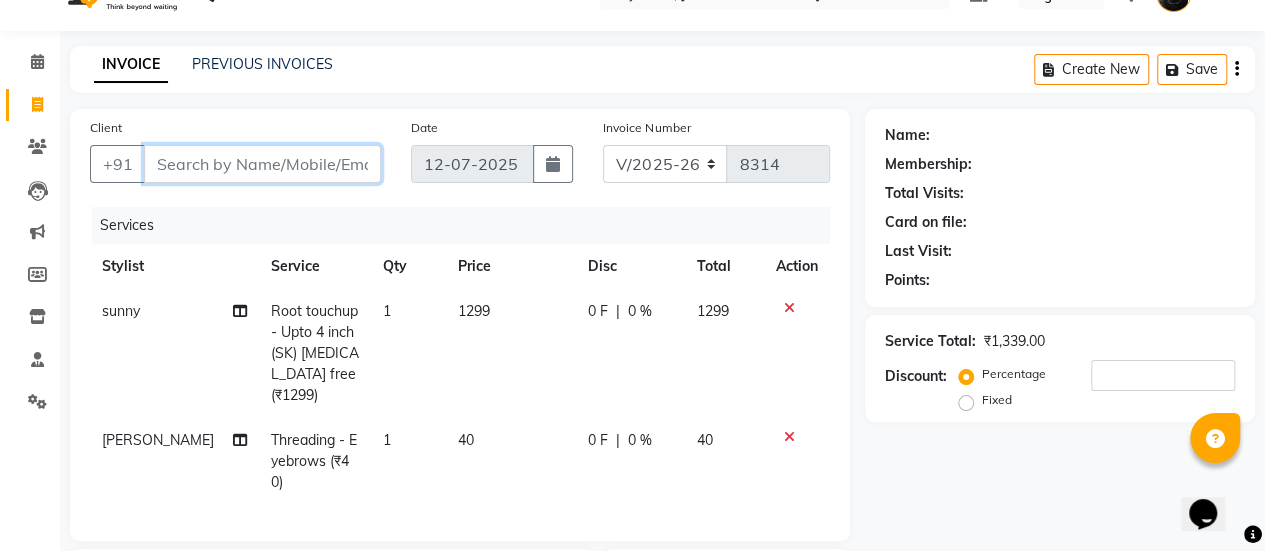 click on "Client" at bounding box center [262, 164] 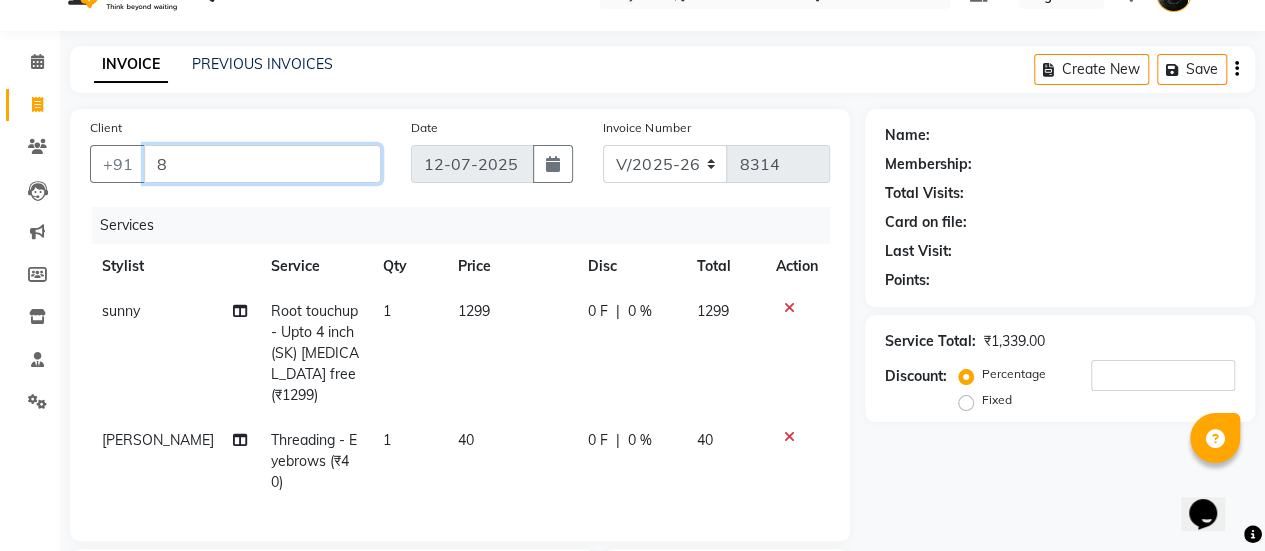 type on "0" 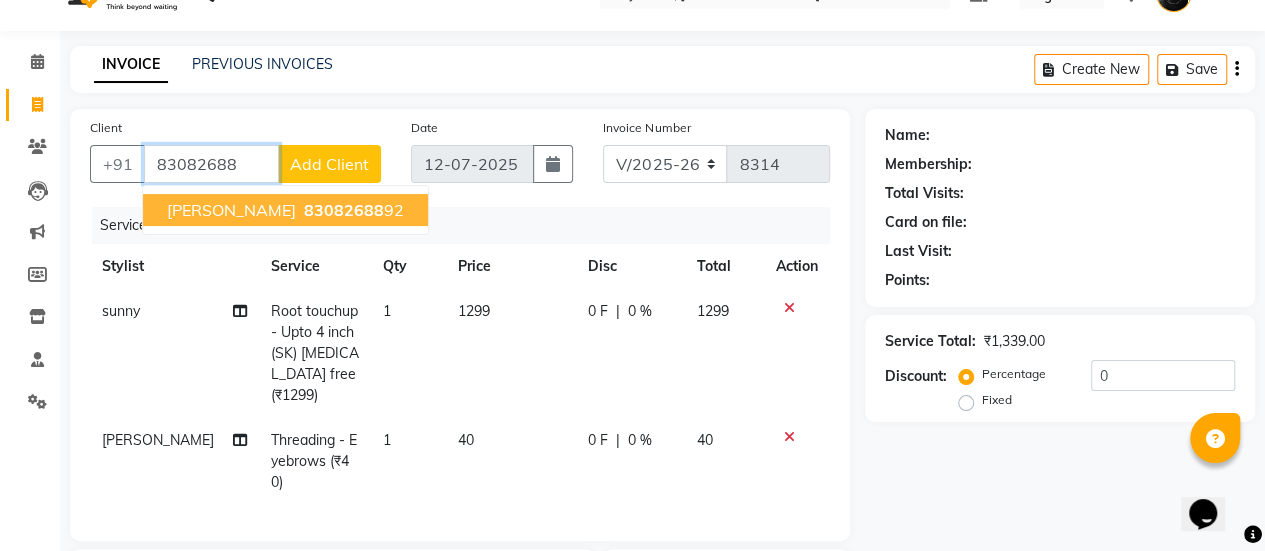 click on "pooja tendulkar" at bounding box center (231, 210) 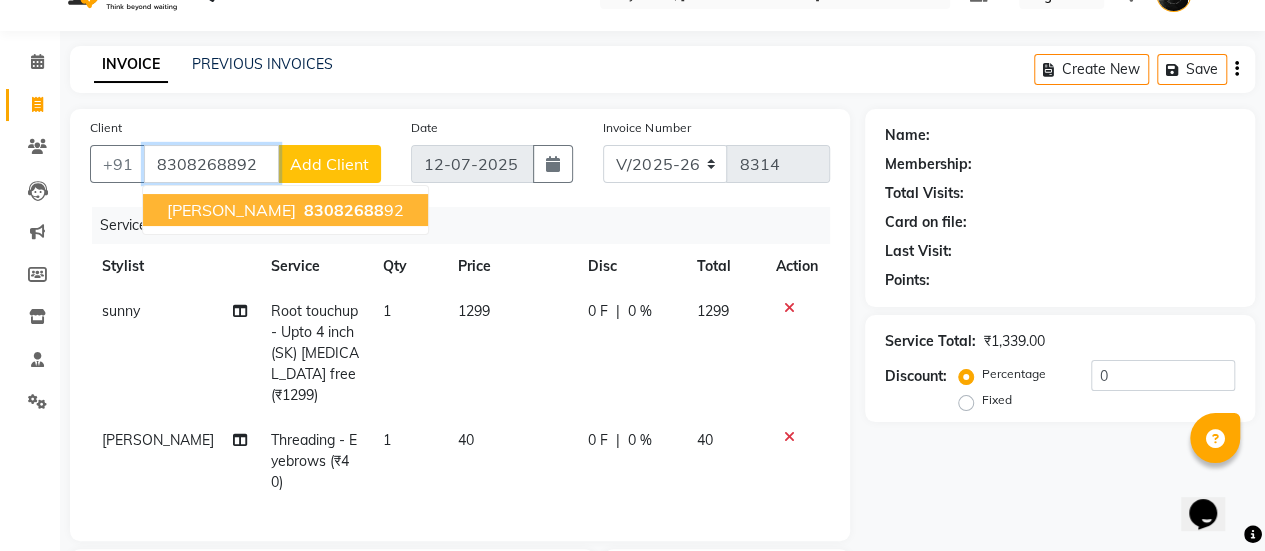 type on "8308268892" 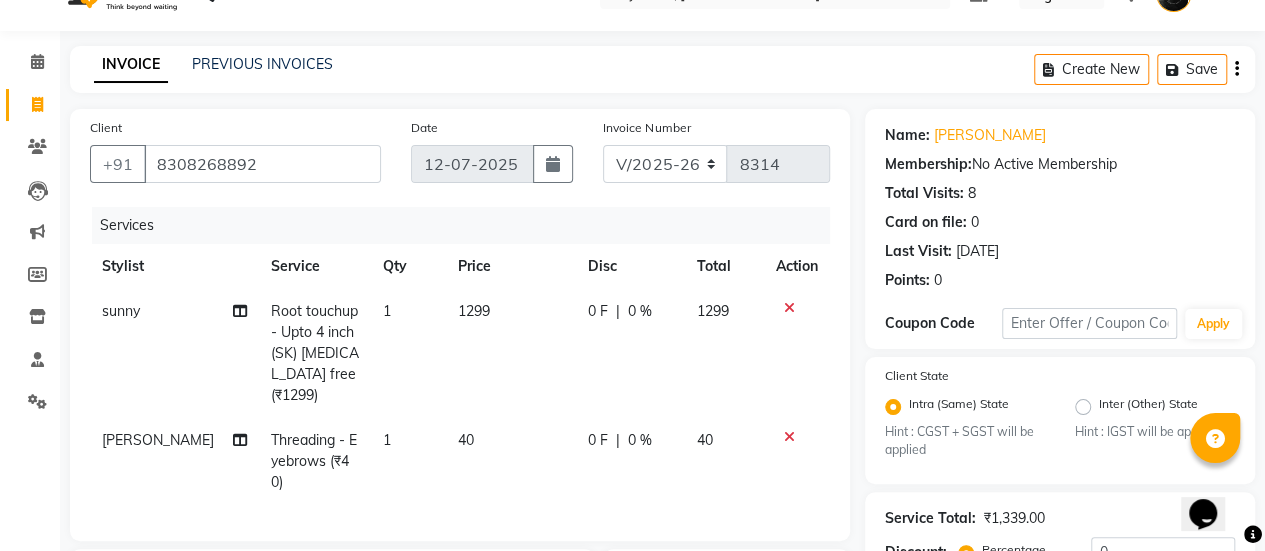scroll, scrollTop: 357, scrollLeft: 0, axis: vertical 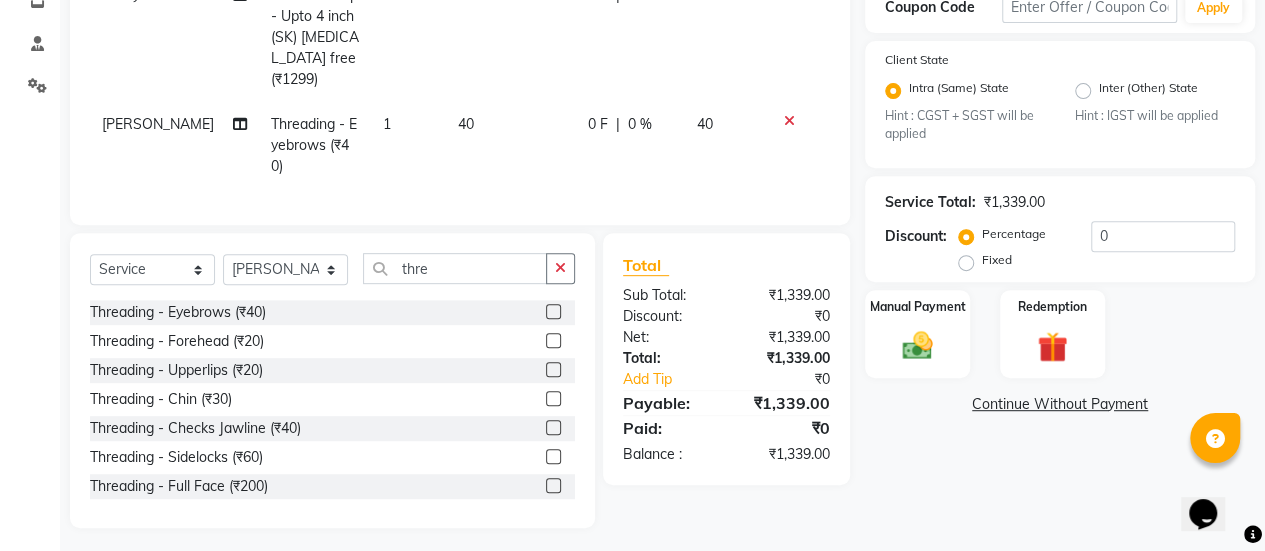 click 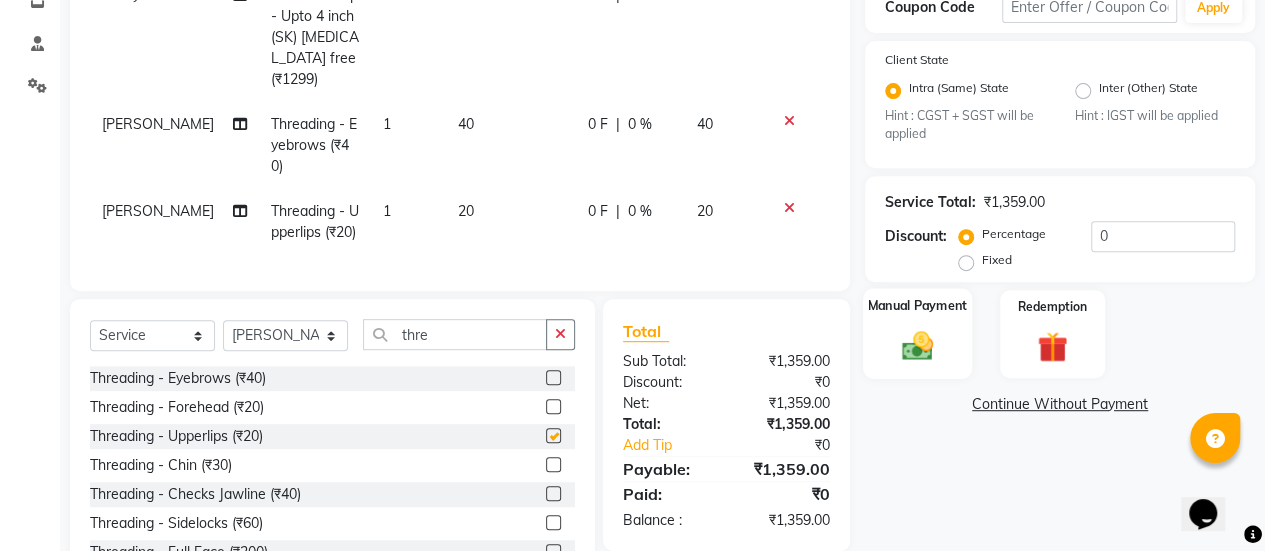 checkbox on "false" 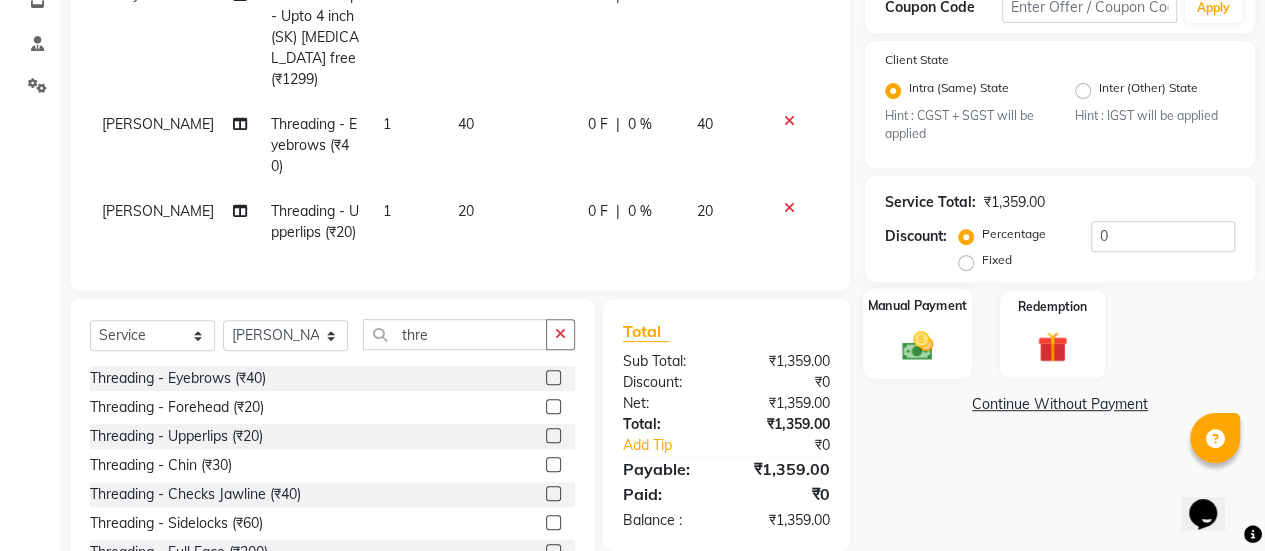 click 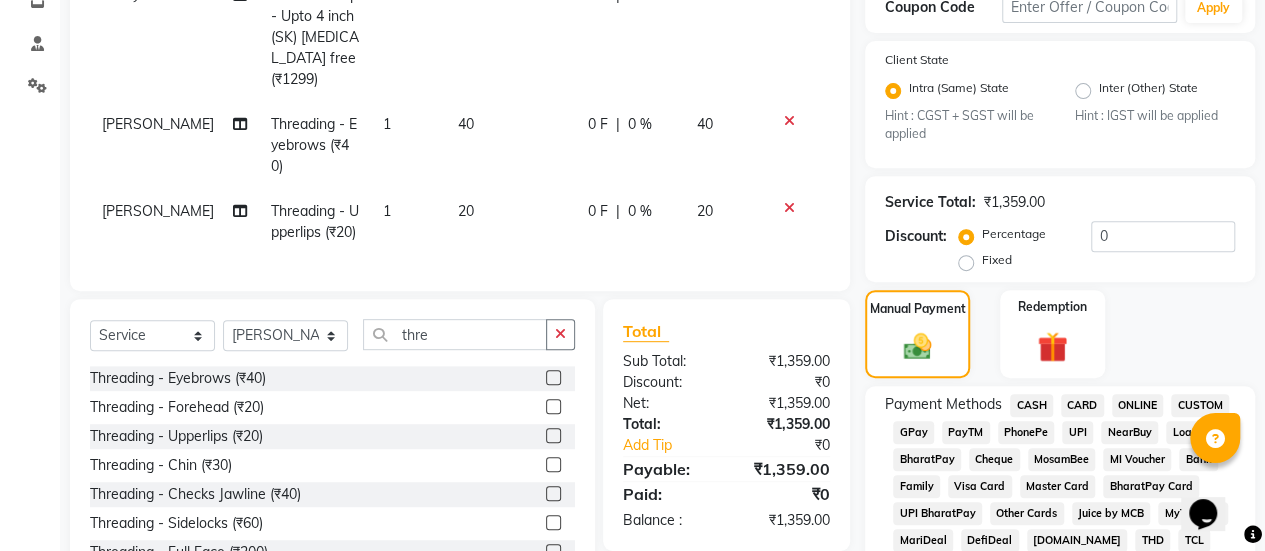 click on "GPay" 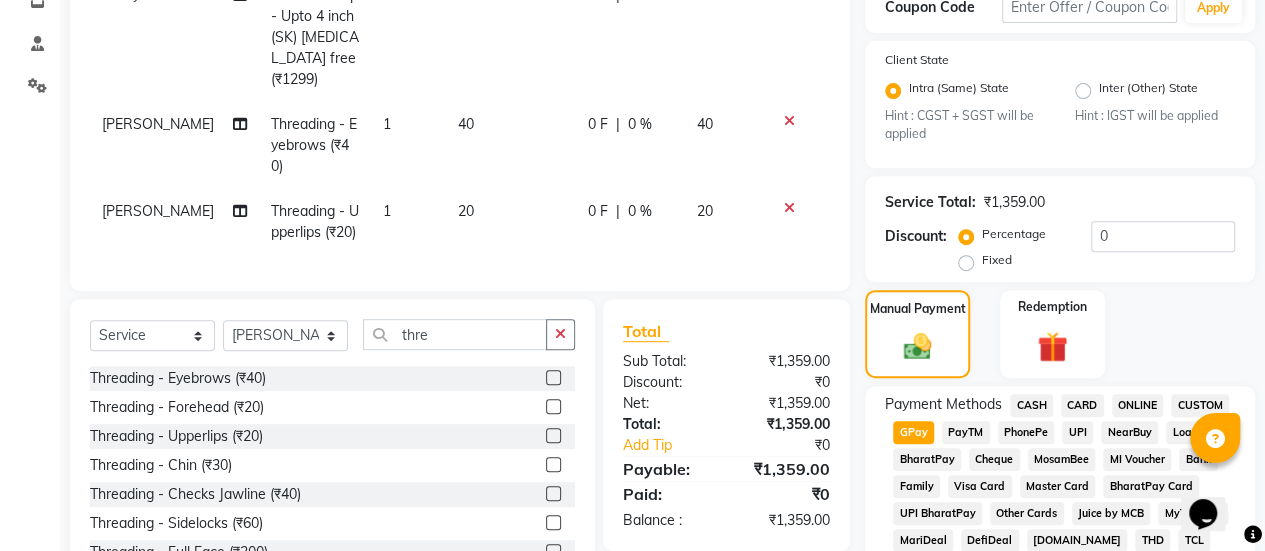 click on "GPay" 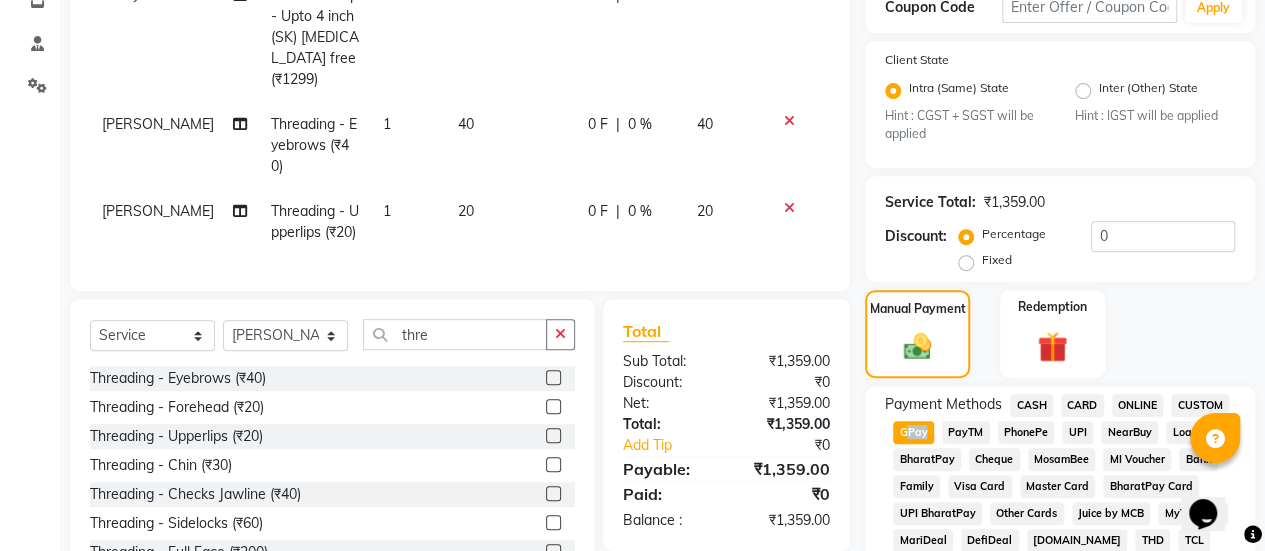 click on "GPay" 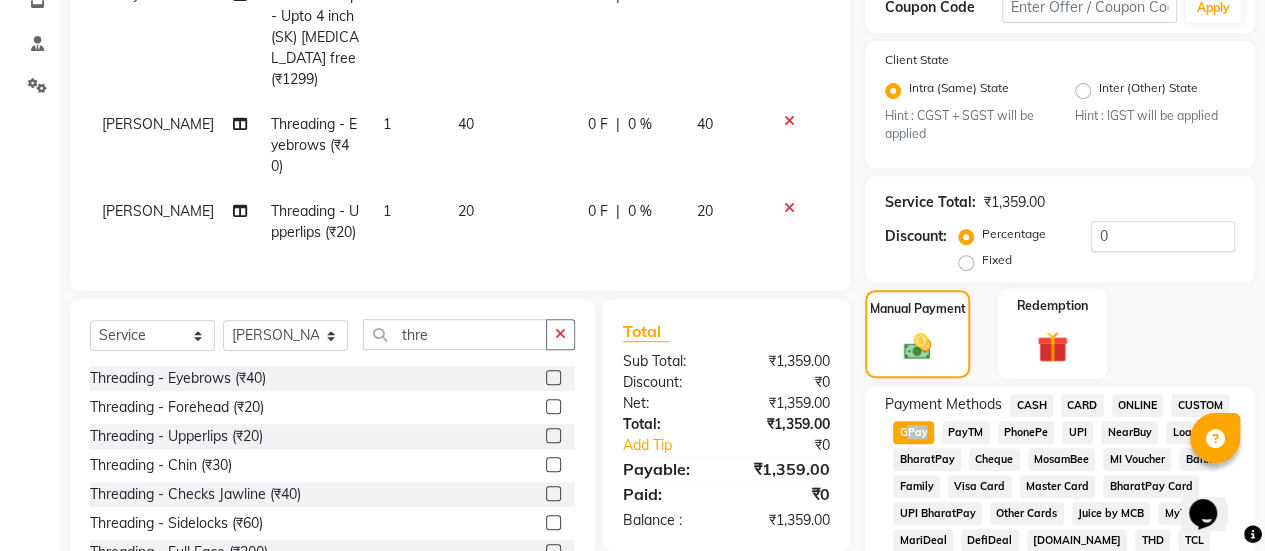 scroll, scrollTop: 1140, scrollLeft: 0, axis: vertical 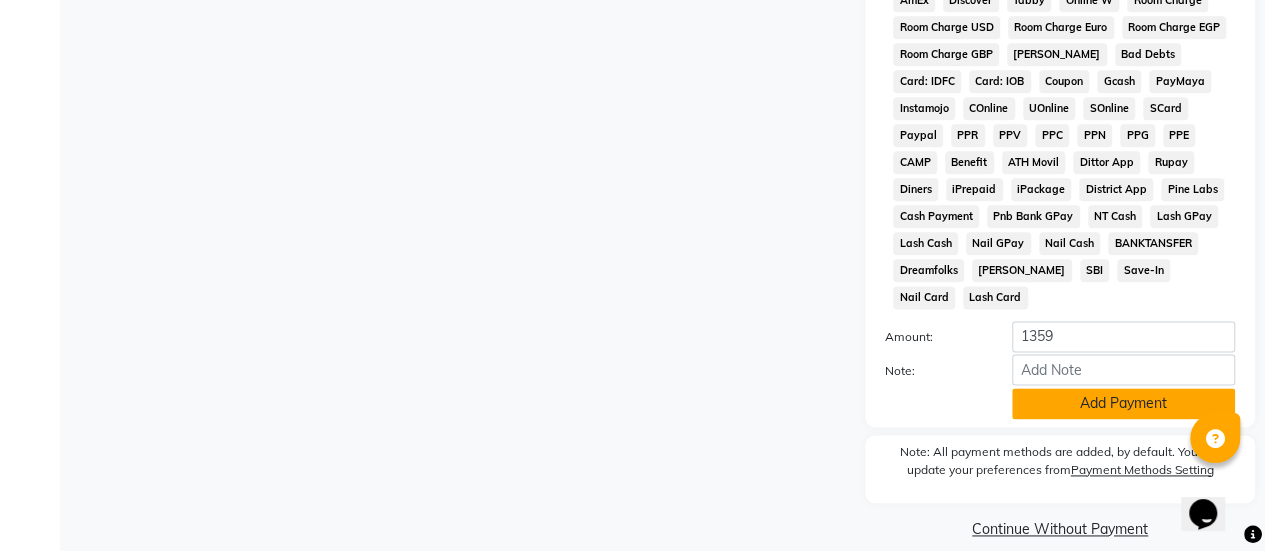 click on "Add Payment" 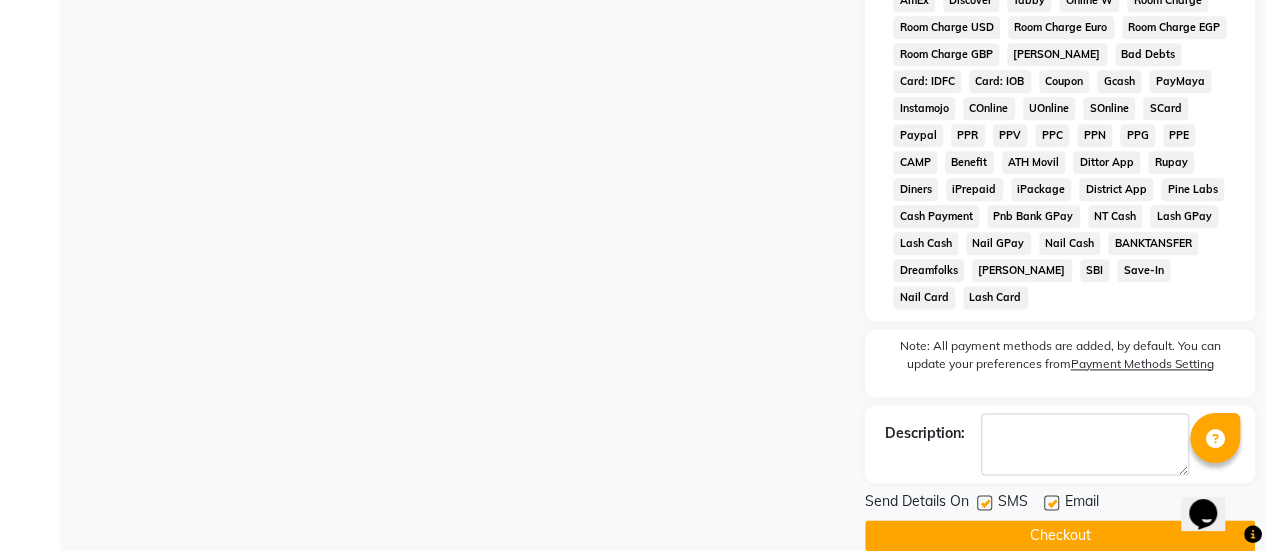 click 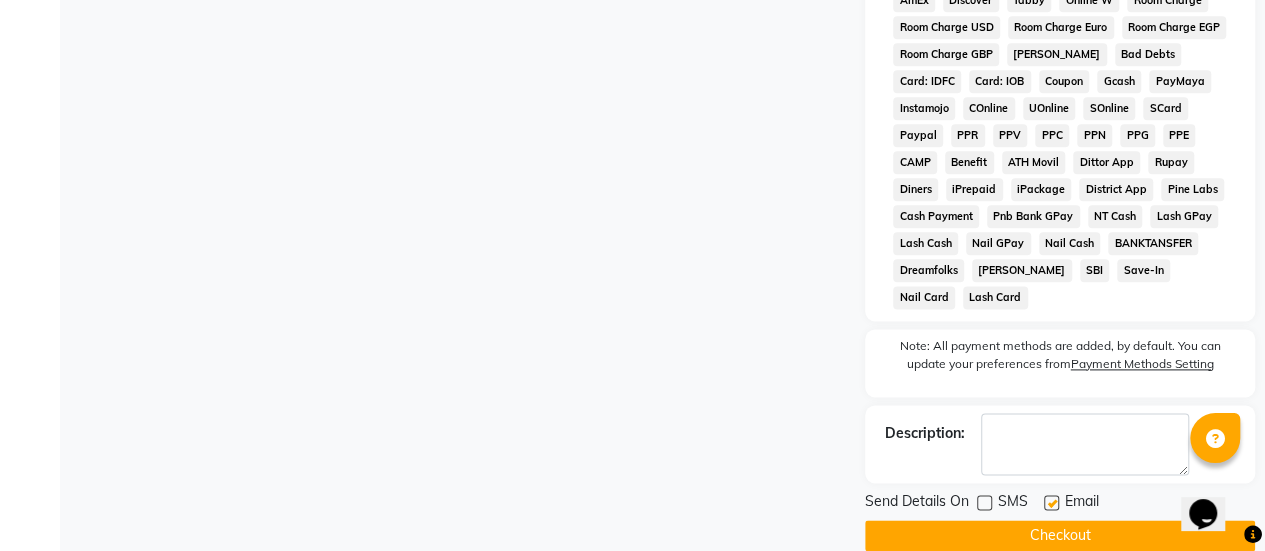 click on "Checkout" 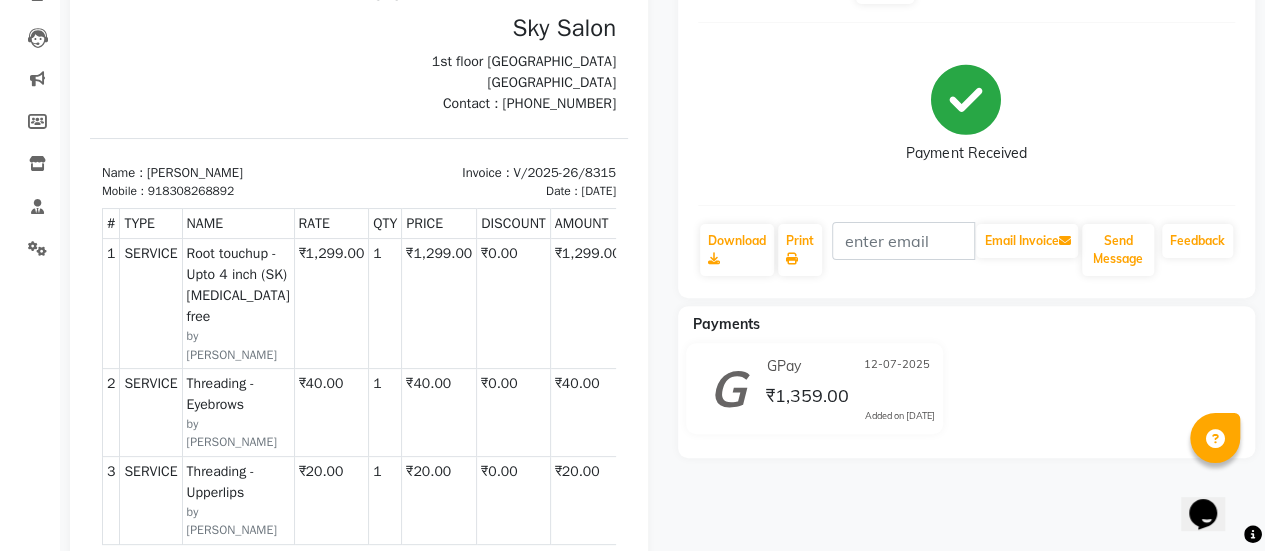 scroll, scrollTop: 4, scrollLeft: 0, axis: vertical 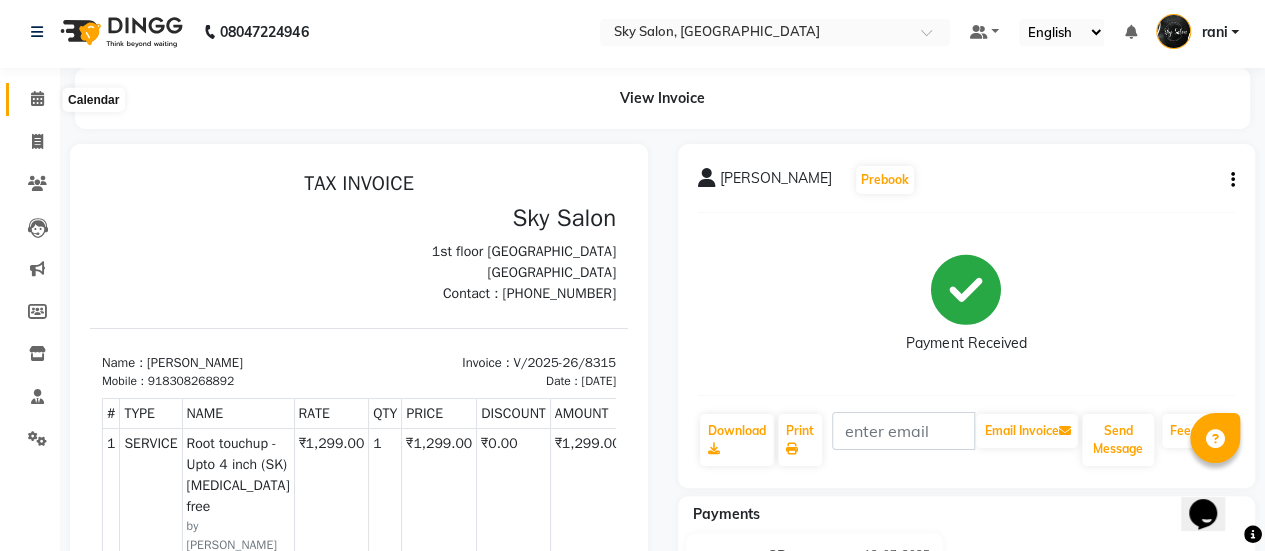click 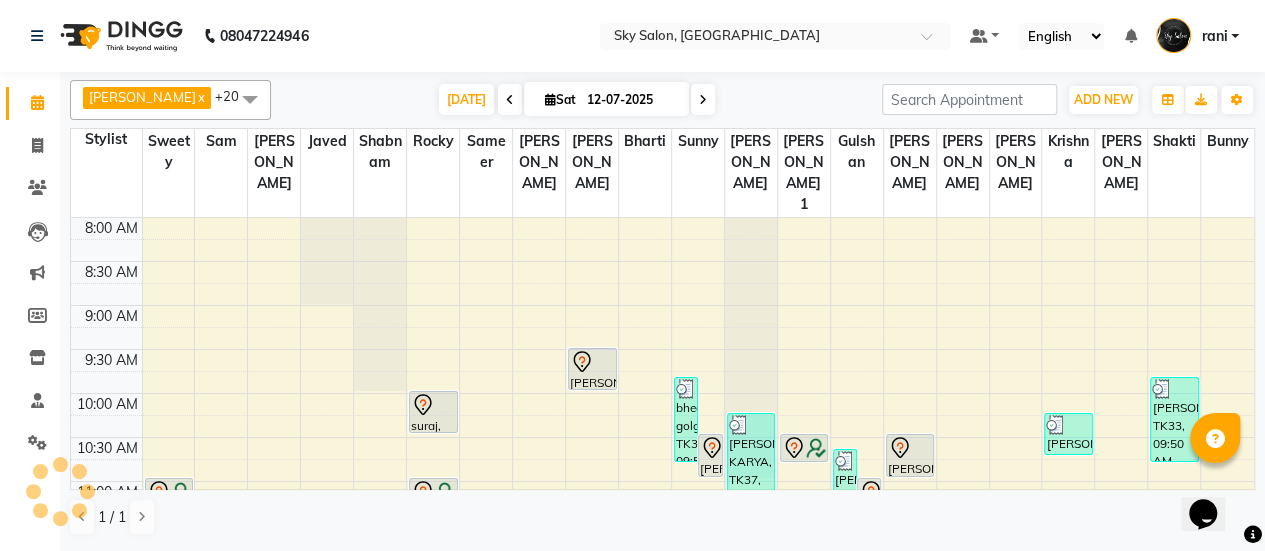 scroll, scrollTop: 0, scrollLeft: 0, axis: both 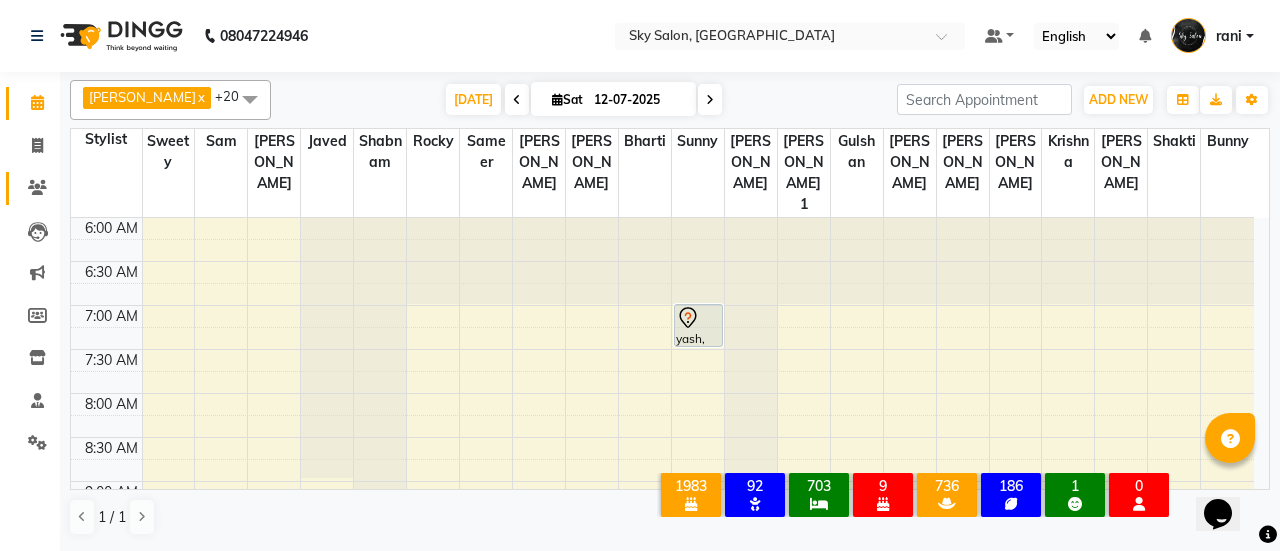 click on "Clients" 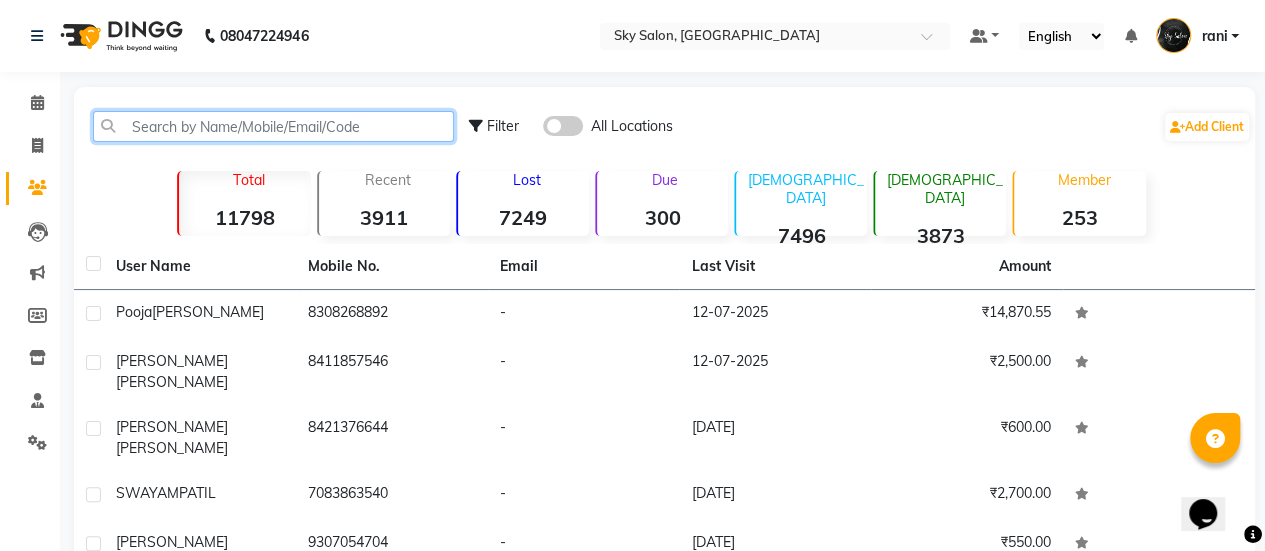 click 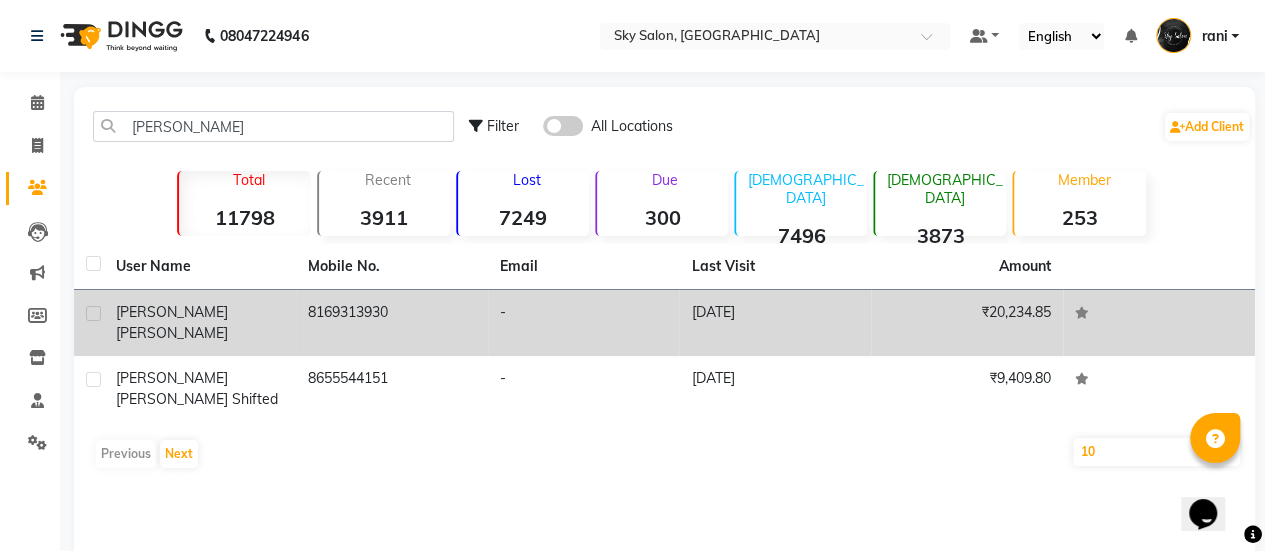 click on "8169313930" 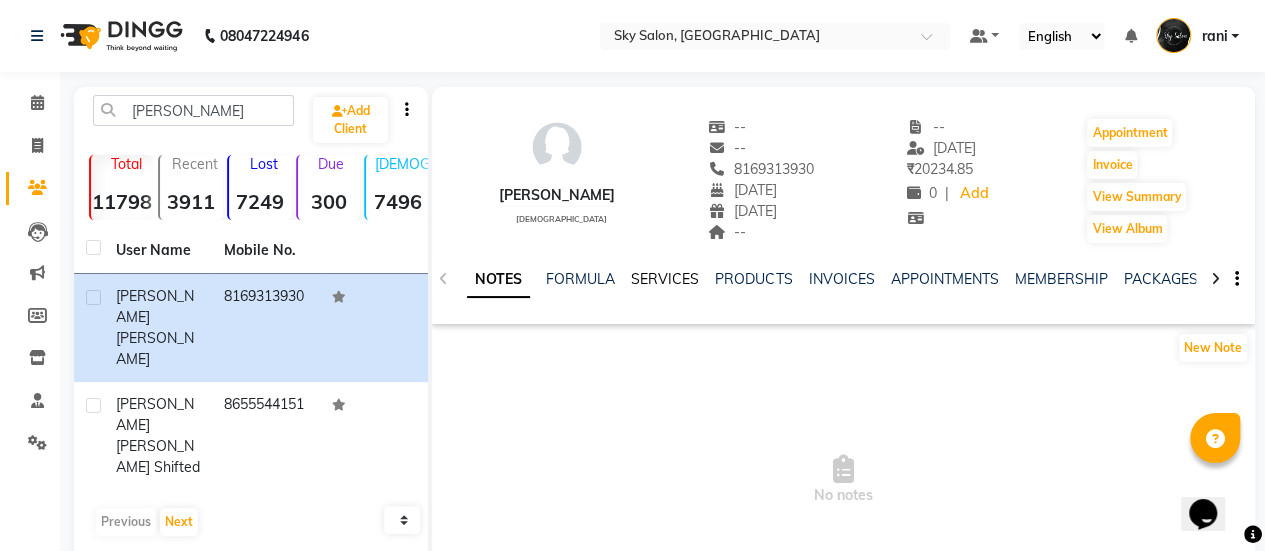 click on "SERVICES" 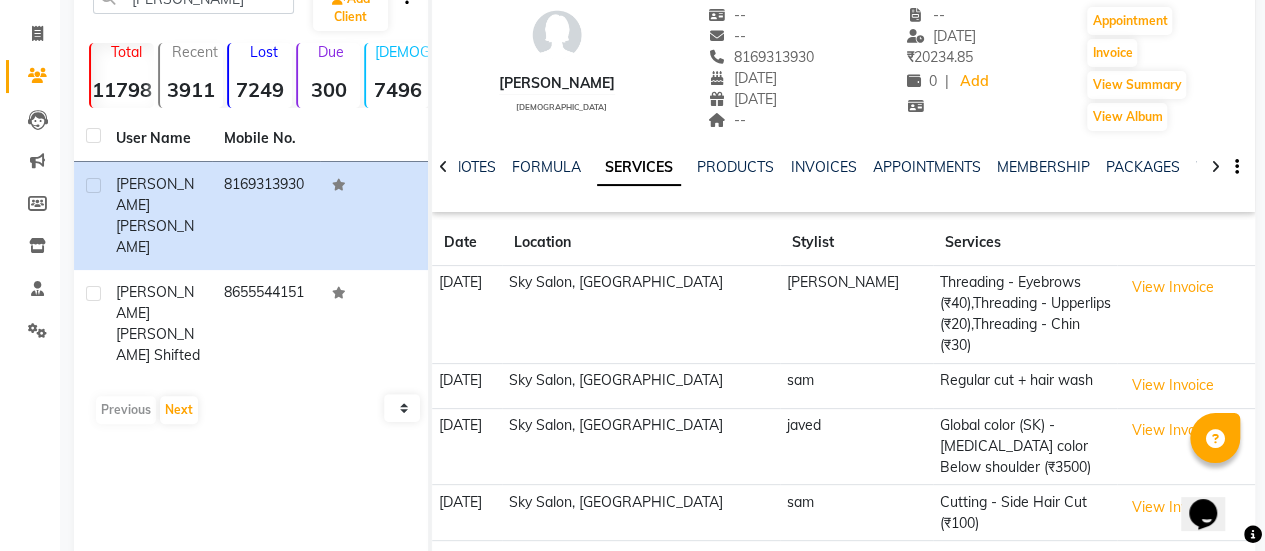 scroll, scrollTop: 187, scrollLeft: 0, axis: vertical 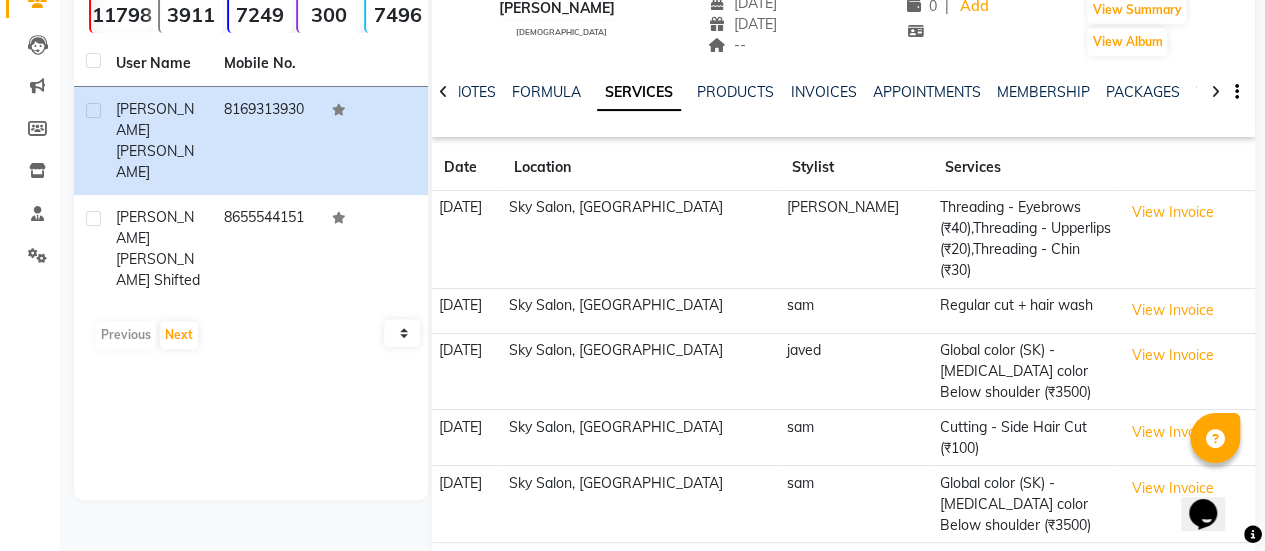 click on "Next" 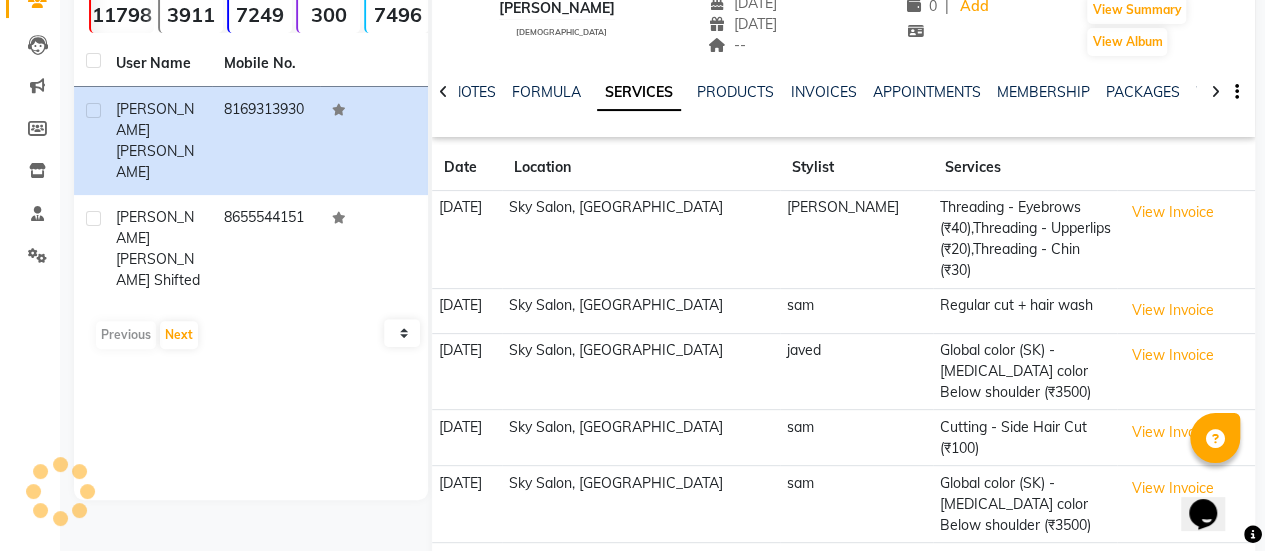 scroll, scrollTop: 178, scrollLeft: 0, axis: vertical 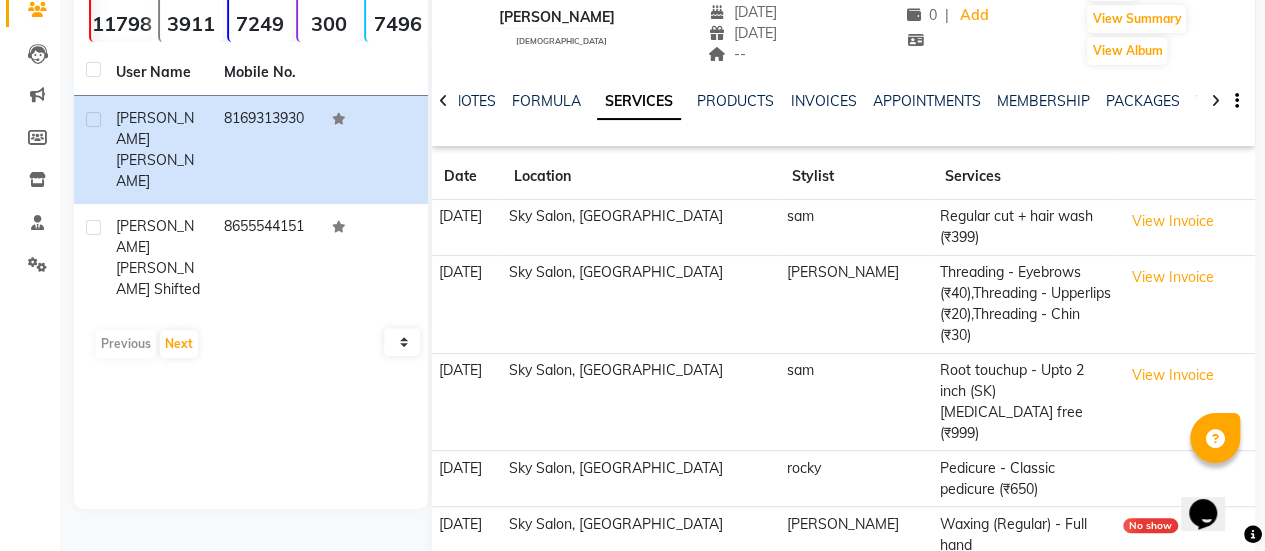 click on "Next" 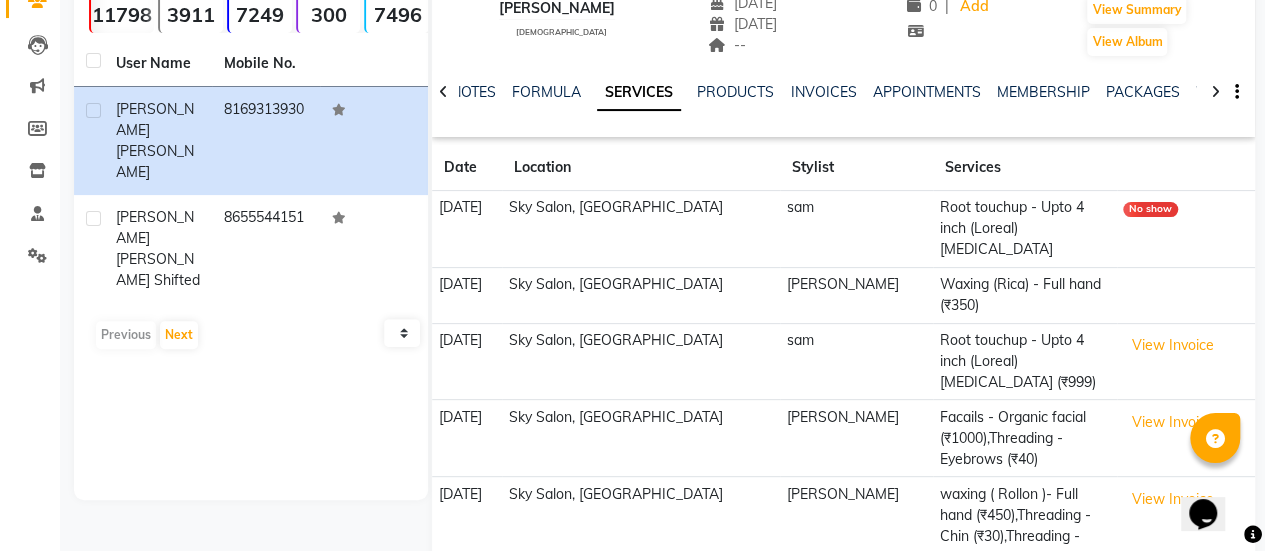 scroll, scrollTop: 252, scrollLeft: 0, axis: vertical 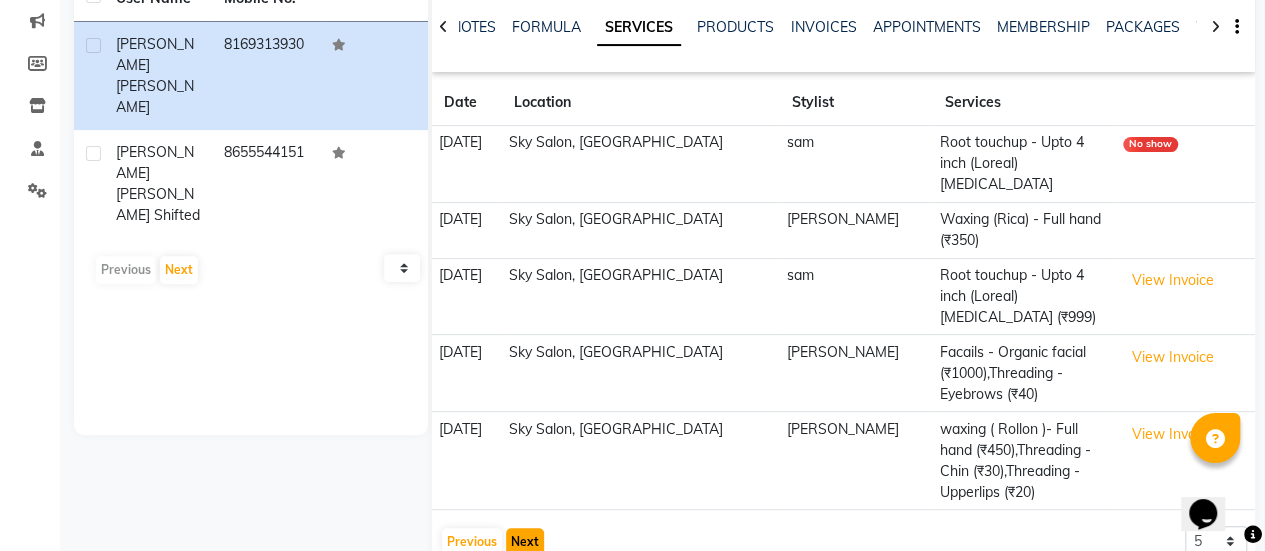 click on "Next" 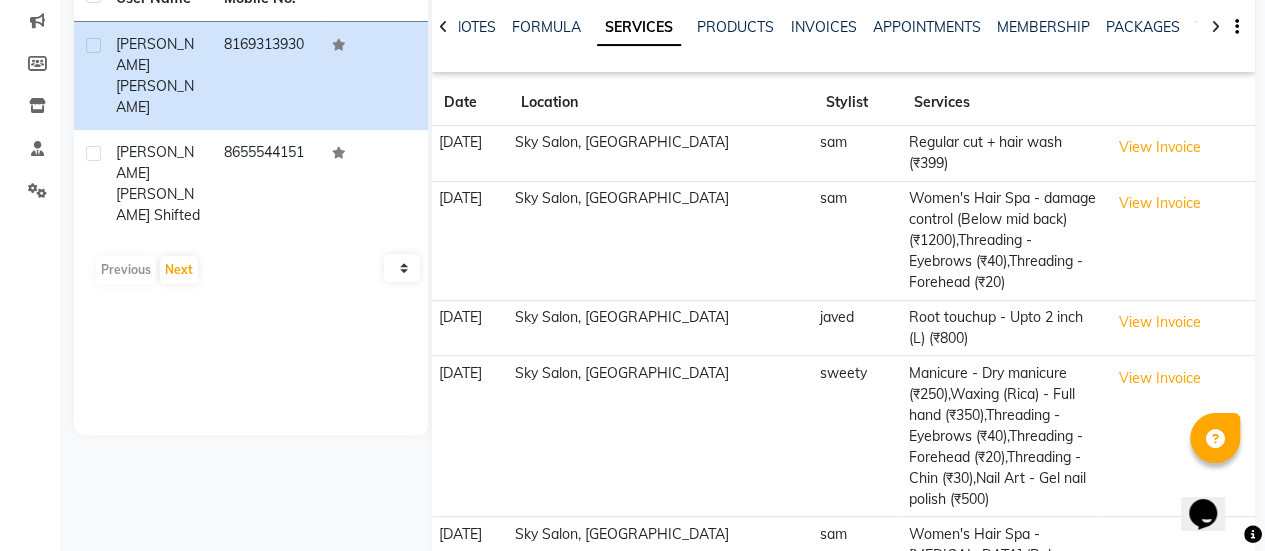 scroll, scrollTop: 346, scrollLeft: 0, axis: vertical 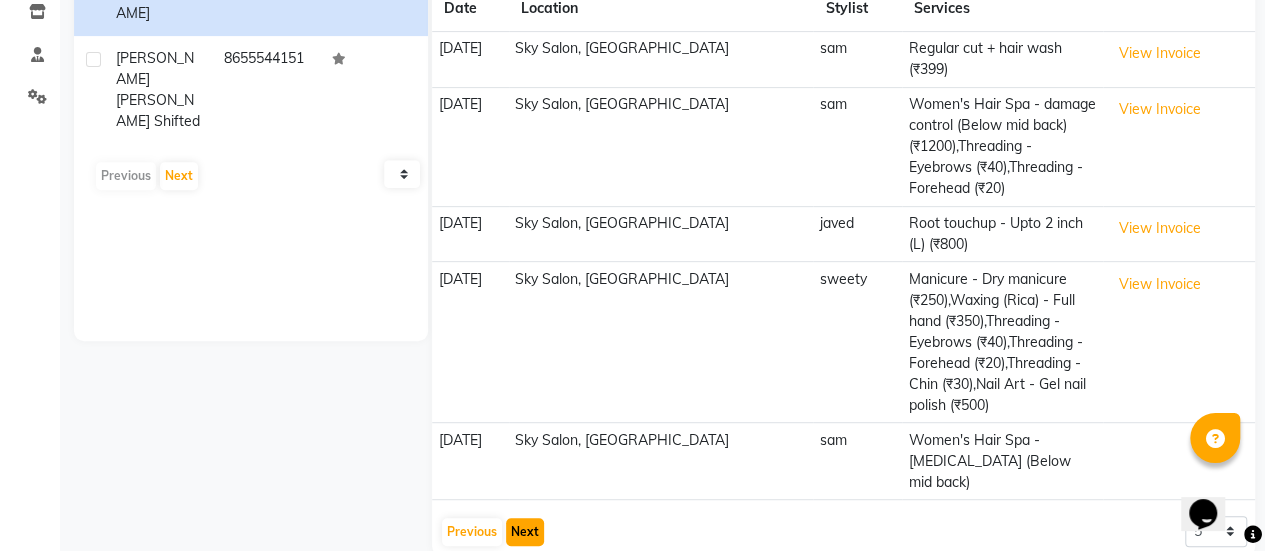 click on "Next" 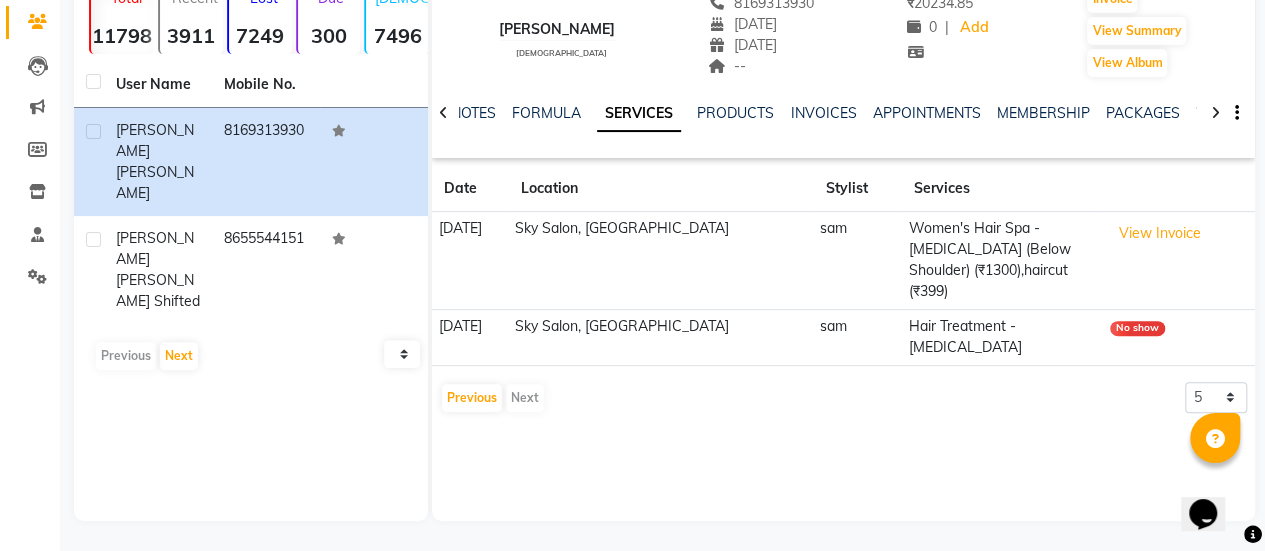 scroll, scrollTop: 0, scrollLeft: 0, axis: both 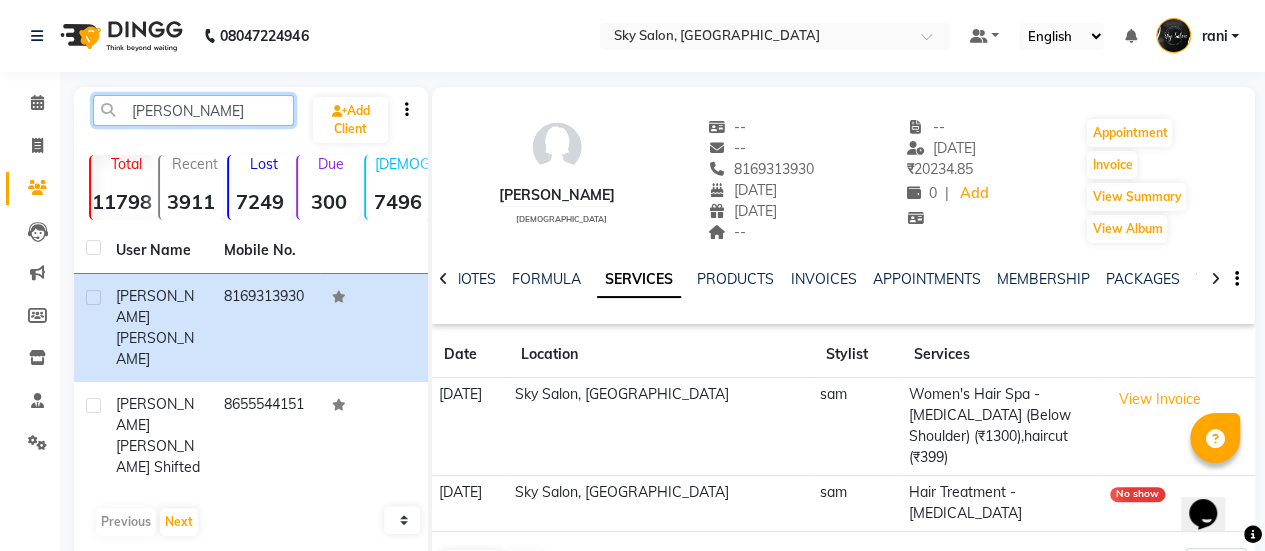 click on "maria ma" 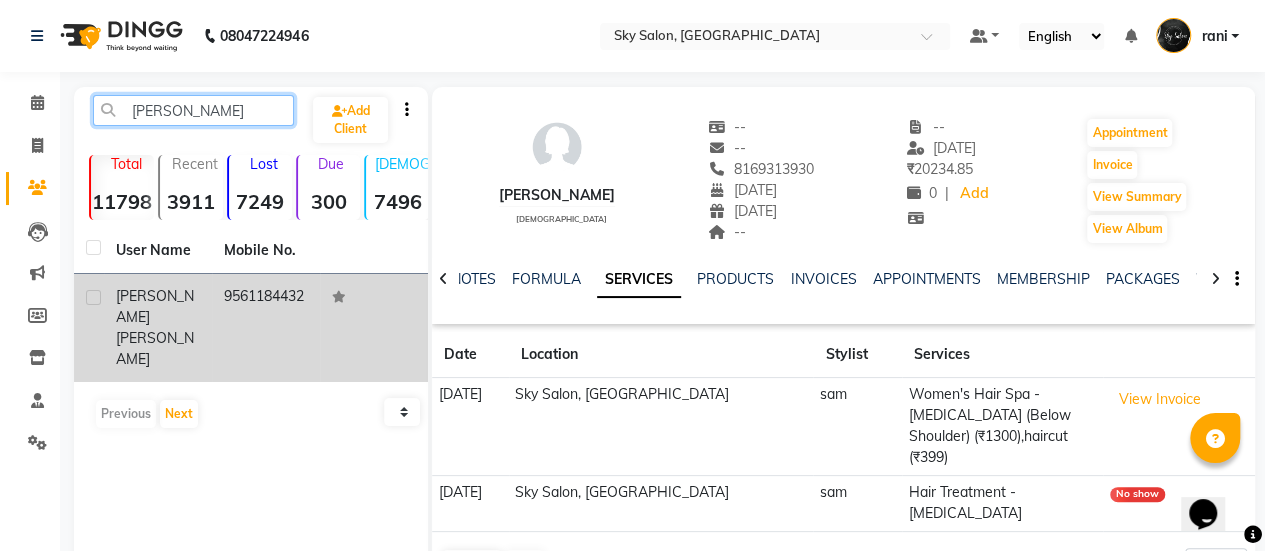 type on "justin m" 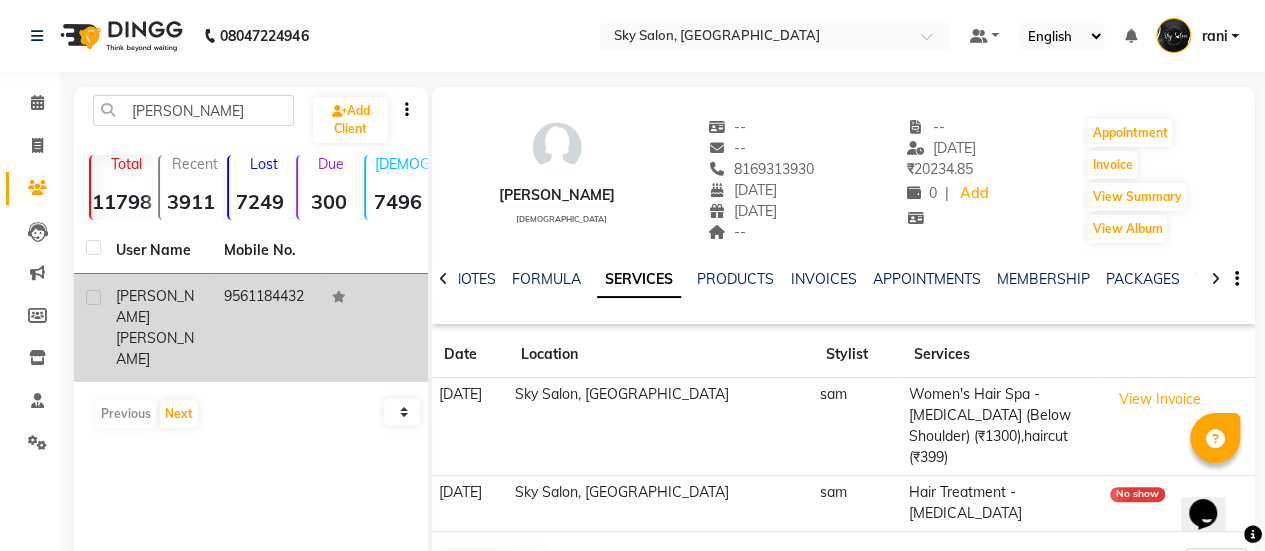 click on "9561184432" 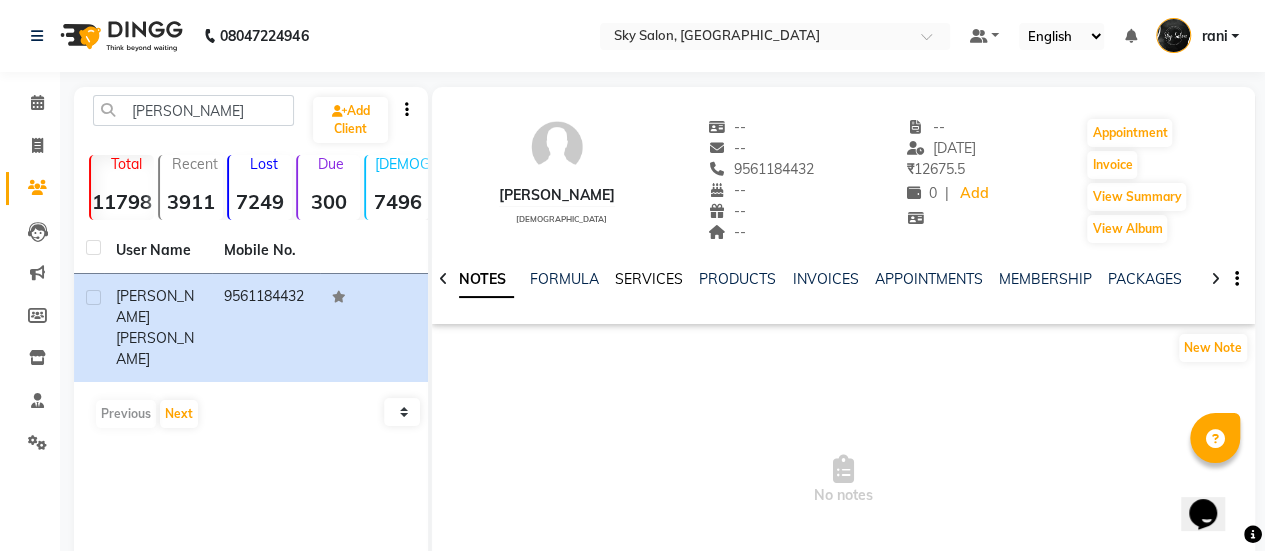 click on "SERVICES" 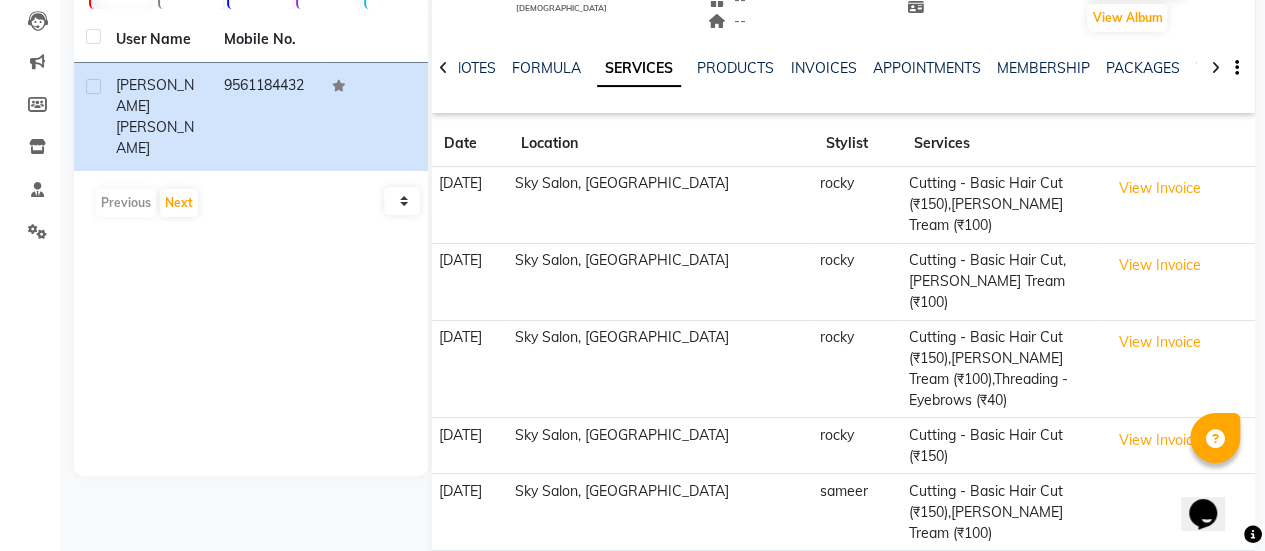 scroll, scrollTop: 262, scrollLeft: 0, axis: vertical 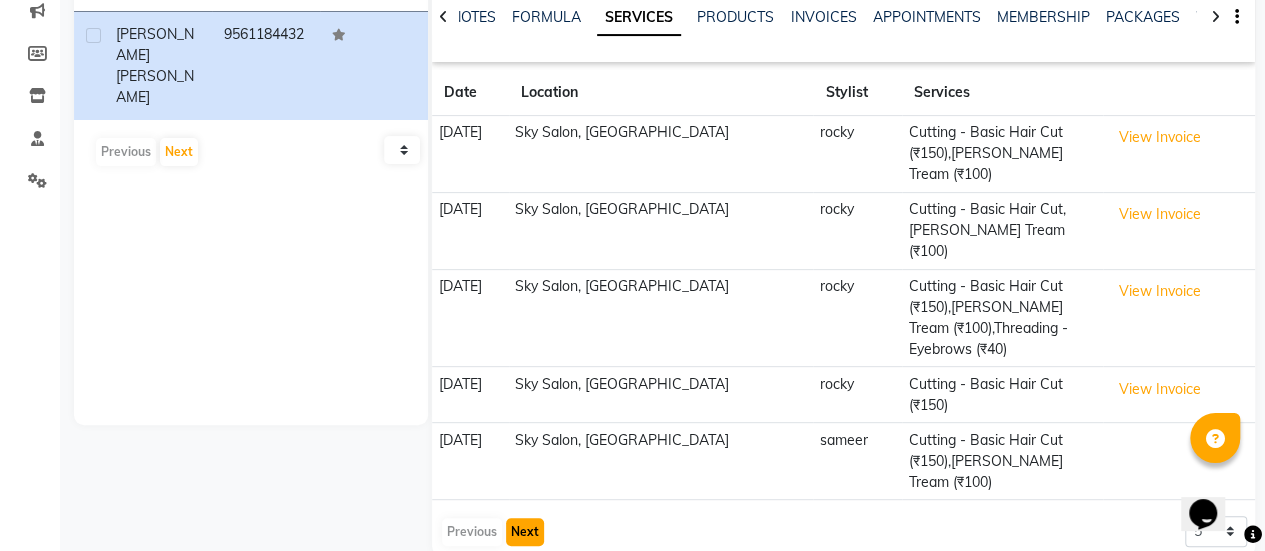 click on "Next" 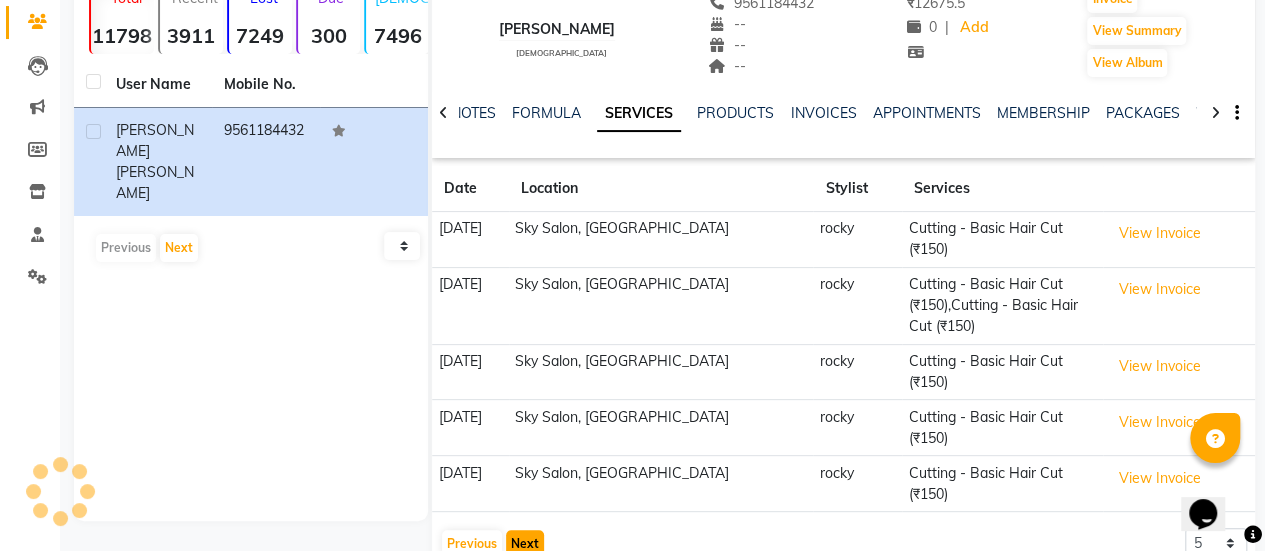 click on "Next" 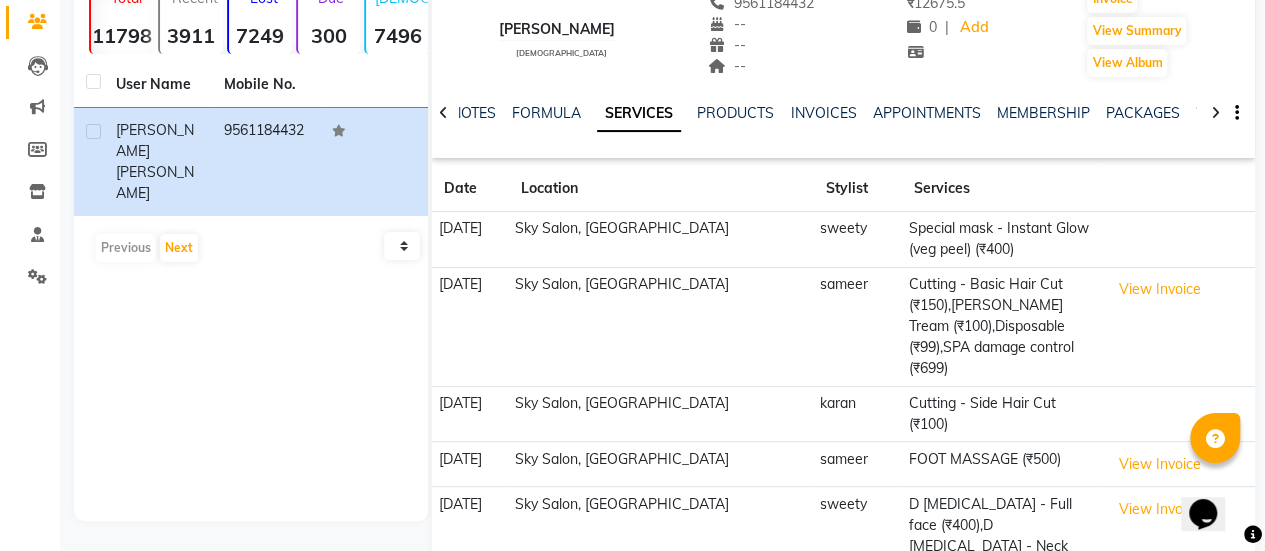 scroll, scrollTop: 220, scrollLeft: 0, axis: vertical 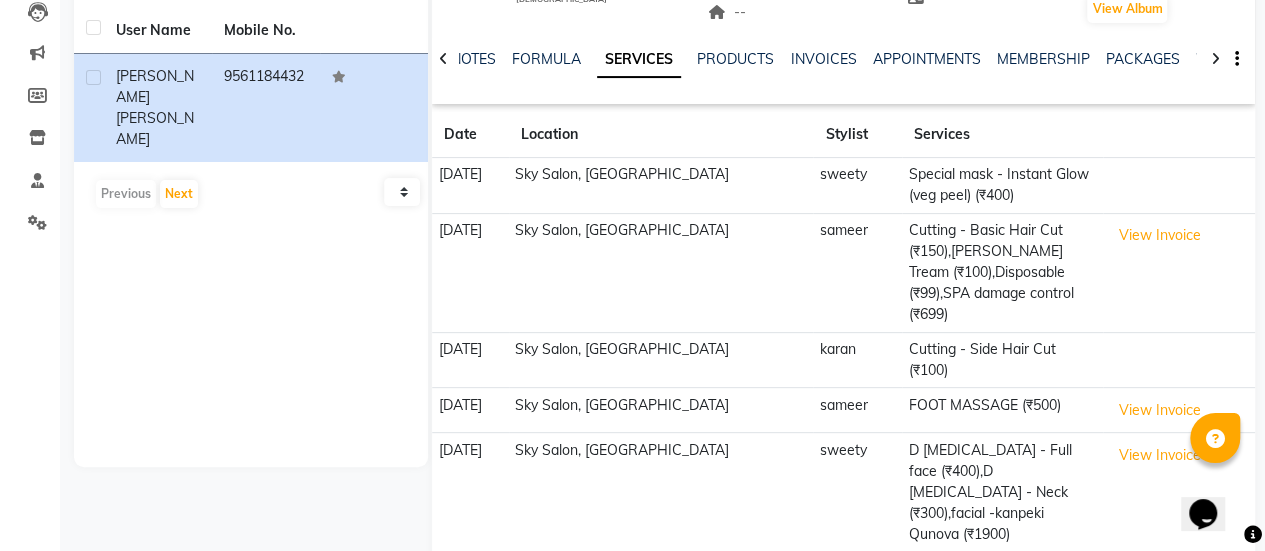 click on "Previous   Next  5 10 50 100 500" 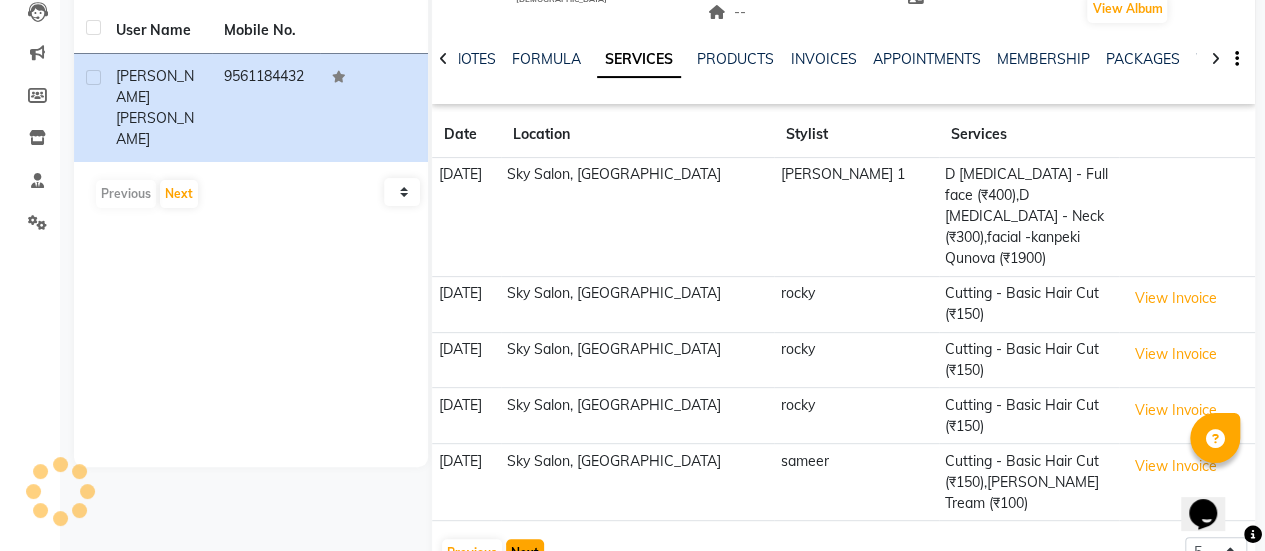 scroll, scrollTop: 196, scrollLeft: 0, axis: vertical 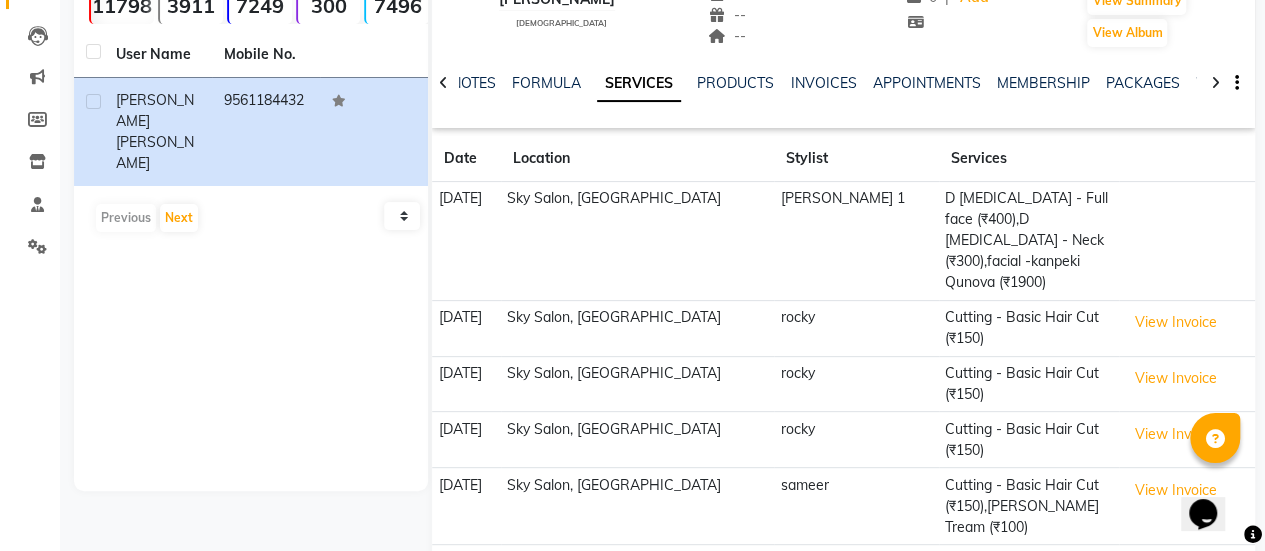 click on "Next" 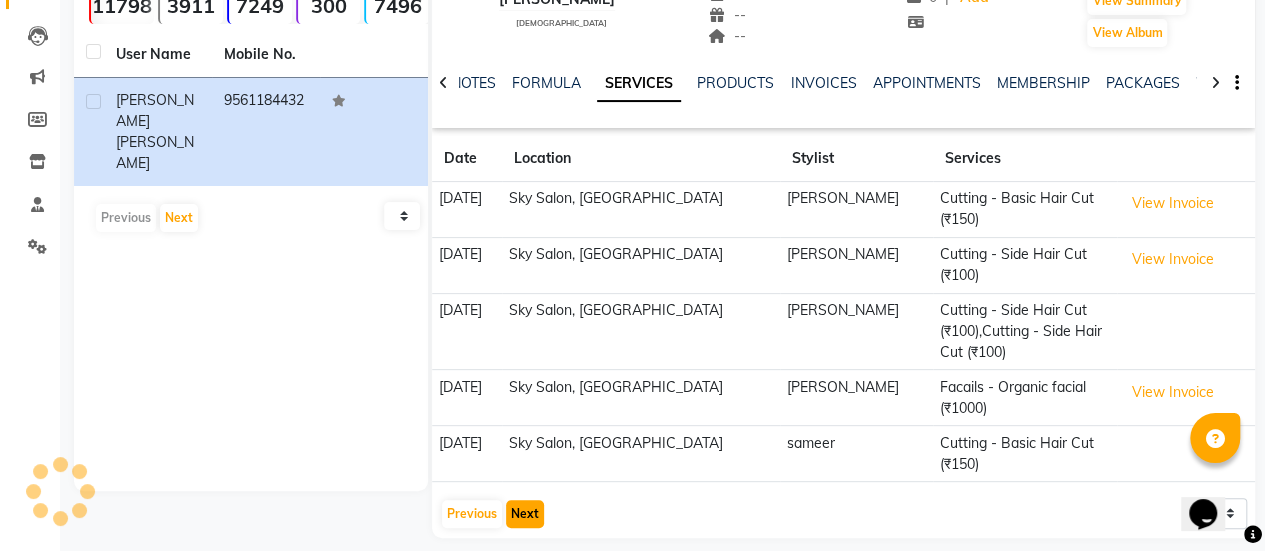 scroll, scrollTop: 166, scrollLeft: 0, axis: vertical 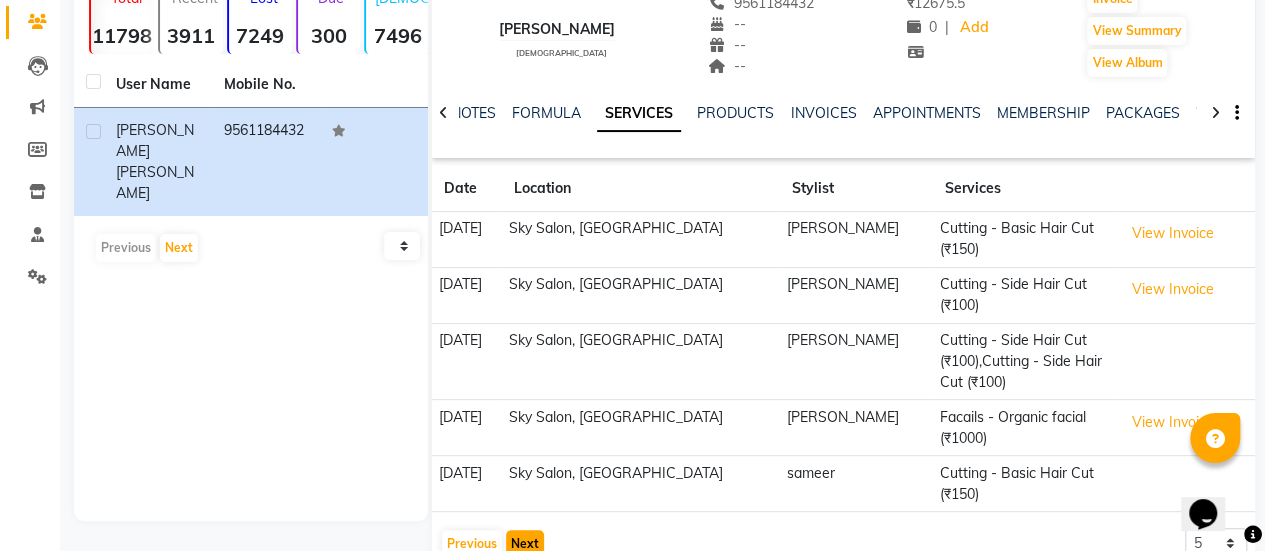 click on "Next" 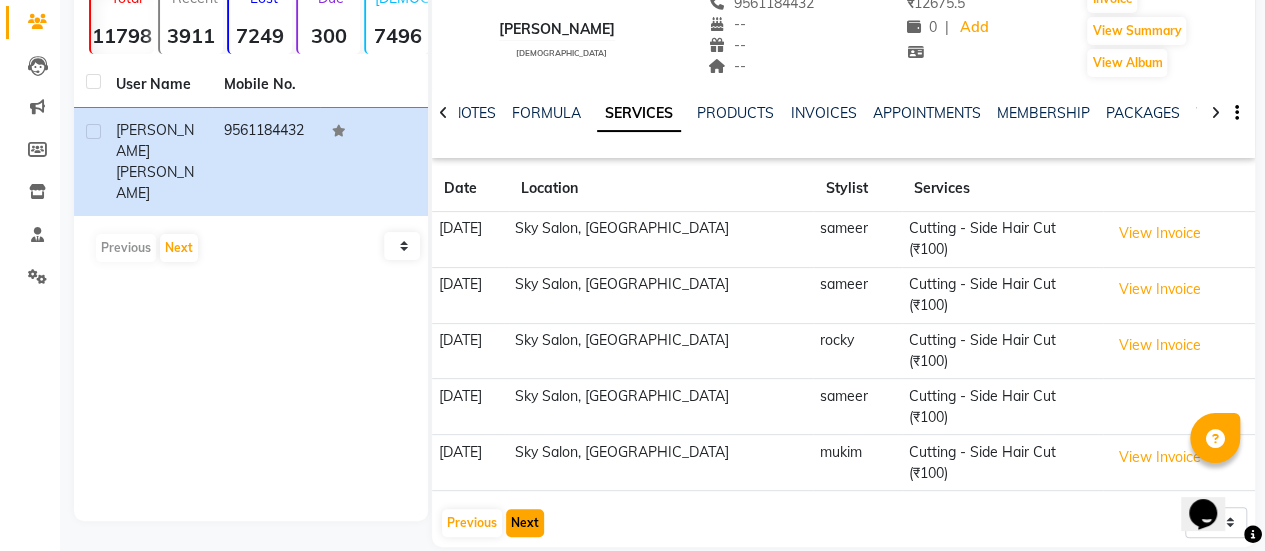click on "Next" 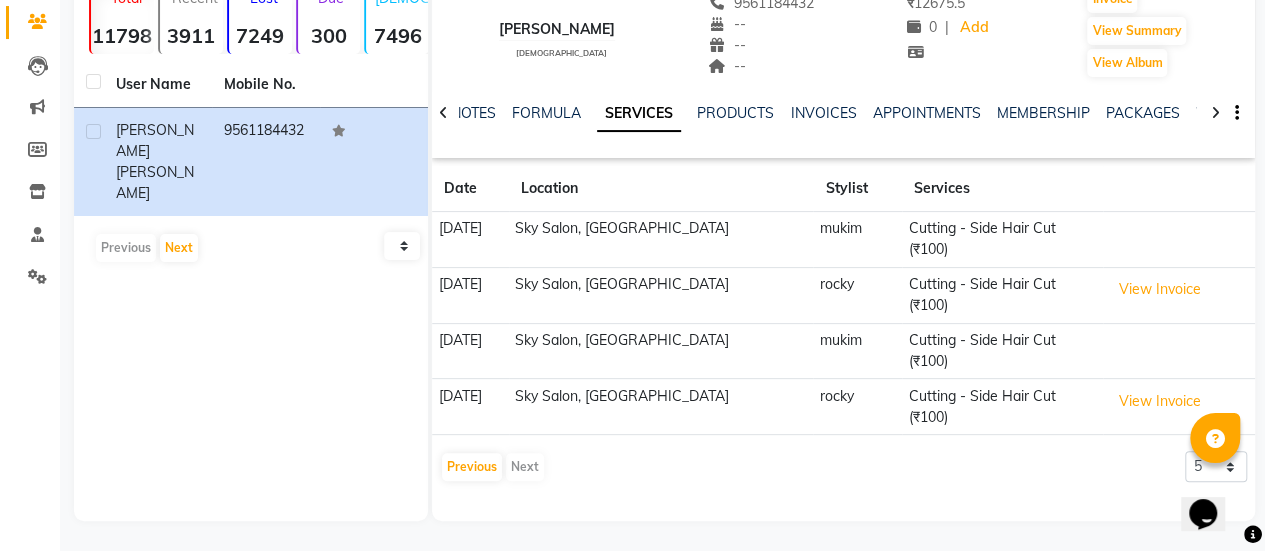 click on "Previous   Next" 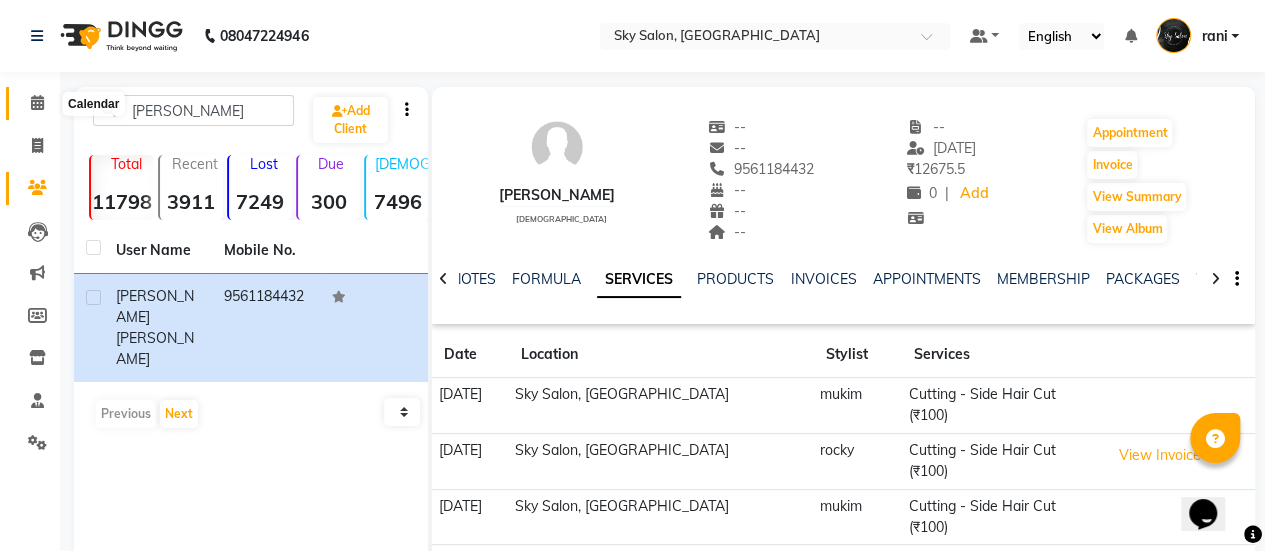 click 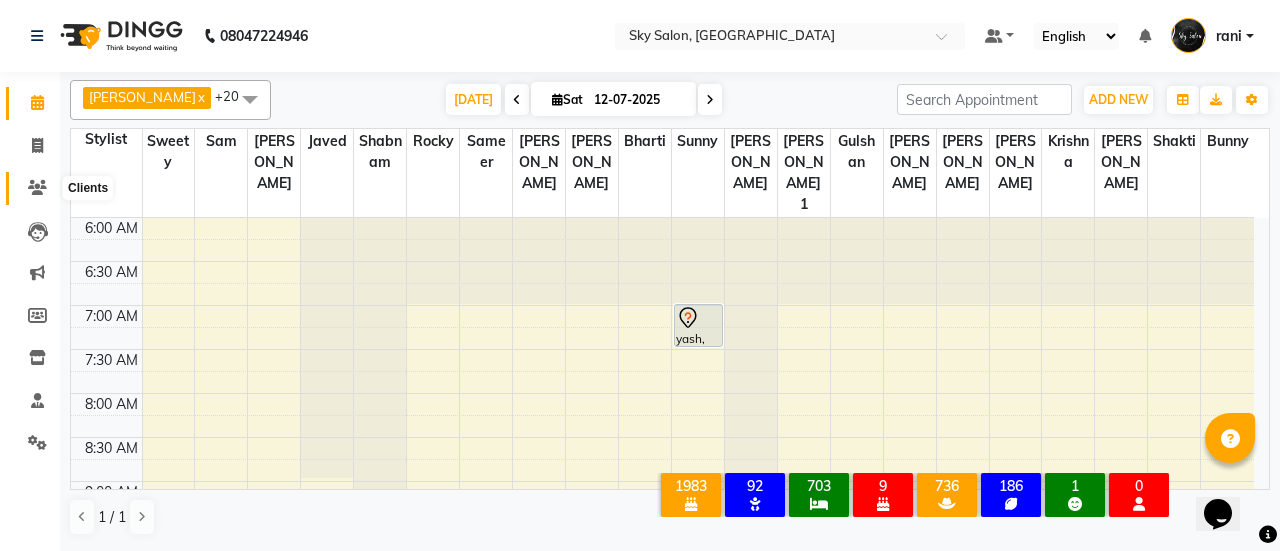 click 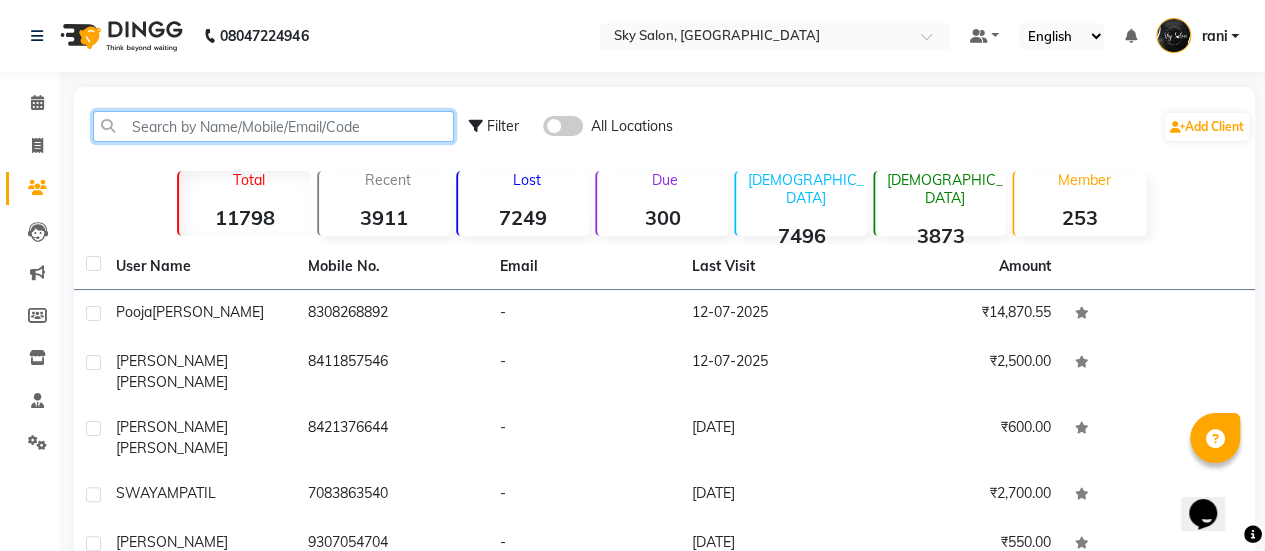 click 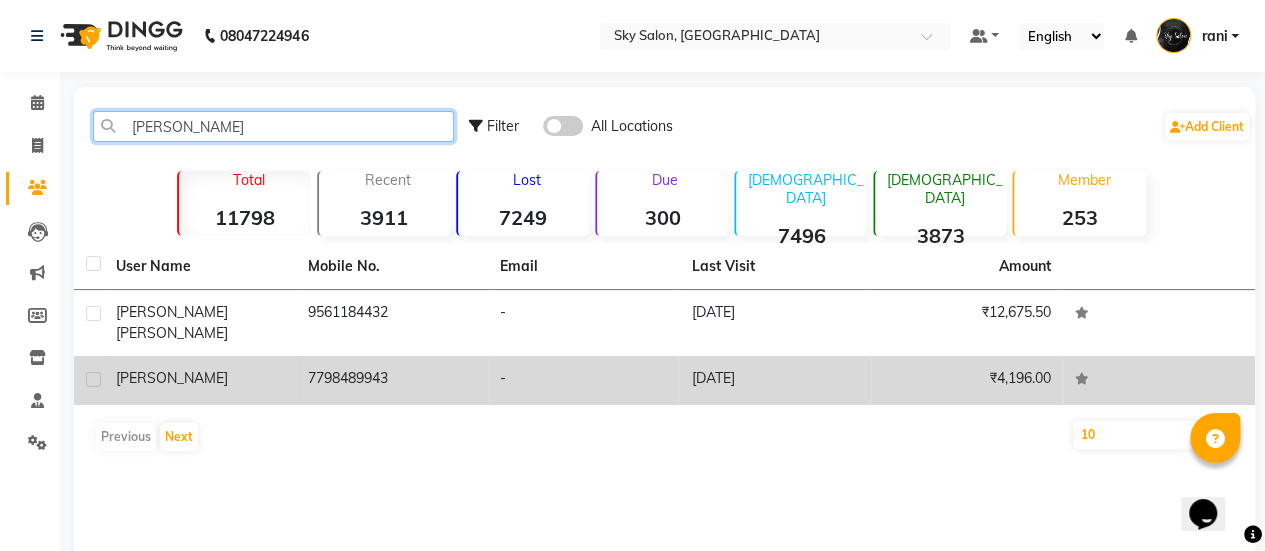 type on "mathew" 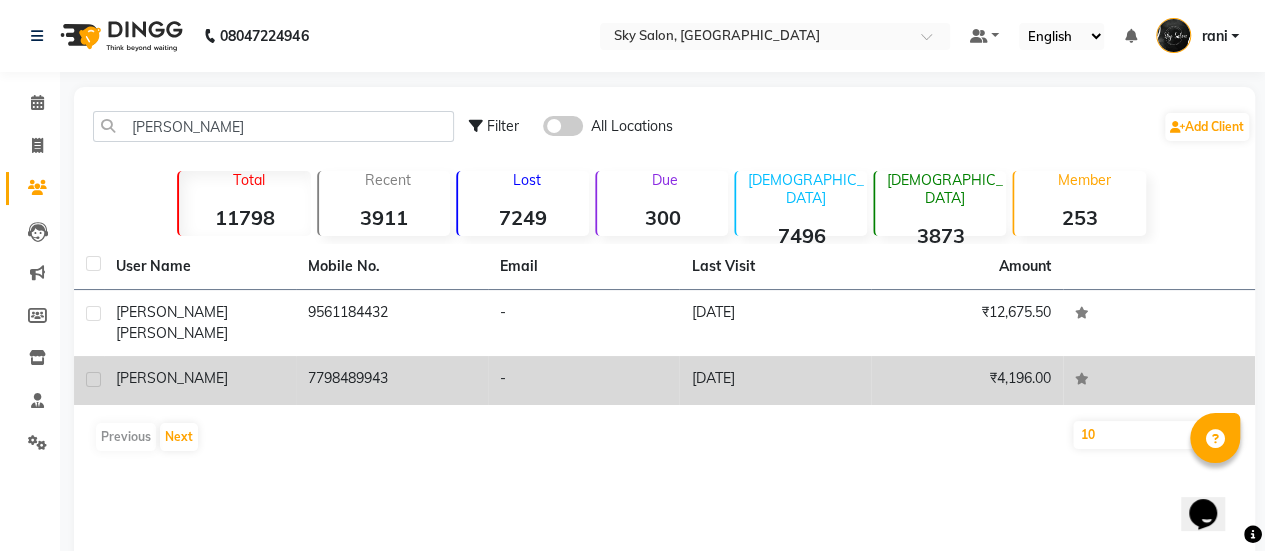 click on "7798489943" 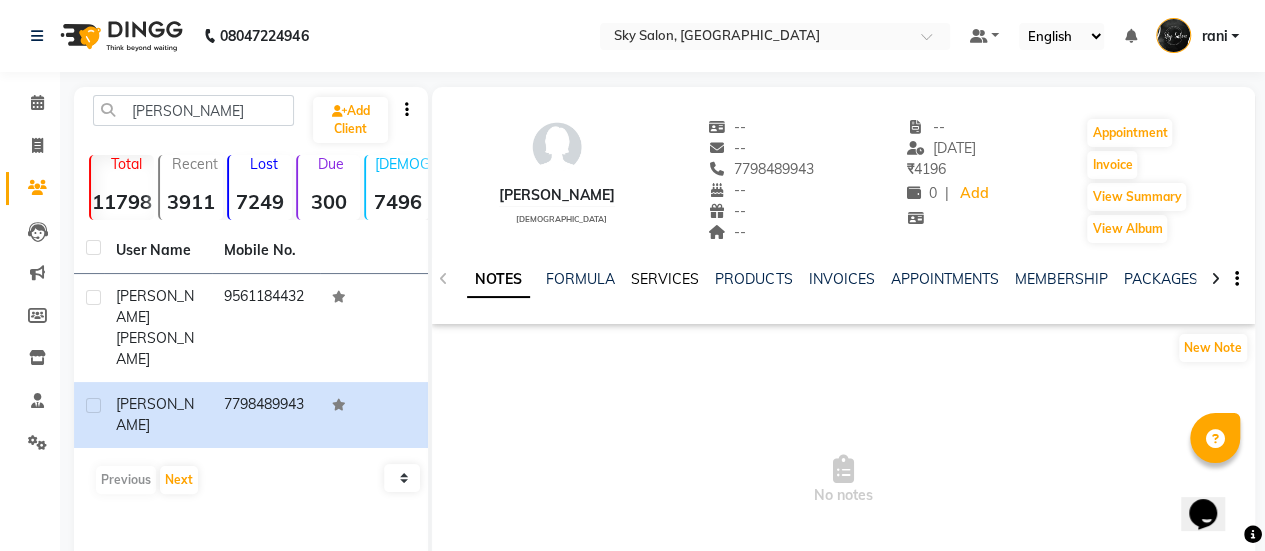 click on "SERVICES" 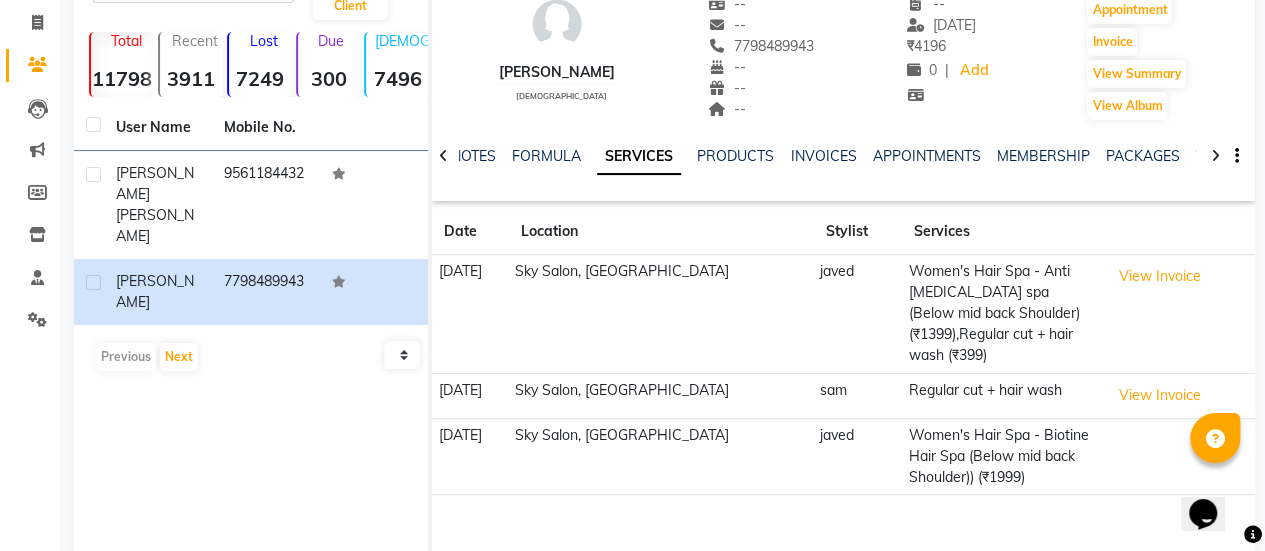 scroll, scrollTop: 166, scrollLeft: 0, axis: vertical 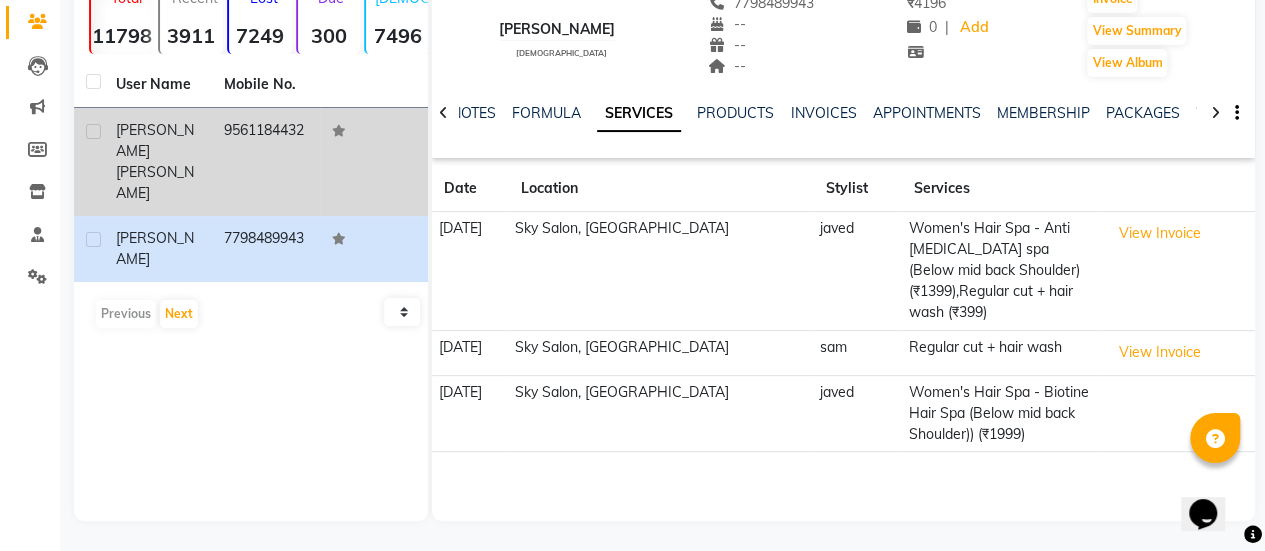 click on "9561184432" 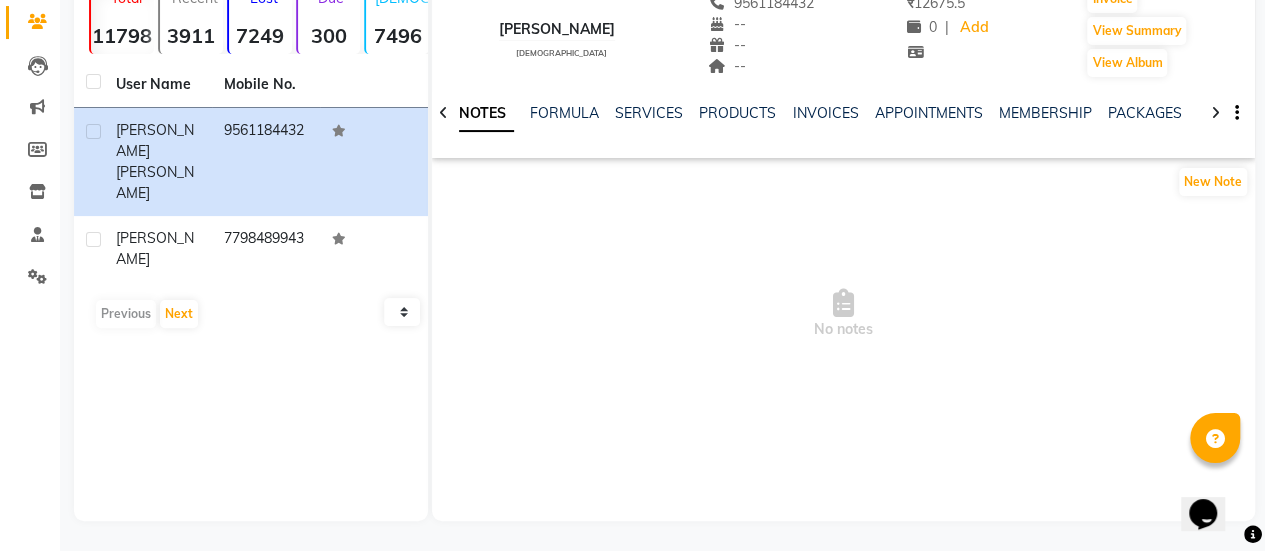 scroll, scrollTop: 0, scrollLeft: 0, axis: both 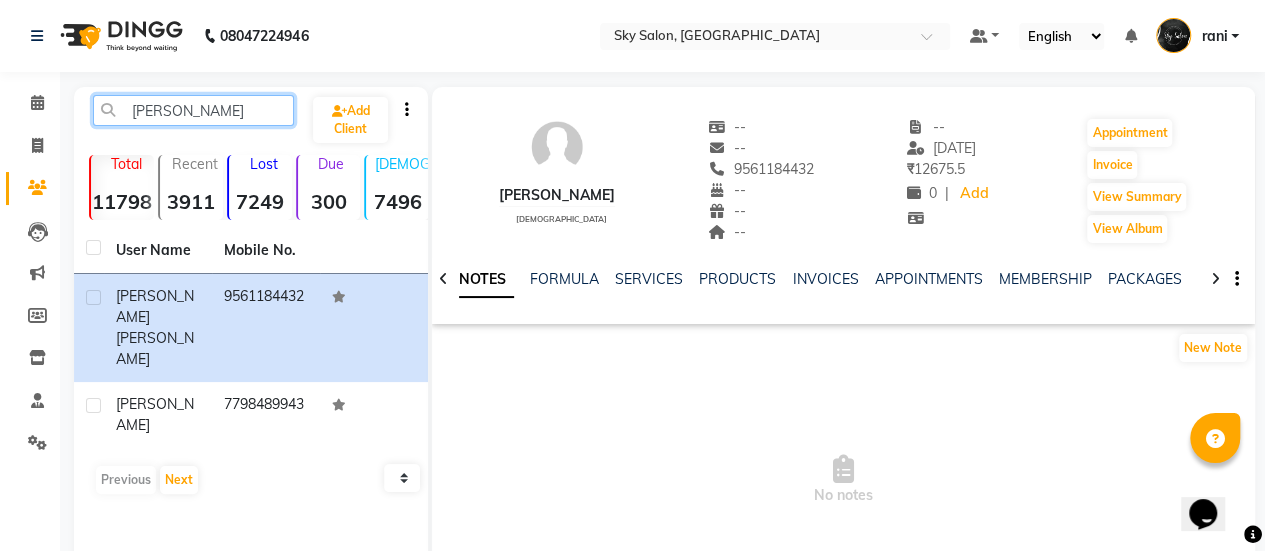 click on "mathew" 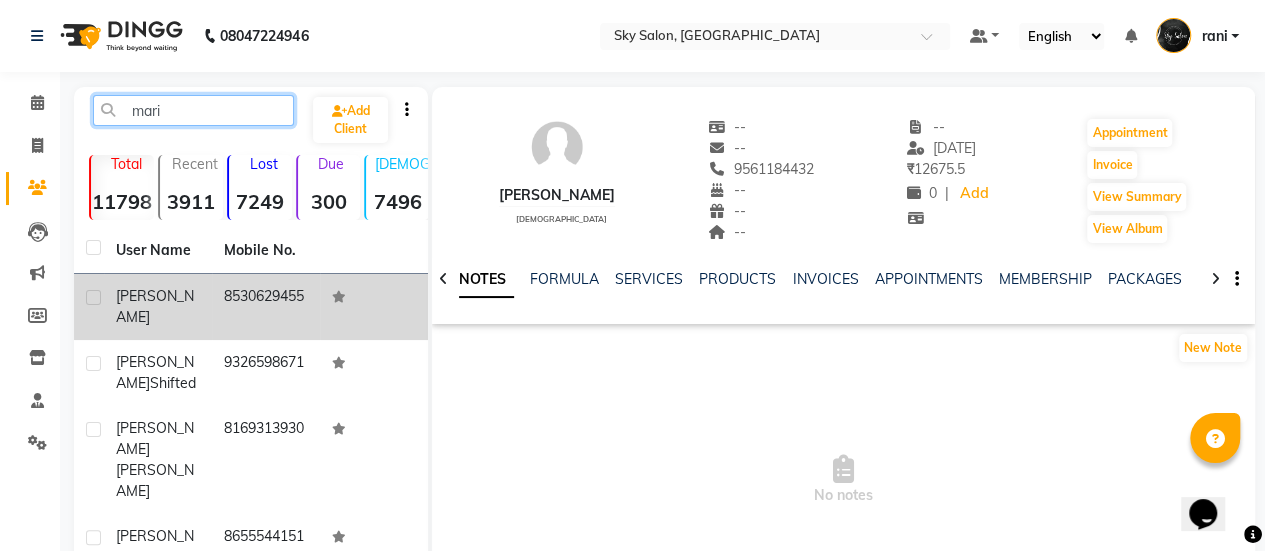 type on "mari" 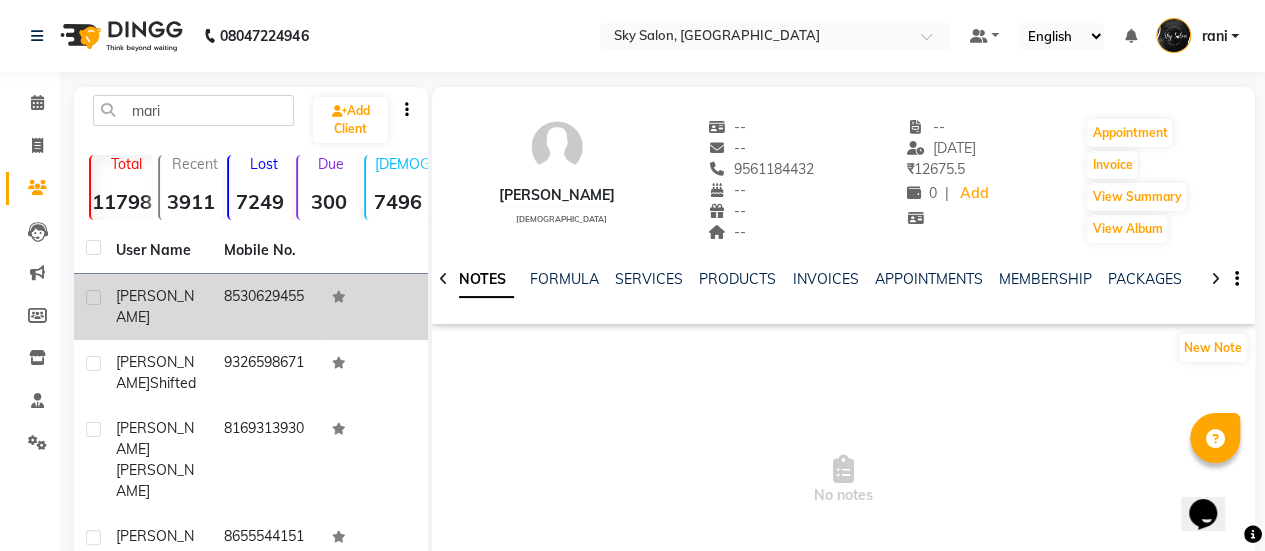 click on "8530629455" 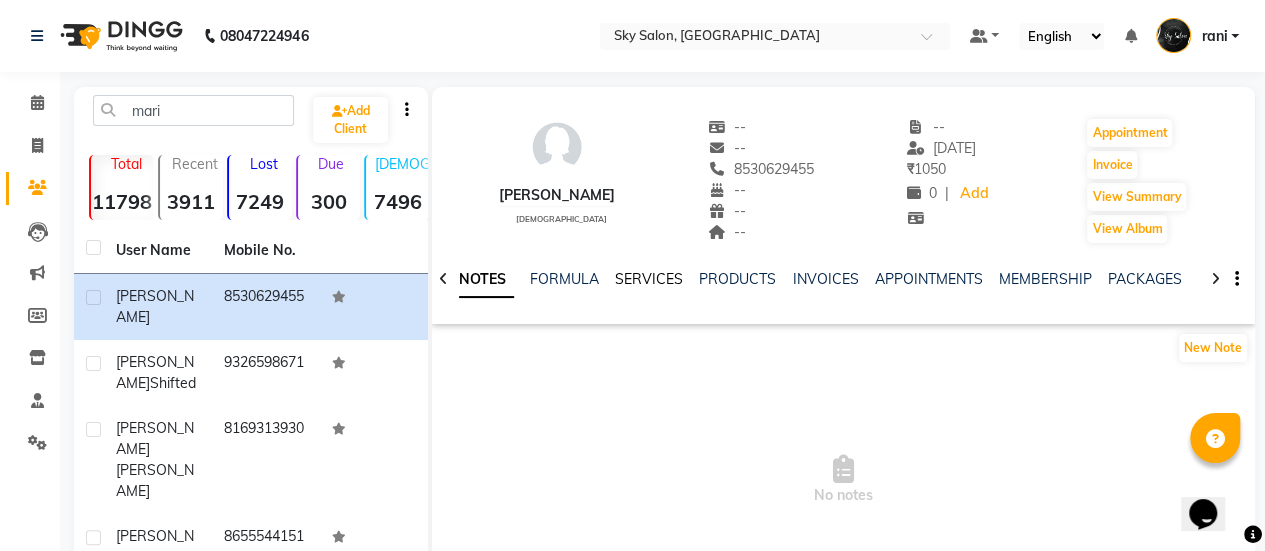 click on "SERVICES" 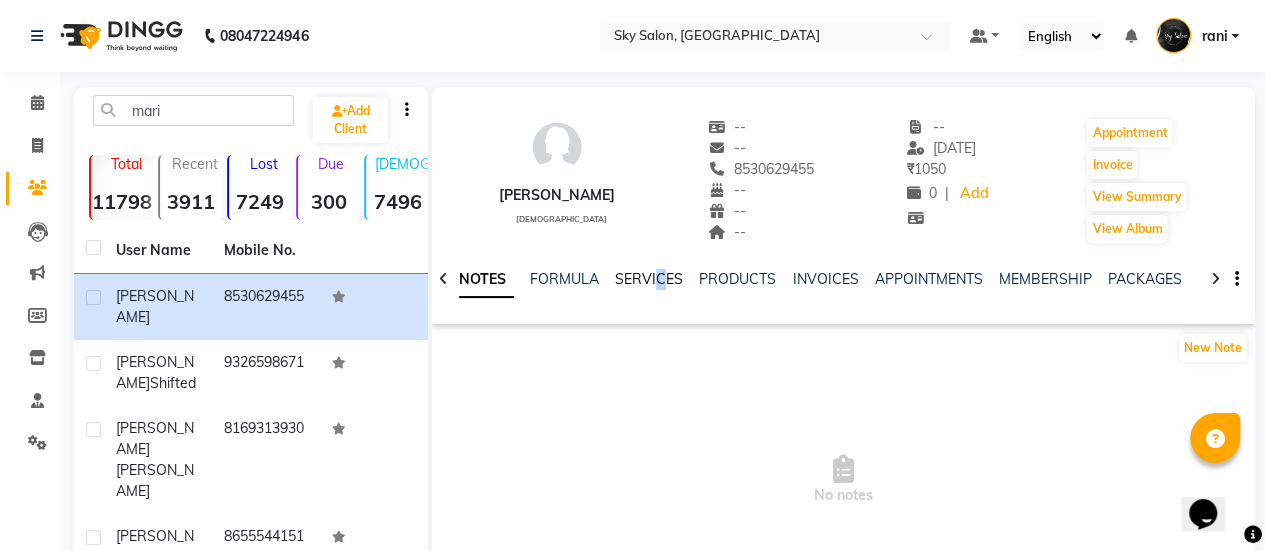 click on "SERVICES" 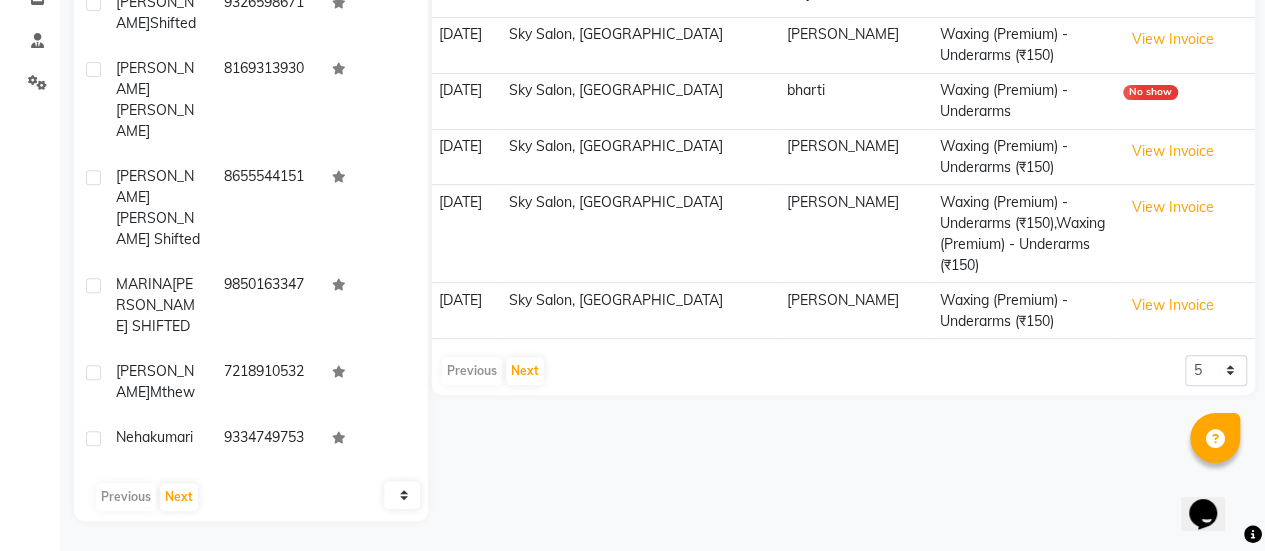 scroll, scrollTop: 154, scrollLeft: 0, axis: vertical 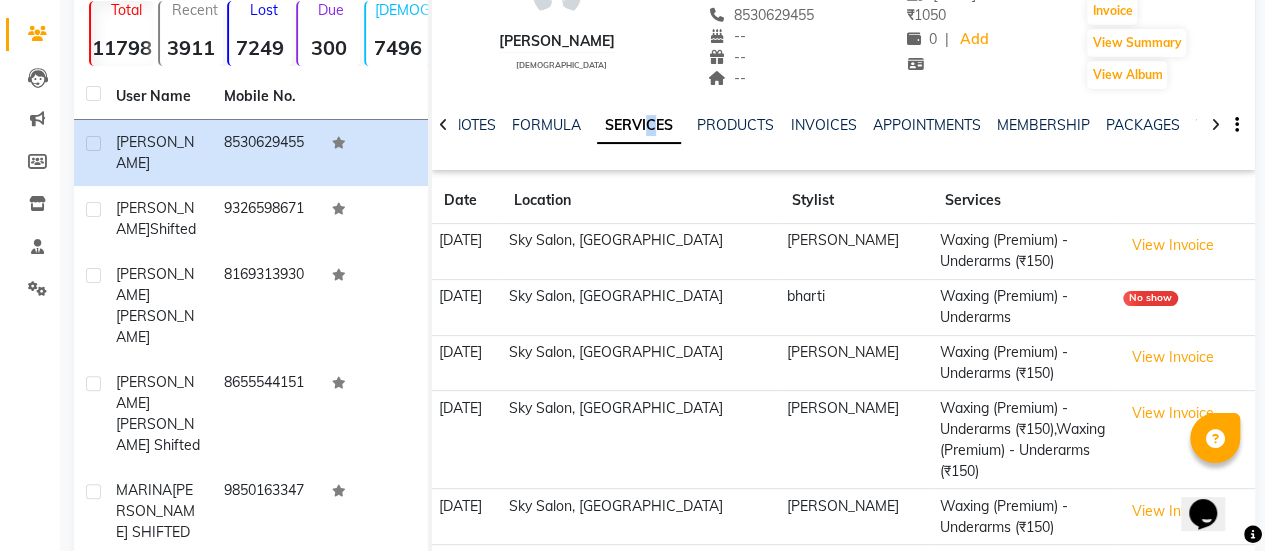 click on "Next" 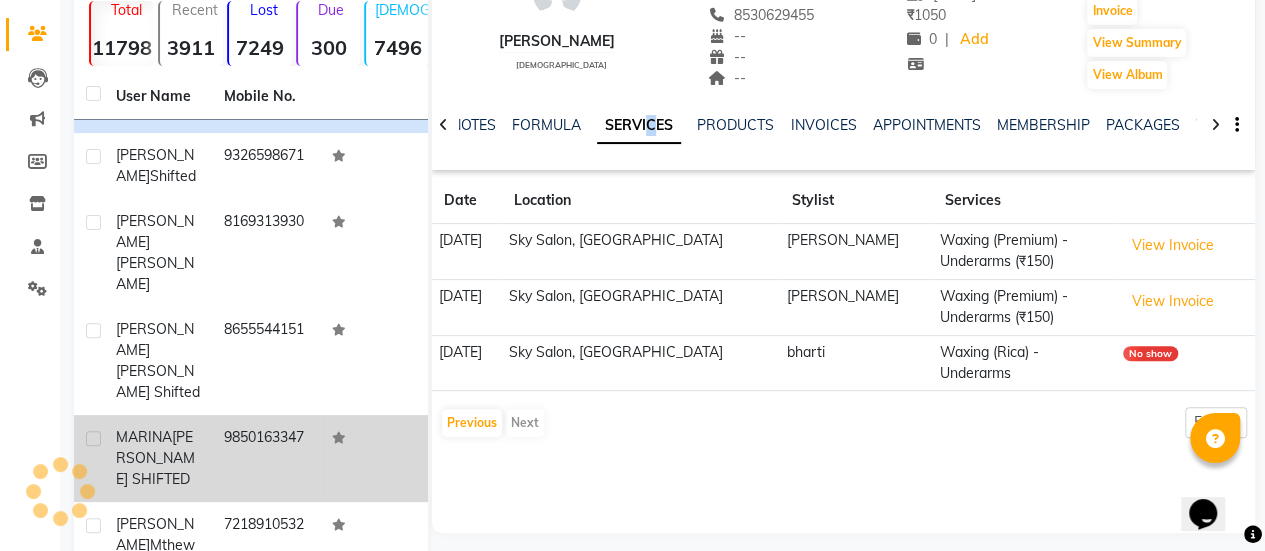 scroll, scrollTop: 55, scrollLeft: 0, axis: vertical 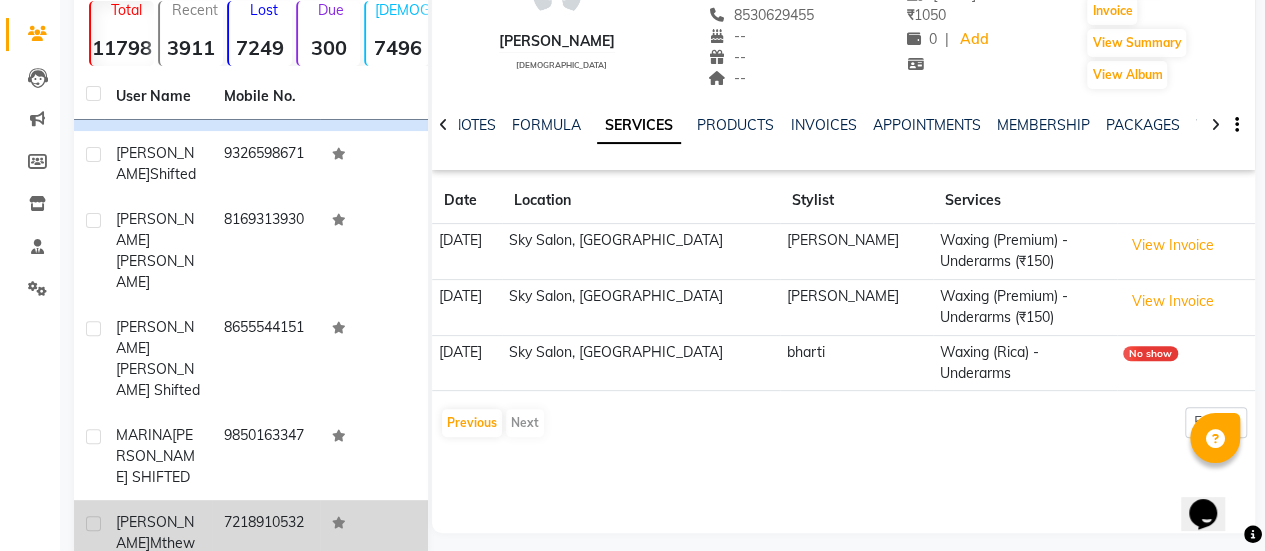 click on "7218910532" 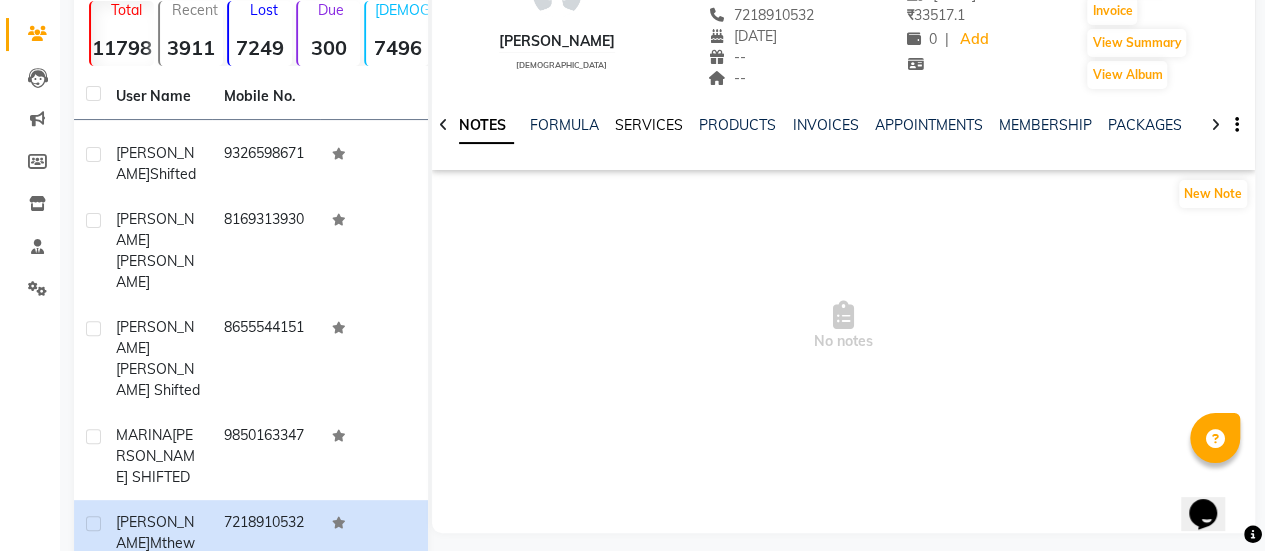 click on "SERVICES" 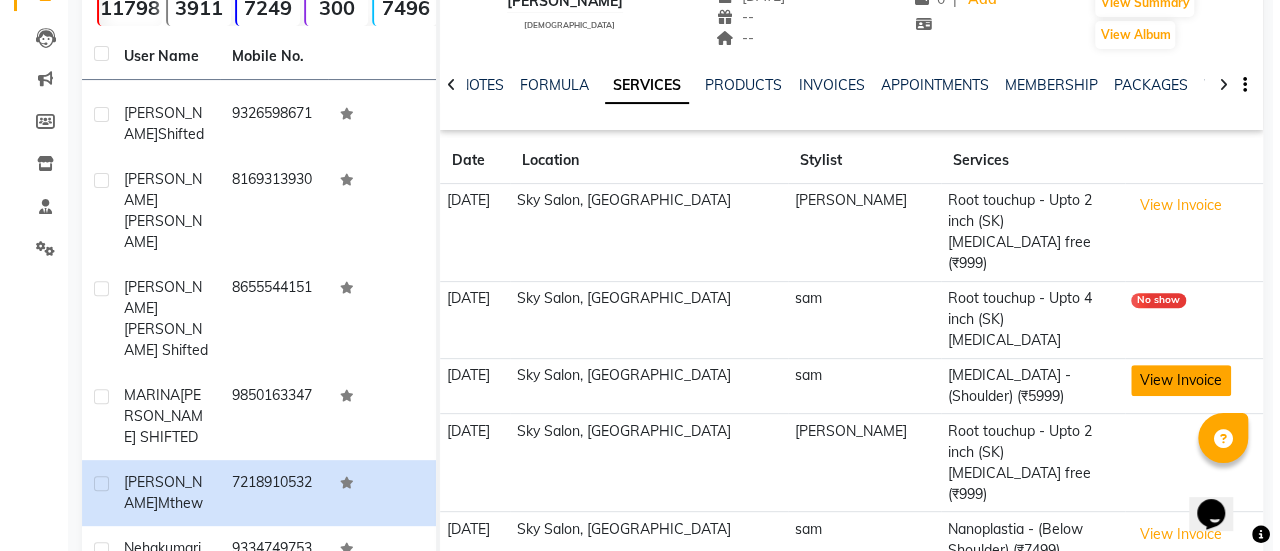scroll, scrollTop: 96, scrollLeft: 0, axis: vertical 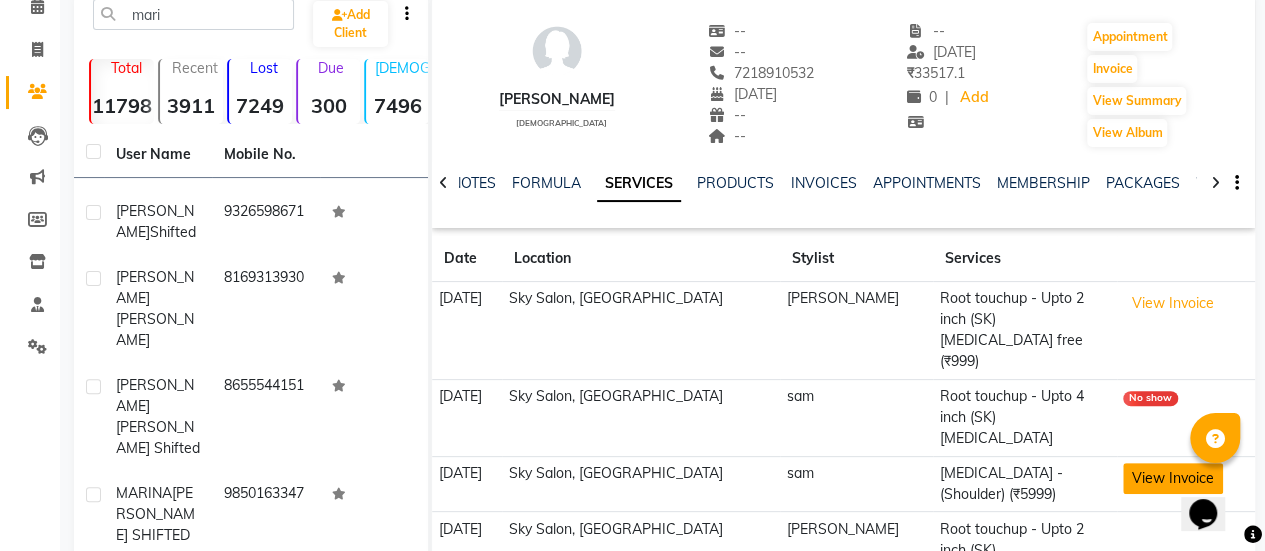 click on "View Invoice" 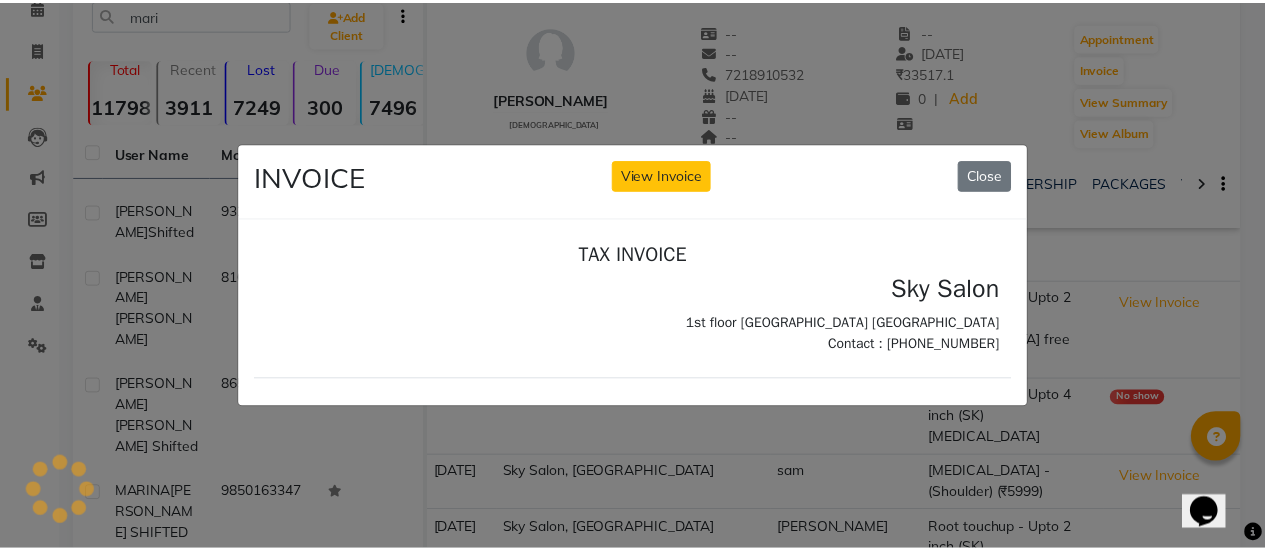 scroll, scrollTop: 0, scrollLeft: 0, axis: both 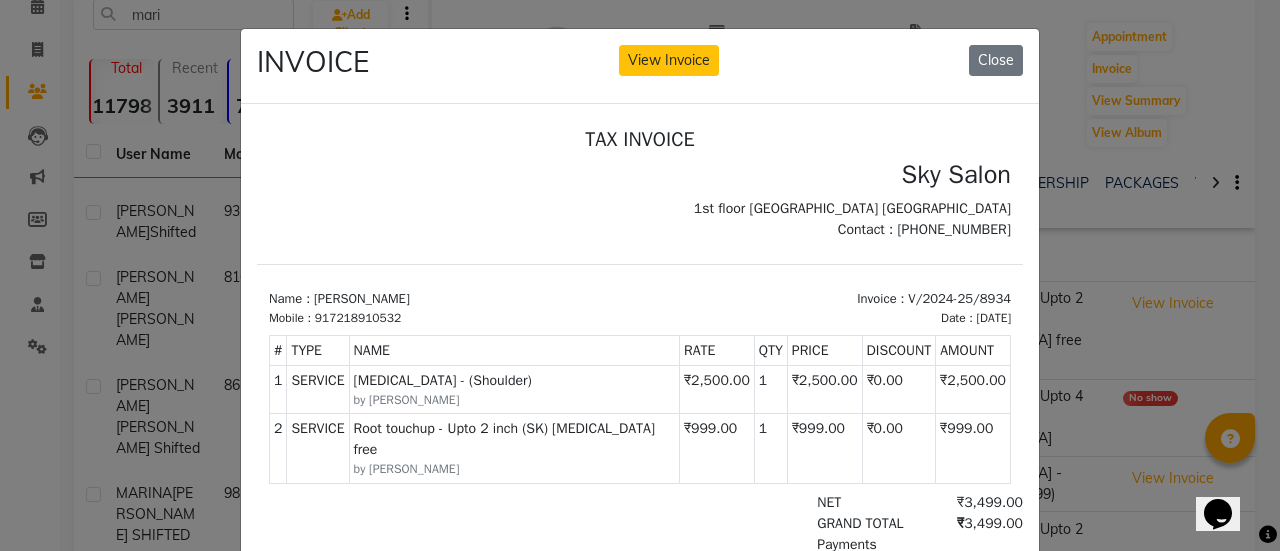 click on "₹2,500.00" at bounding box center [973, 388] 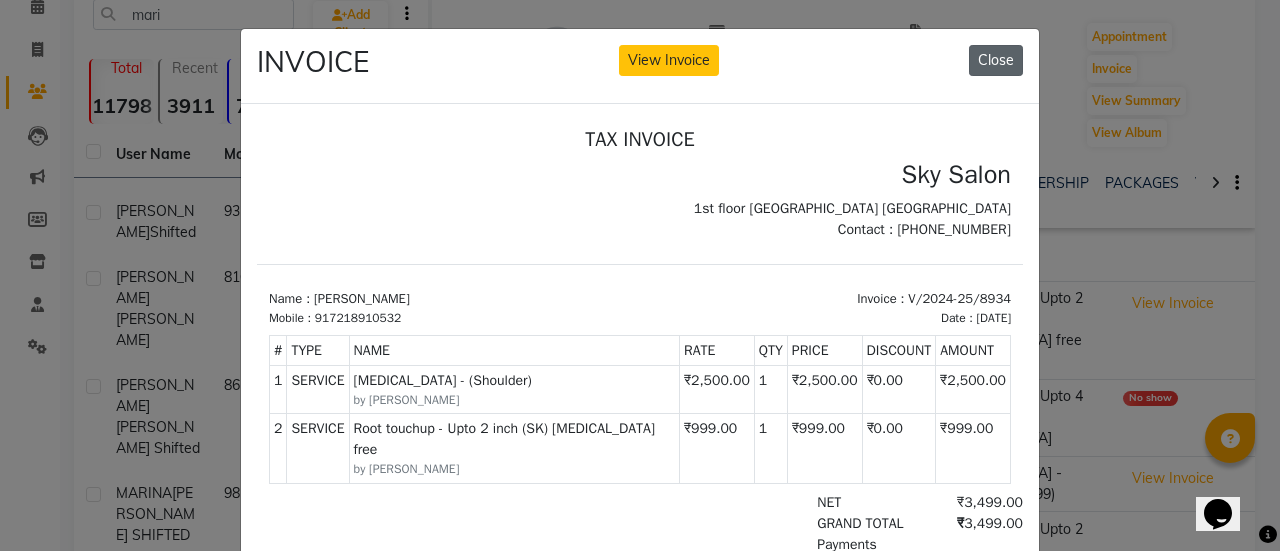 click on "Close" 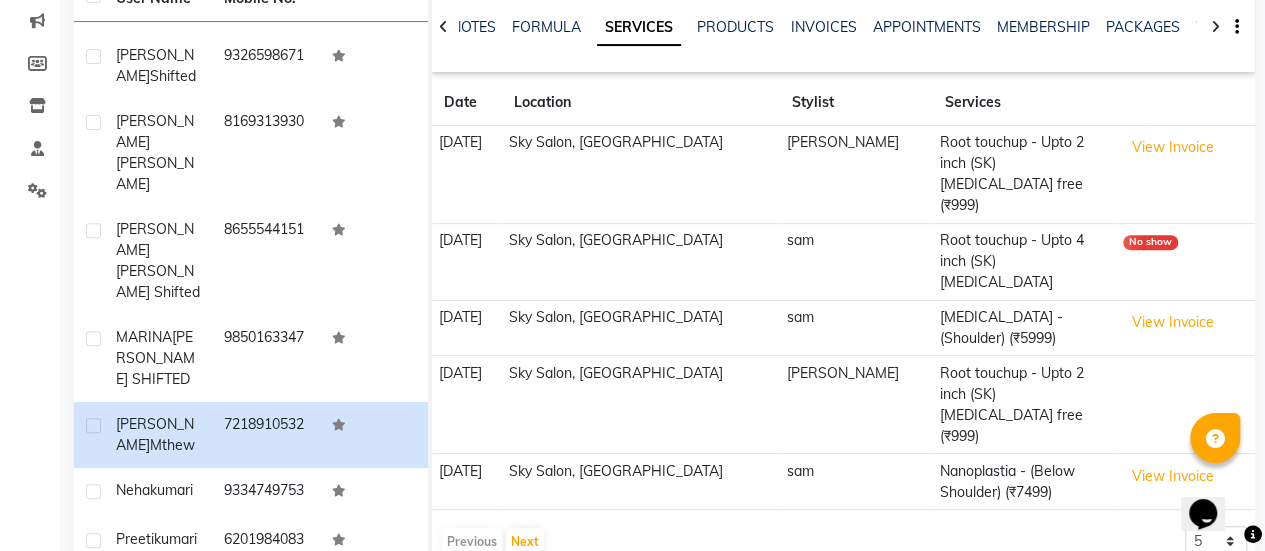 scroll, scrollTop: 254, scrollLeft: 0, axis: vertical 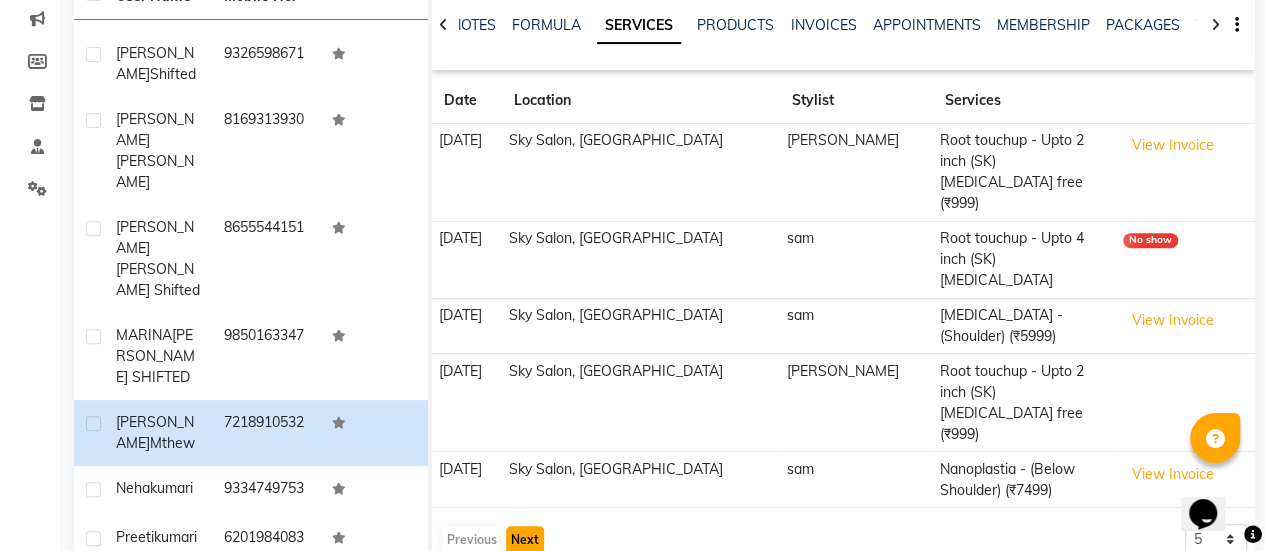 click on "Next" 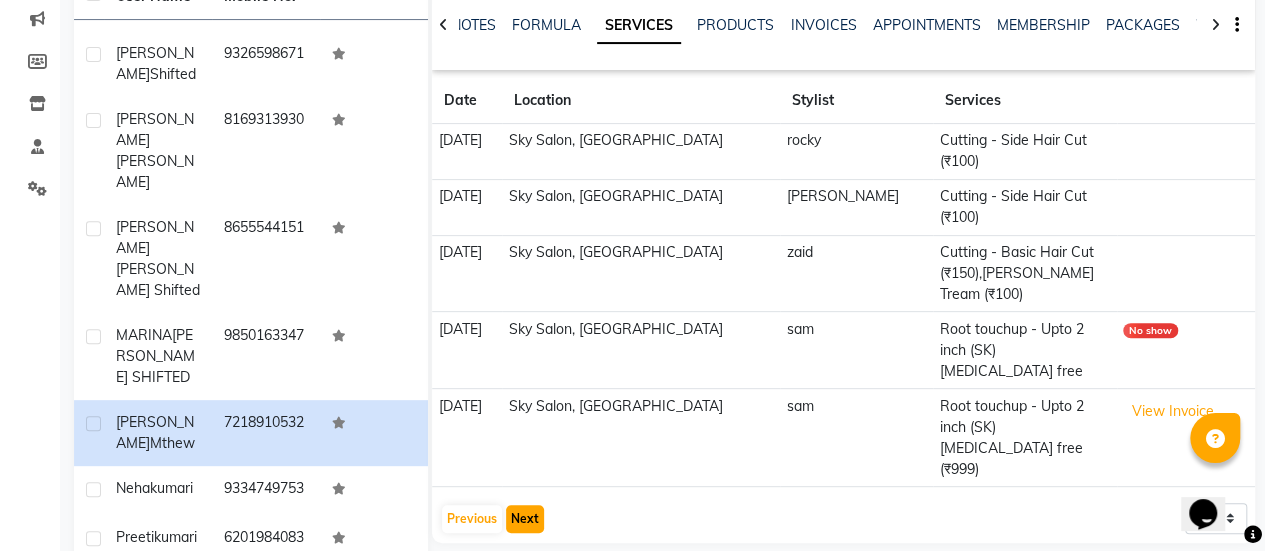 click on "Next" 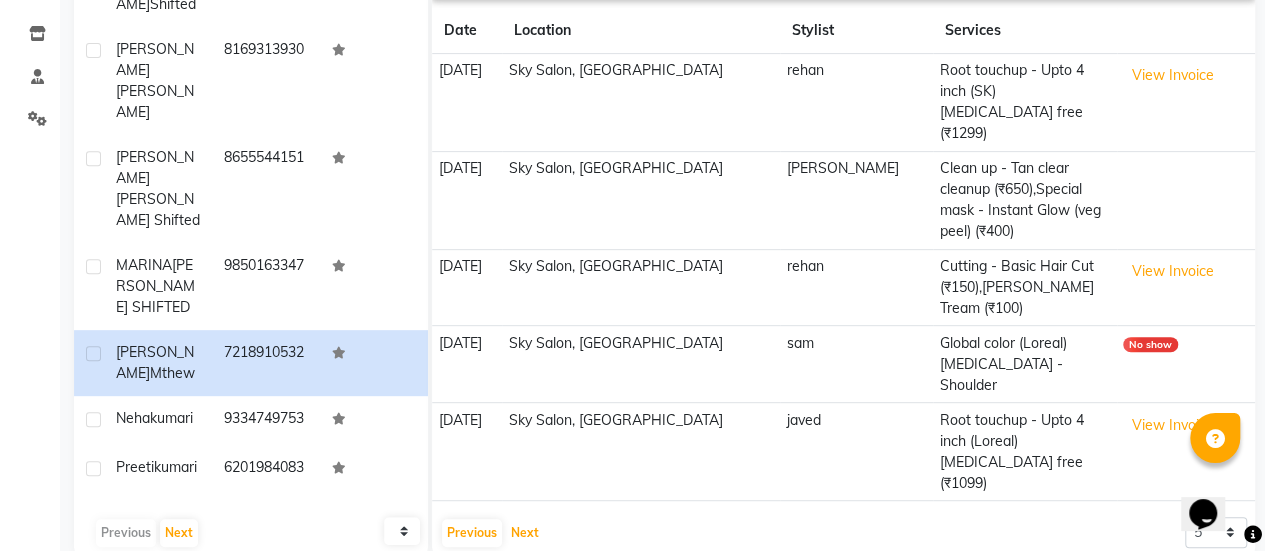 scroll, scrollTop: 329, scrollLeft: 0, axis: vertical 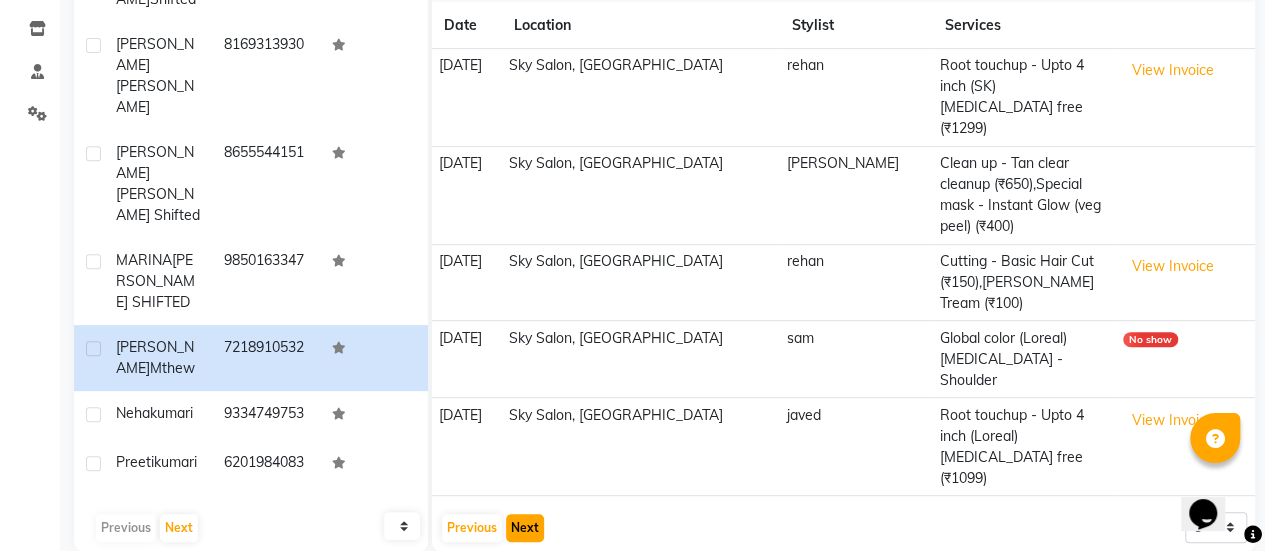 click on "Next" 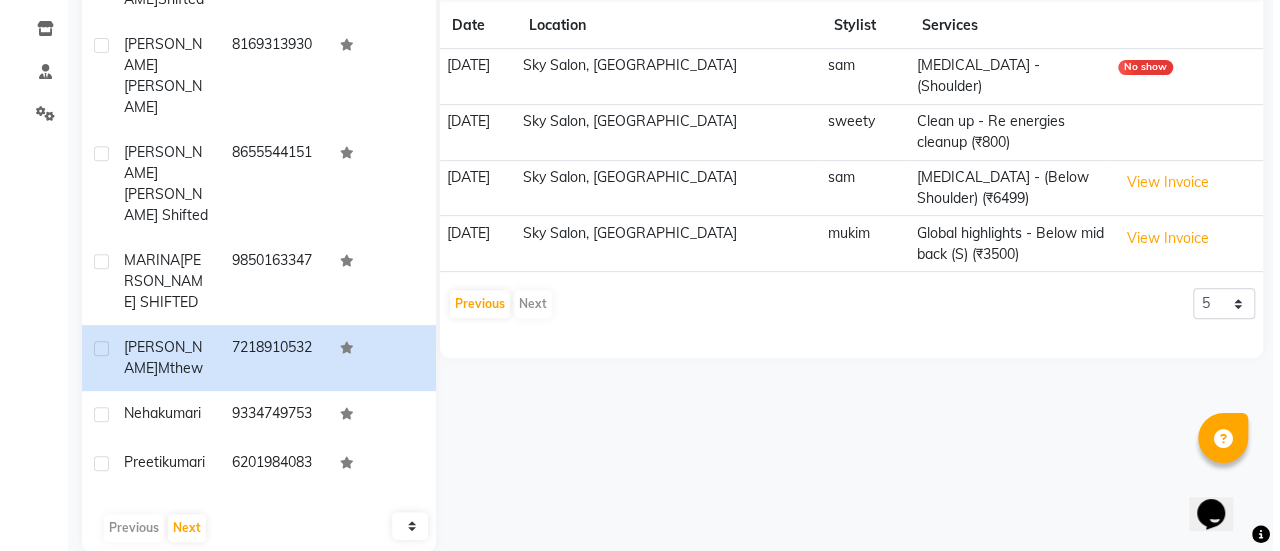 scroll, scrollTop: 279, scrollLeft: 0, axis: vertical 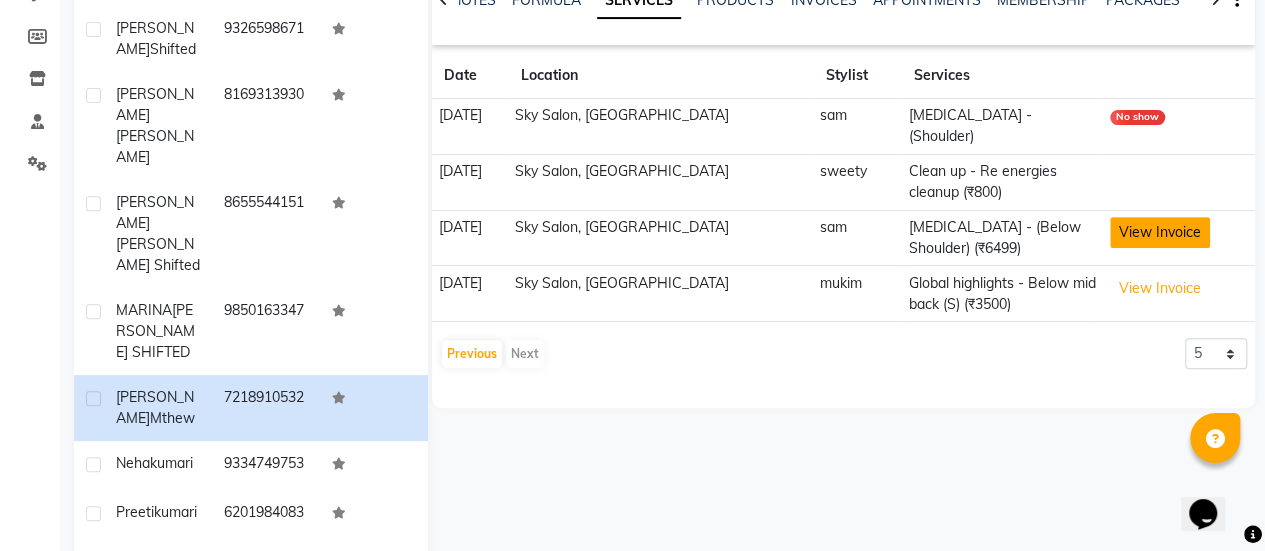 click on "View Invoice" 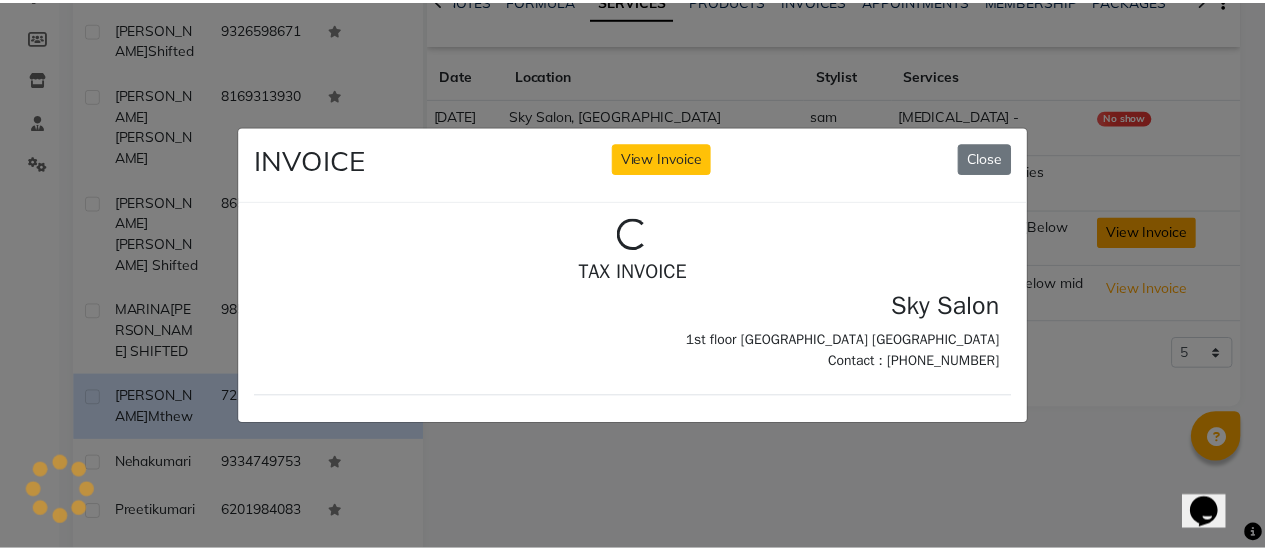 scroll, scrollTop: 0, scrollLeft: 0, axis: both 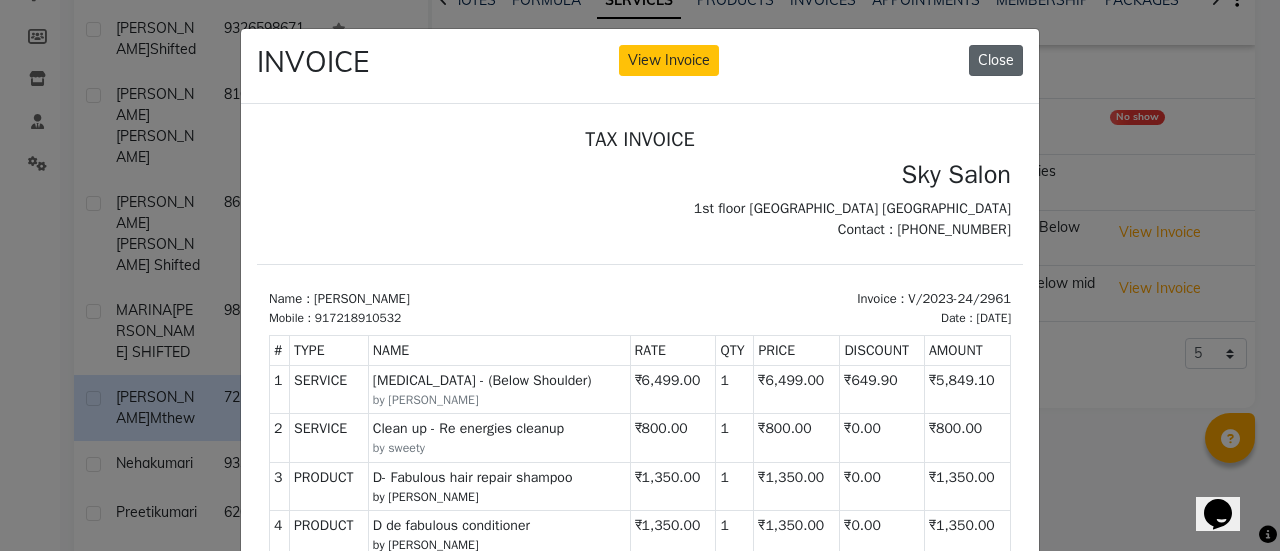 click on "Close" 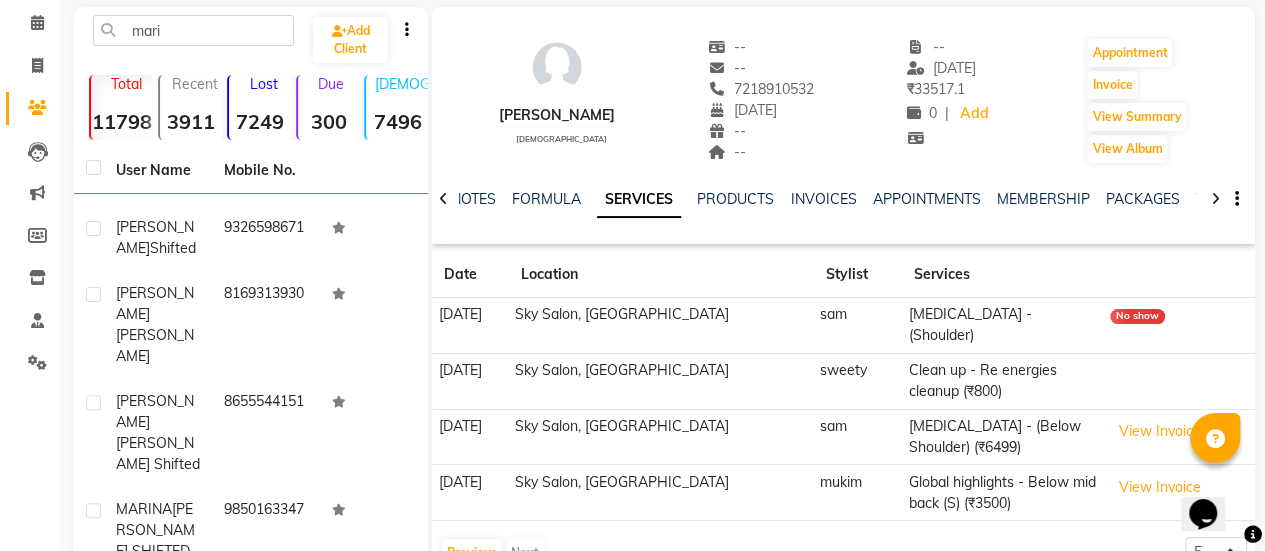 scroll, scrollTop: 0, scrollLeft: 0, axis: both 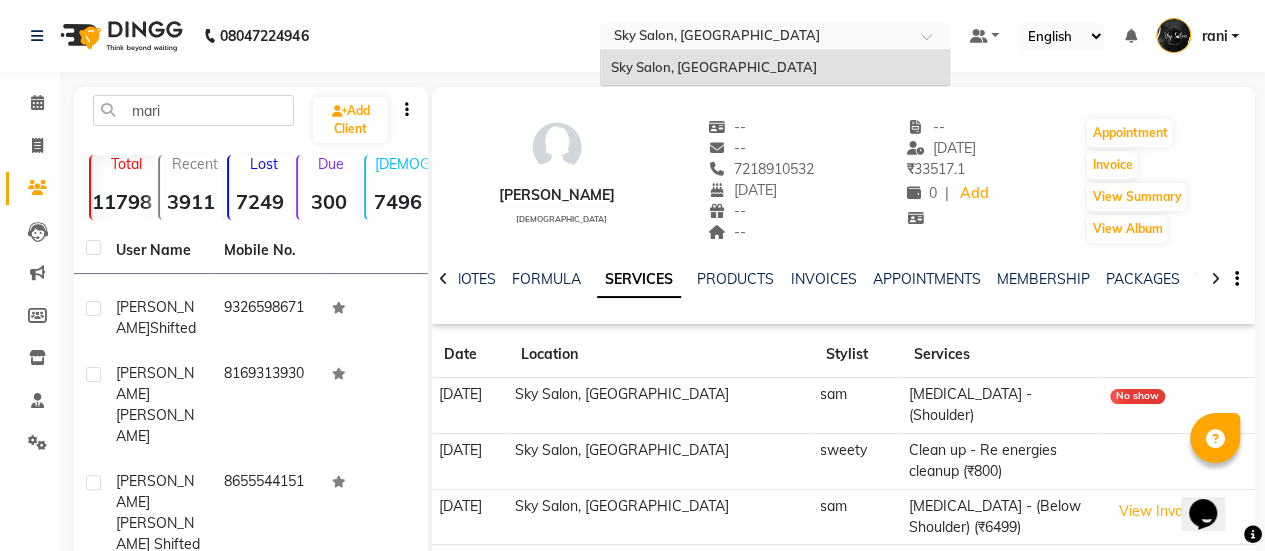 click at bounding box center [755, 38] 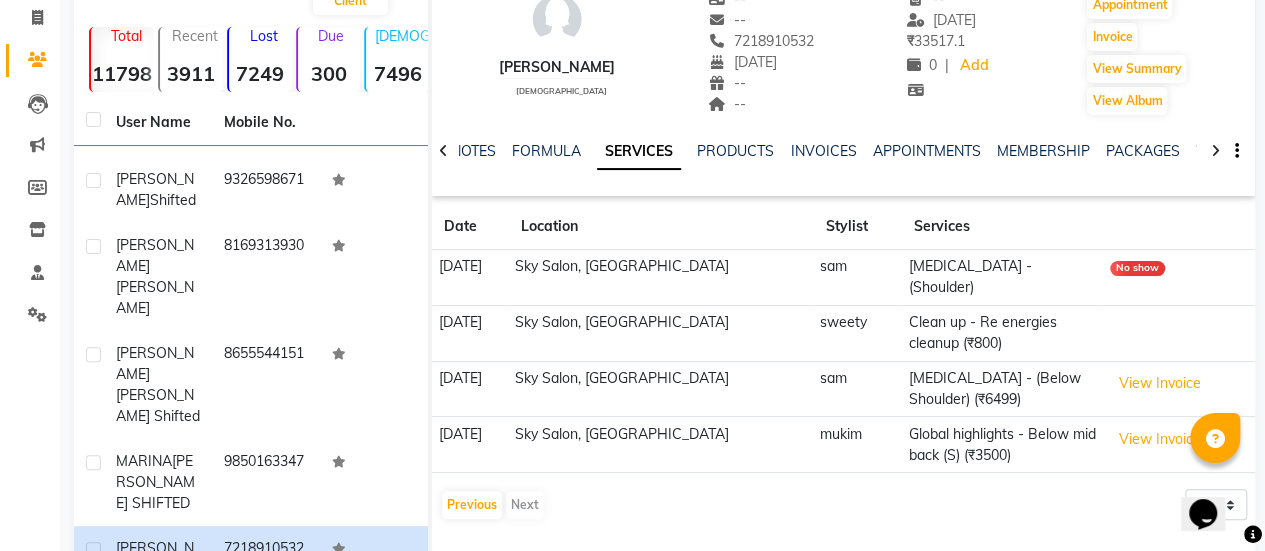 click on "Previous   Next" 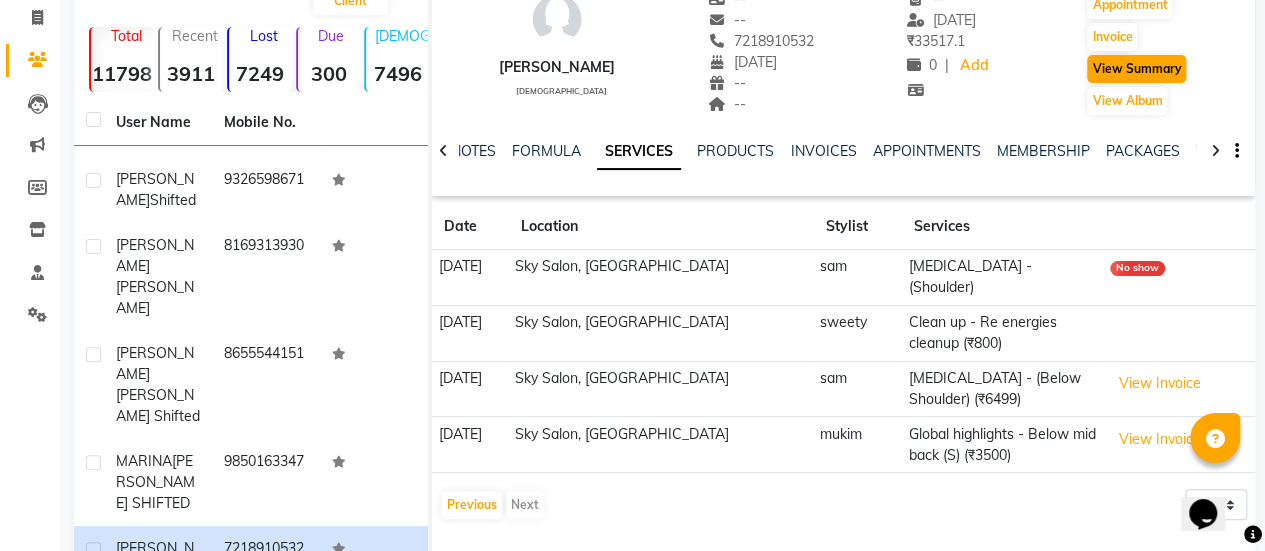scroll, scrollTop: 0, scrollLeft: 0, axis: both 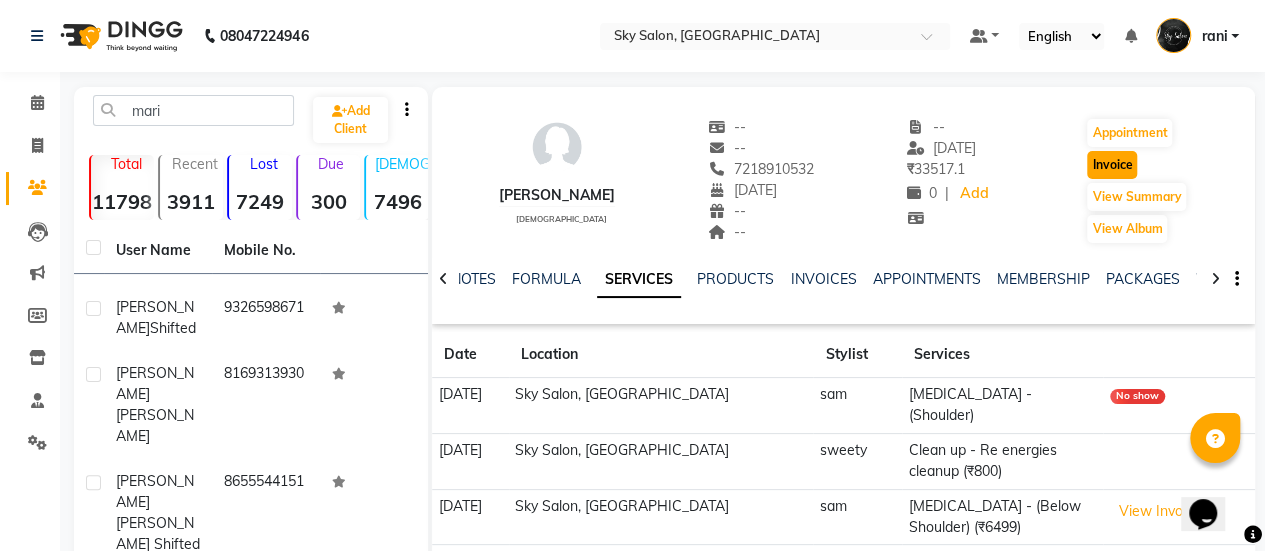 click on "Invoice" 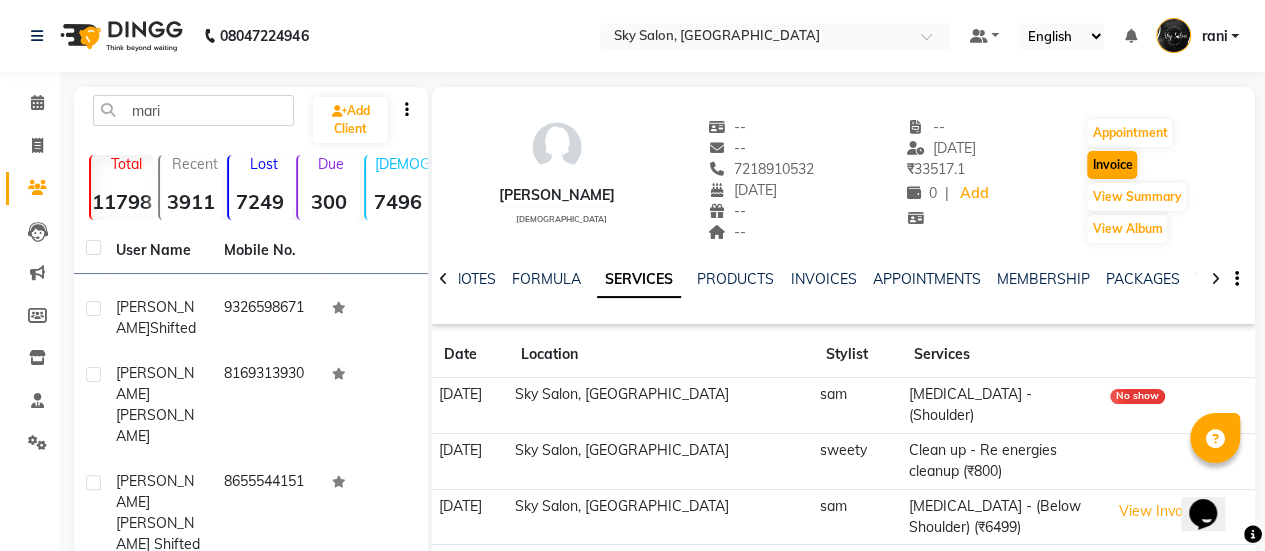 select on "service" 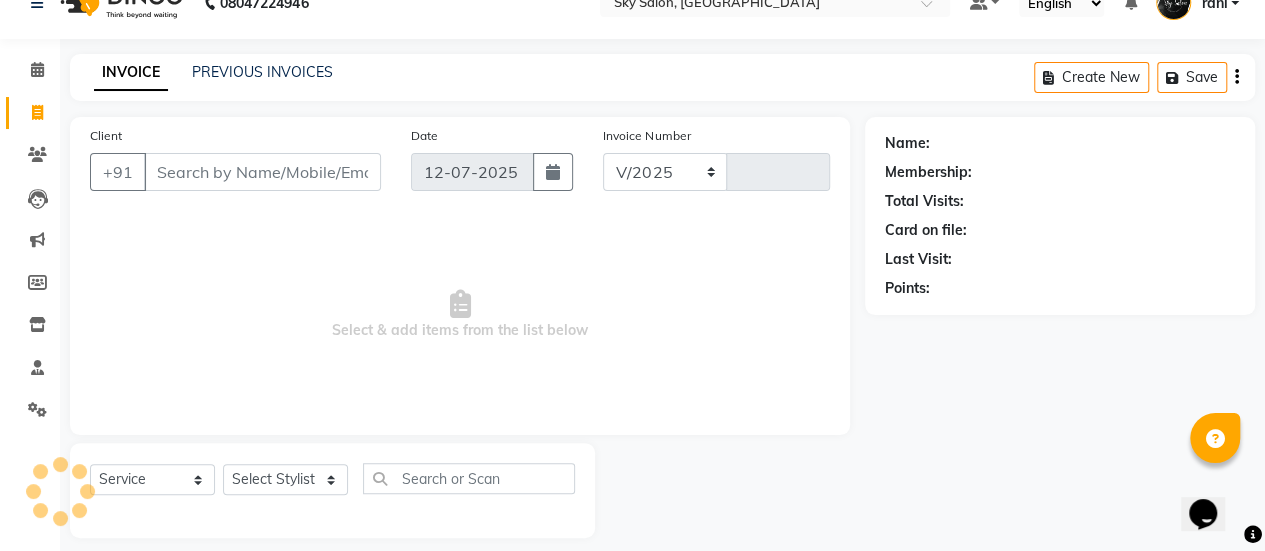 select on "3537" 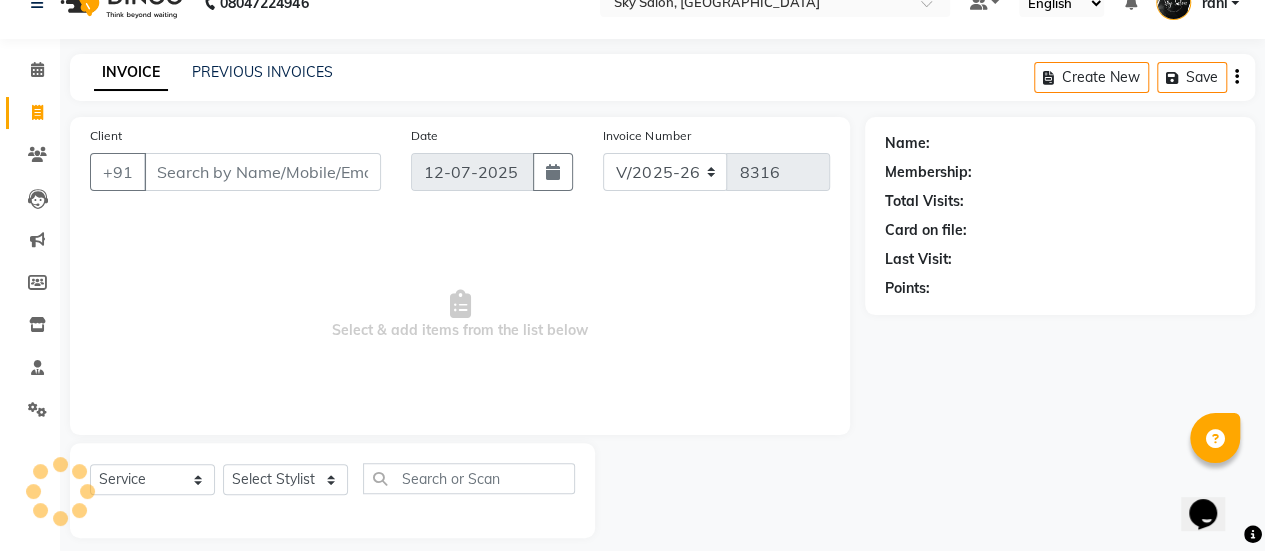 scroll, scrollTop: 49, scrollLeft: 0, axis: vertical 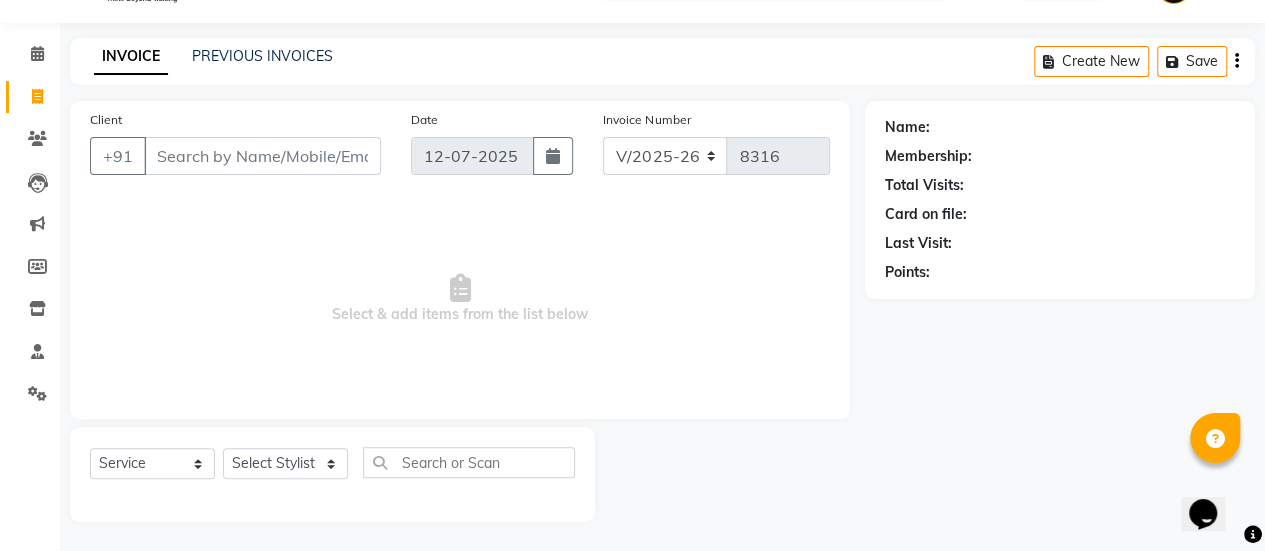 type on "7218910532" 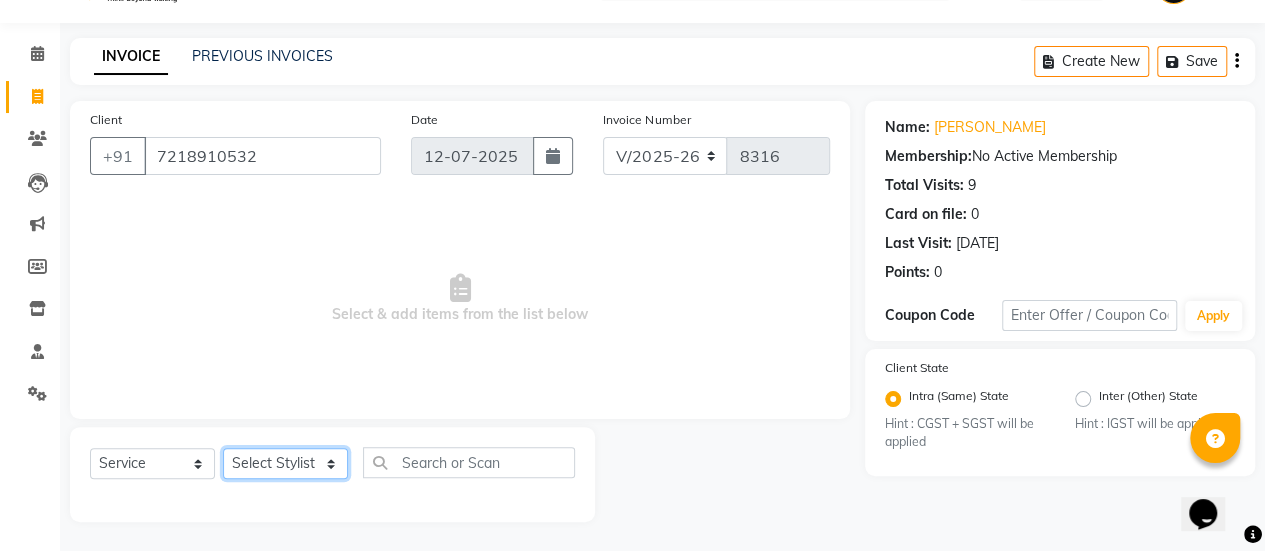 click on "Select Stylist afreen [PERSON_NAME] saha [PERSON_NAME] [PERSON_NAME] [PERSON_NAME] bharti Bunny Danish [PERSON_NAME] 1 [PERSON_NAME] [PERSON_NAME] gaurav Gulshan [PERSON_NAME] [PERSON_NAME] krishna [PERSON_NAME] [PERSON_NAME] rani [PERSON_NAME] [PERSON_NAME] sachin [PERSON_NAME] [PERSON_NAME] sameer 2 [PERSON_NAME] [PERSON_NAME] [PERSON_NAME]" 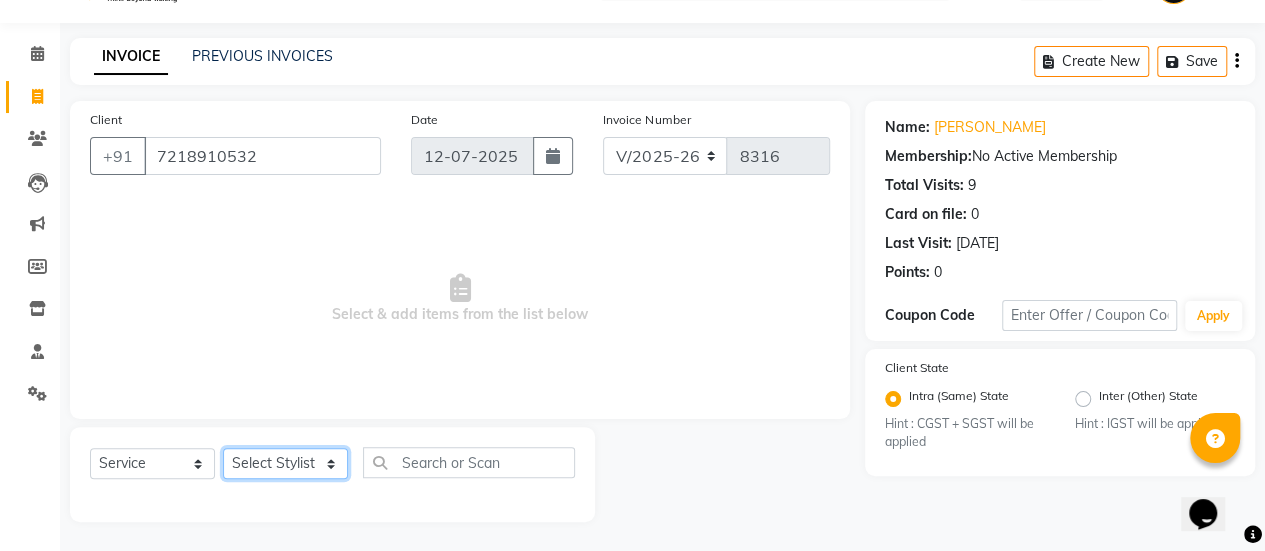select on "16686" 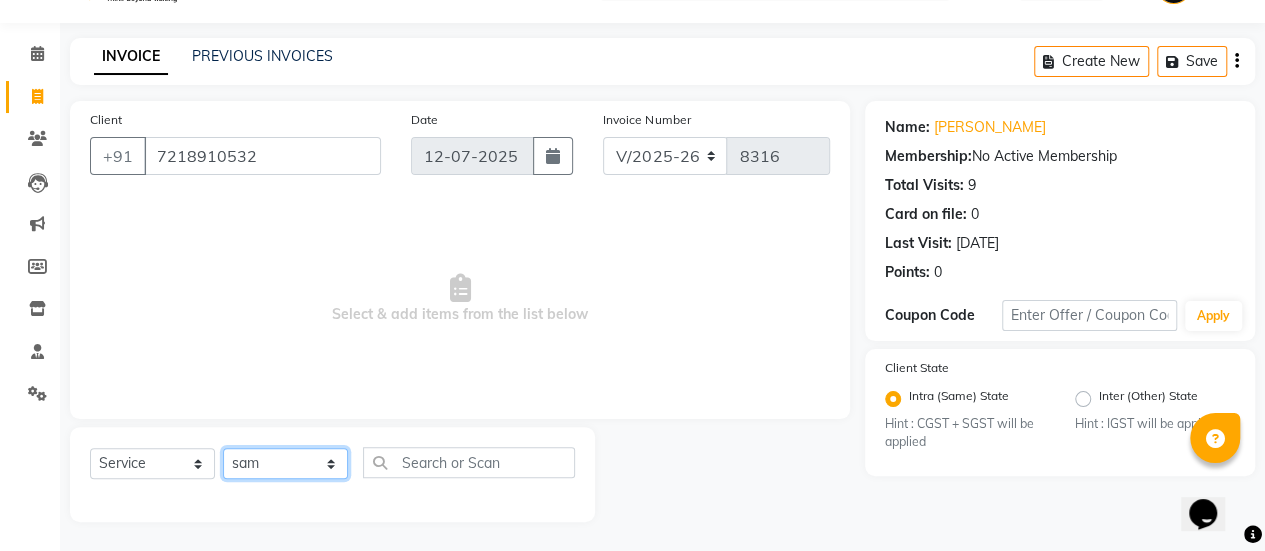 click on "Select Stylist afreen [PERSON_NAME] saha [PERSON_NAME] [PERSON_NAME] [PERSON_NAME] bharti Bunny Danish [PERSON_NAME] 1 [PERSON_NAME] [PERSON_NAME] gaurav Gulshan [PERSON_NAME] [PERSON_NAME] krishna [PERSON_NAME] [PERSON_NAME] rani [PERSON_NAME] [PERSON_NAME] sachin [PERSON_NAME] [PERSON_NAME] sameer 2 [PERSON_NAME] [PERSON_NAME] [PERSON_NAME]" 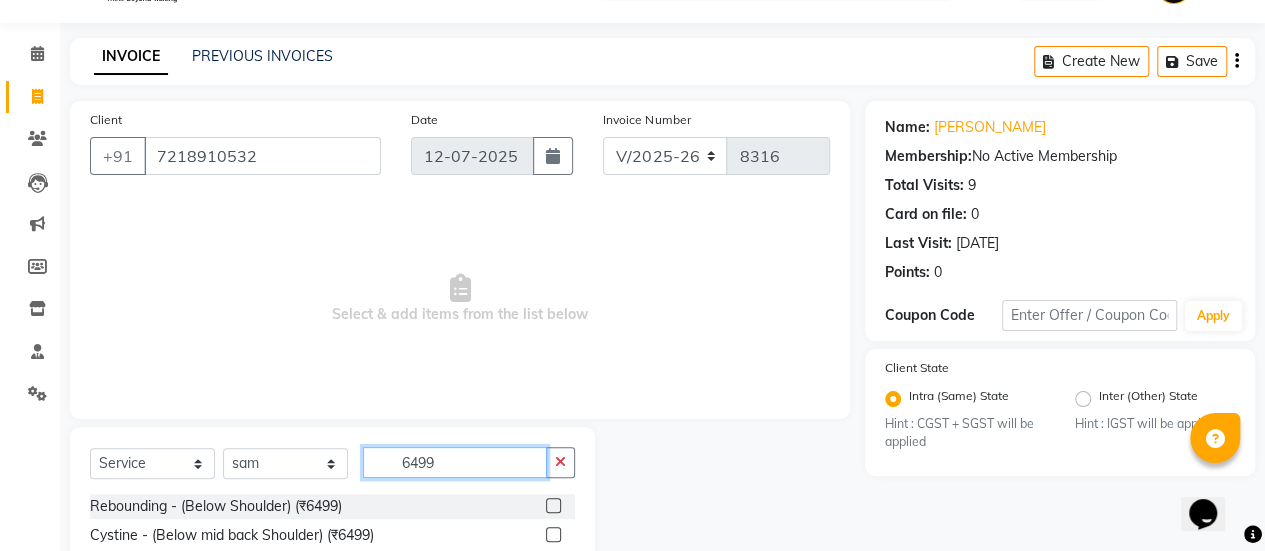 scroll, scrollTop: 136, scrollLeft: 0, axis: vertical 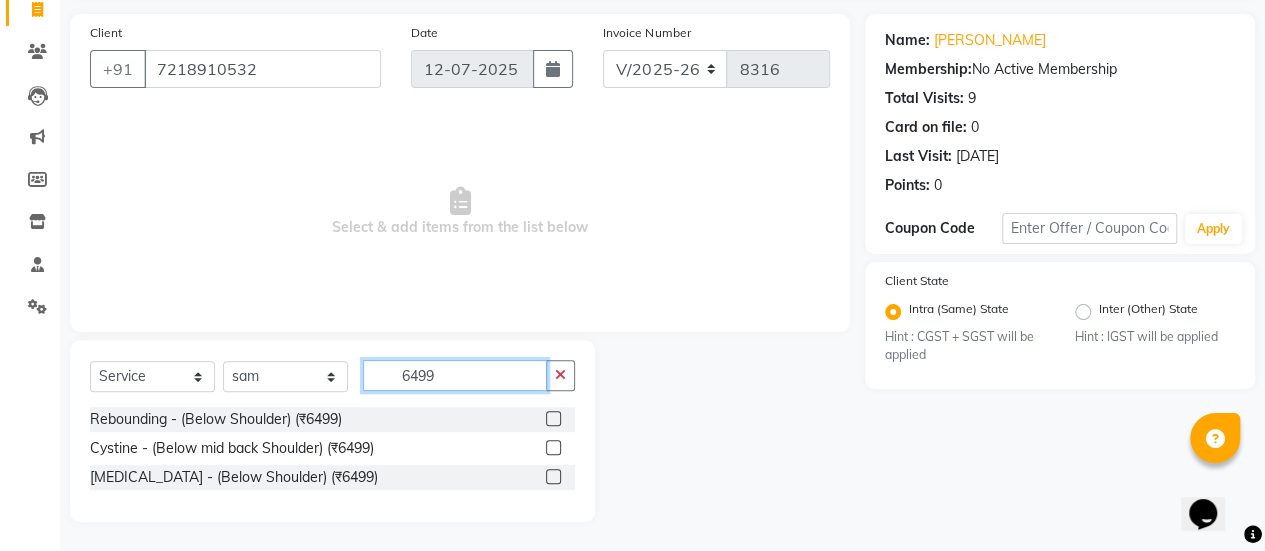 type on "6499" 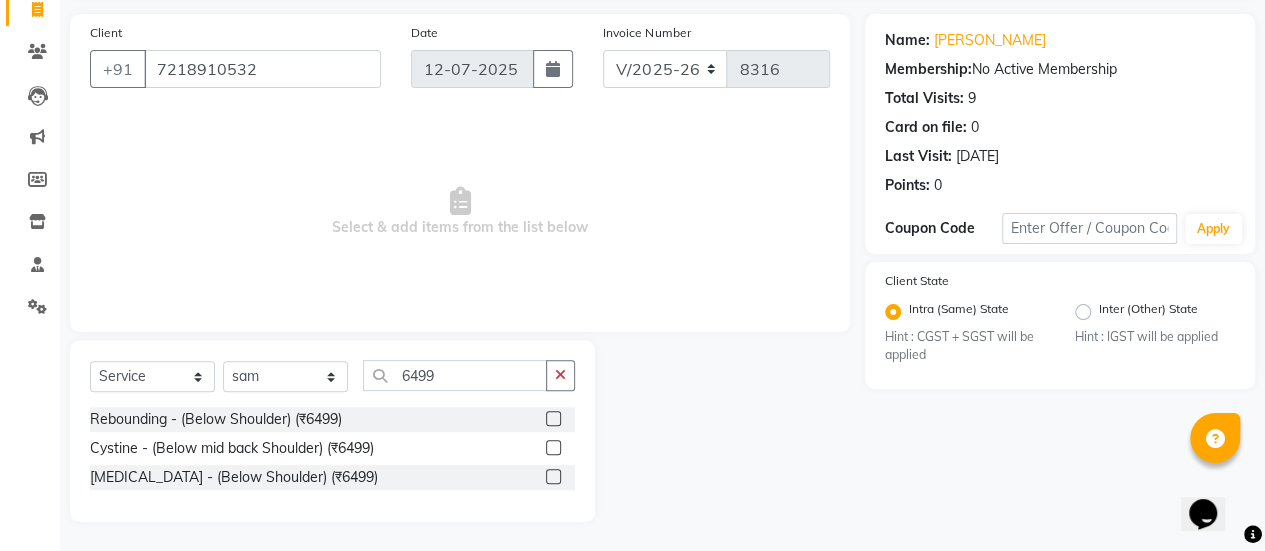 click 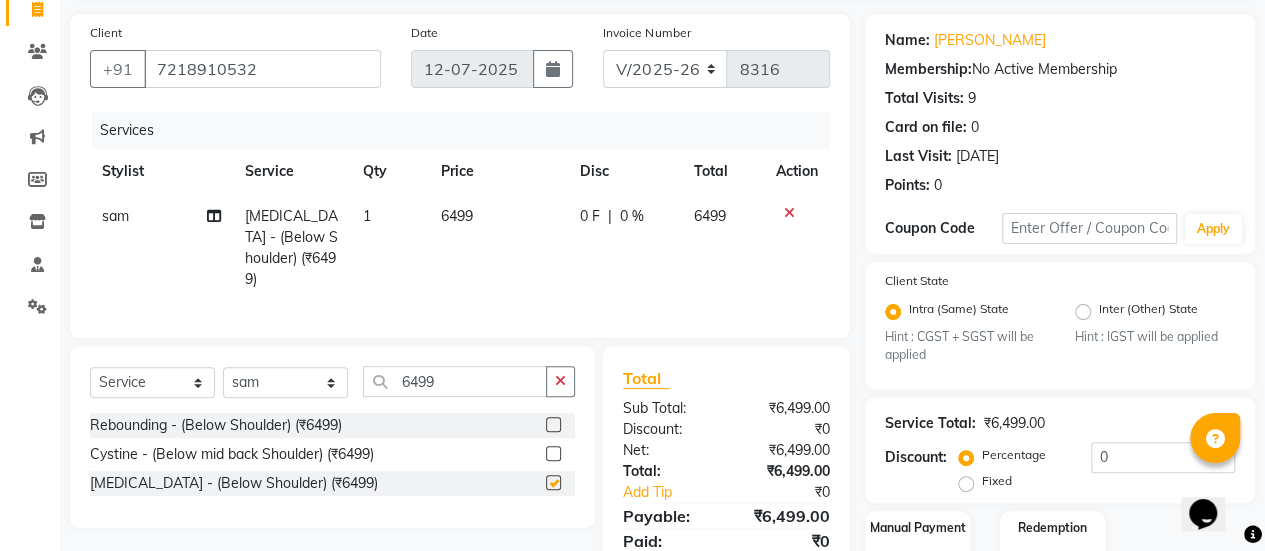 checkbox on "false" 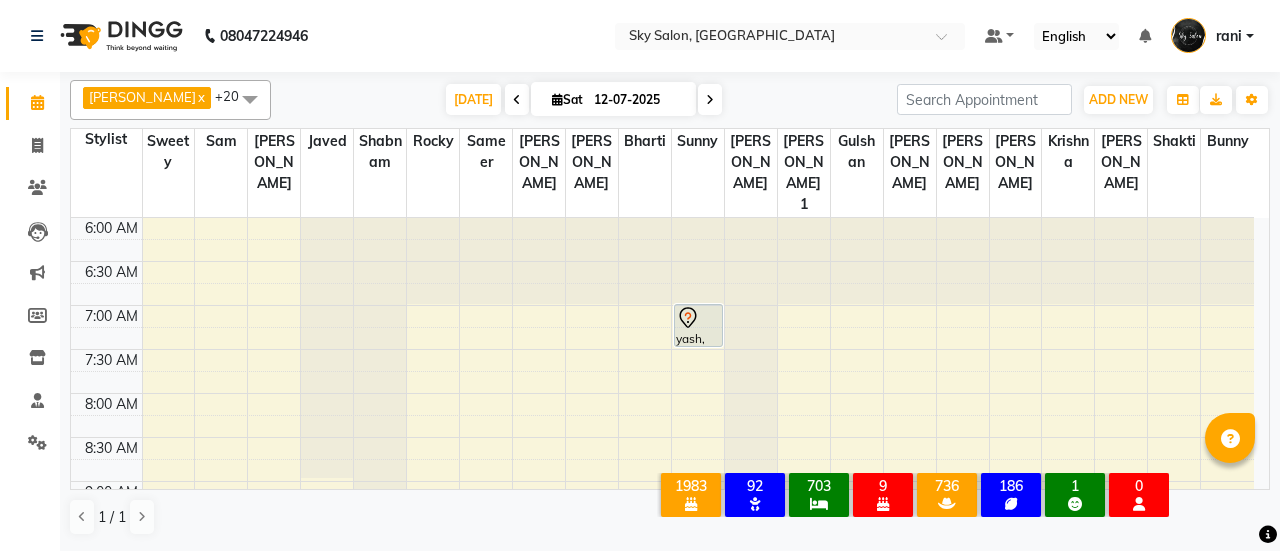 scroll, scrollTop: 0, scrollLeft: 0, axis: both 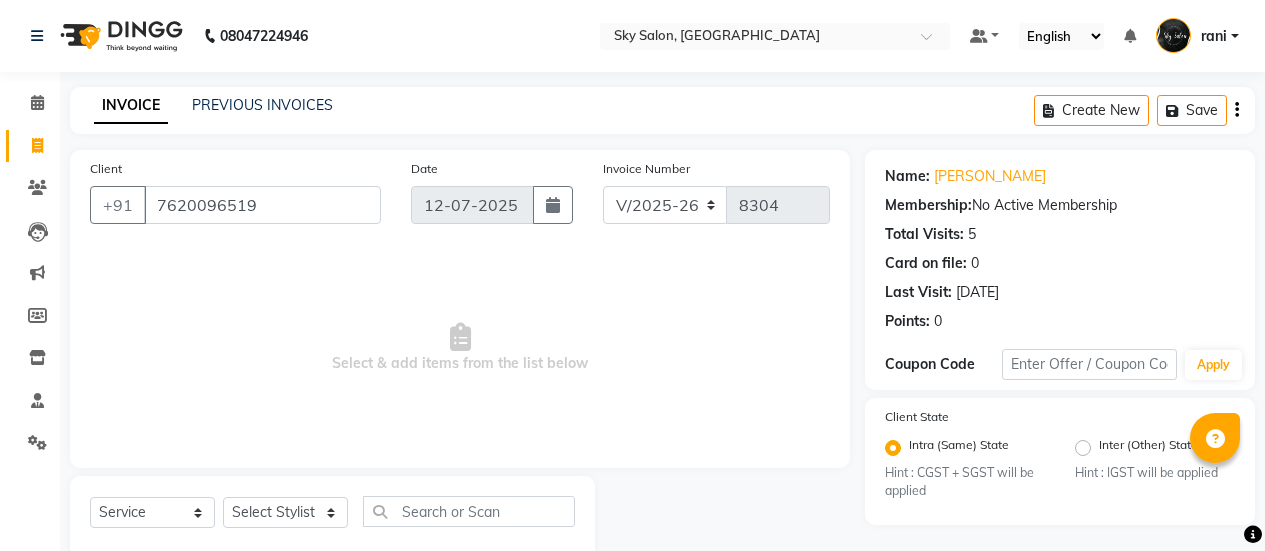 select on "3537" 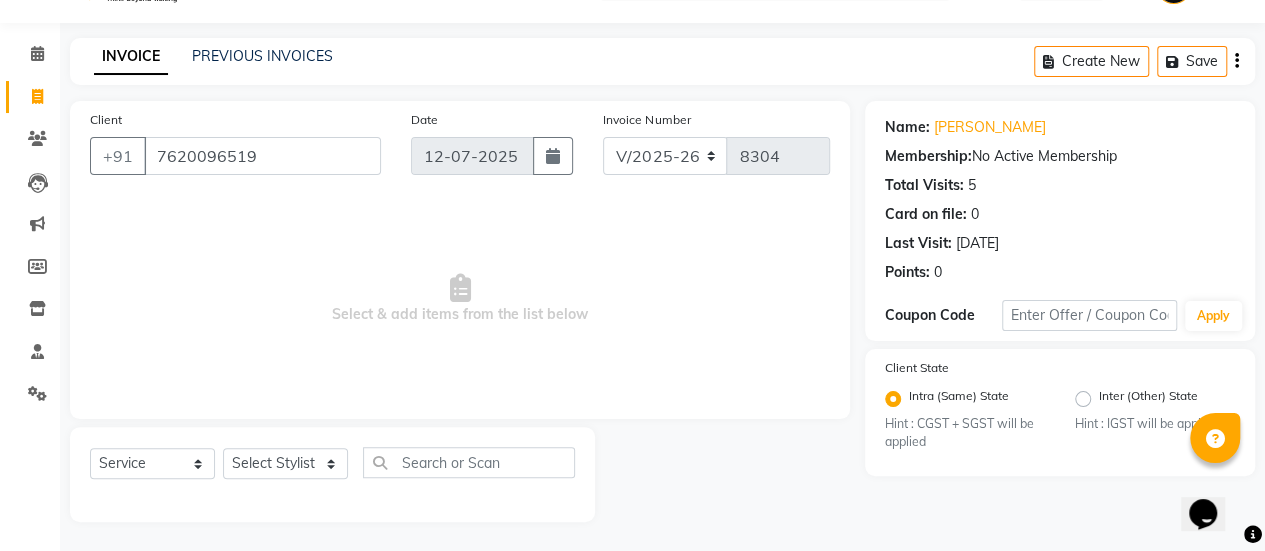 scroll, scrollTop: 0, scrollLeft: 0, axis: both 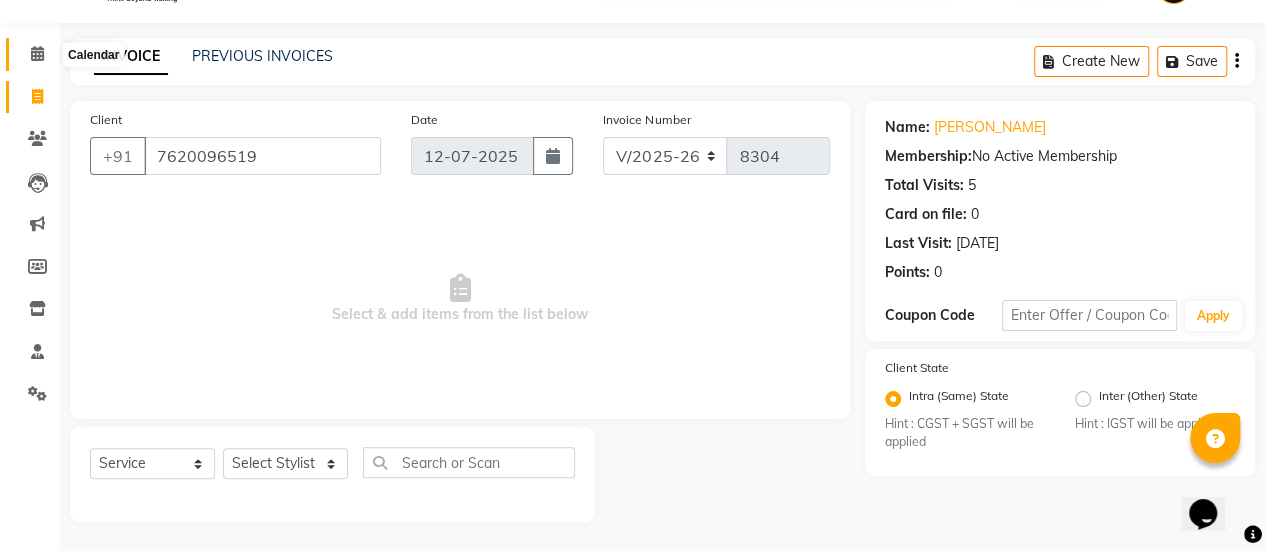 click 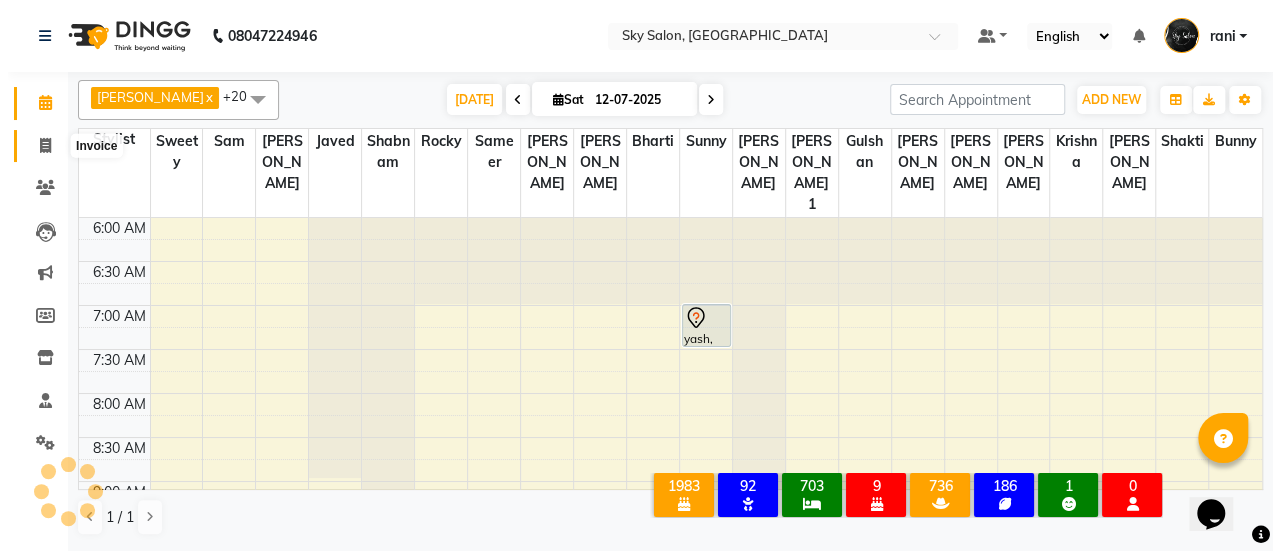 scroll, scrollTop: 0, scrollLeft: 0, axis: both 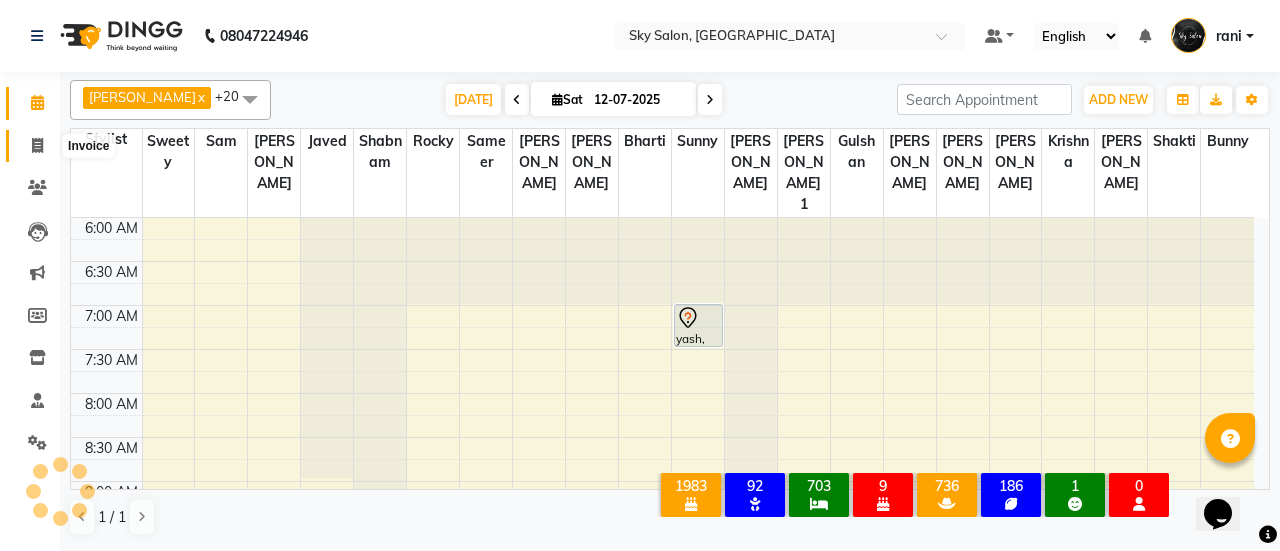 click 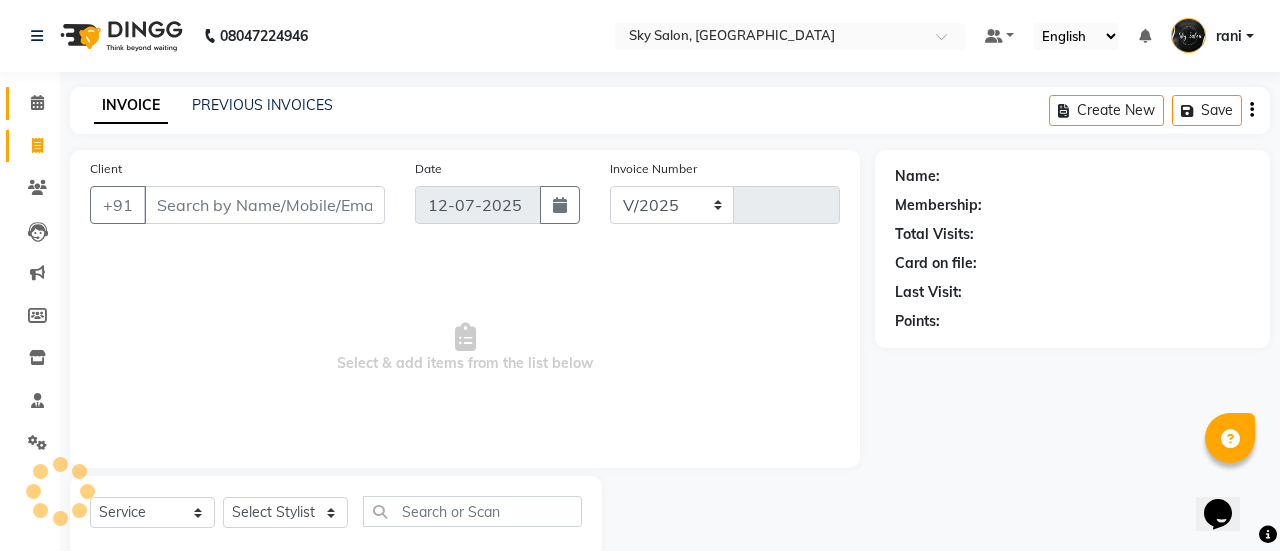select on "3537" 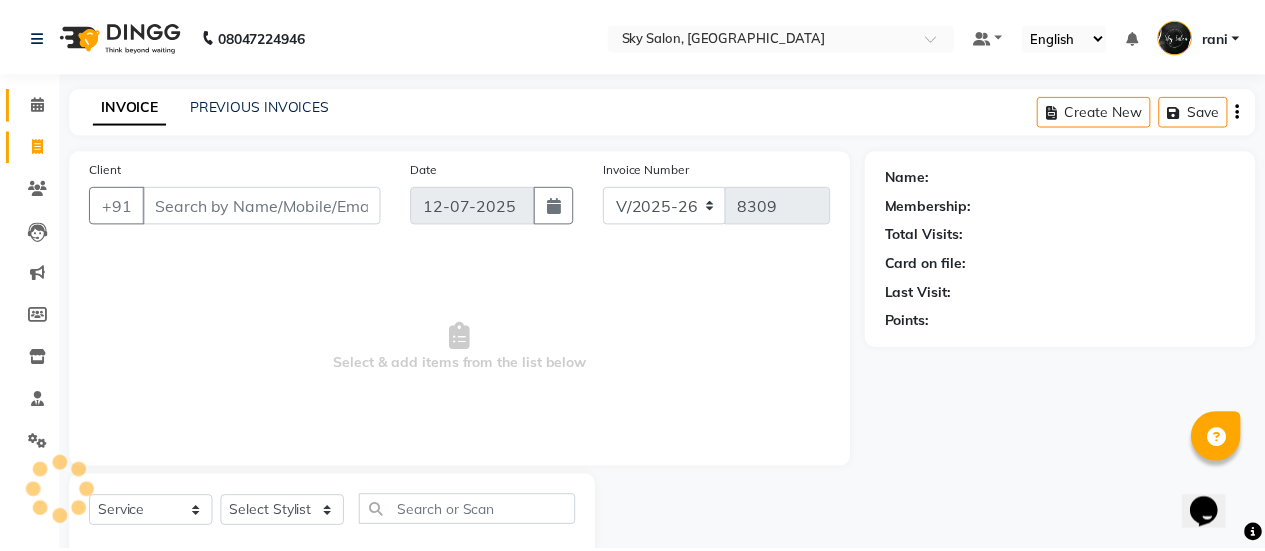 scroll, scrollTop: 49, scrollLeft: 0, axis: vertical 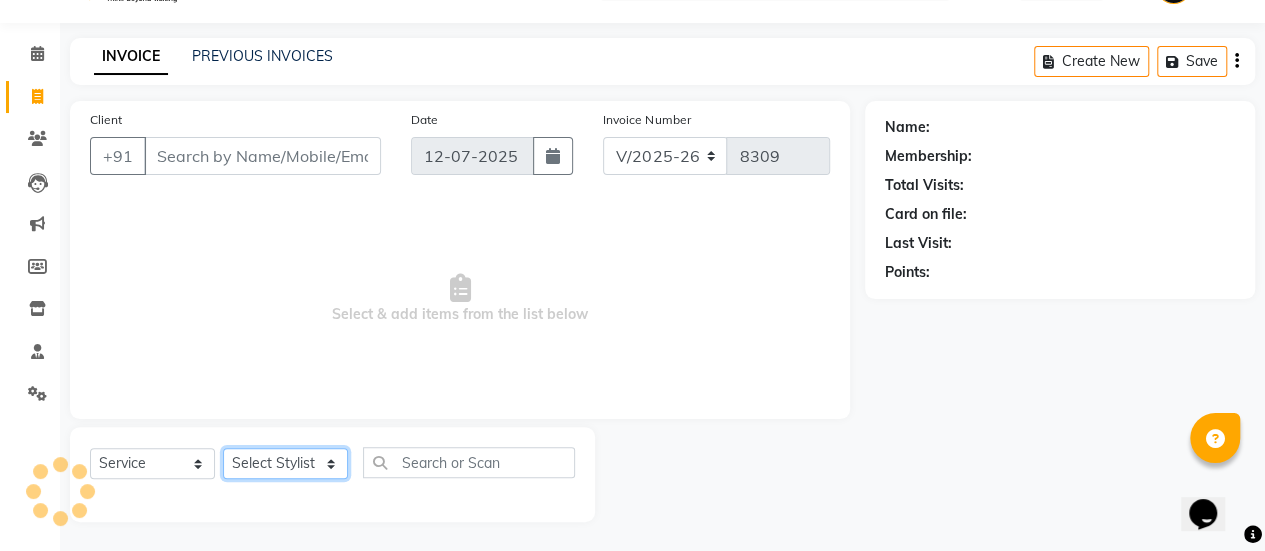 click on "Select Stylist" 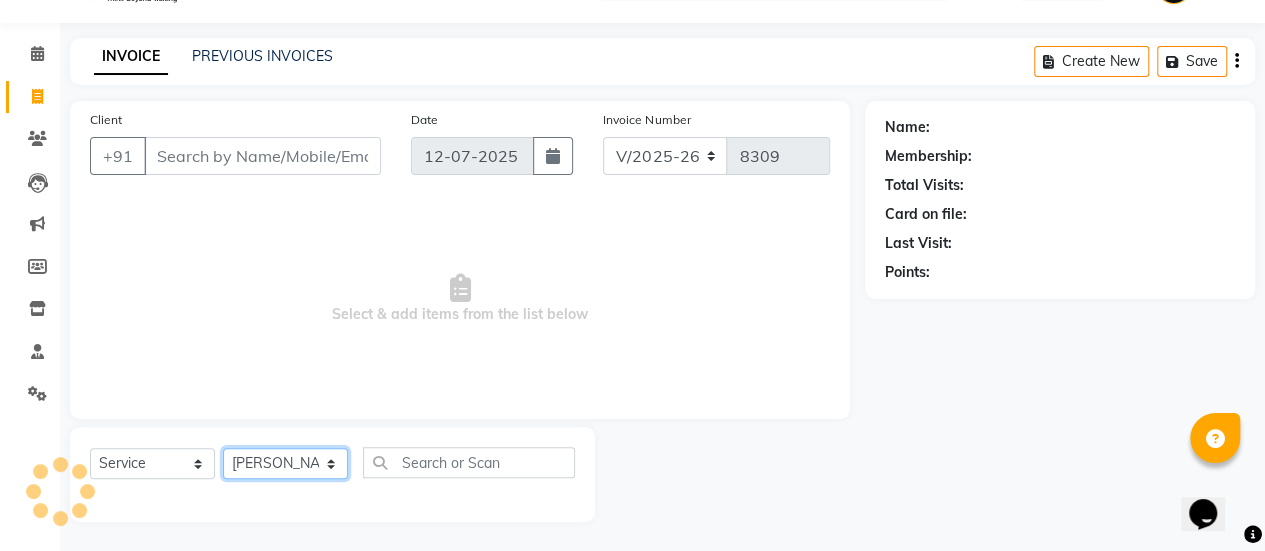 click on "Select Stylist afreen [PERSON_NAME] saha [PERSON_NAME] [PERSON_NAME] [PERSON_NAME] bharti Bunny Danish [PERSON_NAME] 1 [PERSON_NAME] [PERSON_NAME] gaurav Gulshan [PERSON_NAME] [PERSON_NAME] krishna [PERSON_NAME] [PERSON_NAME] rani [PERSON_NAME] [PERSON_NAME] sachin [PERSON_NAME] [PERSON_NAME] sameer 2 [PERSON_NAME] [PERSON_NAME] [PERSON_NAME]" 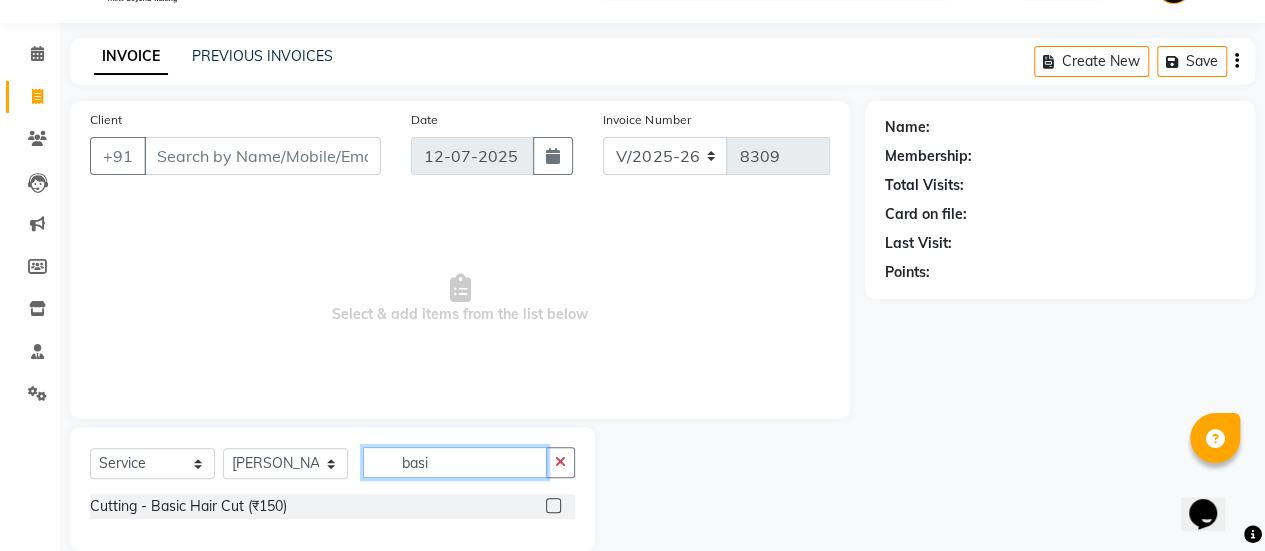 scroll, scrollTop: 78, scrollLeft: 0, axis: vertical 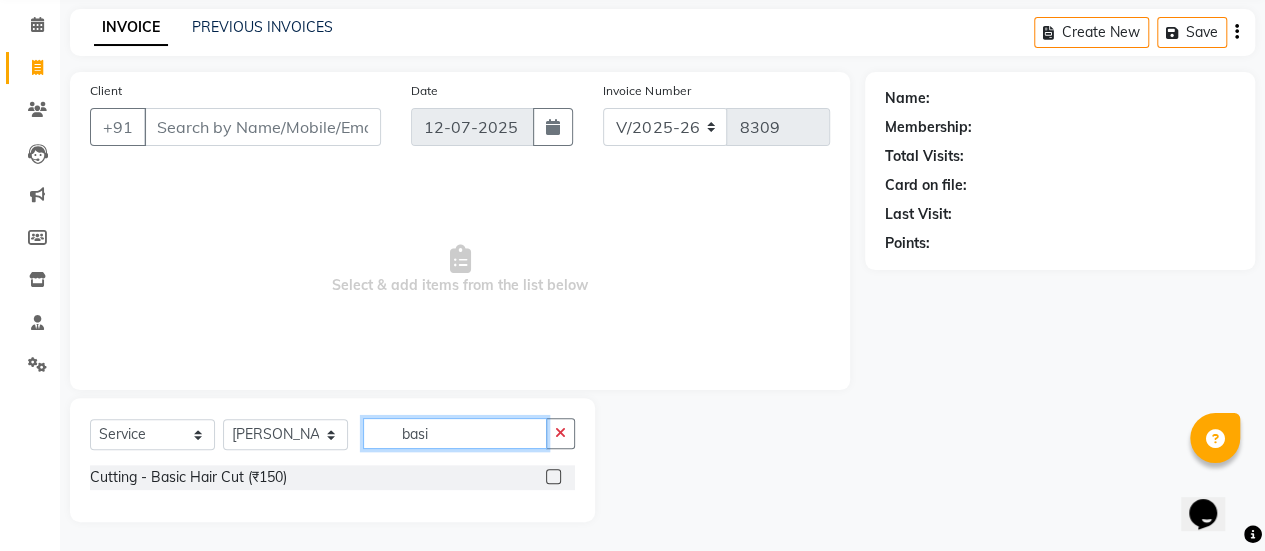 type on "basi" 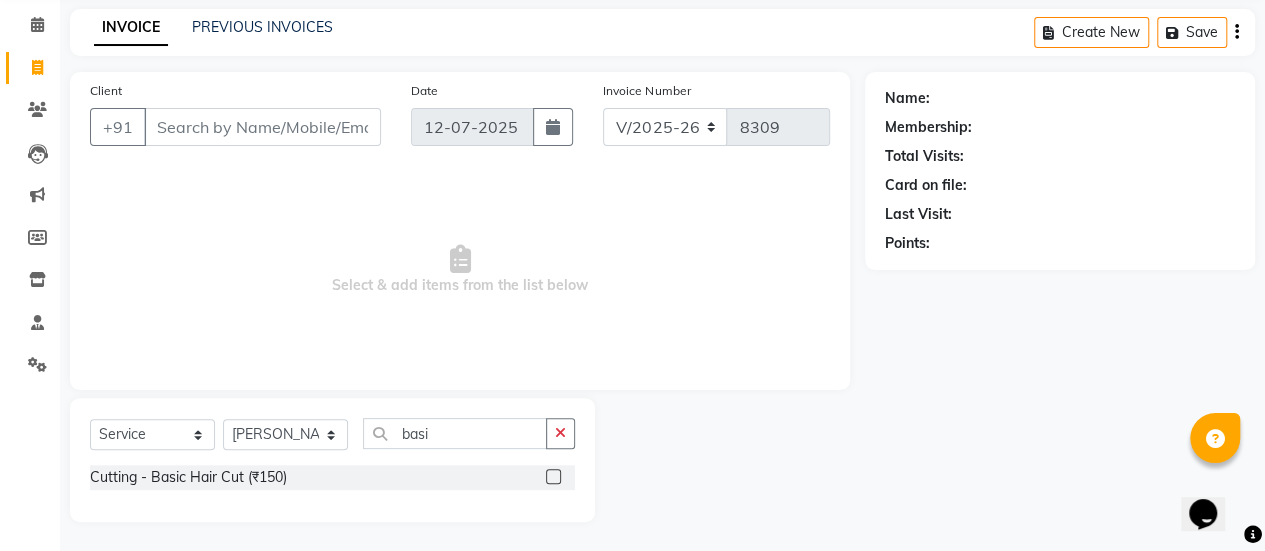 click 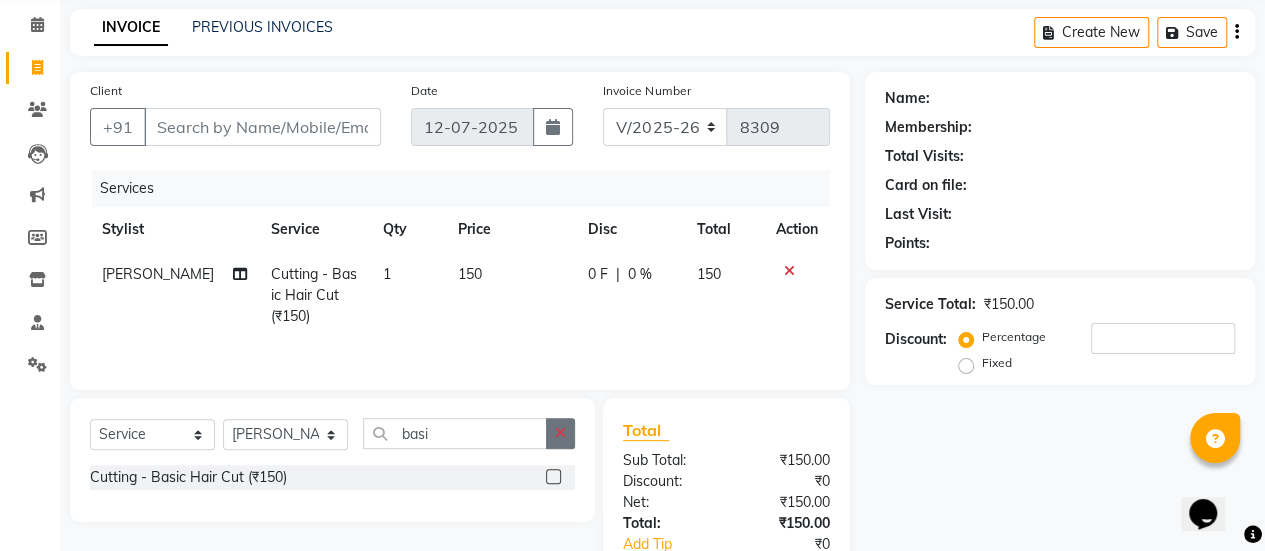 click 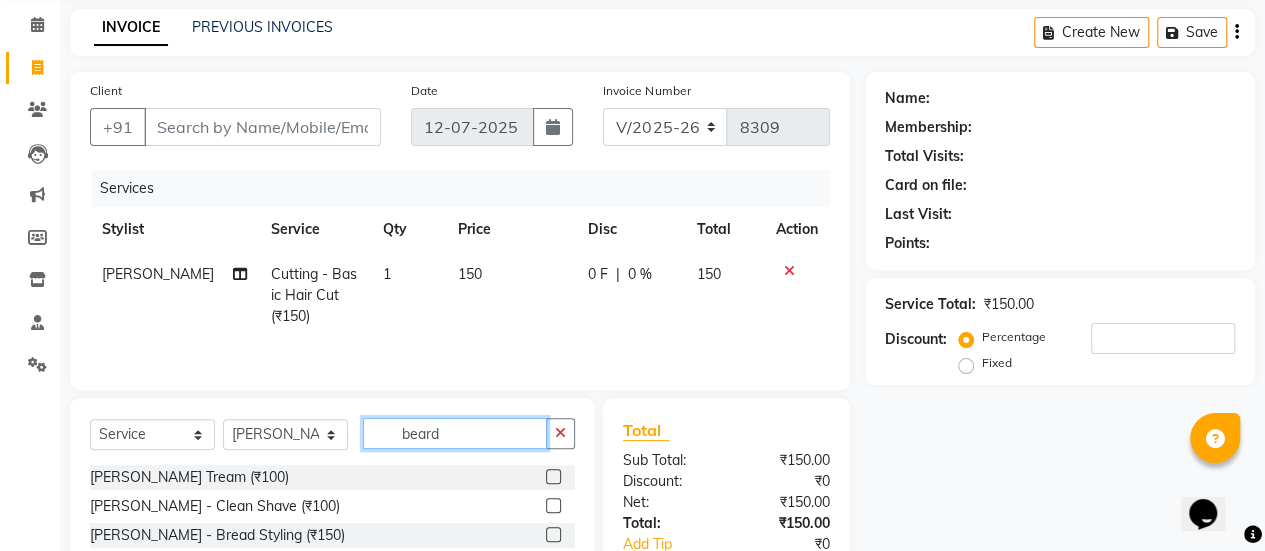 type on "beard" 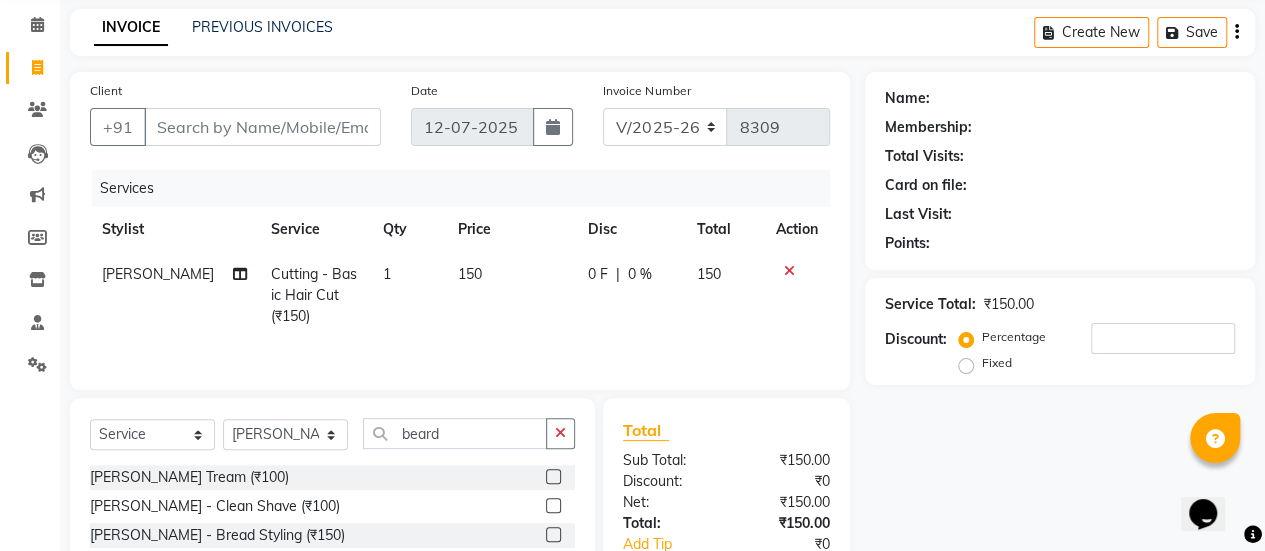 click 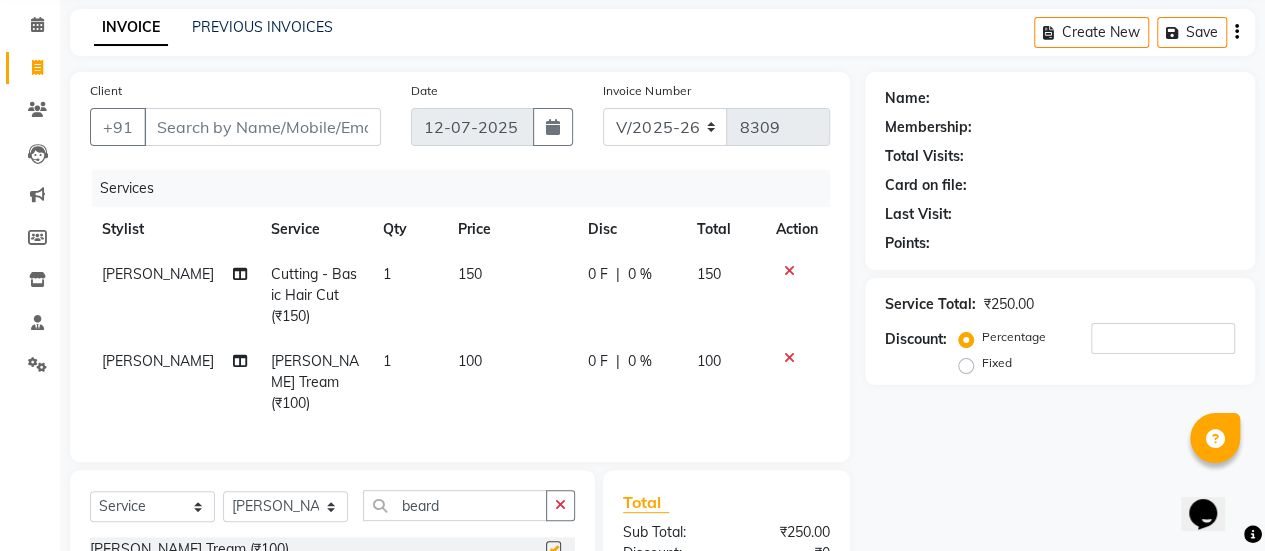 checkbox on "false" 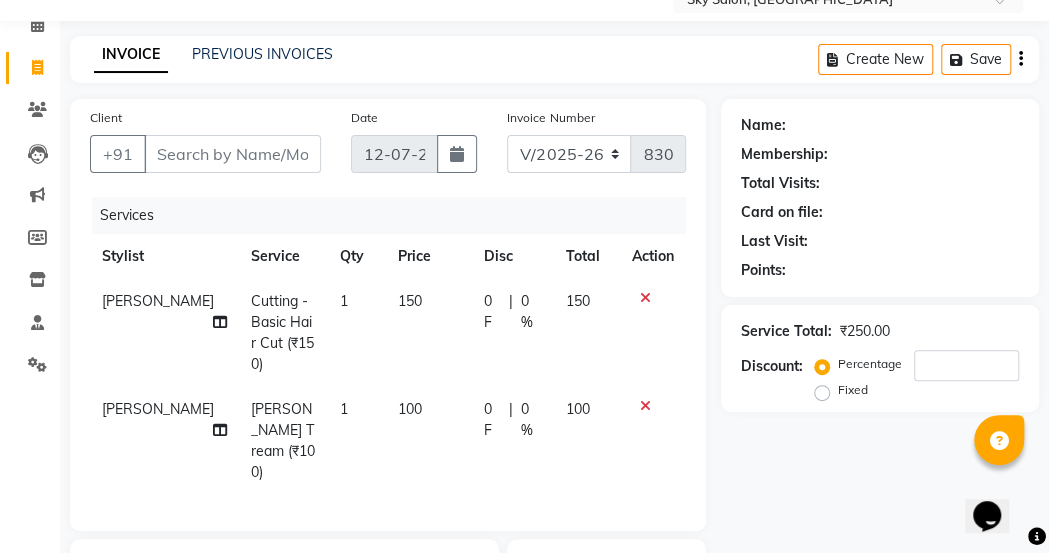 click on "INVOICE PREVIOUS INVOICES Create New   Save  Client +91 Date 12-07-2025 Invoice Number V/2025 V/2025-26 8309 Services Stylist Service Qty Price Disc Total Action Ronak Cutting  - Basic Hair Cut (₹150) 1 150 0 F | 0 % 150 Ronak Beard - Beard Tream (₹100) 1 100 0 F | 0 % 100 Select  Service  Product  Membership  Package Voucher Prepaid Gift Card  Select Stylist afreen akshata aman saha ameer Anagha anisa arbaj bharti Bunny Danish Darshana 1 devyani dilshad gaurav Gulshan gurmeet javed jishan krishna mayuri gaikwad muskan rani rinku rocky Ronak sachin sahil sam sameer sameer 2 sandhya shabnam shakti sunny sweety vivek beard Beard - Beard Tream (₹100)  Beard - Clean Shave (₹100)  Beard - Bread Styling (₹150)  Coloring (Streaks) - Beard Color (₹199)  Coloring (Matrix) - Beard Color (₹199)  Coloring (Loreal) - Beard Color (₹250)  Coloring (SK) - Beard Color (₹299)  Coloring (AF) Beard color (AF) (₹550)  Total Sub Total: ₹250.00 Discount: ₹0 Net: ₹250.00 Total: ₹250.00 Add Tip ₹0 Paid:" 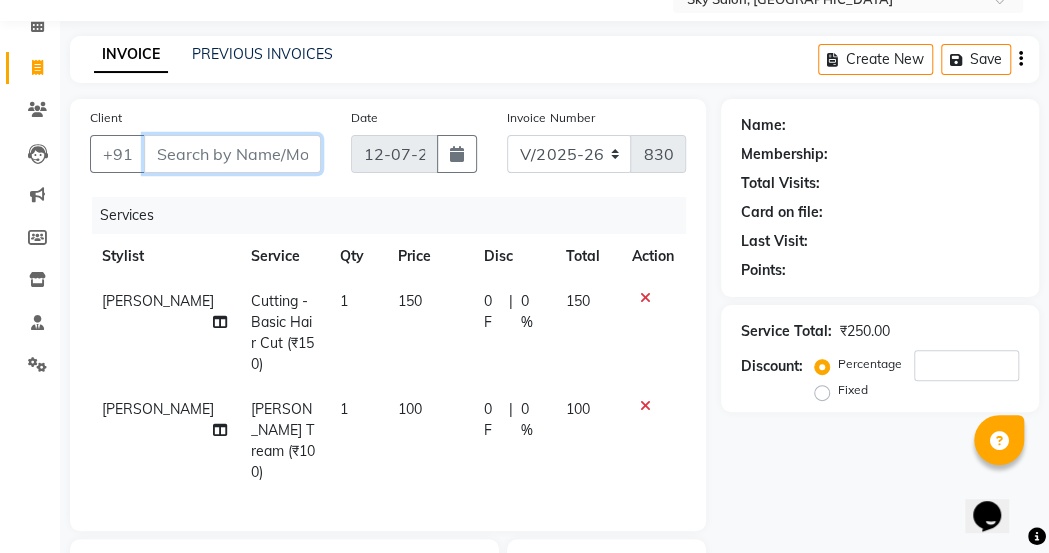 click on "Client" at bounding box center [232, 154] 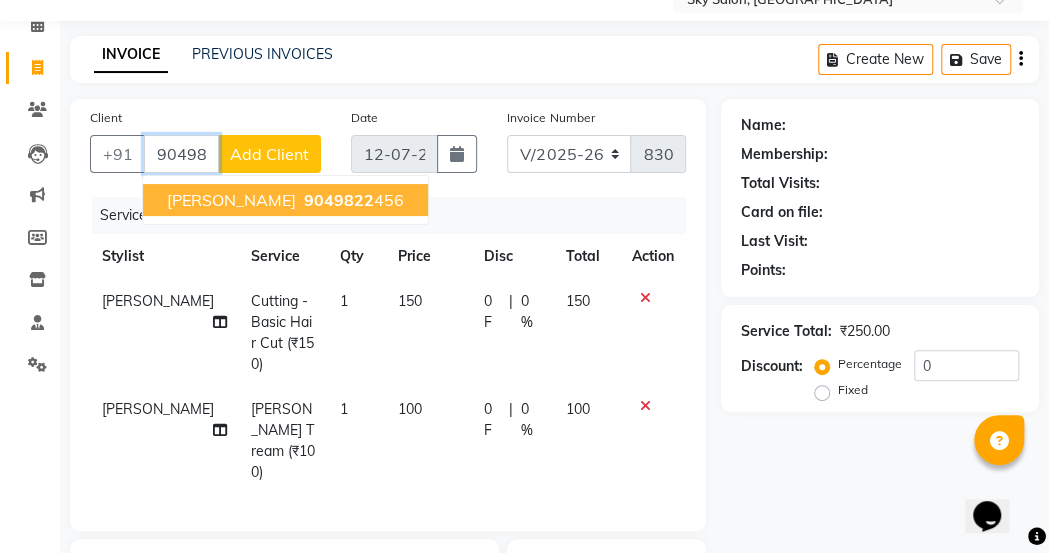 click on "vicky sonavale" at bounding box center (231, 200) 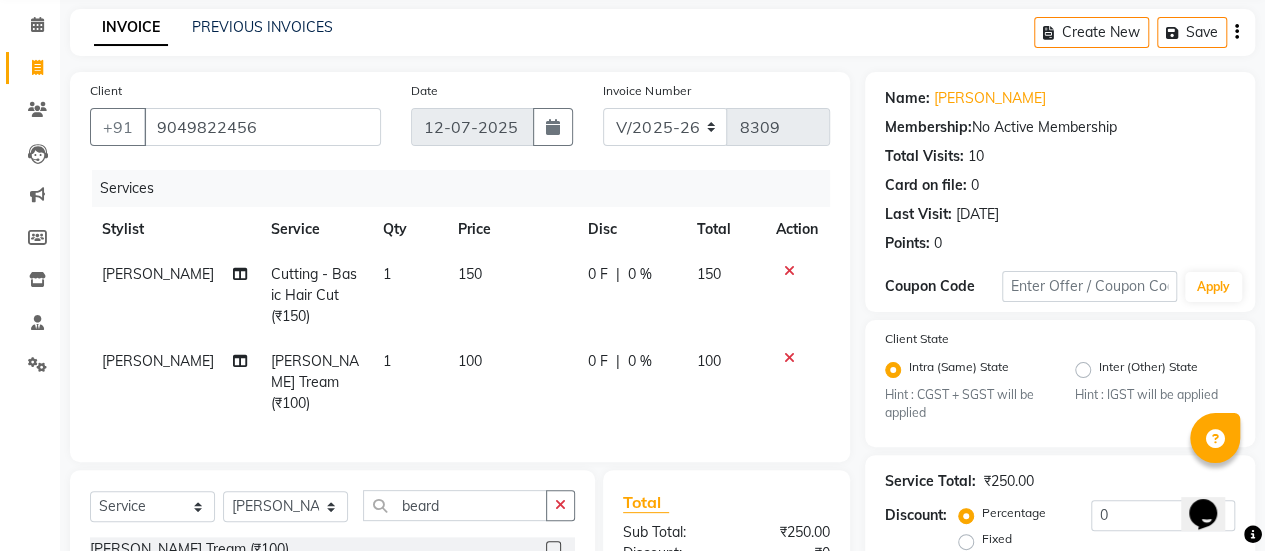 scroll, scrollTop: 315, scrollLeft: 0, axis: vertical 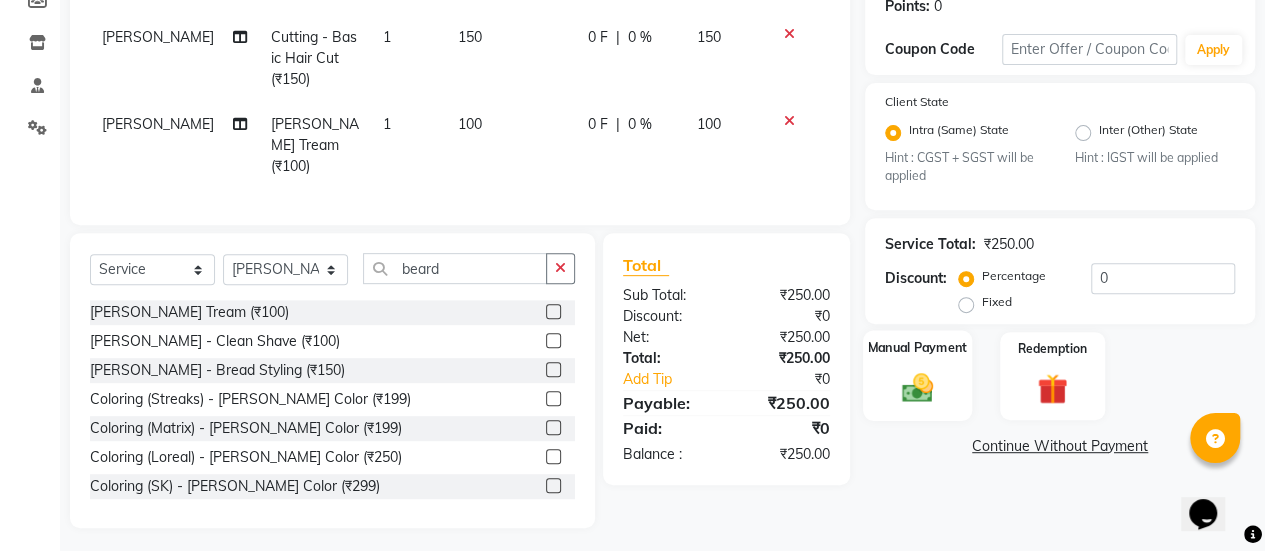 click 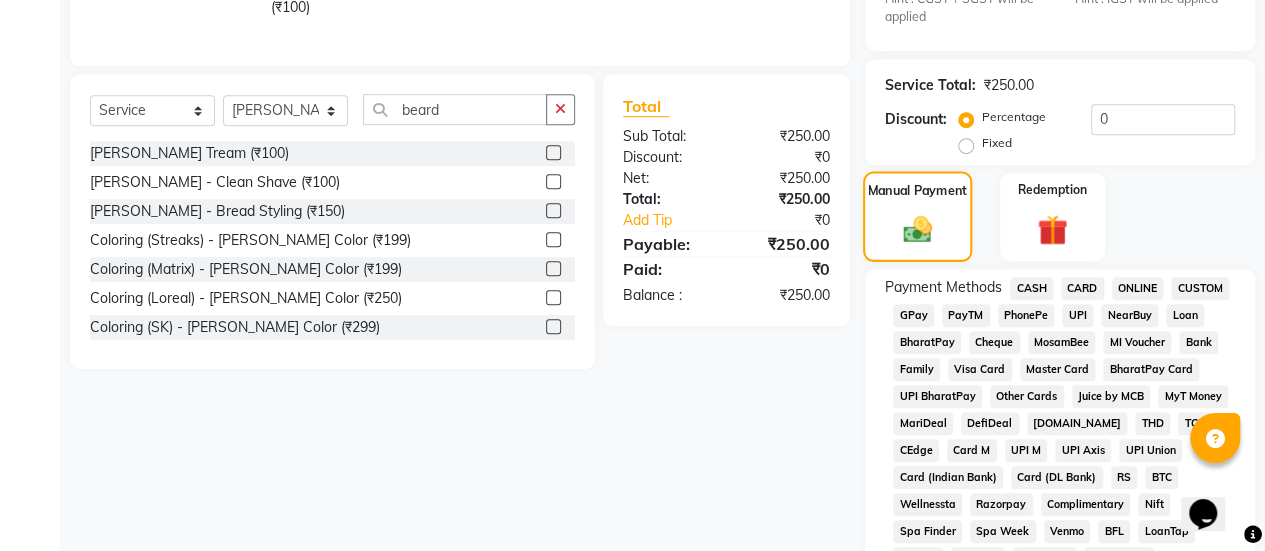 scroll, scrollTop: 475, scrollLeft: 0, axis: vertical 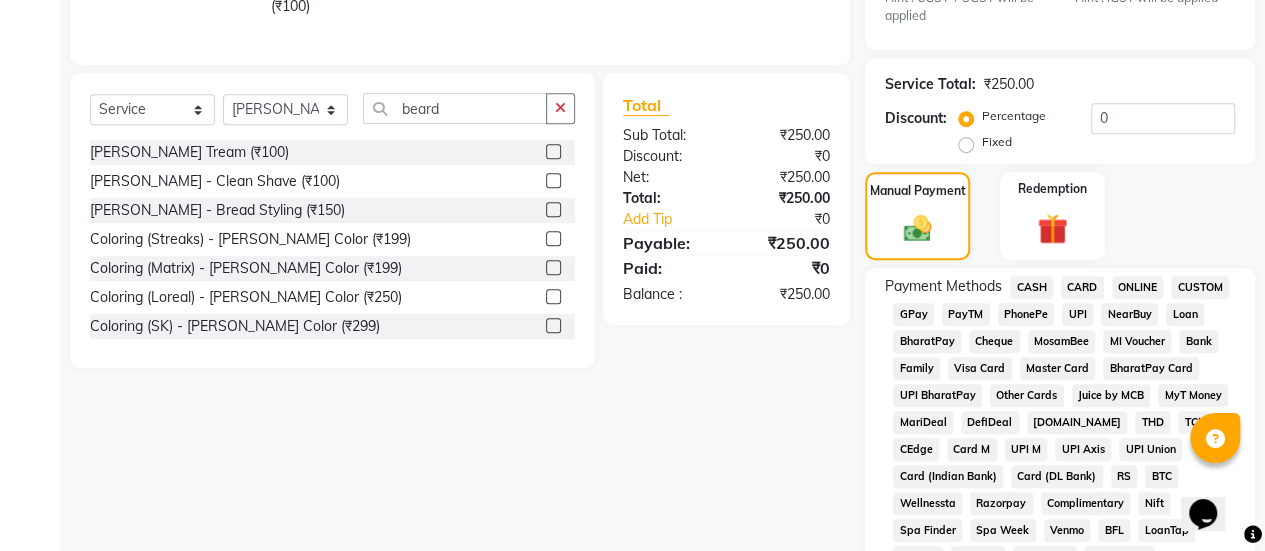 click on "GPay" 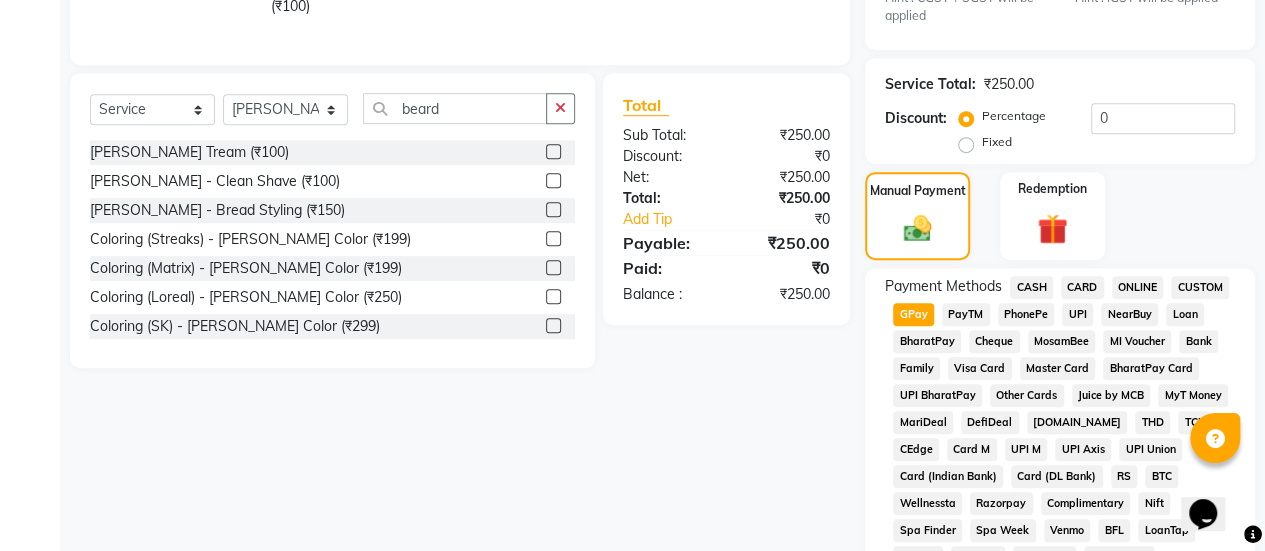 click on "GPay" 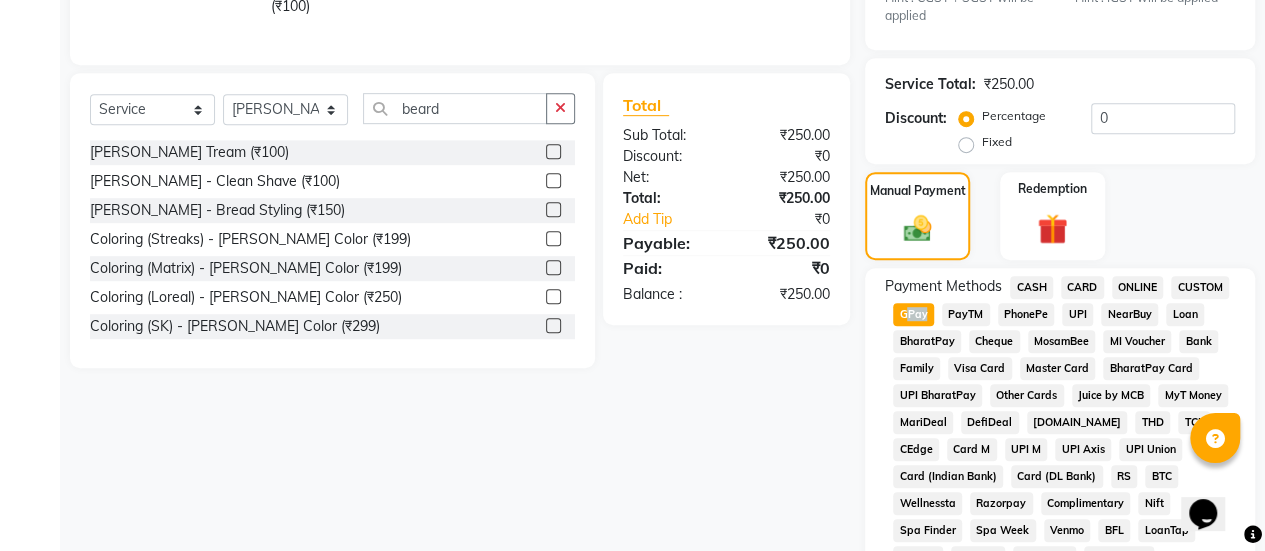 click on "GPay" 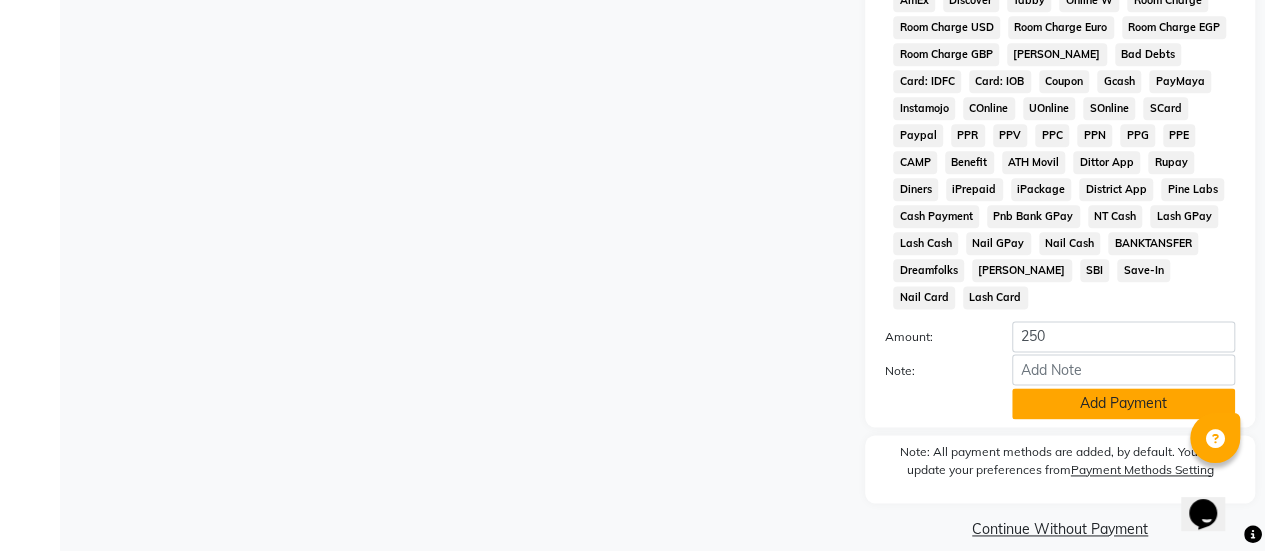 click on "Add Payment" 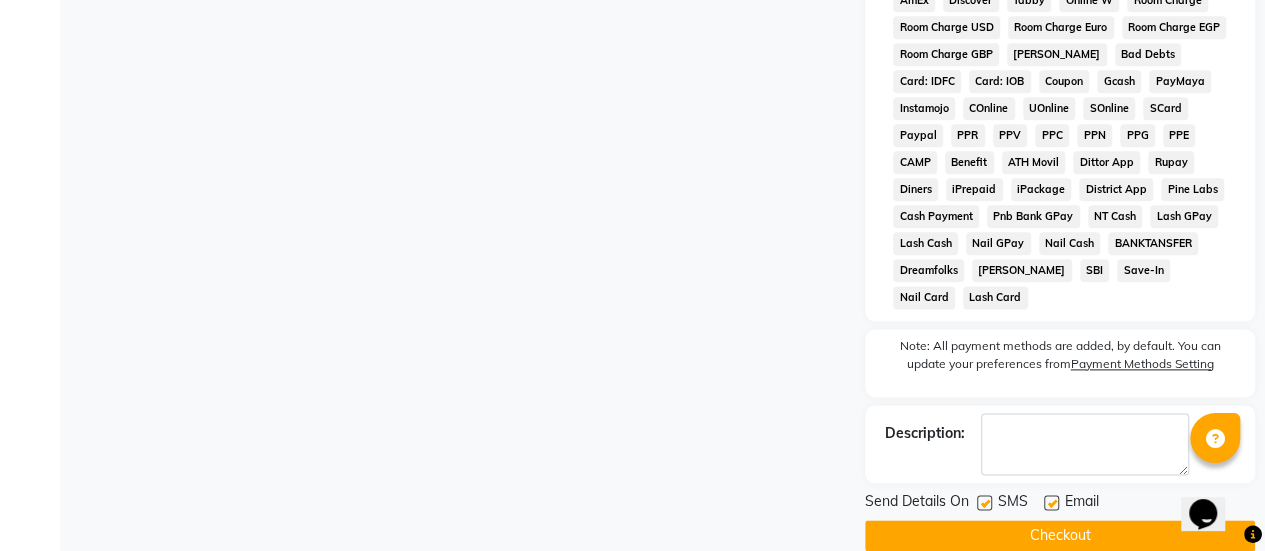 click 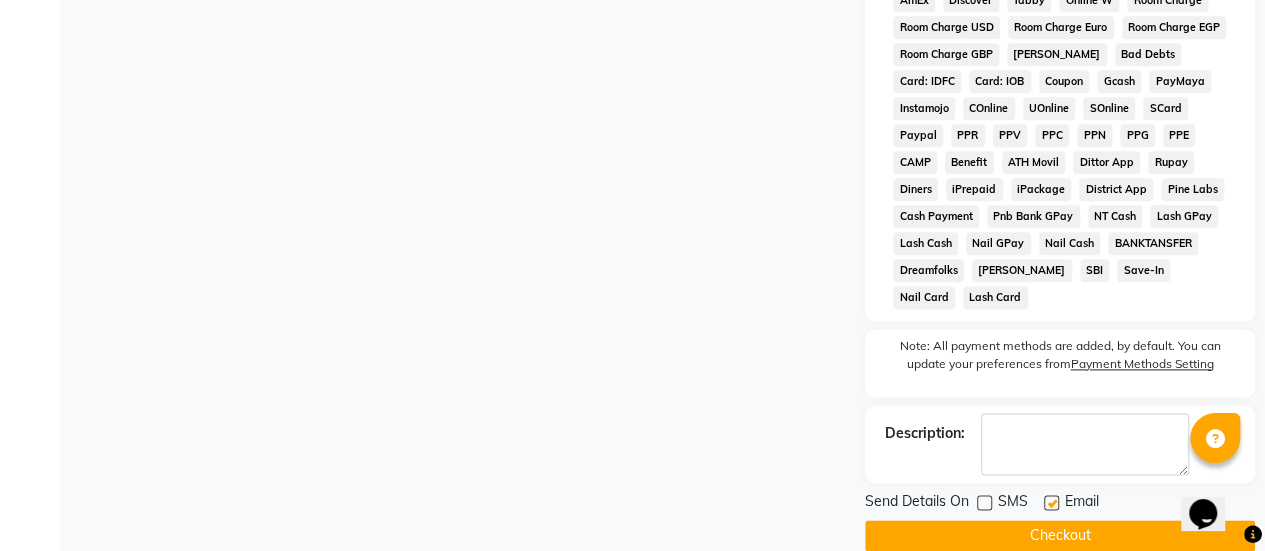 click on "Checkout" 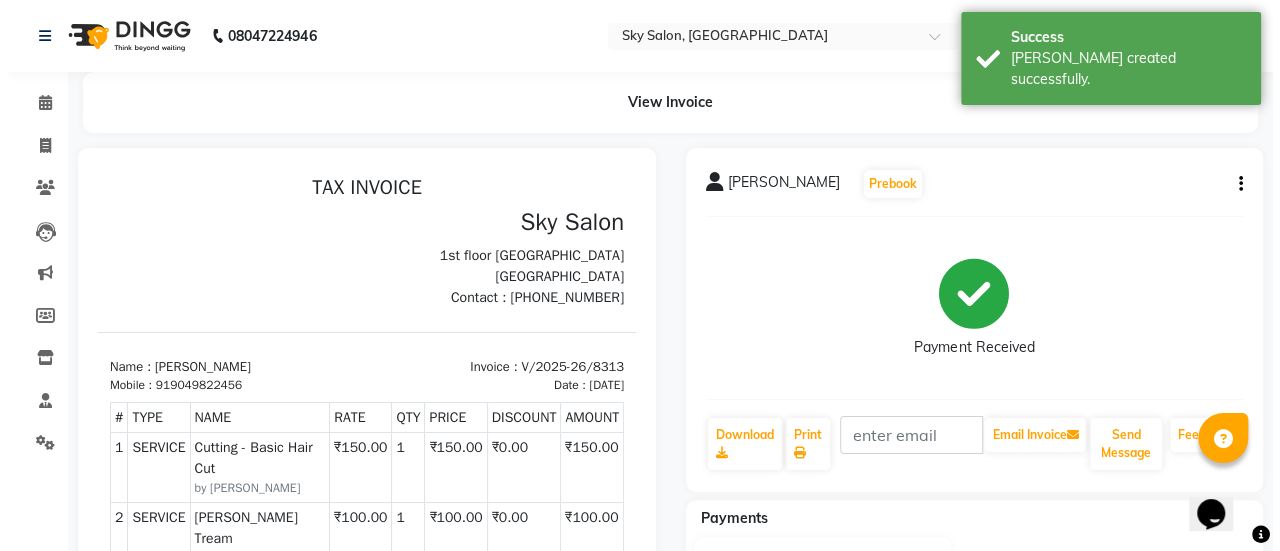 scroll, scrollTop: 0, scrollLeft: 0, axis: both 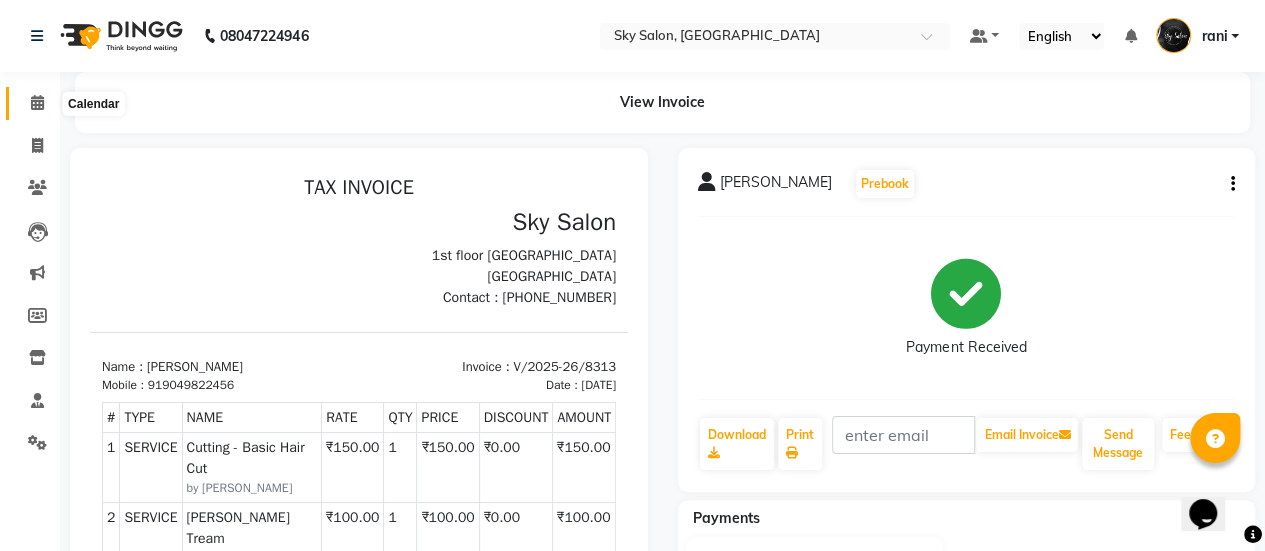 click 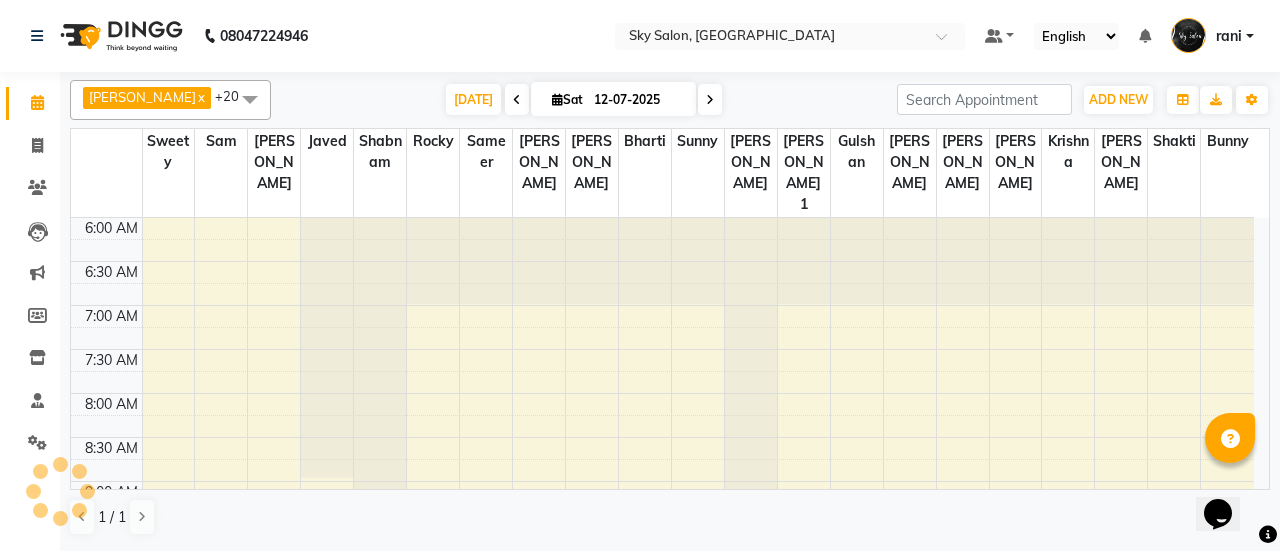 scroll, scrollTop: 0, scrollLeft: 0, axis: both 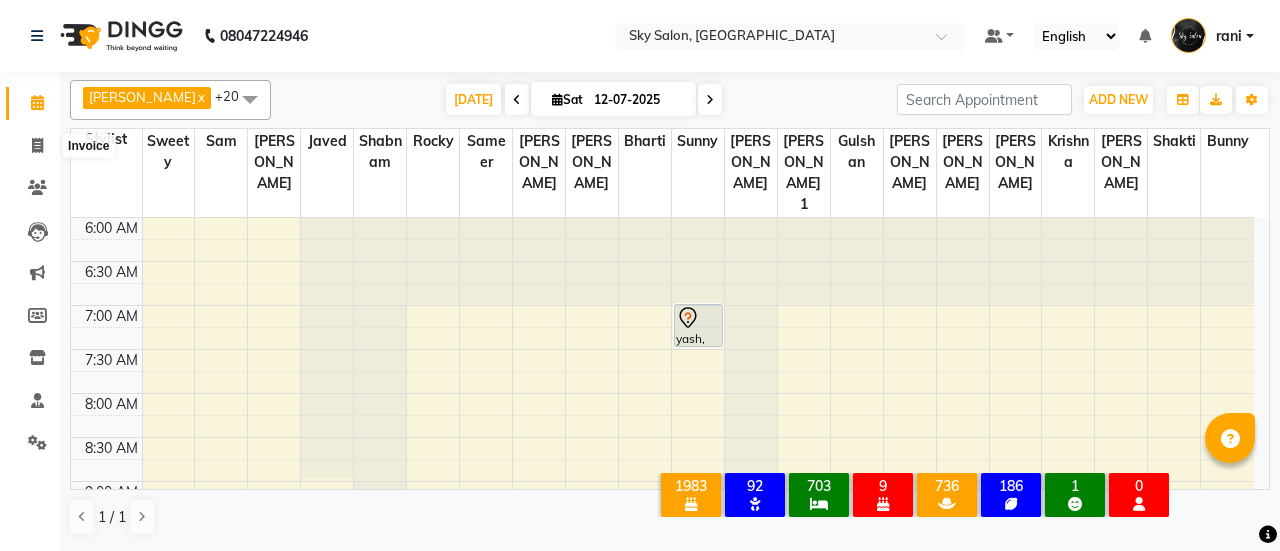 click 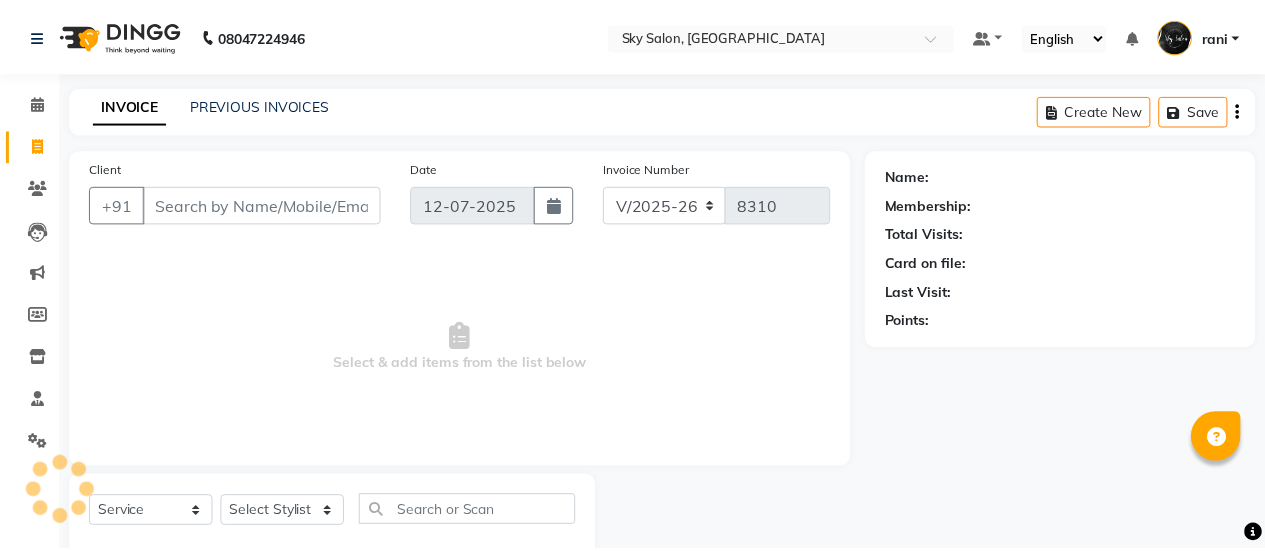 scroll, scrollTop: 0, scrollLeft: 0, axis: both 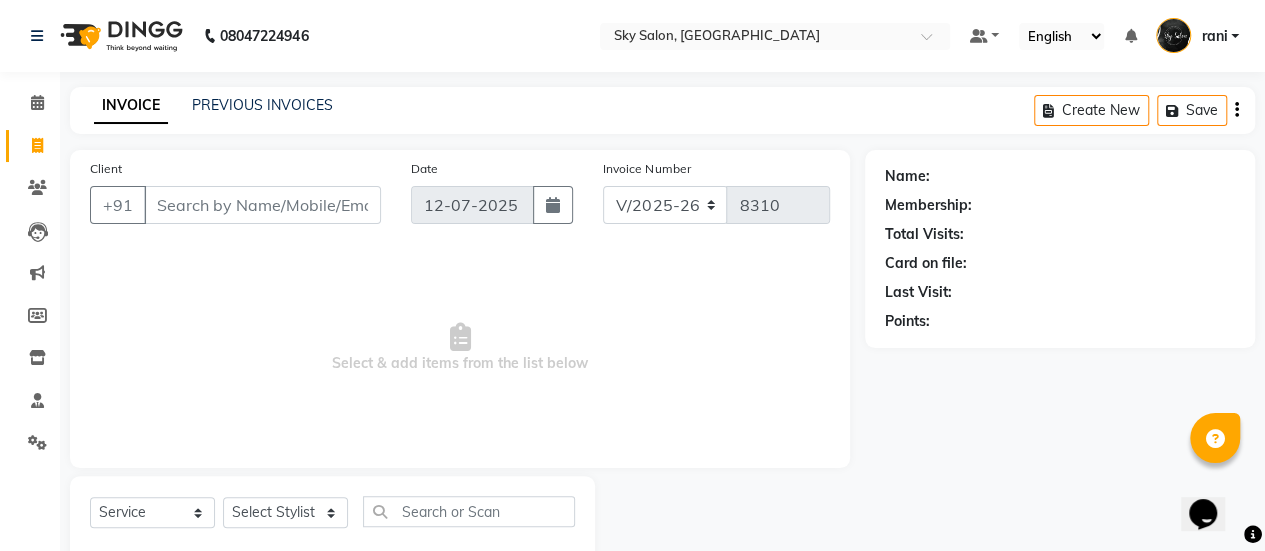 click on "Client" at bounding box center [262, 205] 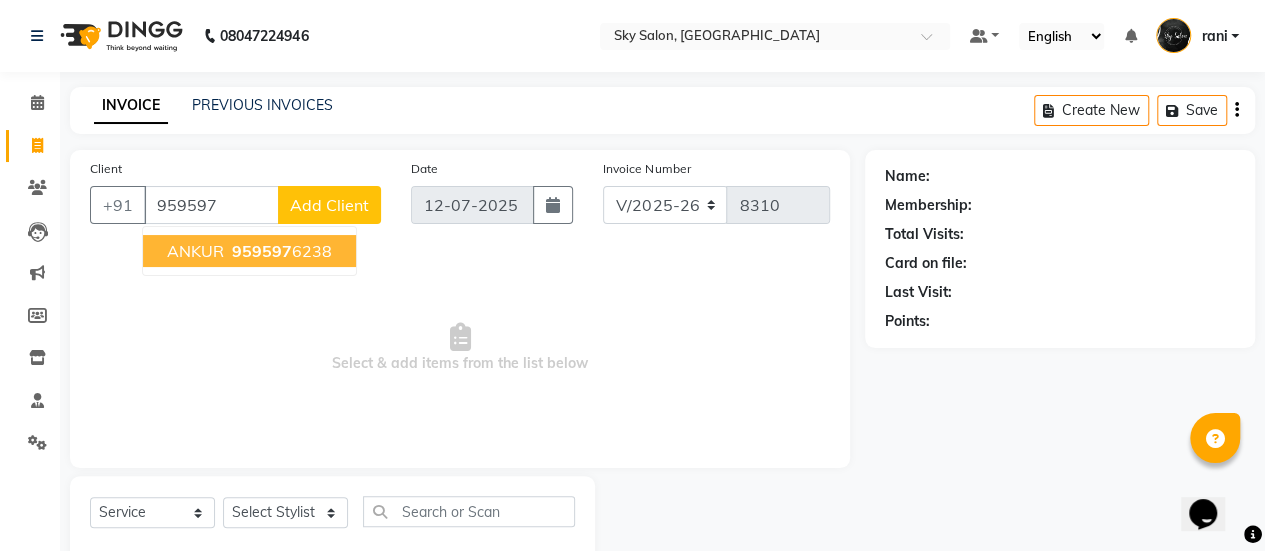 click on "959597" at bounding box center [262, 251] 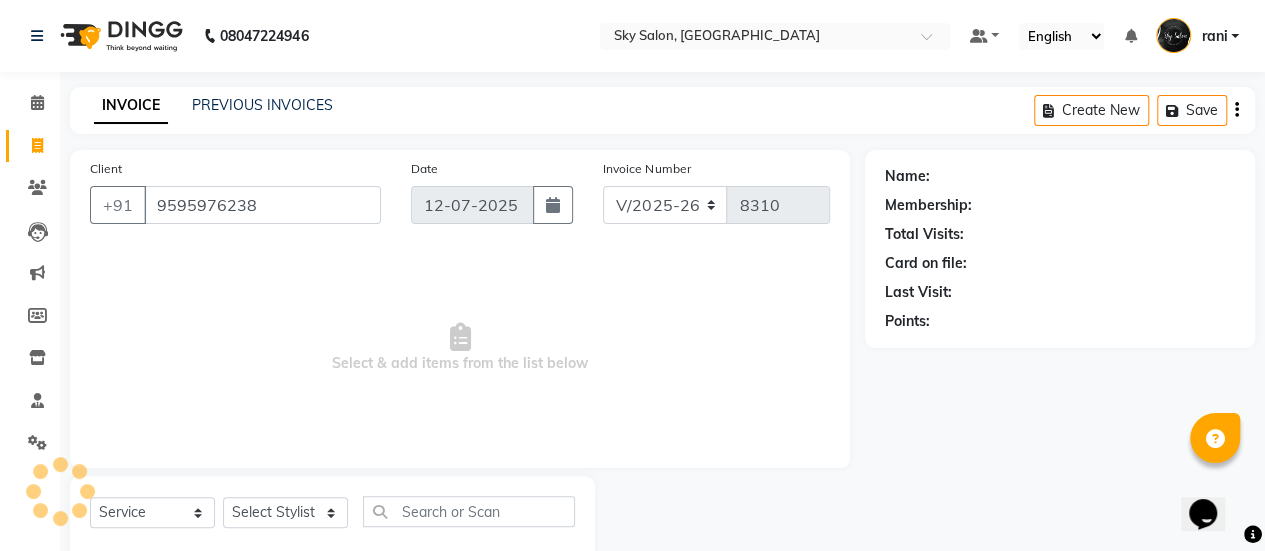 type on "9595976238" 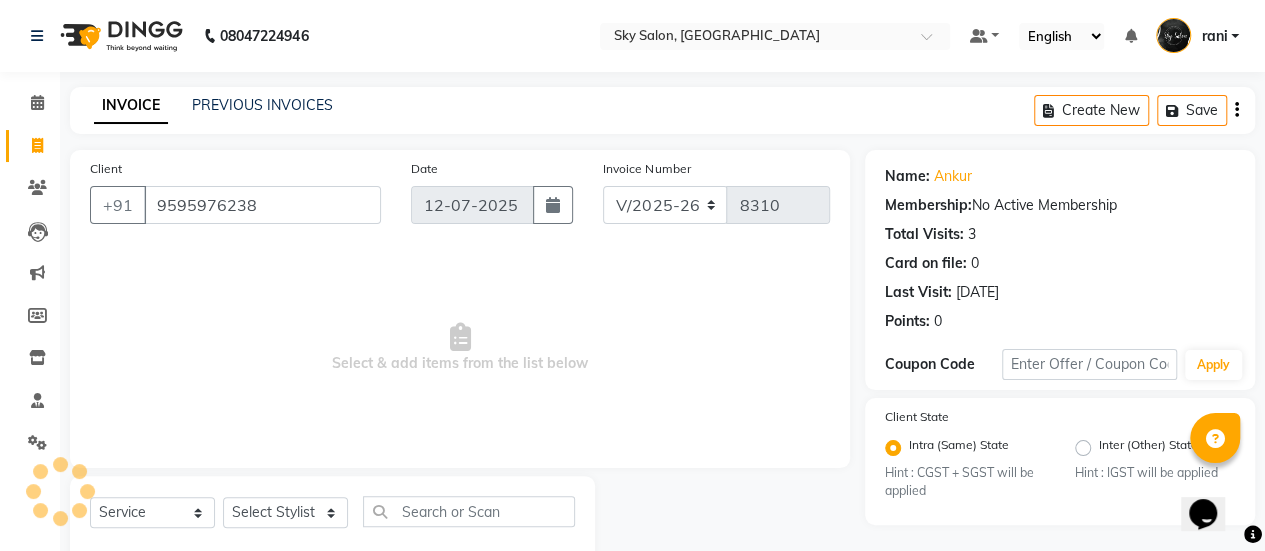 scroll, scrollTop: 49, scrollLeft: 0, axis: vertical 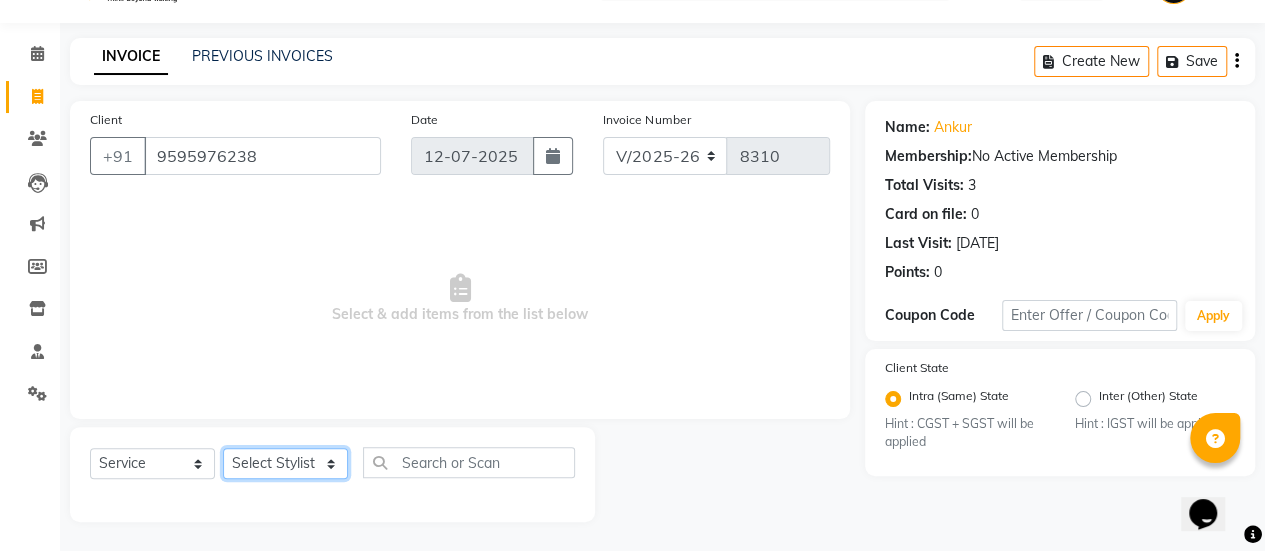 click on "Select Stylist afreen [PERSON_NAME] saha [PERSON_NAME] [PERSON_NAME] [PERSON_NAME] bharti Bunny Danish [PERSON_NAME] 1 [PERSON_NAME] [PERSON_NAME] gaurav Gulshan [PERSON_NAME] [PERSON_NAME] krishna [PERSON_NAME] [PERSON_NAME] rani [PERSON_NAME] [PERSON_NAME] sachin [PERSON_NAME] [PERSON_NAME] sameer 2 [PERSON_NAME] [PERSON_NAME] [PERSON_NAME]" 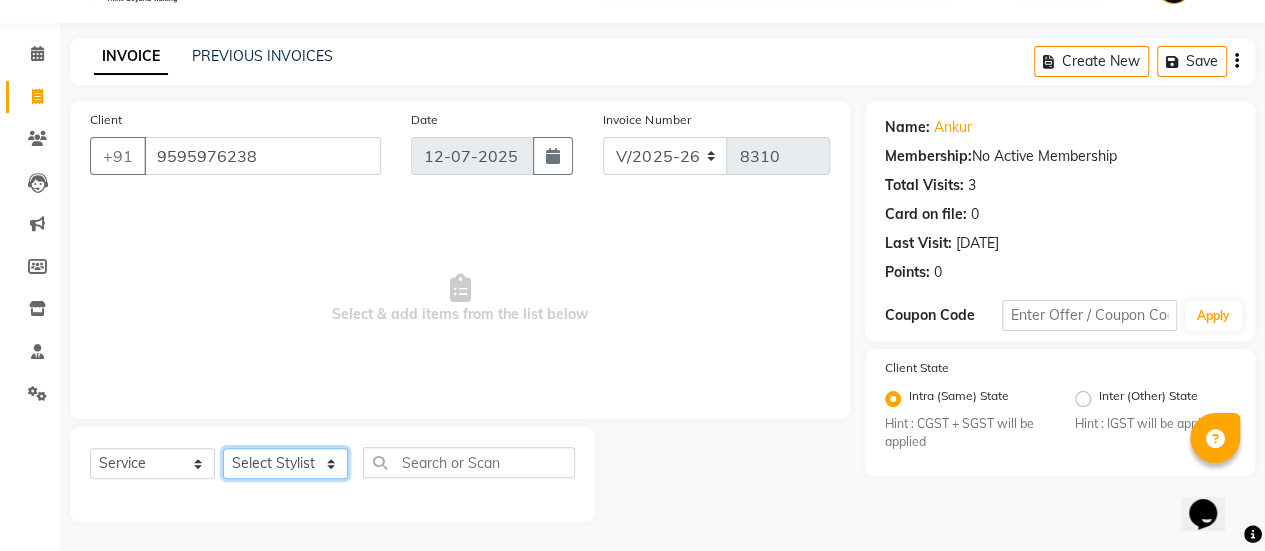 select on "84346" 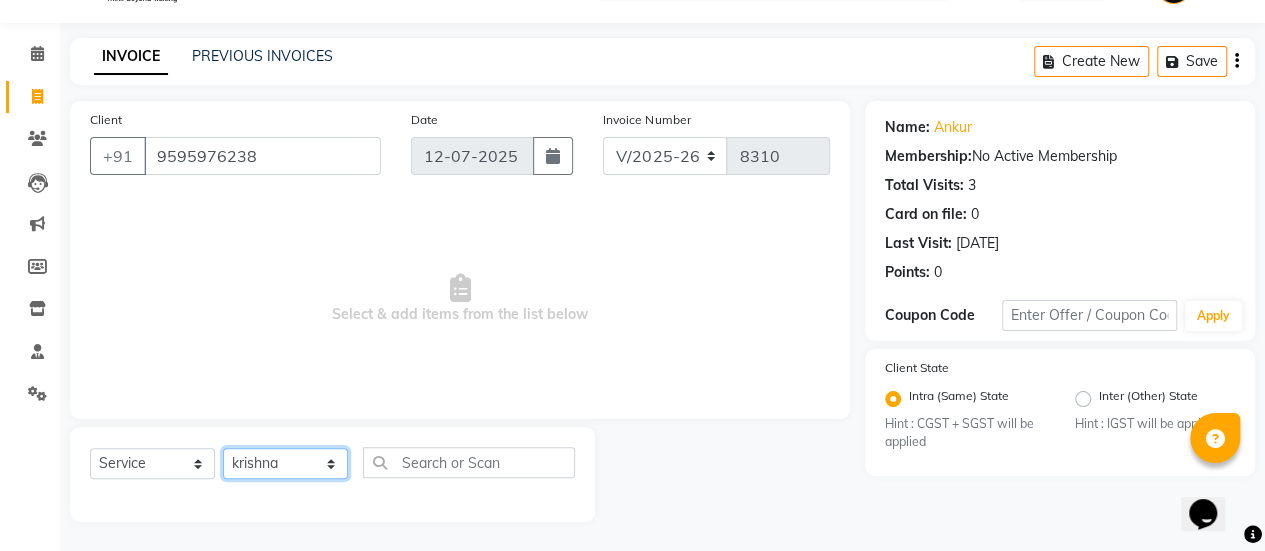 click on "Select Stylist afreen [PERSON_NAME] saha [PERSON_NAME] [PERSON_NAME] [PERSON_NAME] bharti Bunny Danish [PERSON_NAME] 1 [PERSON_NAME] [PERSON_NAME] gaurav Gulshan [PERSON_NAME] [PERSON_NAME] krishna [PERSON_NAME] [PERSON_NAME] rani [PERSON_NAME] [PERSON_NAME] sachin [PERSON_NAME] [PERSON_NAME] sameer 2 [PERSON_NAME] [PERSON_NAME] [PERSON_NAME]" 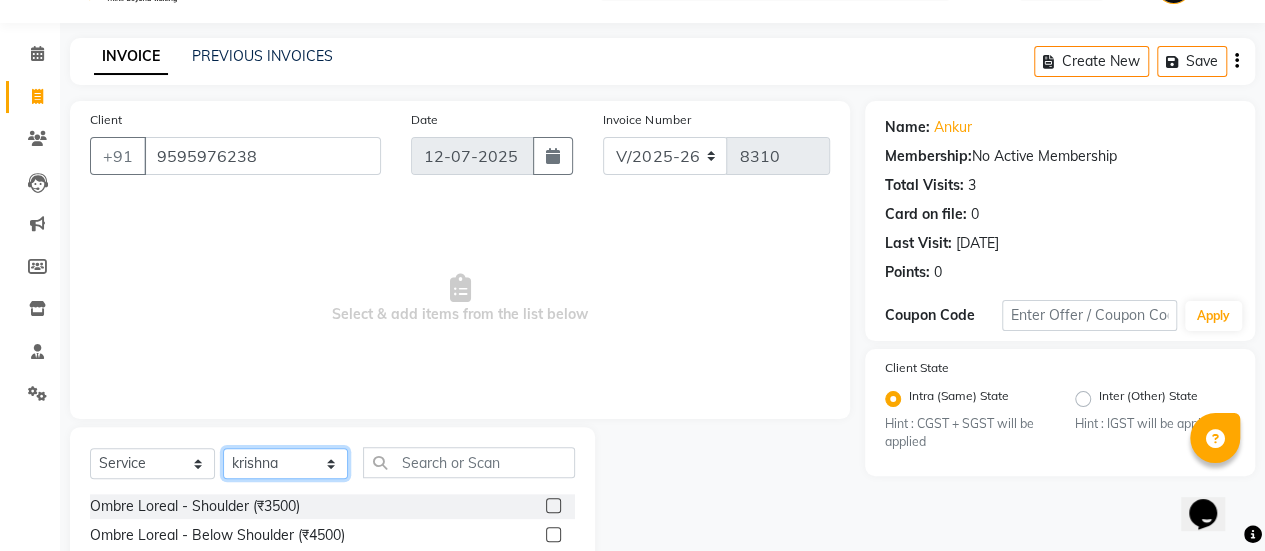 scroll, scrollTop: 249, scrollLeft: 0, axis: vertical 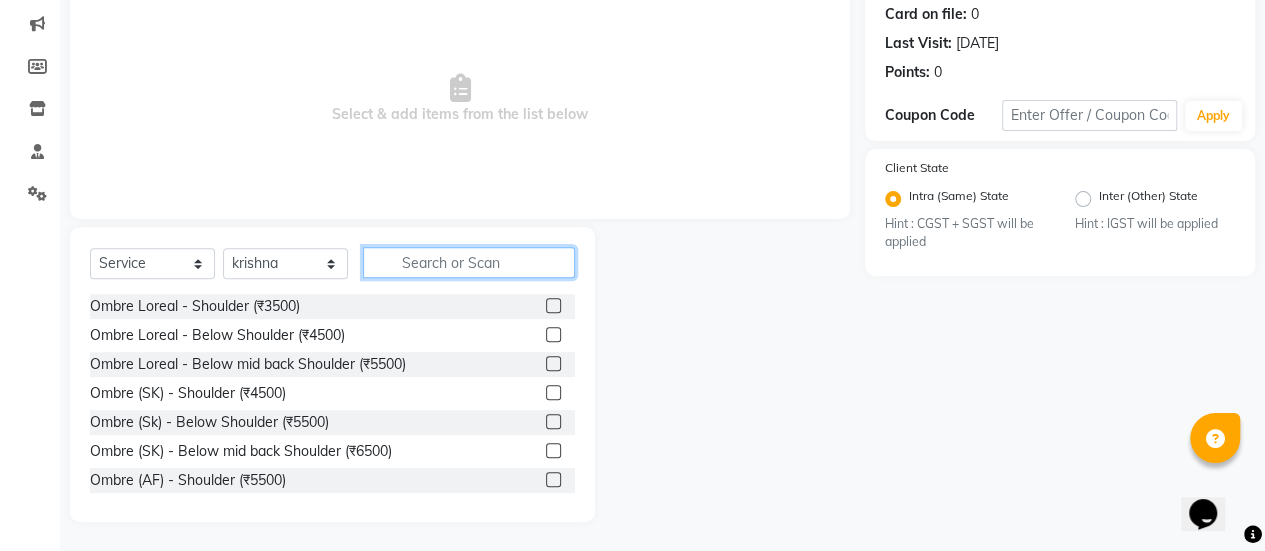 click 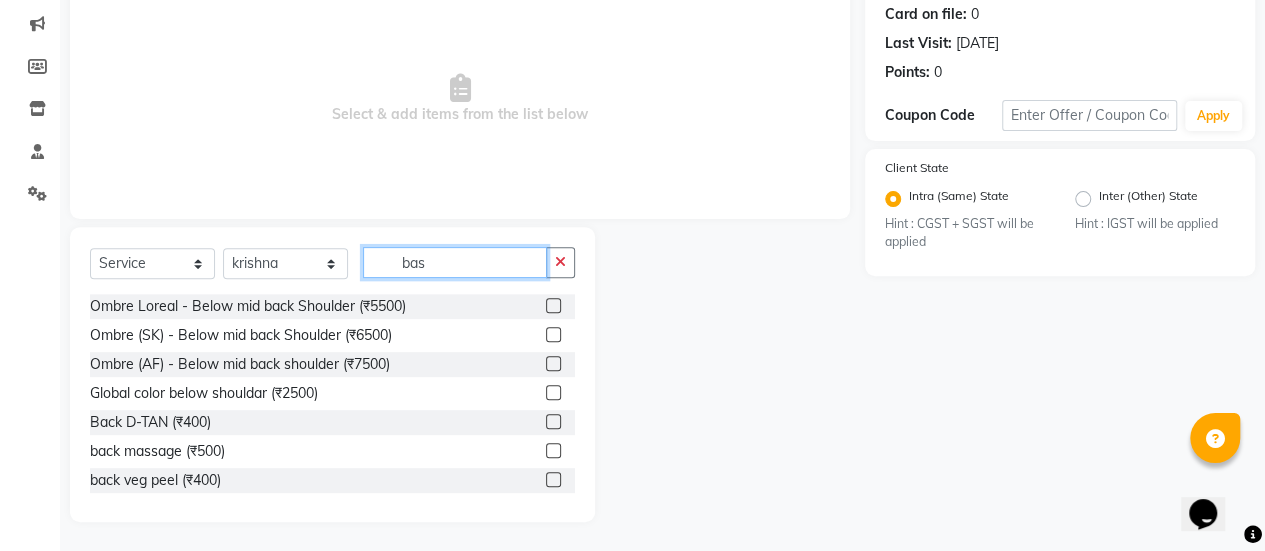 scroll, scrollTop: 107, scrollLeft: 0, axis: vertical 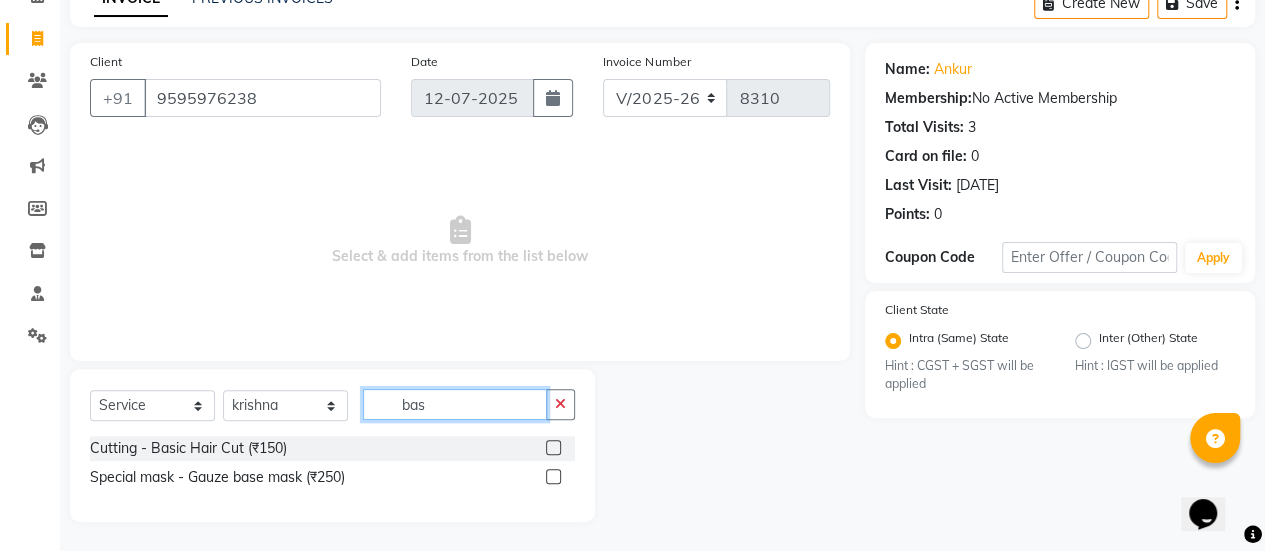 type on "bas" 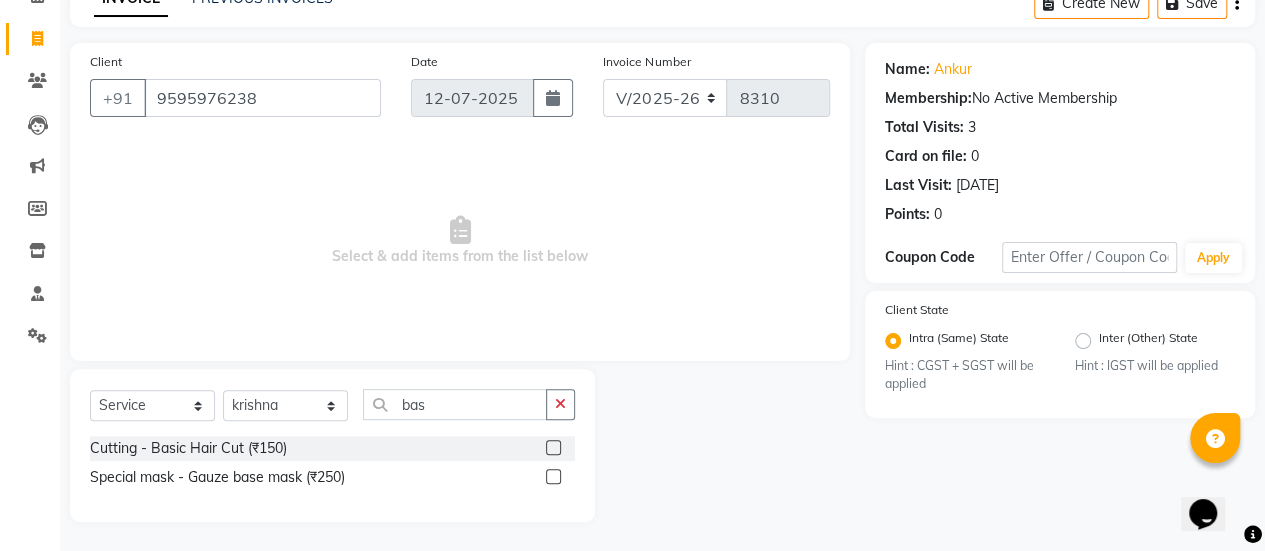 click 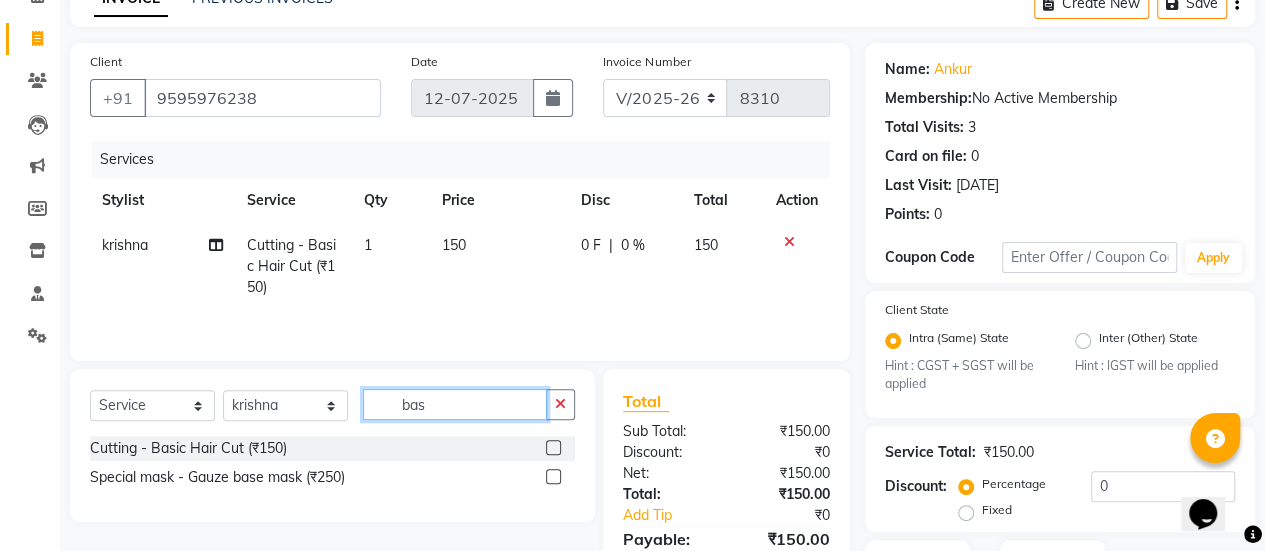 checkbox on "false" 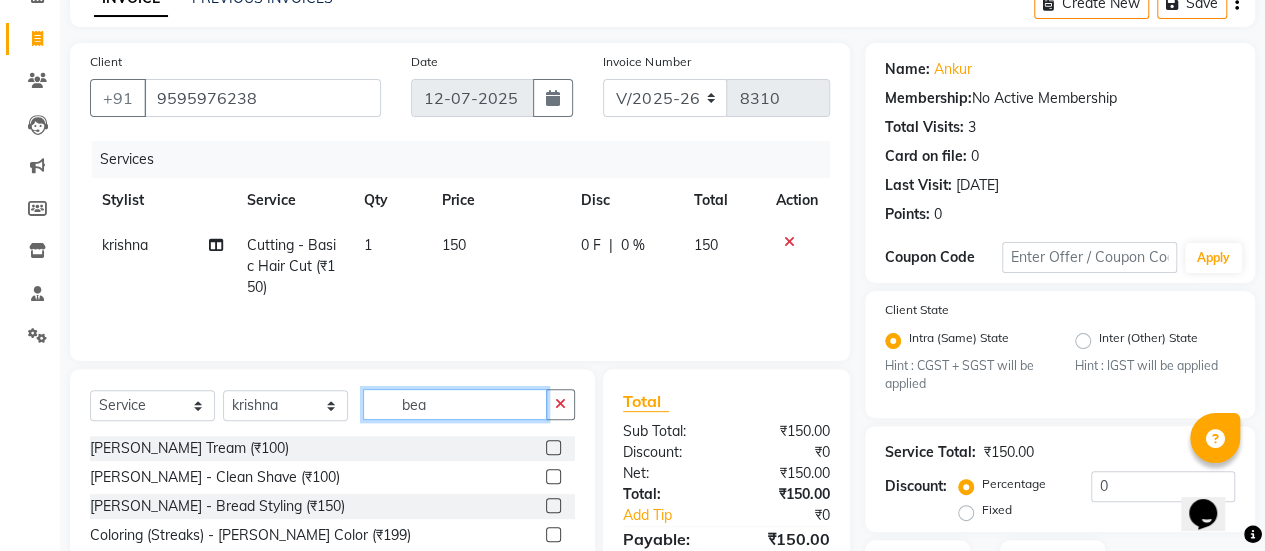 scroll, scrollTop: 254, scrollLeft: 0, axis: vertical 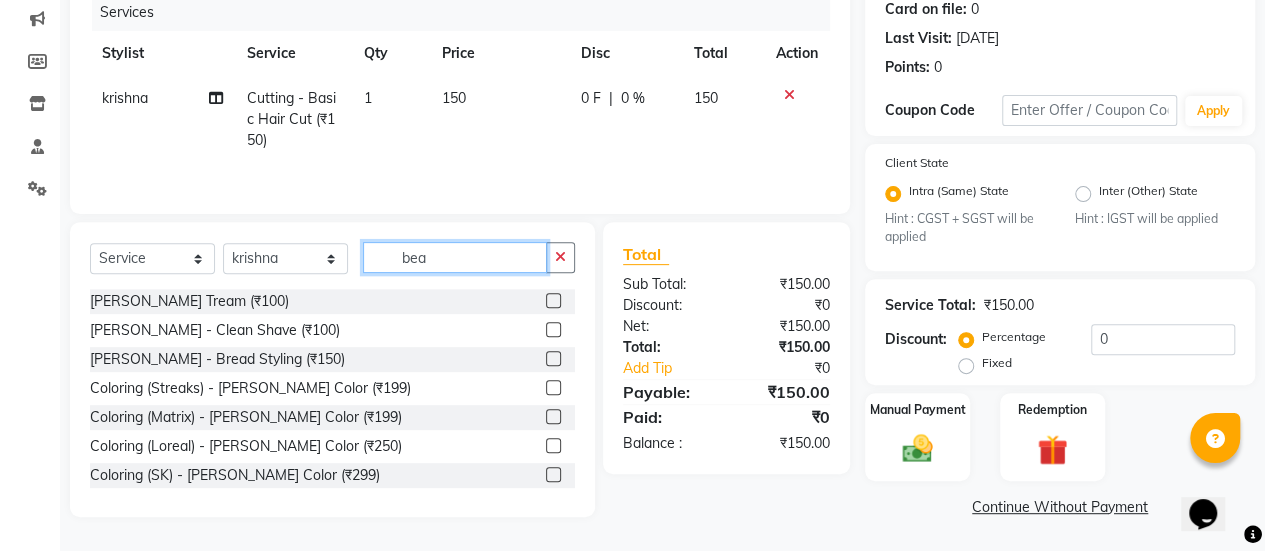 type on "bea" 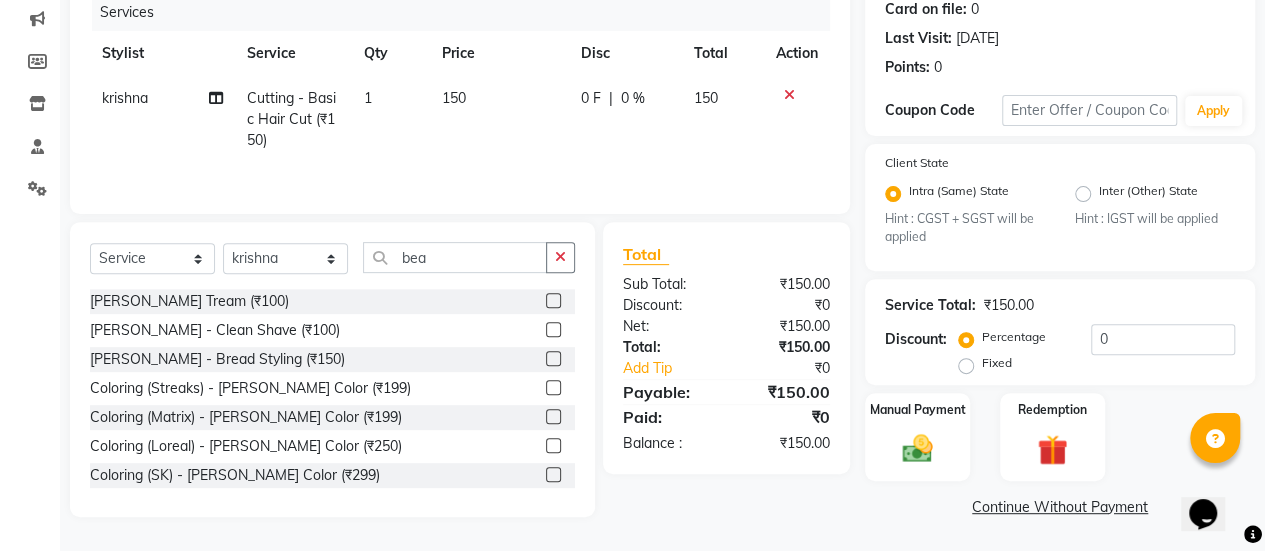 click 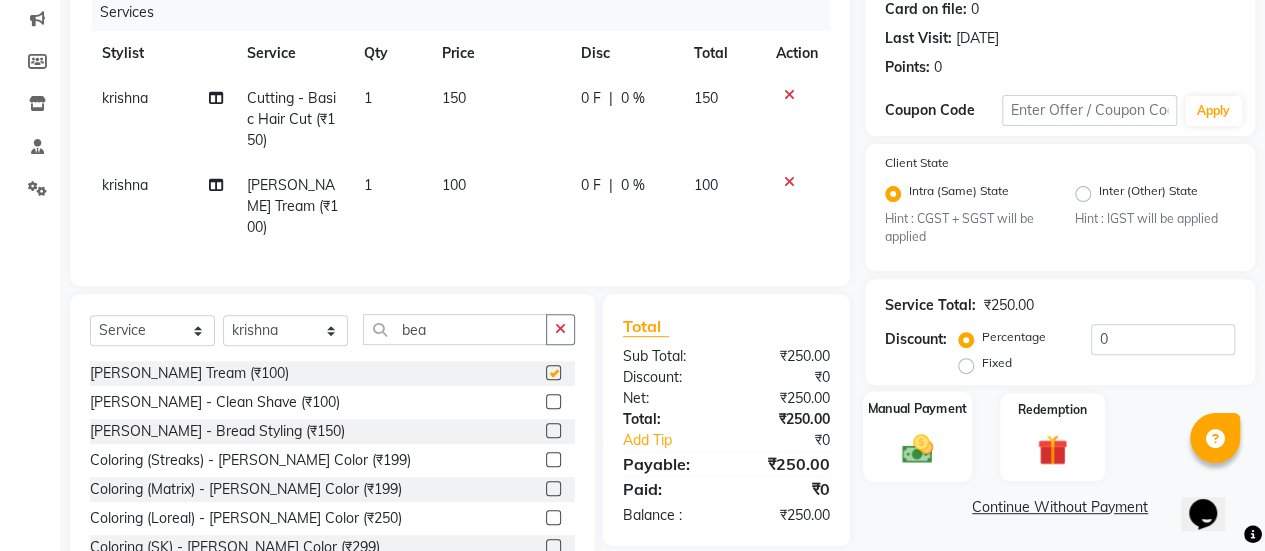 checkbox on "false" 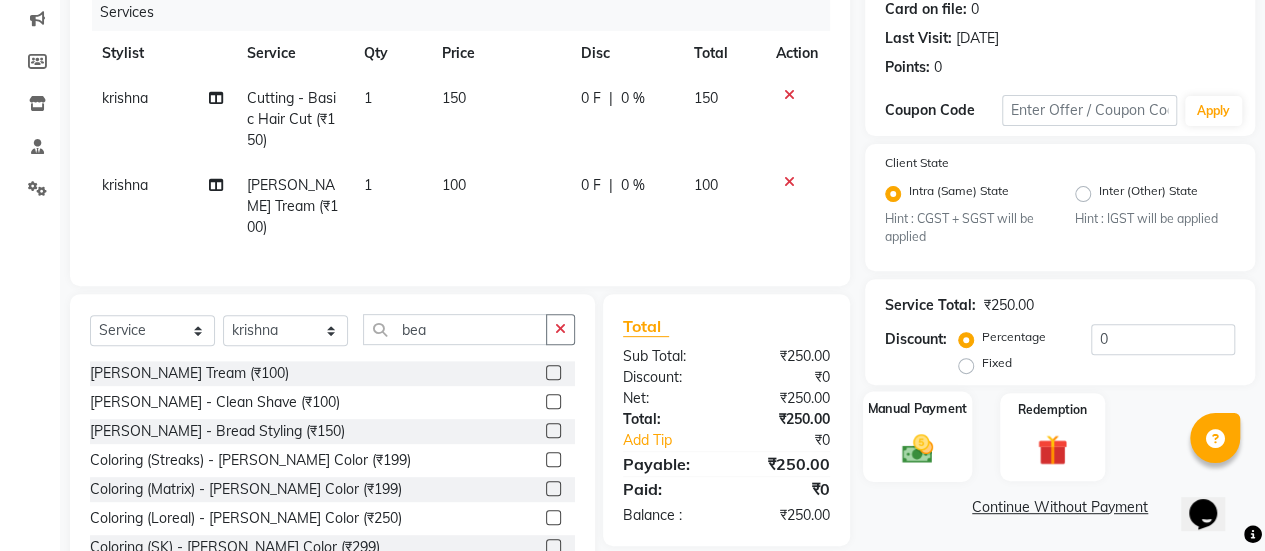 click 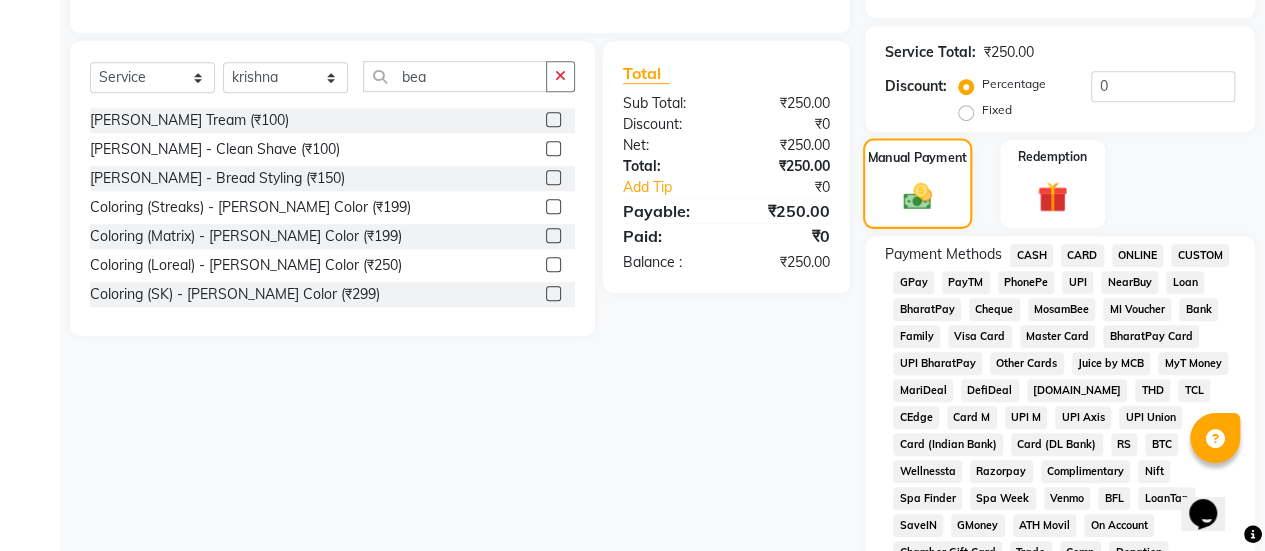 scroll, scrollTop: 508, scrollLeft: 0, axis: vertical 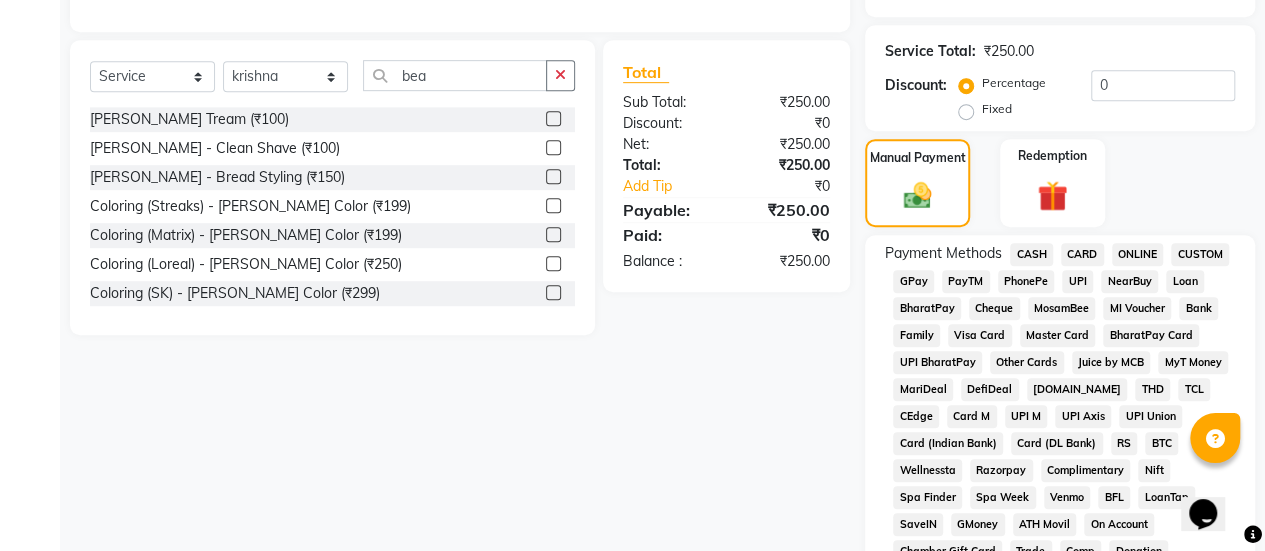 click on "GPay" 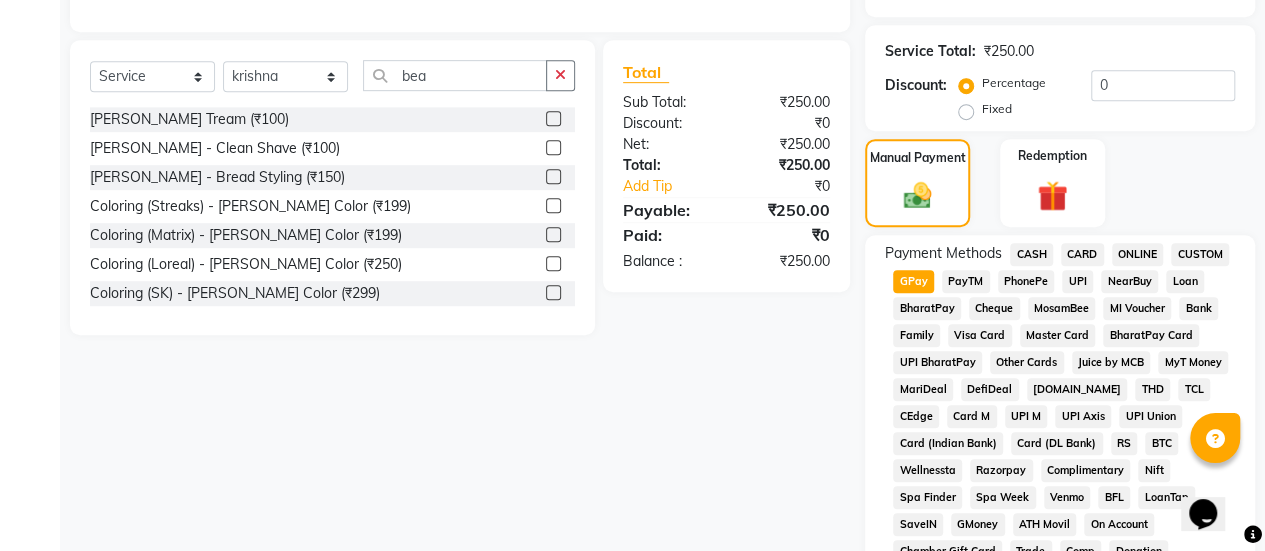 scroll, scrollTop: 1140, scrollLeft: 0, axis: vertical 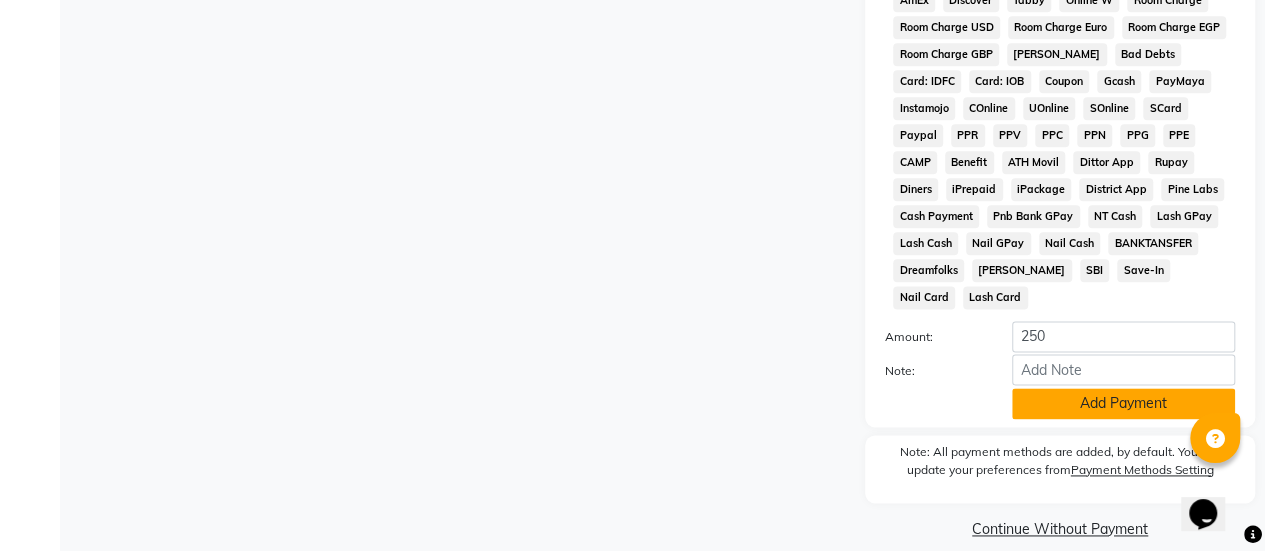 click on "Add Payment" 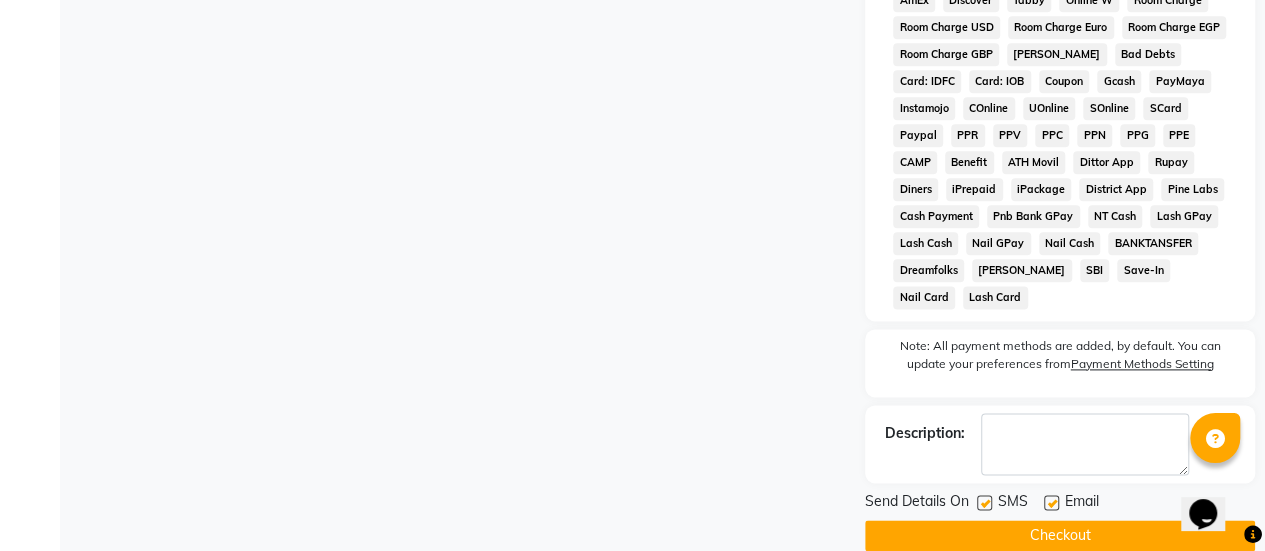 click 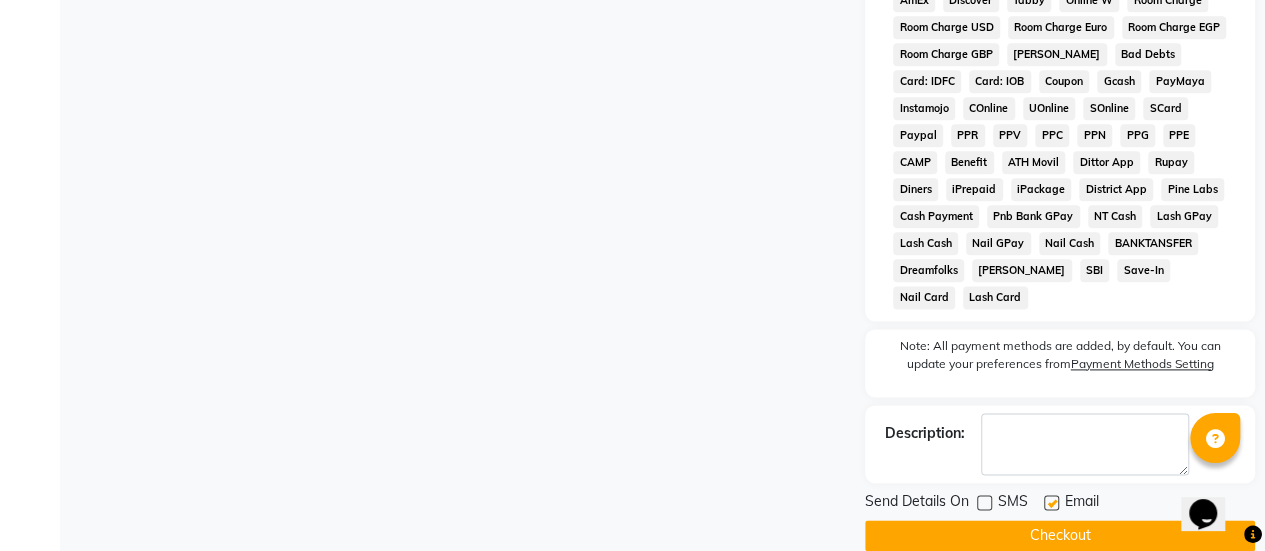 click on "Checkout" 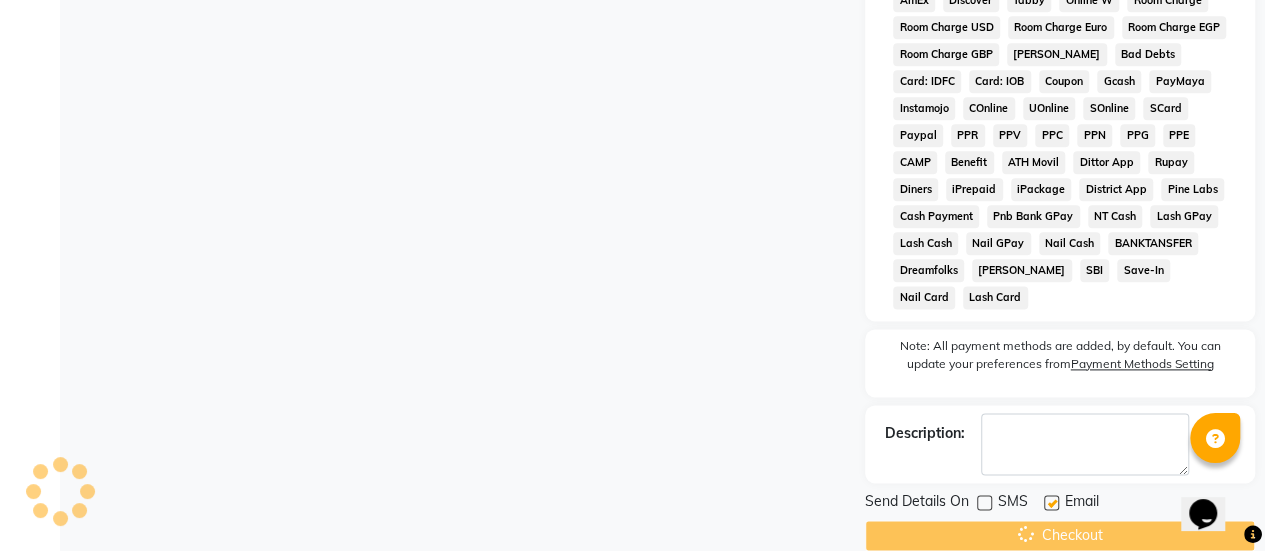 scroll, scrollTop: 0, scrollLeft: 0, axis: both 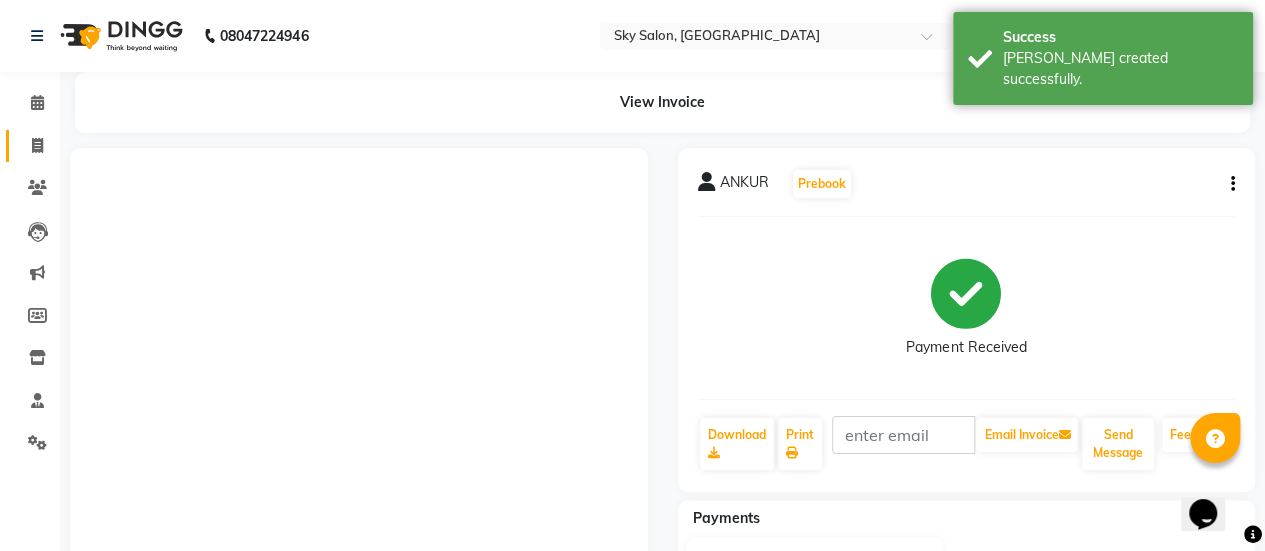 click on "Invoice" 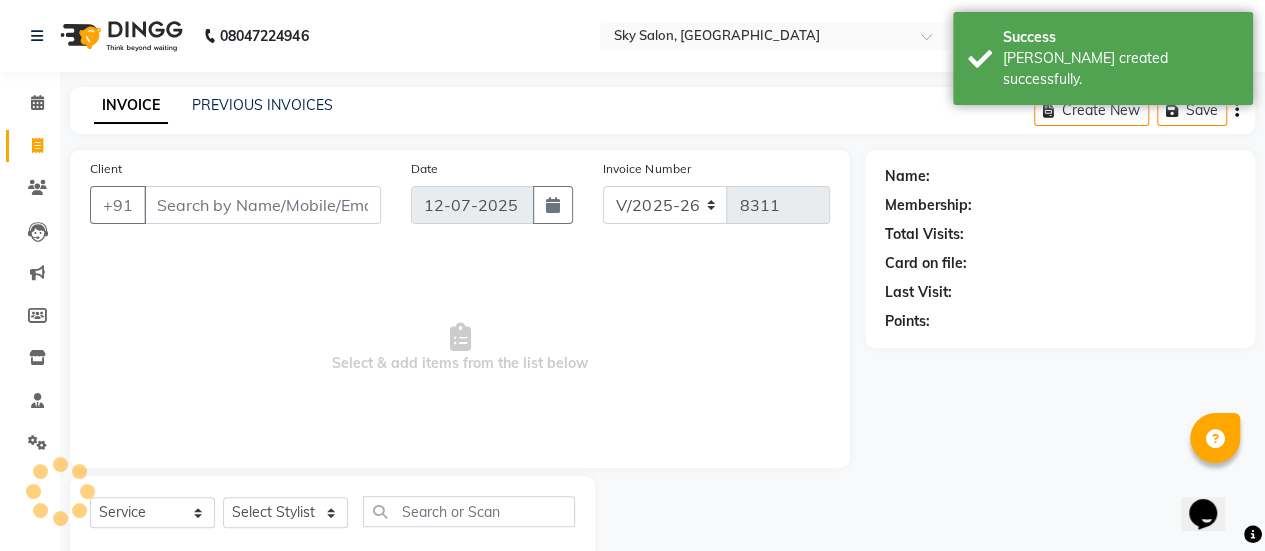 scroll, scrollTop: 49, scrollLeft: 0, axis: vertical 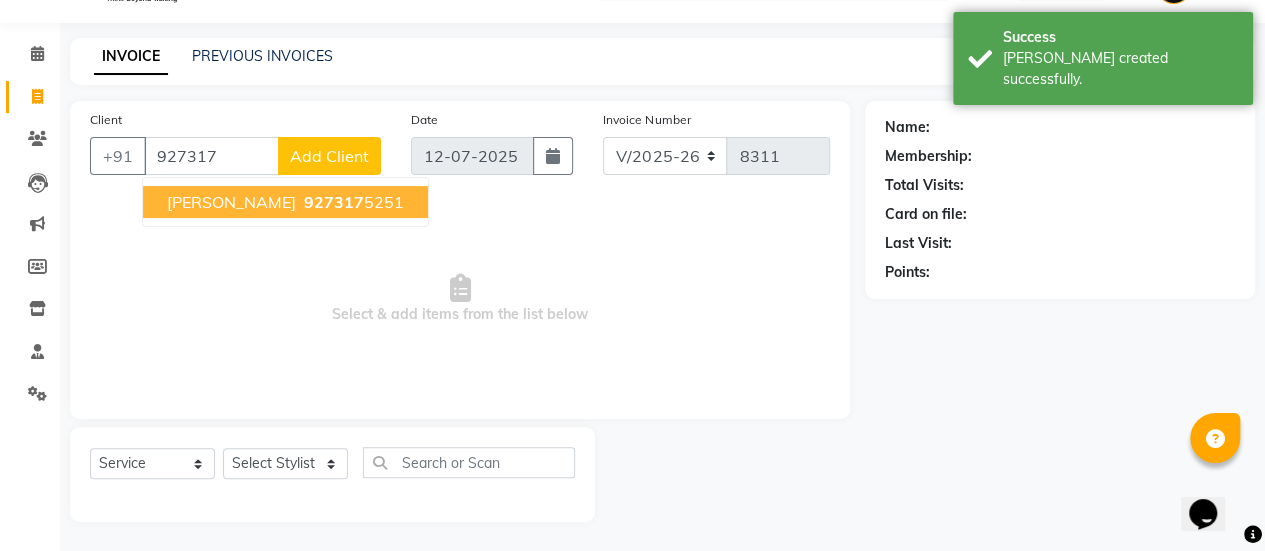 click on "927317" at bounding box center [334, 202] 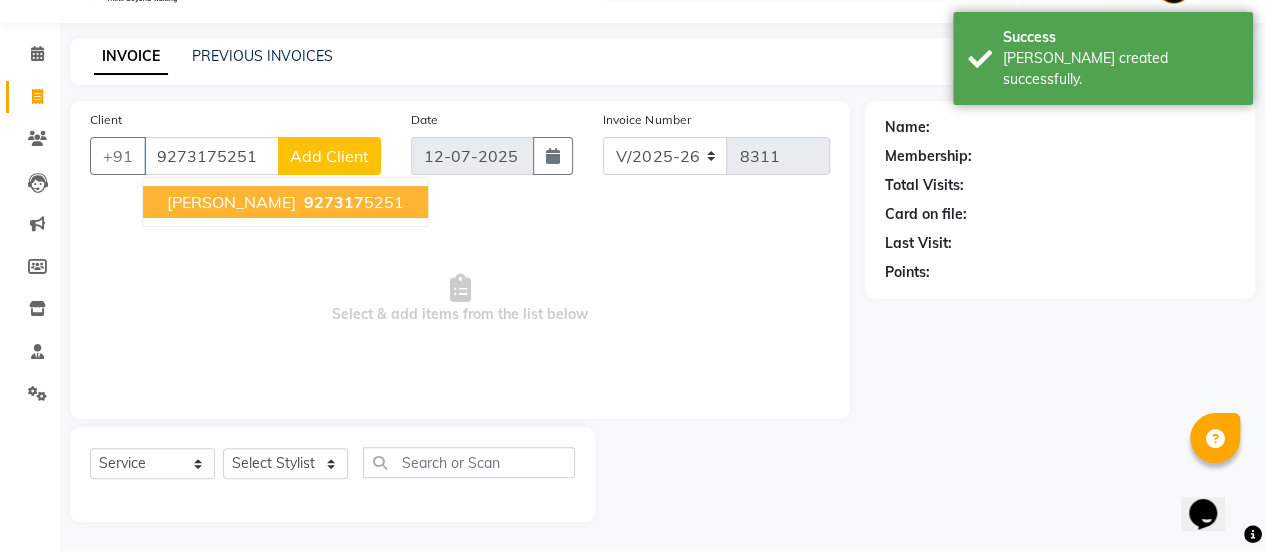 type on "9273175251" 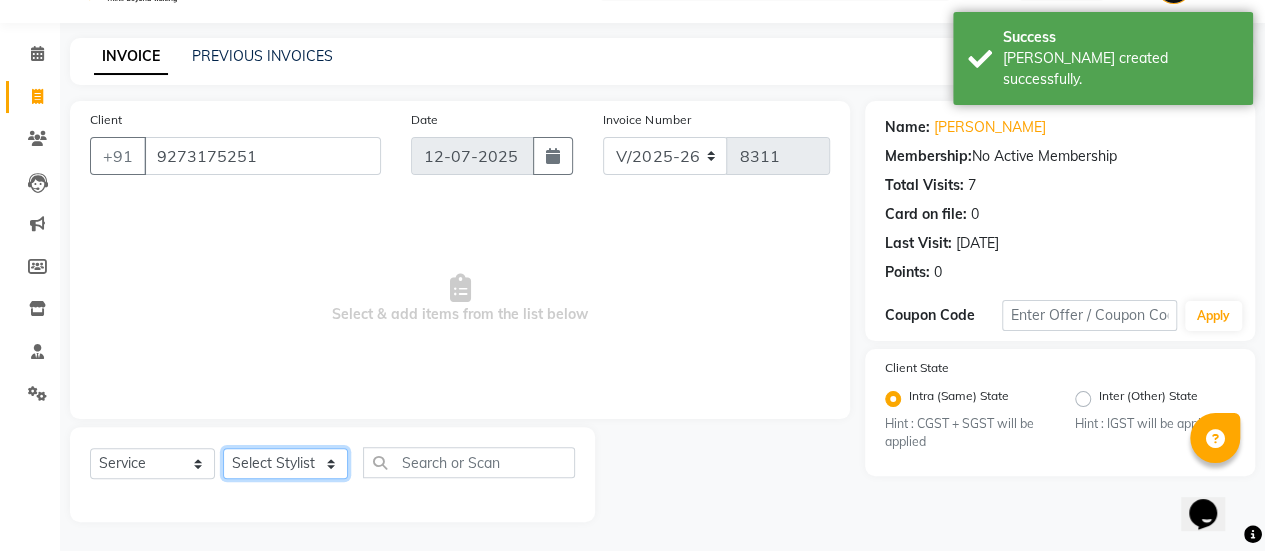 click on "Select Stylist afreen [PERSON_NAME] saha [PERSON_NAME] [PERSON_NAME] [PERSON_NAME] bharti Bunny Danish [PERSON_NAME] 1 [PERSON_NAME] [PERSON_NAME] gaurav Gulshan [PERSON_NAME] [PERSON_NAME] krishna [PERSON_NAME] [PERSON_NAME] rani [PERSON_NAME] [PERSON_NAME] sachin [PERSON_NAME] [PERSON_NAME] sameer 2 [PERSON_NAME] [PERSON_NAME] [PERSON_NAME]" 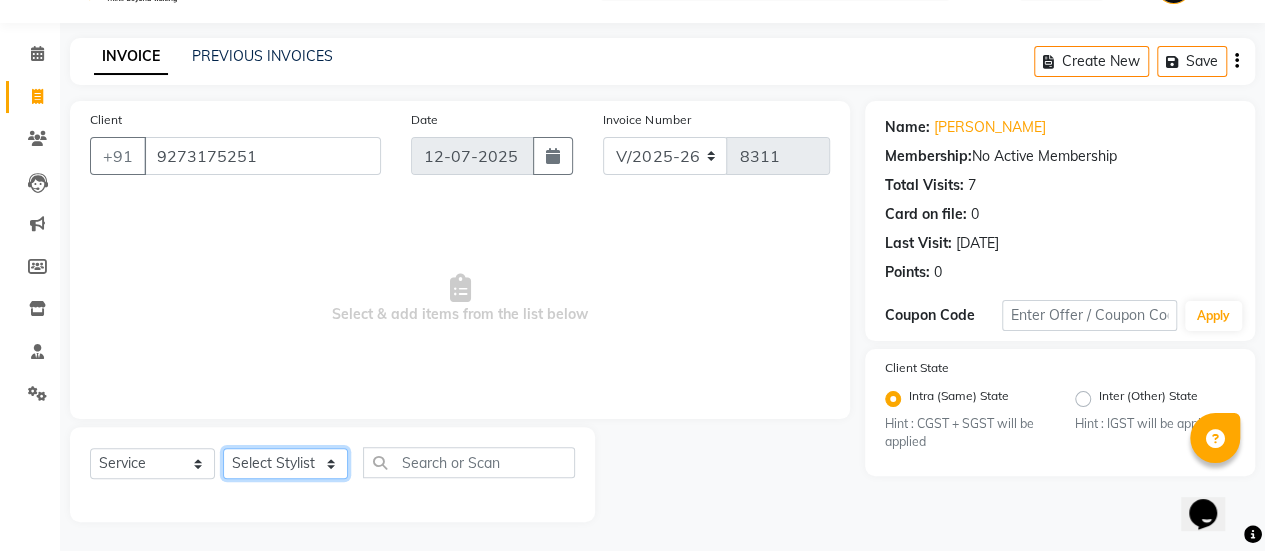select on "84353" 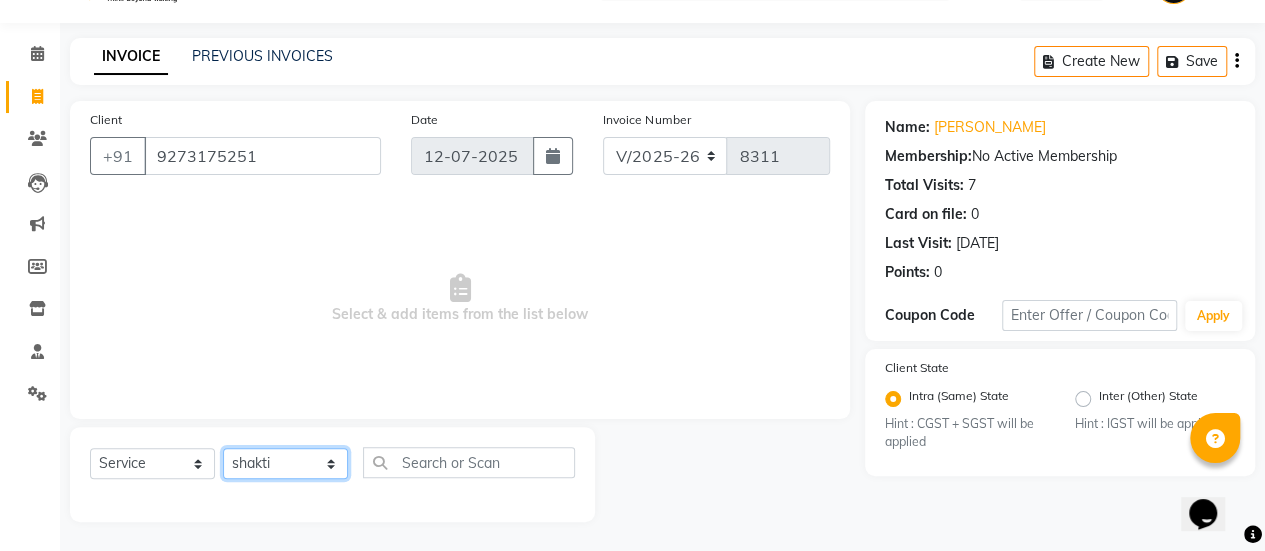 click on "Select Stylist afreen [PERSON_NAME] saha [PERSON_NAME] [PERSON_NAME] [PERSON_NAME] bharti Bunny Danish [PERSON_NAME] 1 [PERSON_NAME] [PERSON_NAME] gaurav Gulshan [PERSON_NAME] [PERSON_NAME] krishna [PERSON_NAME] [PERSON_NAME] rani [PERSON_NAME] [PERSON_NAME] sachin [PERSON_NAME] [PERSON_NAME] sameer 2 [PERSON_NAME] [PERSON_NAME] [PERSON_NAME]" 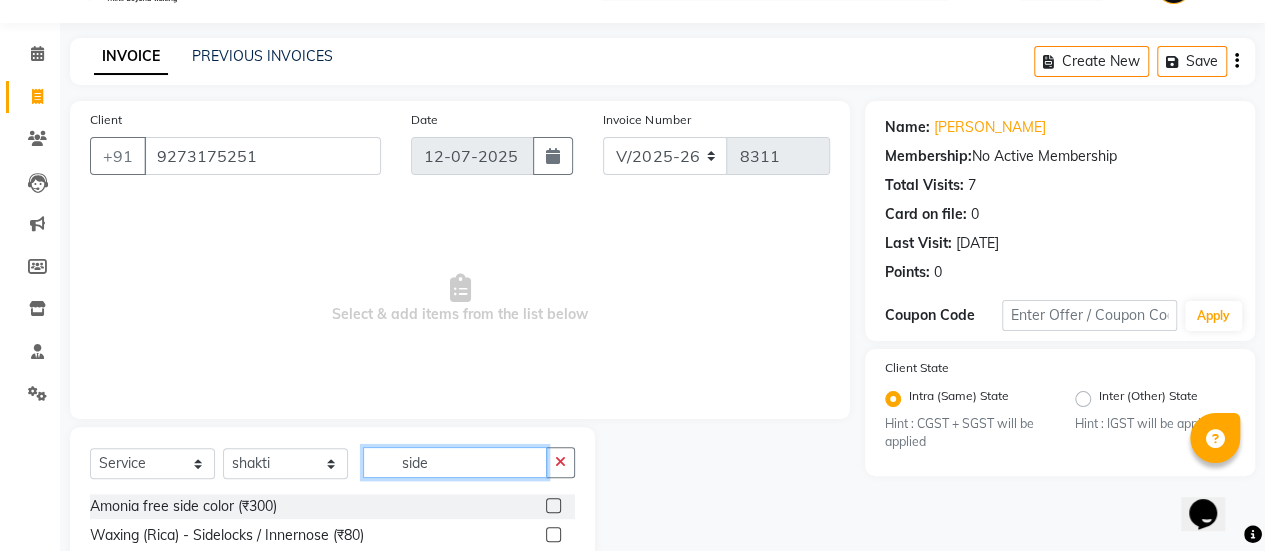 scroll, scrollTop: 194, scrollLeft: 0, axis: vertical 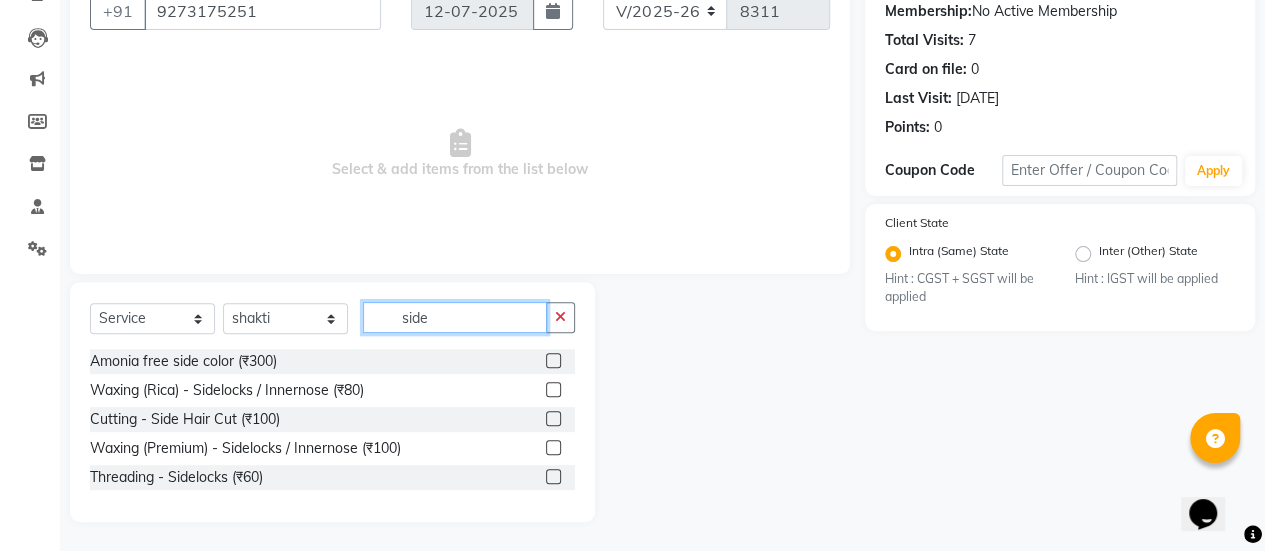 type on "side" 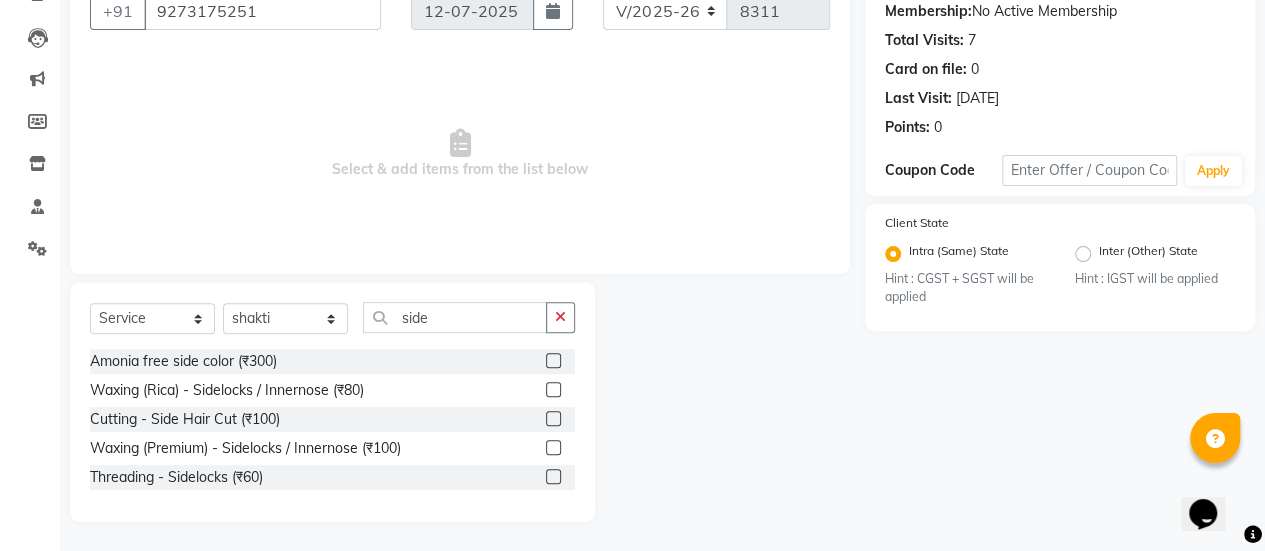 click 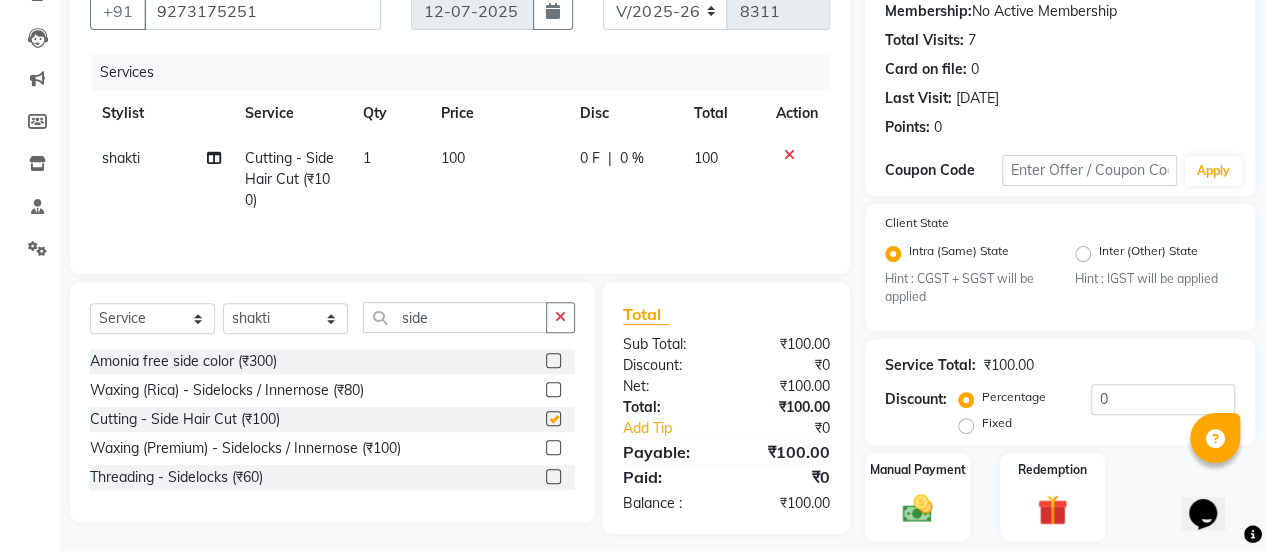 checkbox on "false" 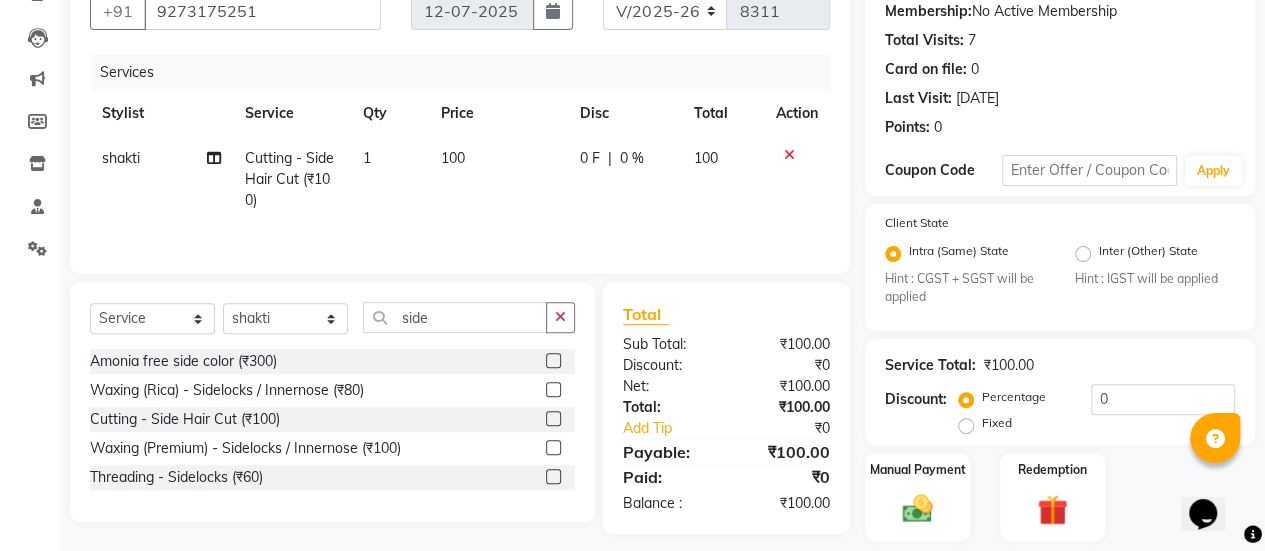scroll, scrollTop: 254, scrollLeft: 0, axis: vertical 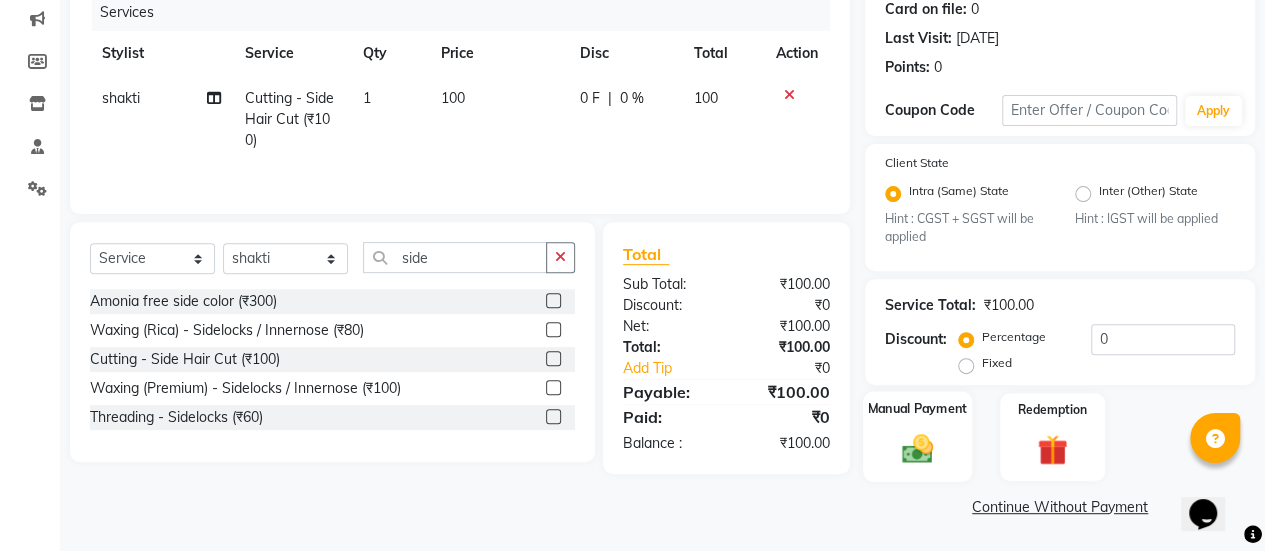 click 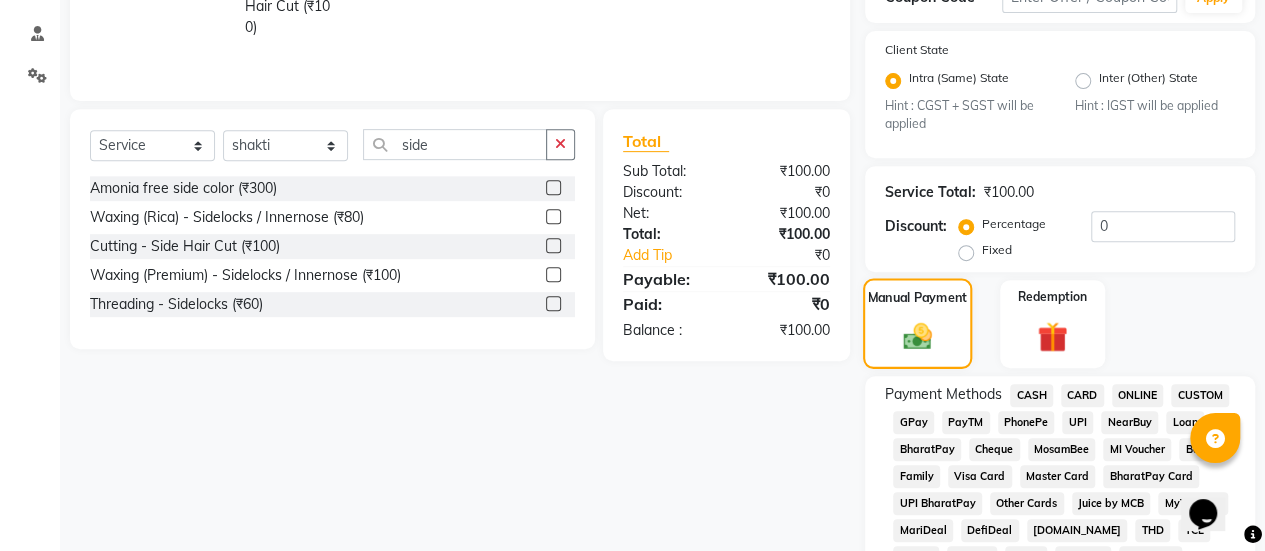 scroll, scrollTop: 370, scrollLeft: 0, axis: vertical 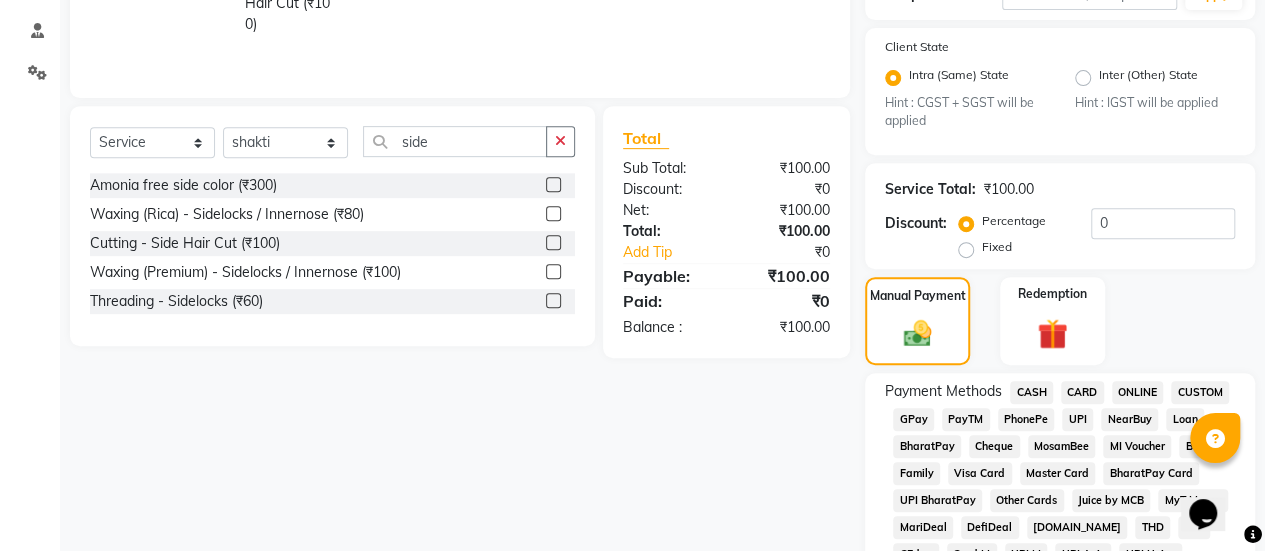 click on "CASH" 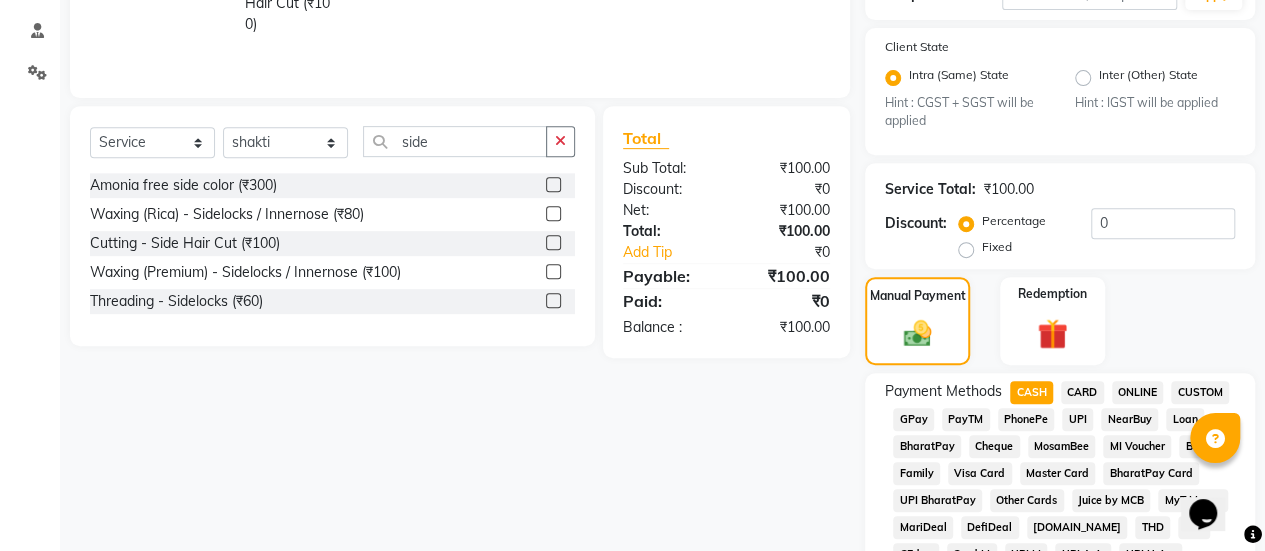 click on "CASH" 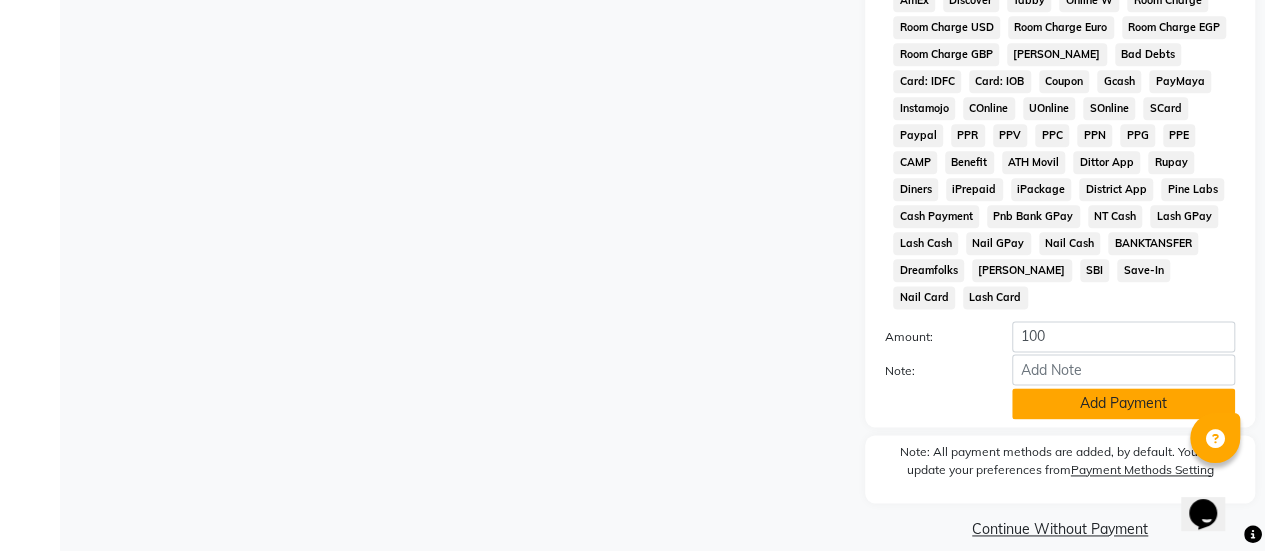 click on "Add Payment" 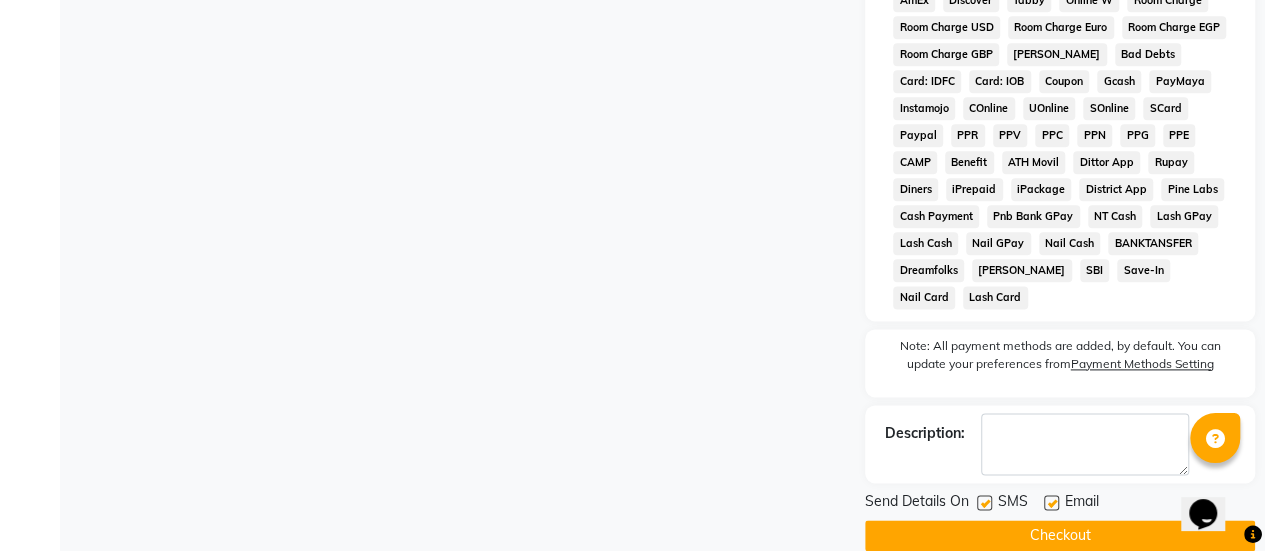 click 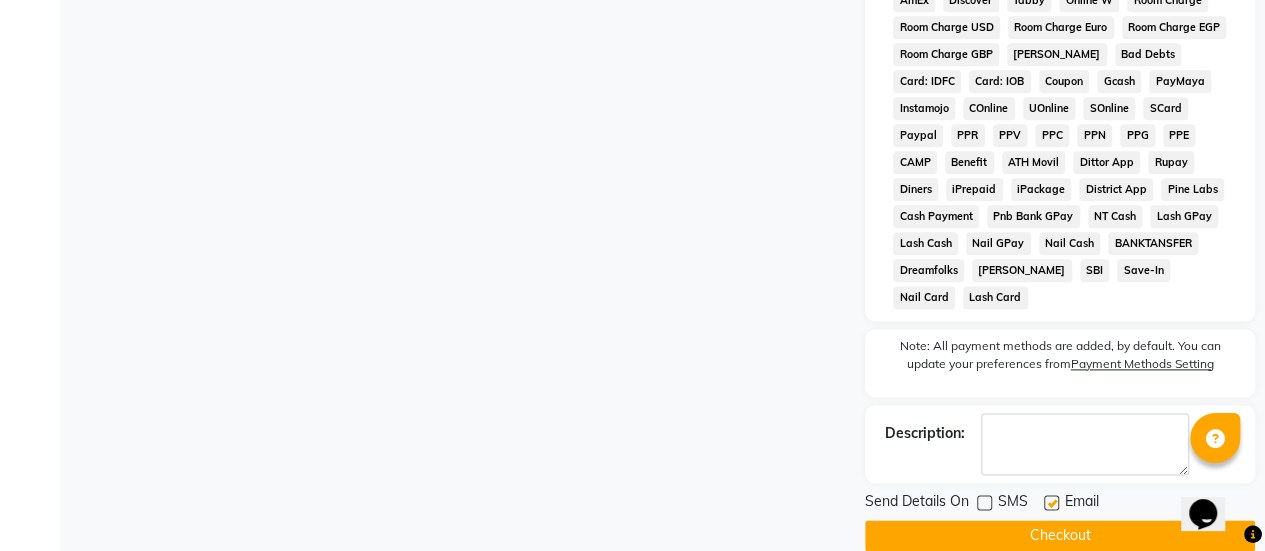 click on "Checkout" 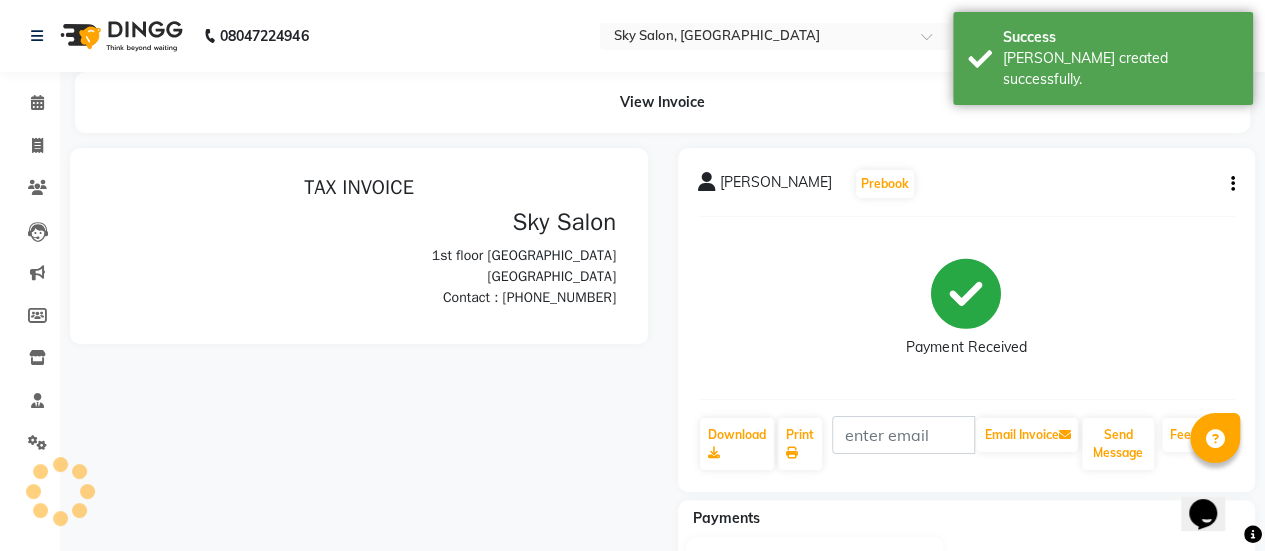 scroll, scrollTop: 0, scrollLeft: 0, axis: both 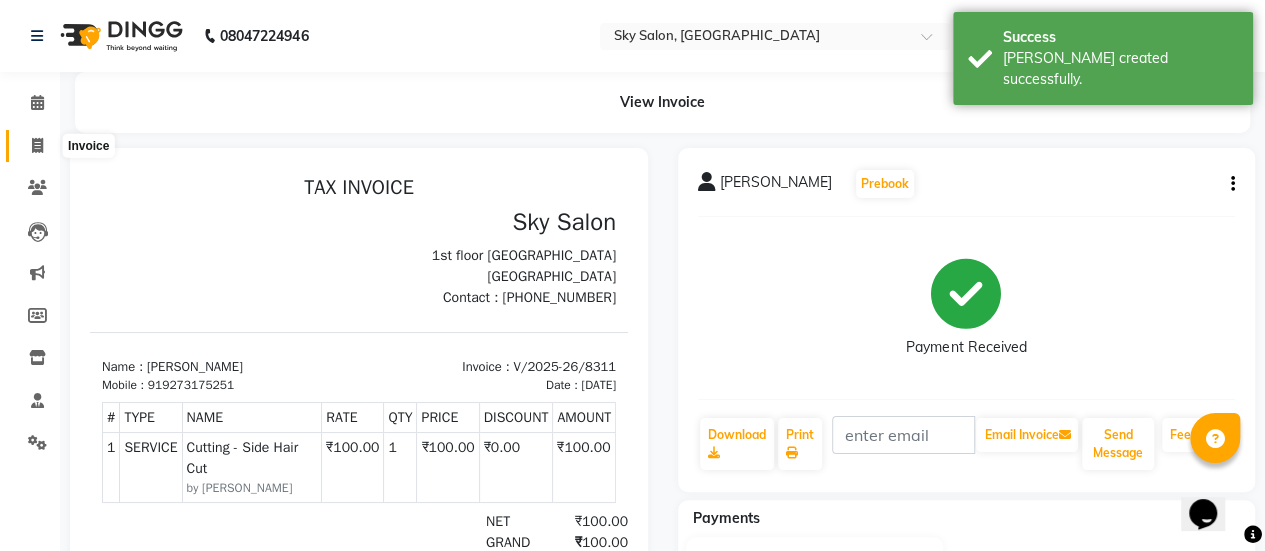 click 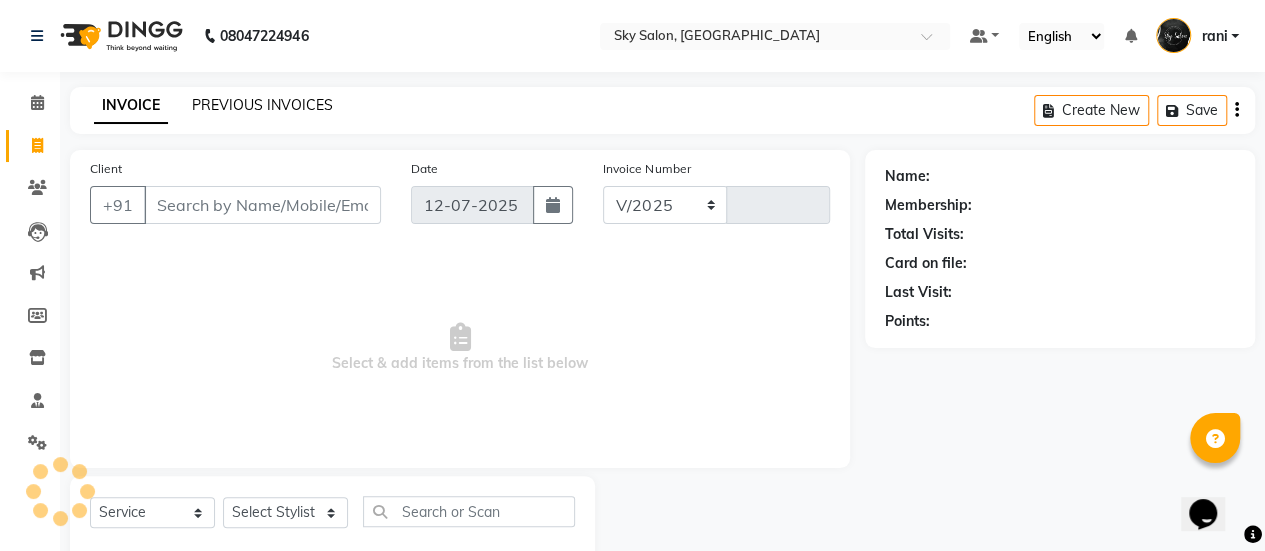 select on "3537" 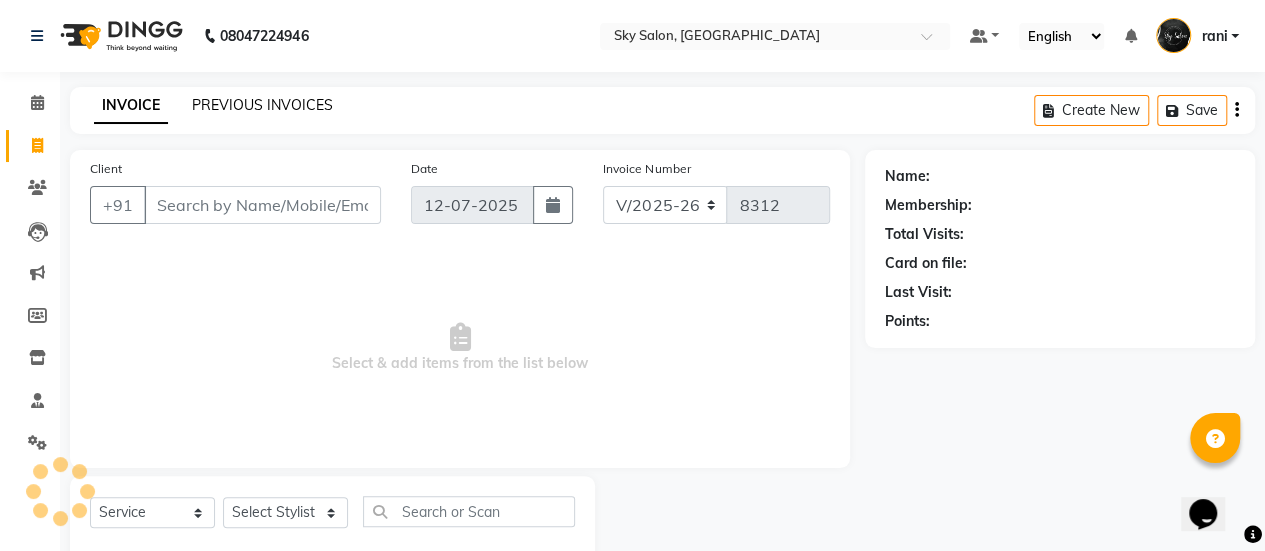 scroll, scrollTop: 49, scrollLeft: 0, axis: vertical 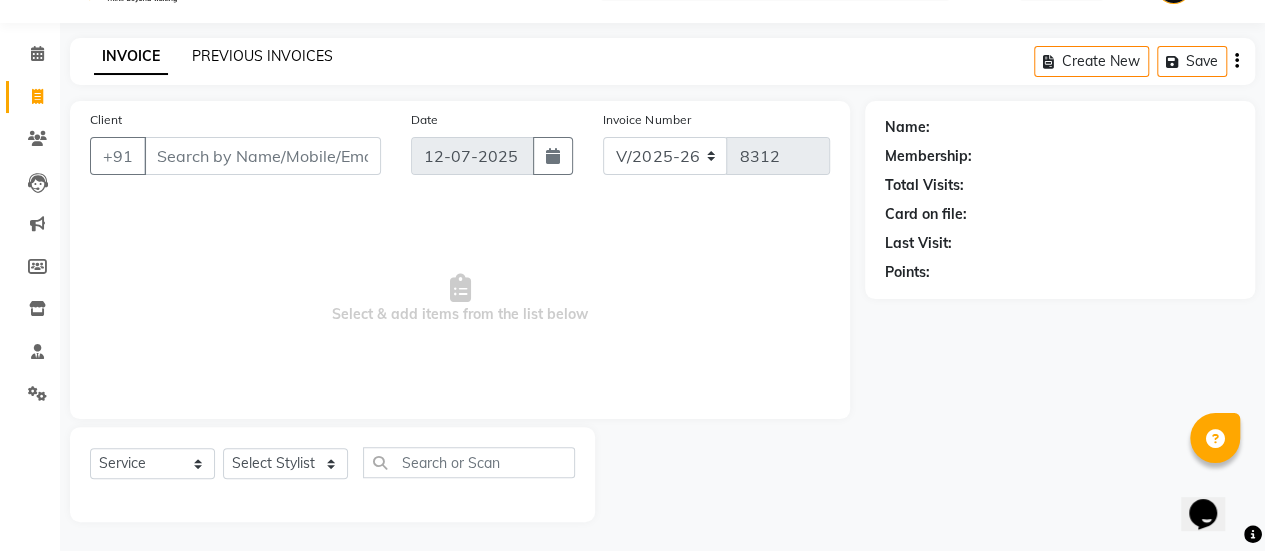 click on "PREVIOUS INVOICES" 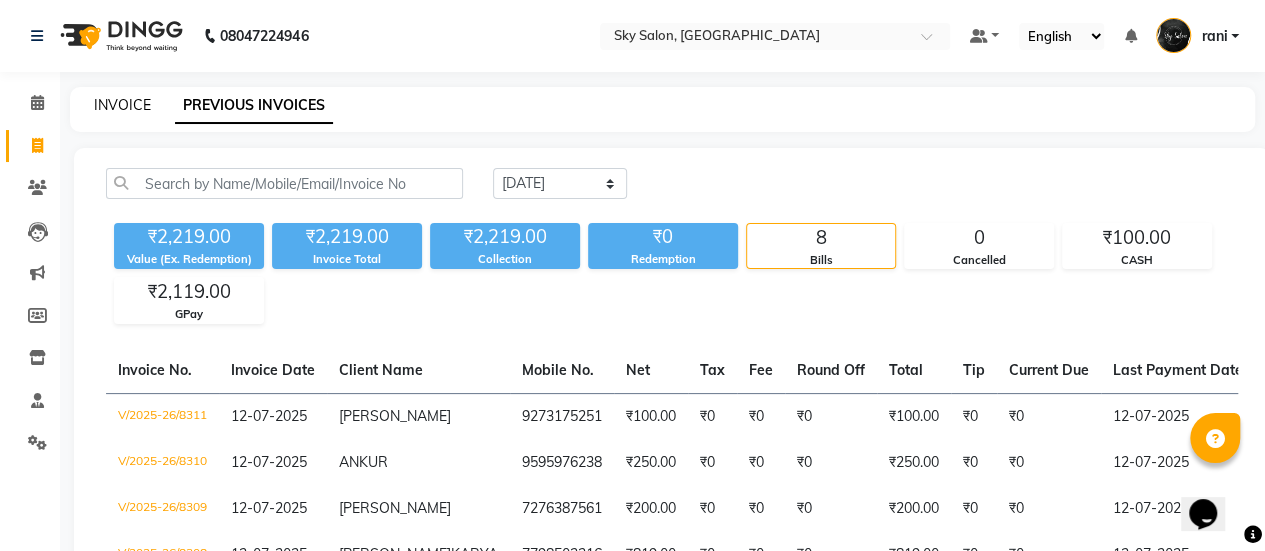 click on "INVOICE" 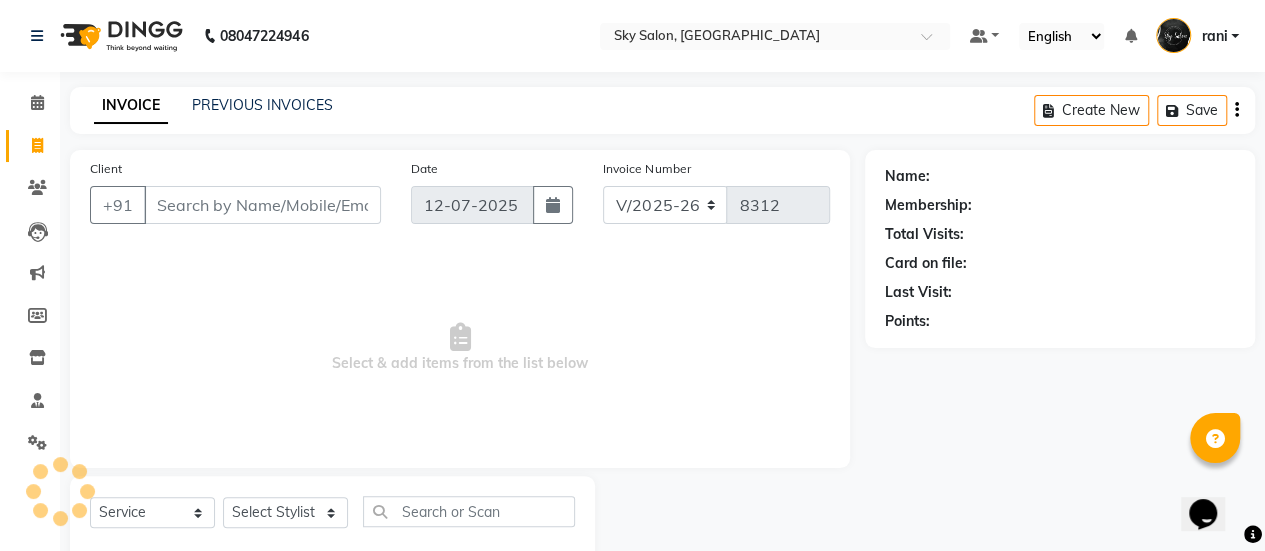 scroll, scrollTop: 49, scrollLeft: 0, axis: vertical 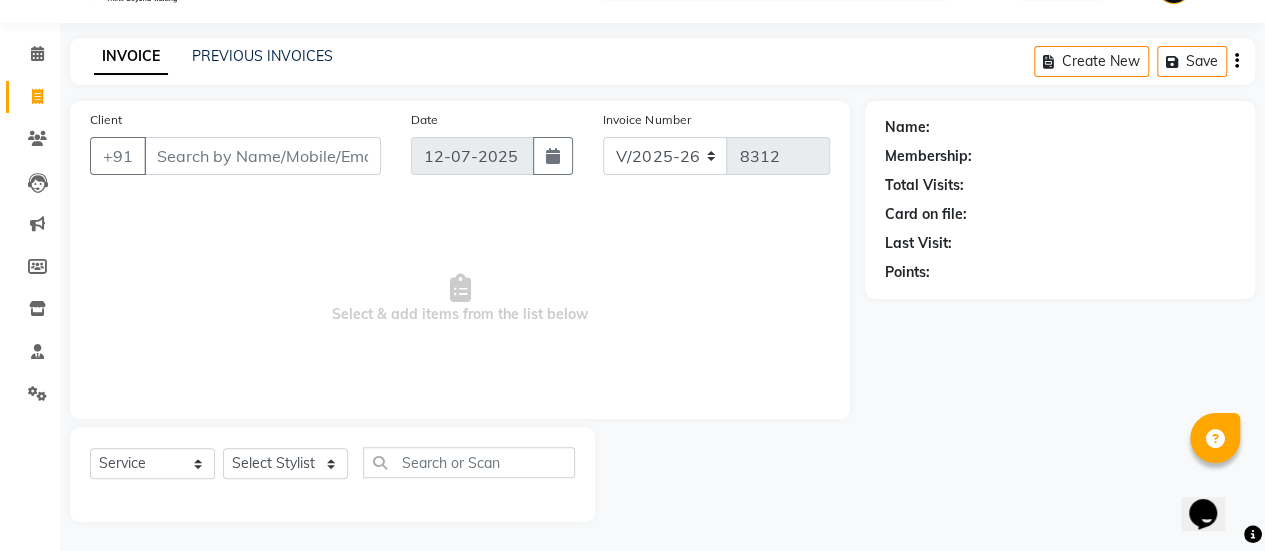 click on "Client +91" 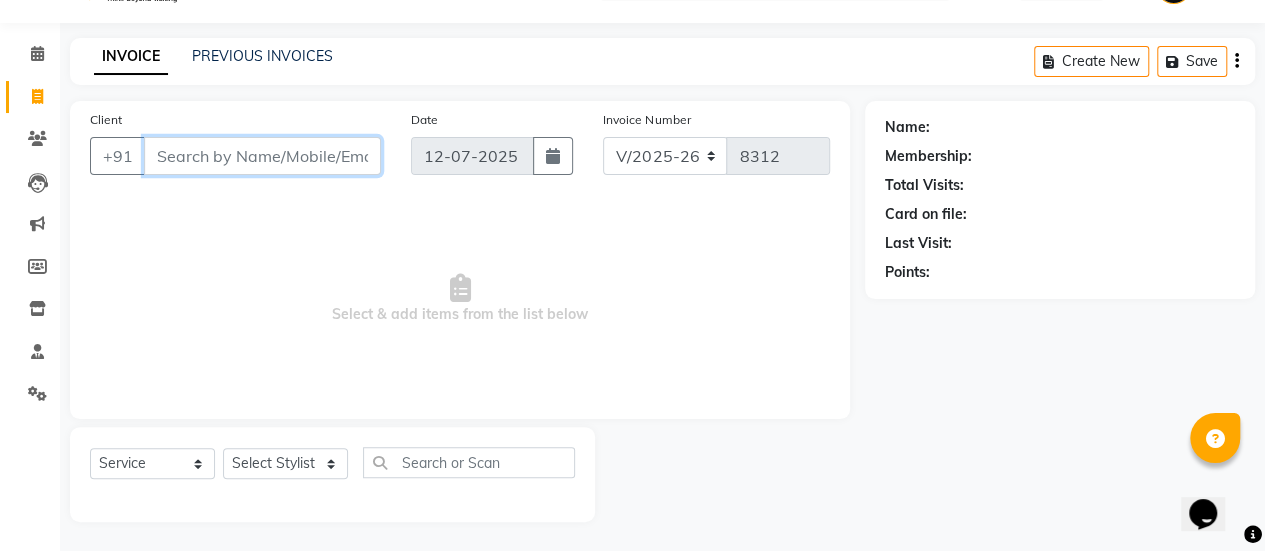 click on "Client" at bounding box center (262, 156) 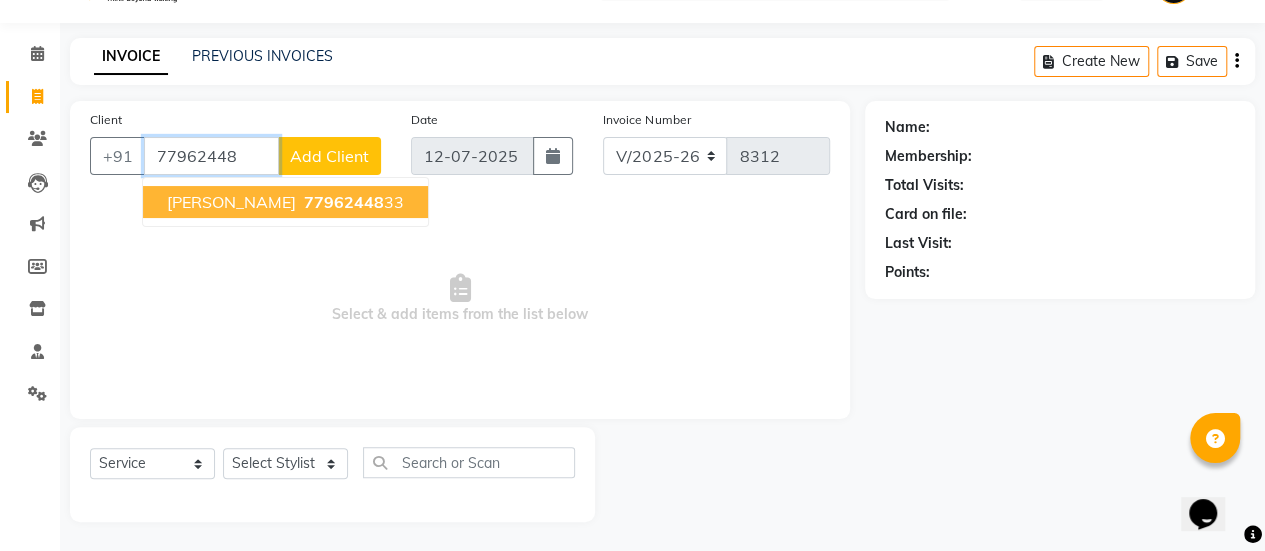 click on "77962448" at bounding box center [344, 202] 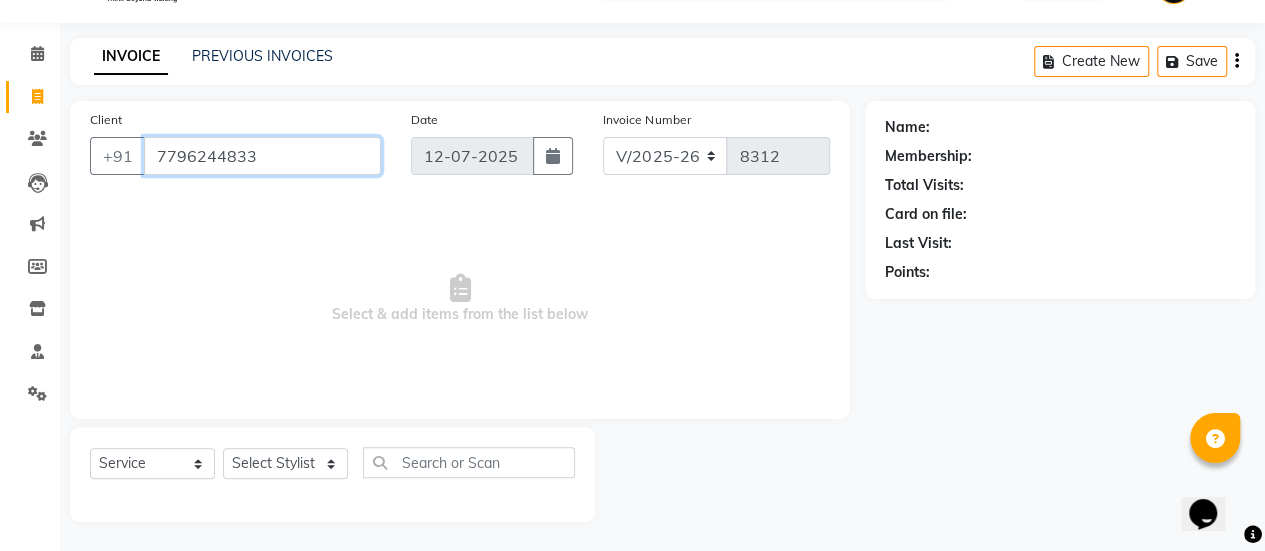 type on "7796244833" 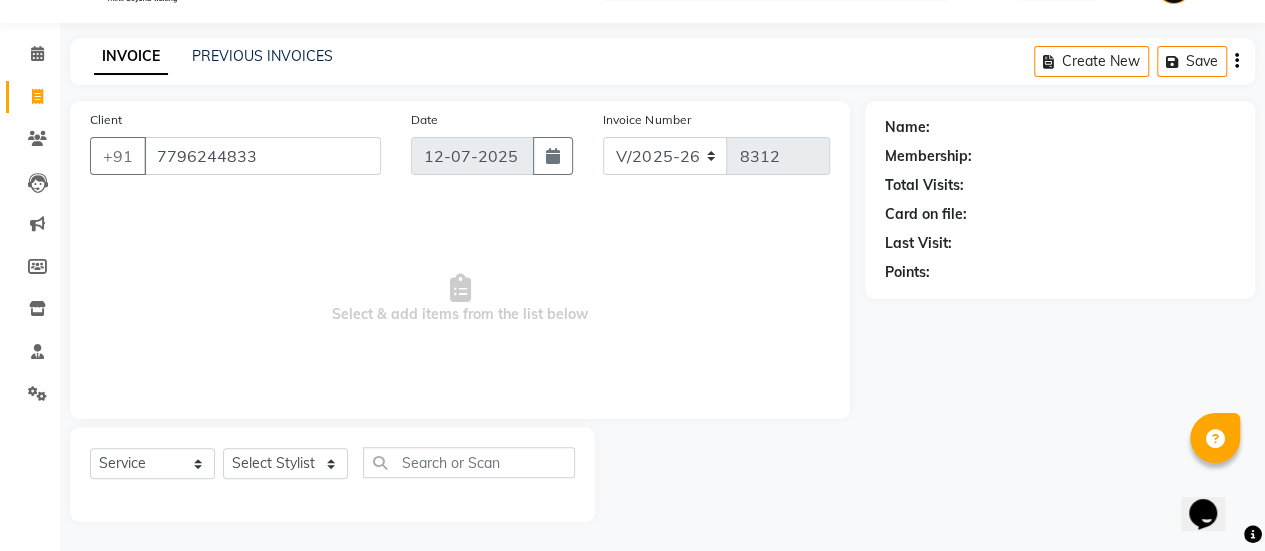select on "1: Object" 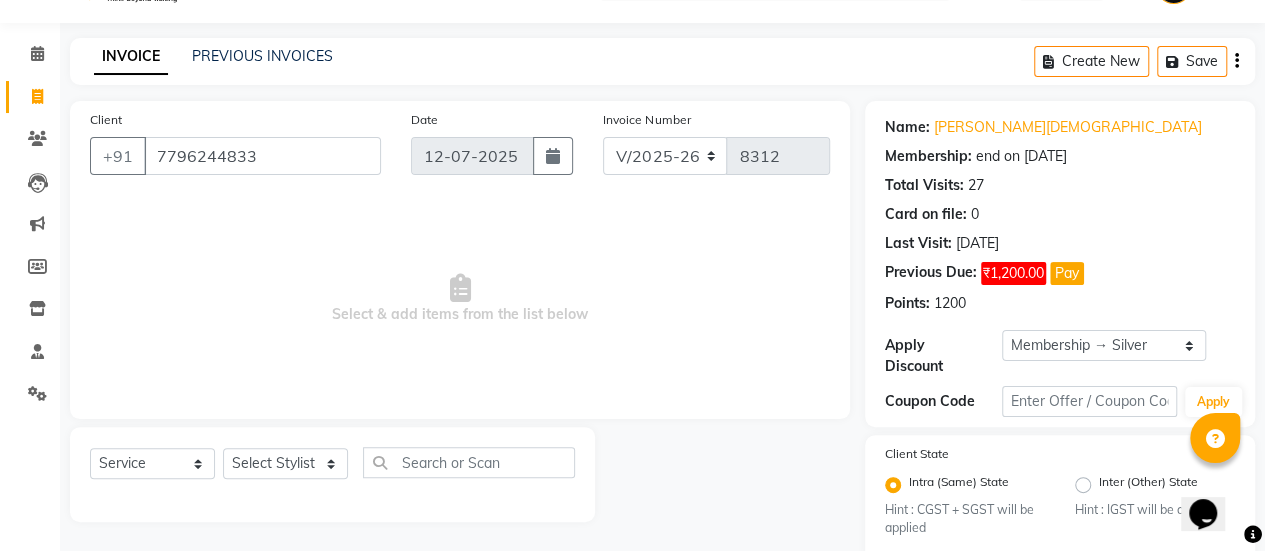 scroll, scrollTop: 88, scrollLeft: 0, axis: vertical 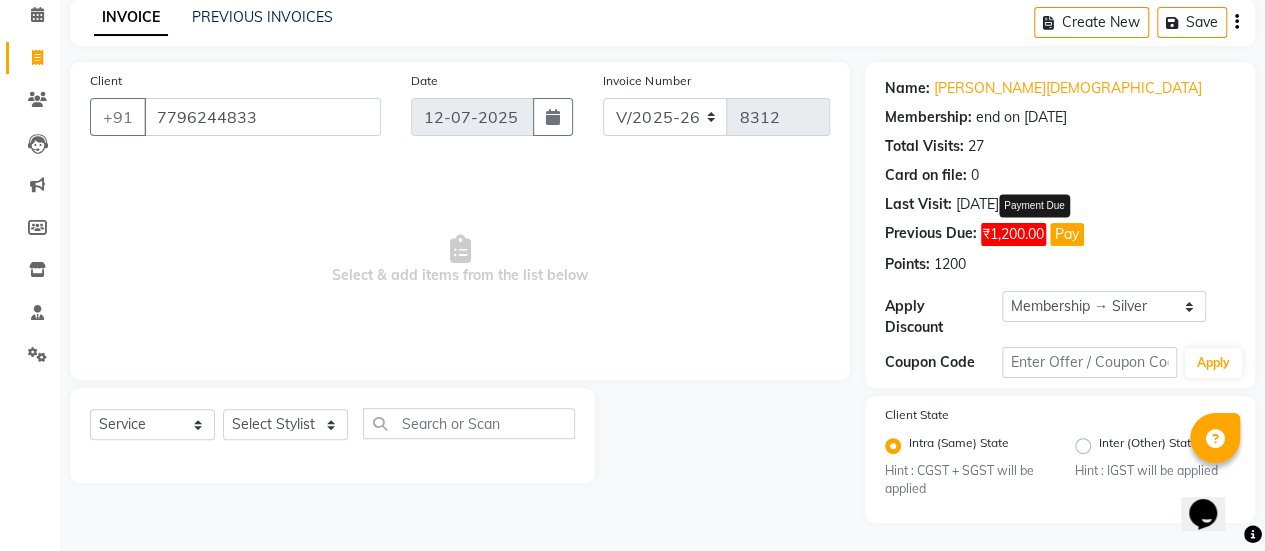 click on "Pay" 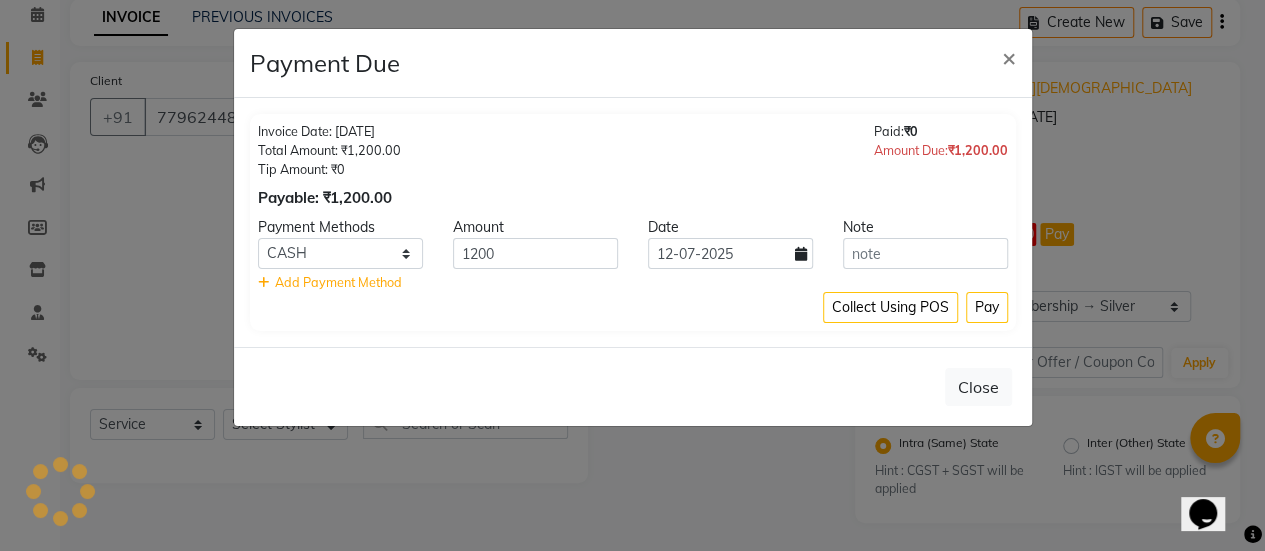 scroll, scrollTop: 72, scrollLeft: 0, axis: vertical 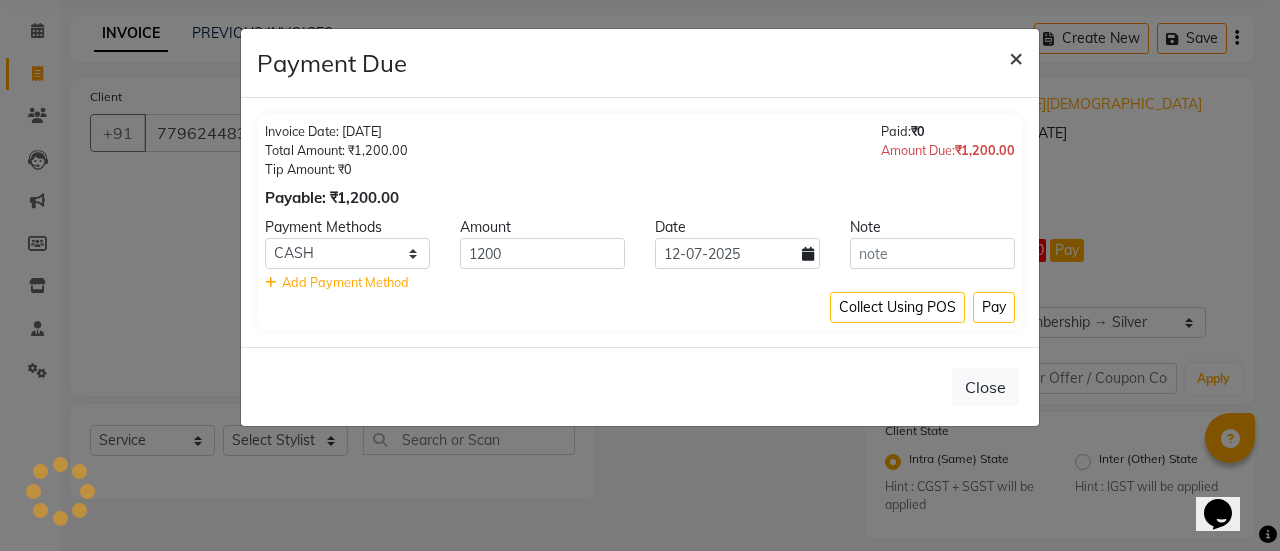 click on "×" 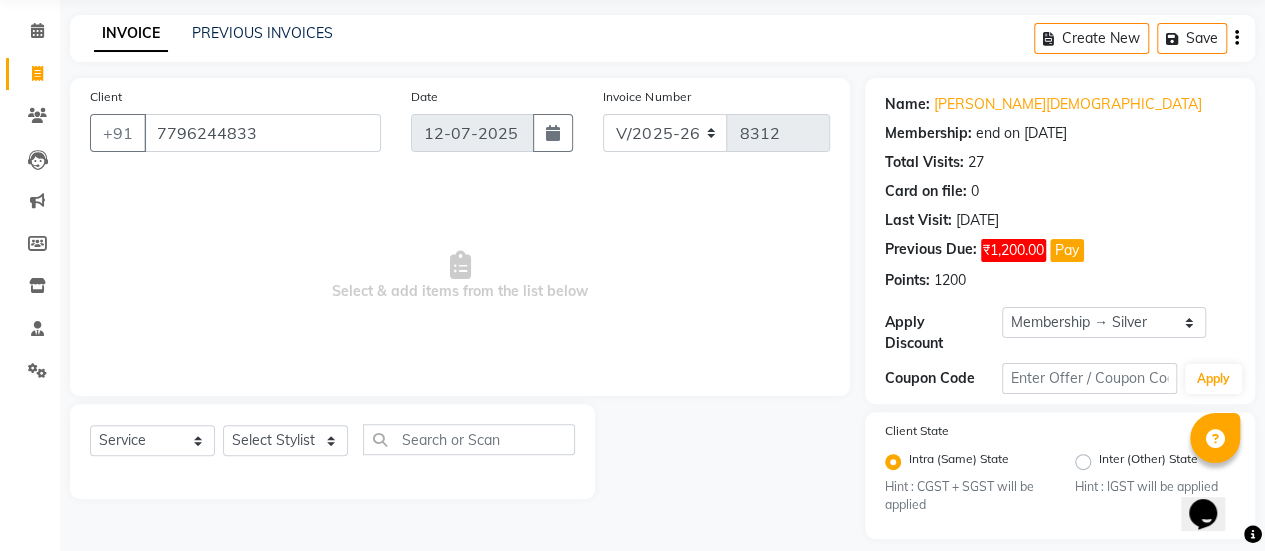 click on "end on 25-02-2026" 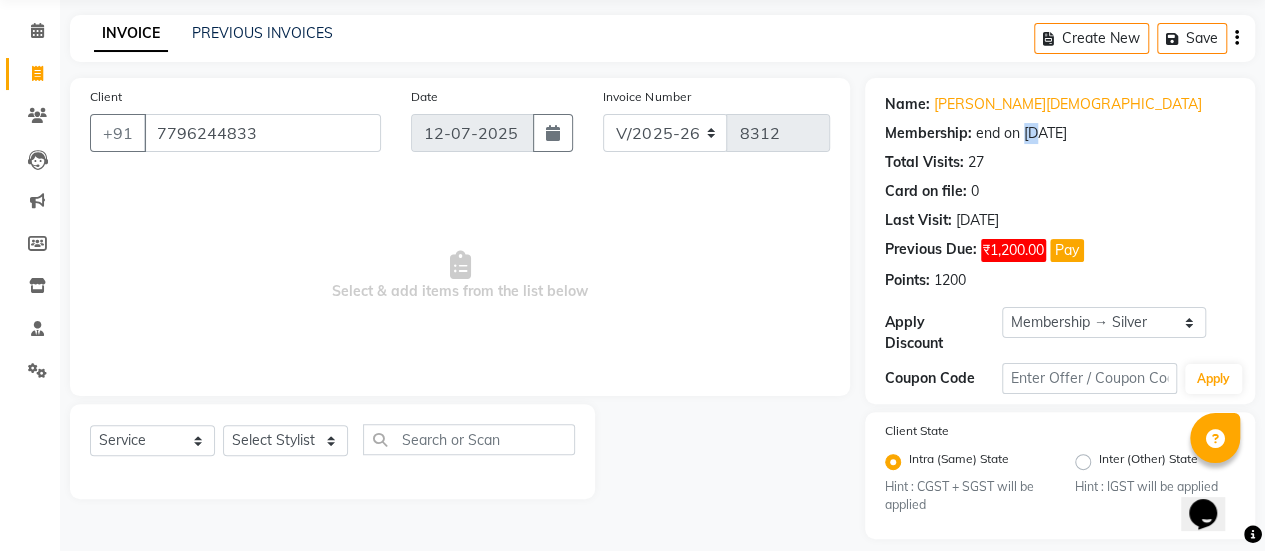 click on "end on 25-02-2026" 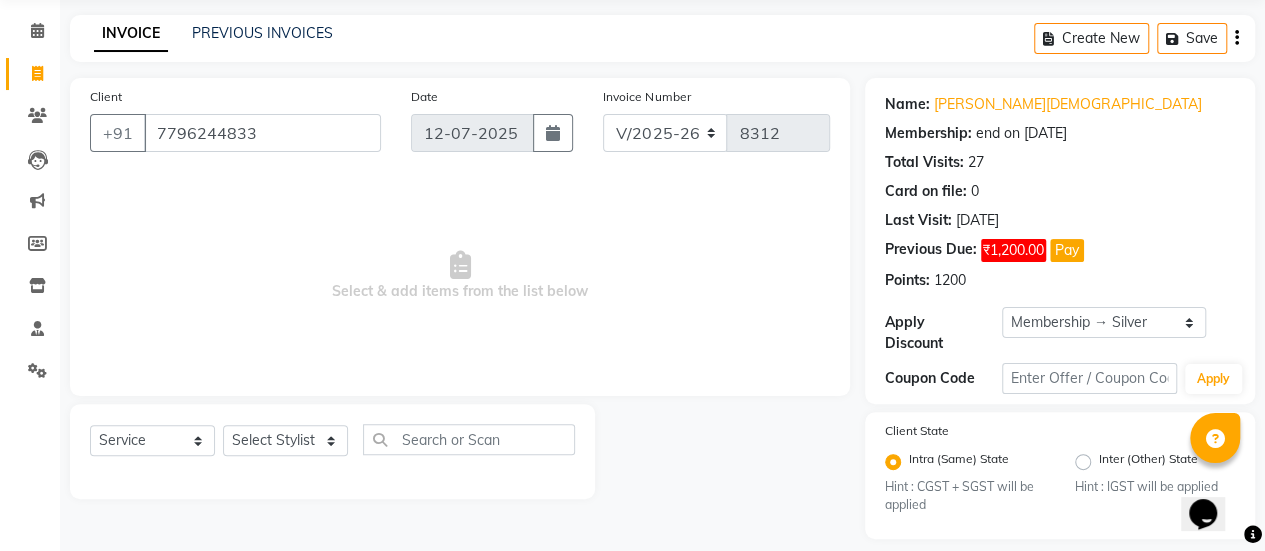 click on "end on 25-02-2026" 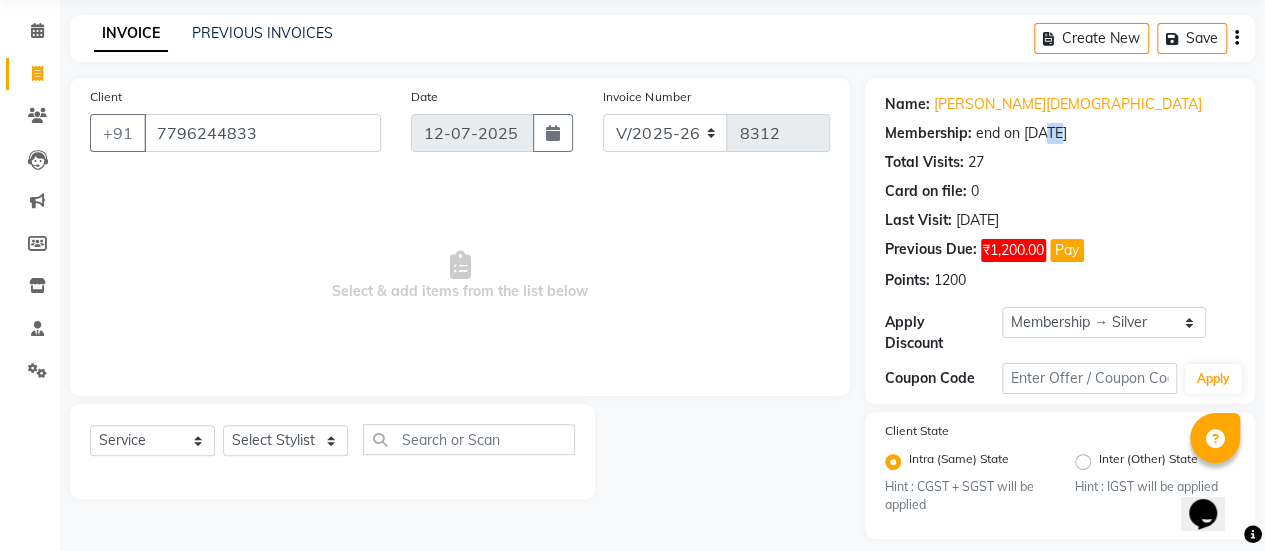 click on "end on 25-02-2026" 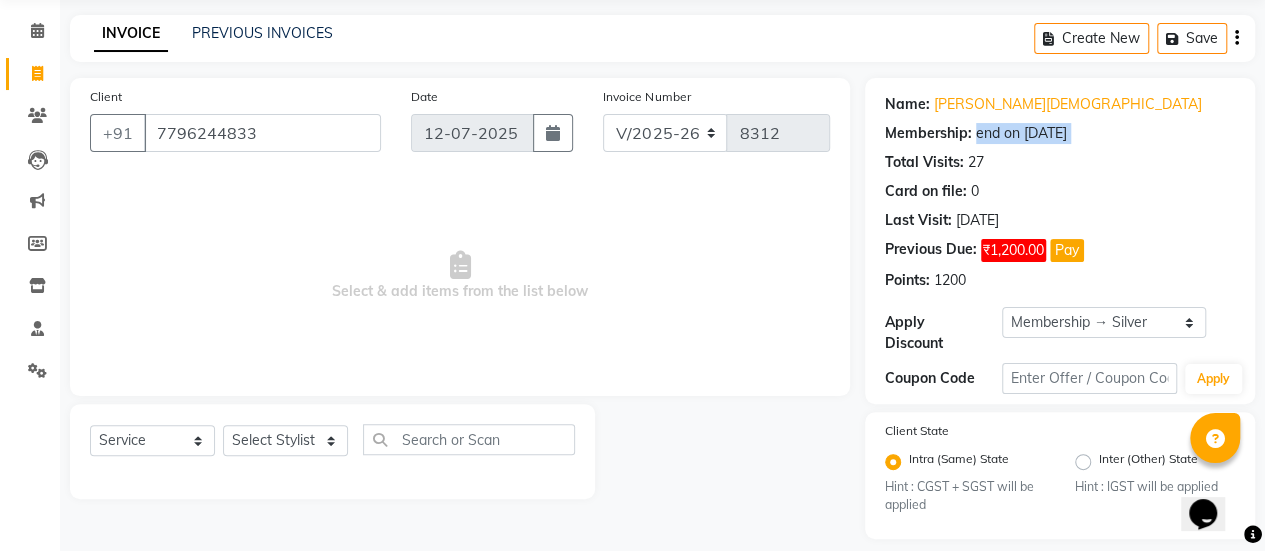 click on "end on 25-02-2026" 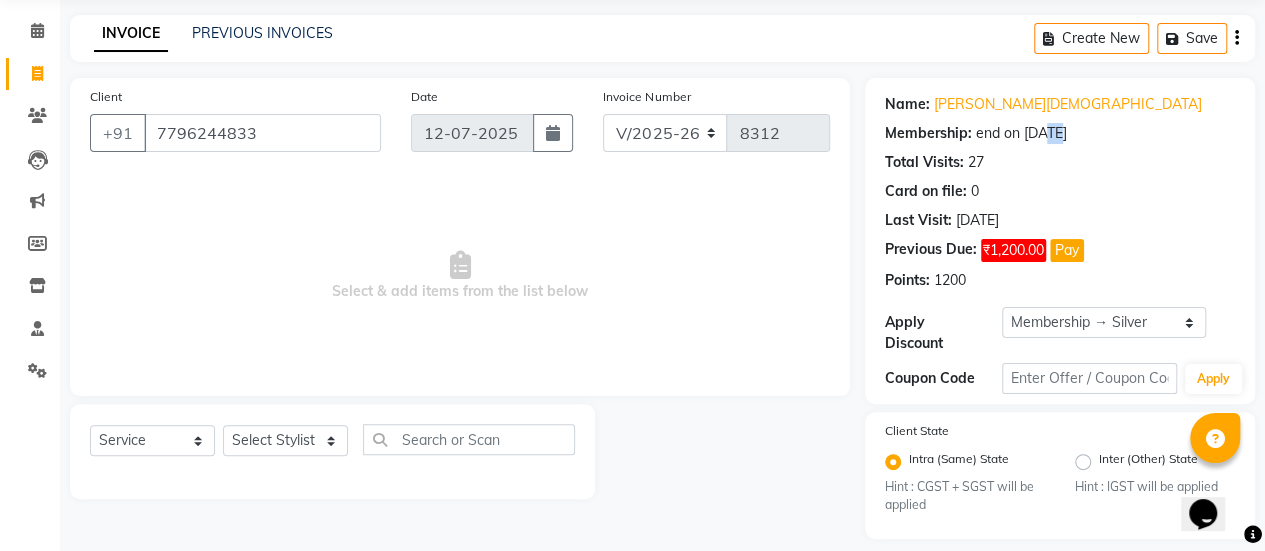 click on "end on 25-02-2026" 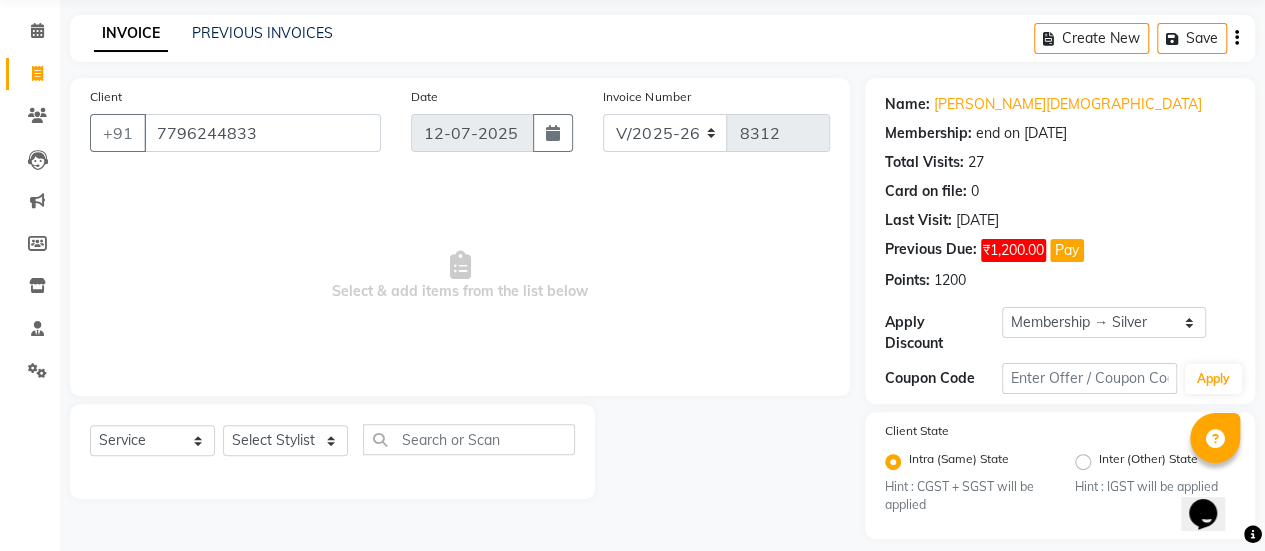 scroll, scrollTop: 88, scrollLeft: 0, axis: vertical 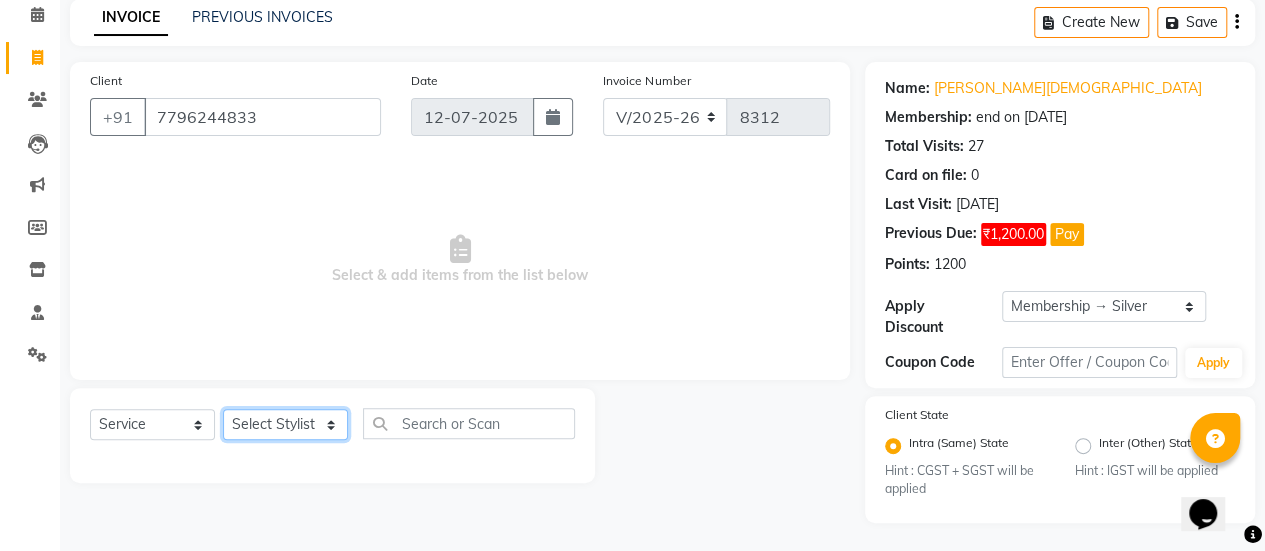 click on "Select Stylist afreen [PERSON_NAME] saha [PERSON_NAME] [PERSON_NAME] [PERSON_NAME] bharti Bunny Danish [PERSON_NAME] 1 [PERSON_NAME] [PERSON_NAME] gaurav Gulshan [PERSON_NAME] [PERSON_NAME] krishna [PERSON_NAME] [PERSON_NAME] rani [PERSON_NAME] [PERSON_NAME] sachin [PERSON_NAME] [PERSON_NAME] sameer 2 [PERSON_NAME] [PERSON_NAME] [PERSON_NAME]" 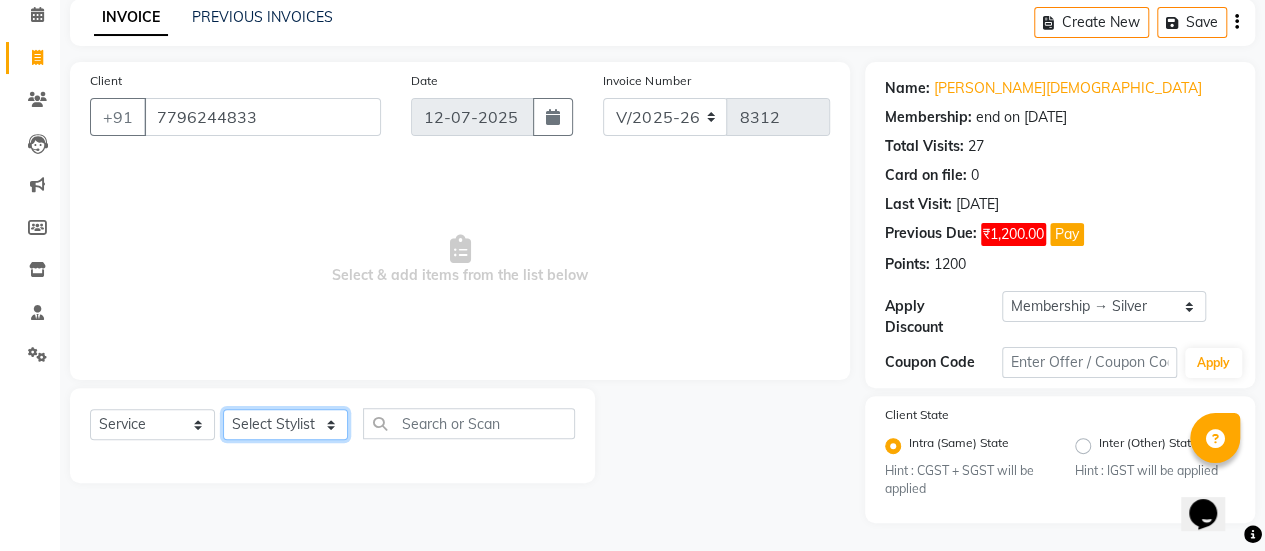 select on "20908" 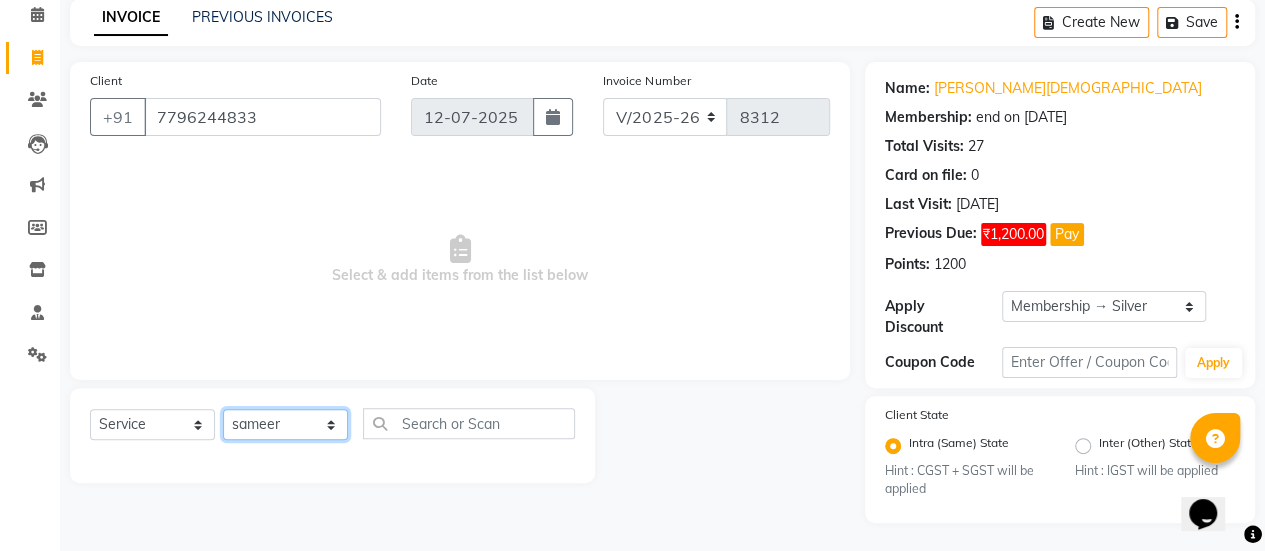 click on "Select Stylist afreen [PERSON_NAME] saha [PERSON_NAME] [PERSON_NAME] [PERSON_NAME] bharti Bunny Danish [PERSON_NAME] 1 [PERSON_NAME] [PERSON_NAME] gaurav Gulshan [PERSON_NAME] [PERSON_NAME] krishna [PERSON_NAME] [PERSON_NAME] rani [PERSON_NAME] [PERSON_NAME] sachin [PERSON_NAME] [PERSON_NAME] sameer 2 [PERSON_NAME] [PERSON_NAME] [PERSON_NAME]" 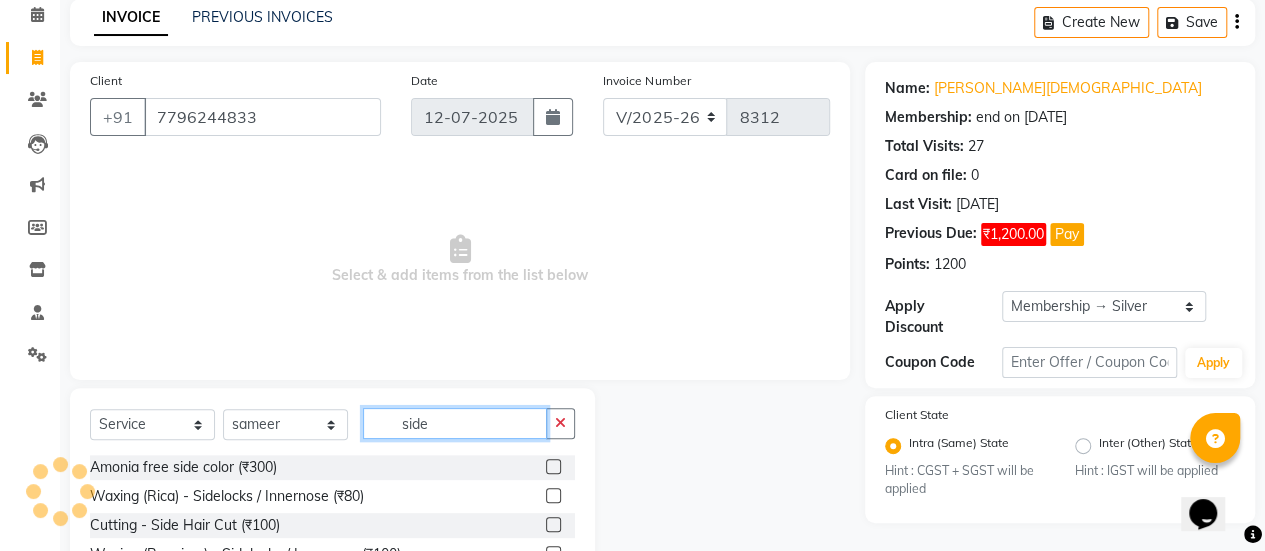 scroll, scrollTop: 194, scrollLeft: 0, axis: vertical 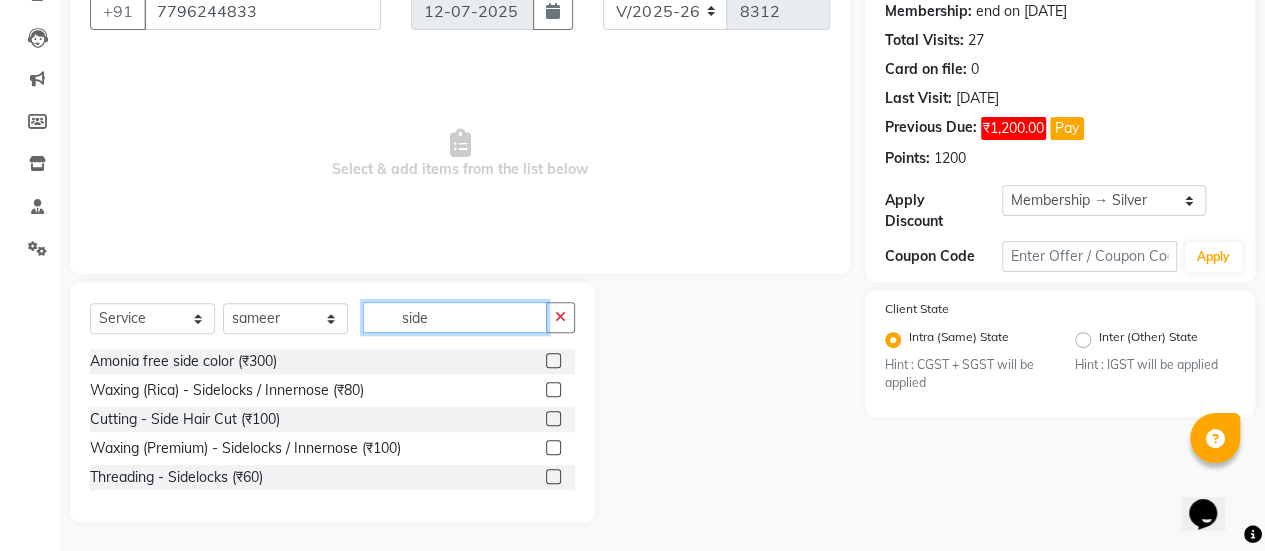 type on "side" 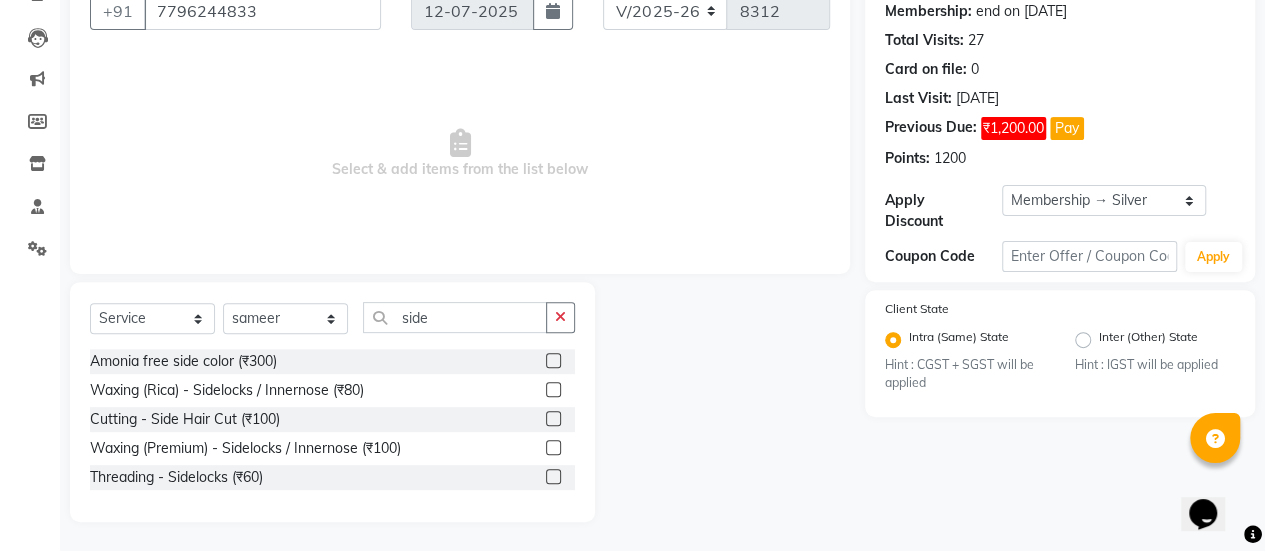 click 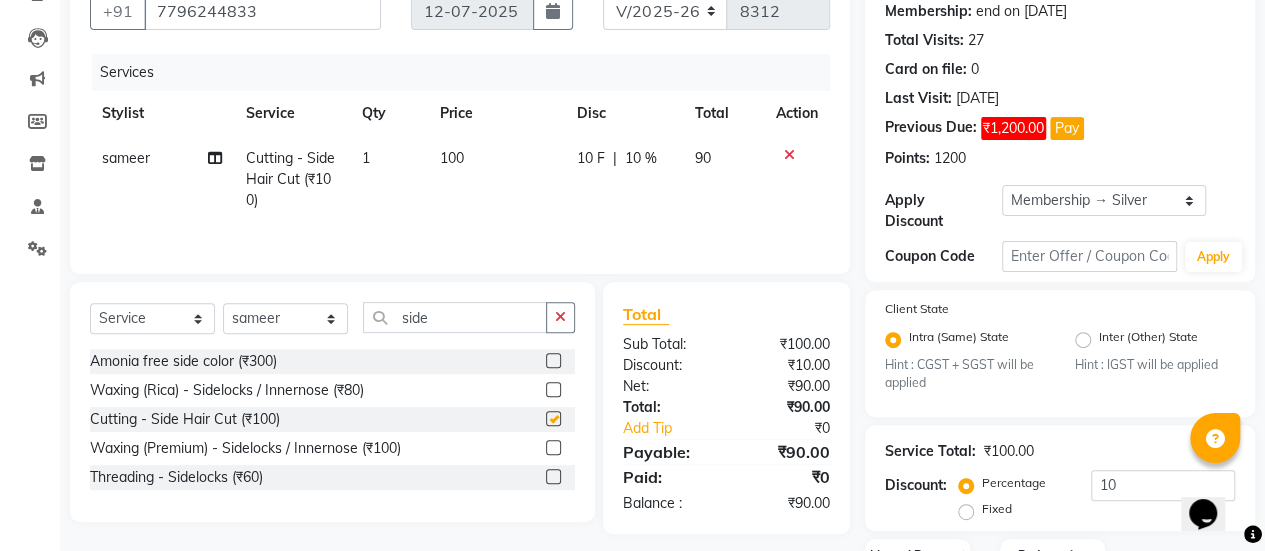 checkbox on "false" 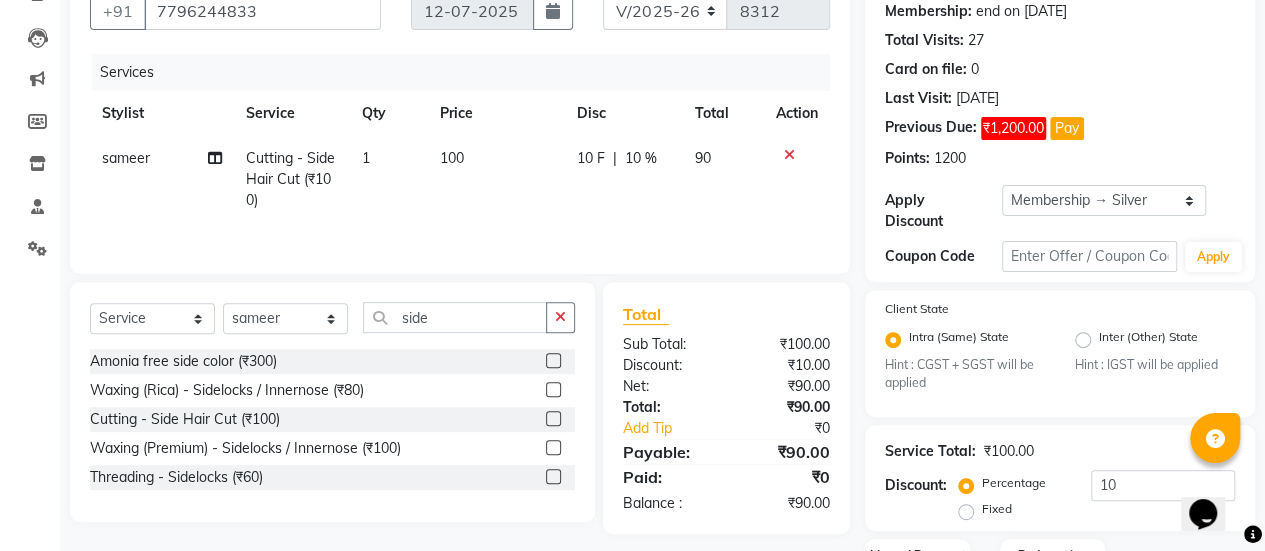 scroll, scrollTop: 340, scrollLeft: 0, axis: vertical 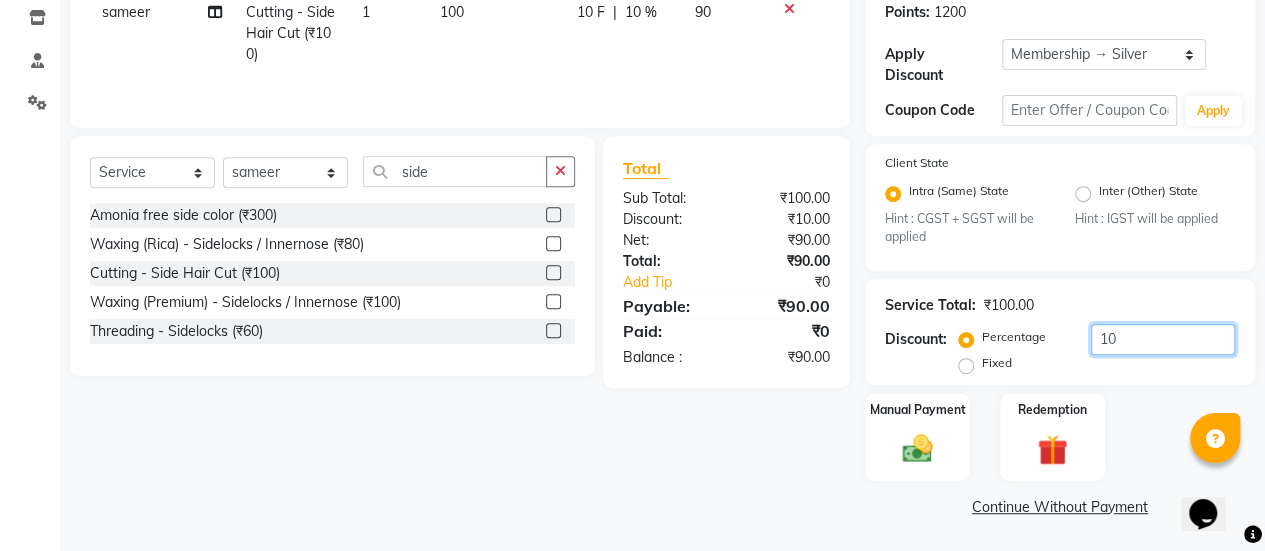 click on "10" 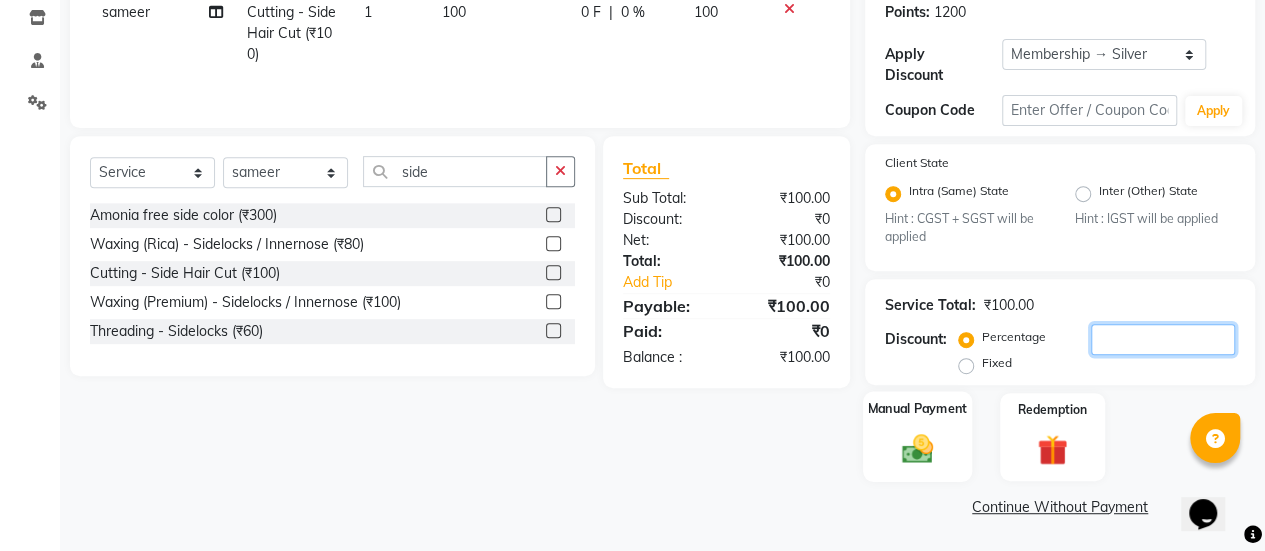 type 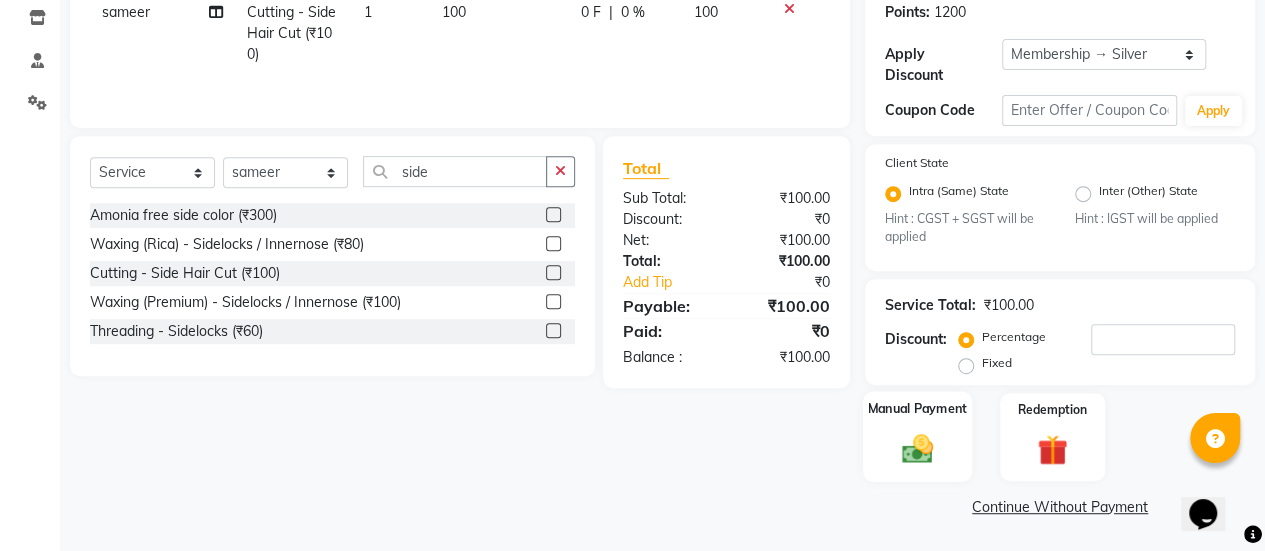 click on "Manual Payment" 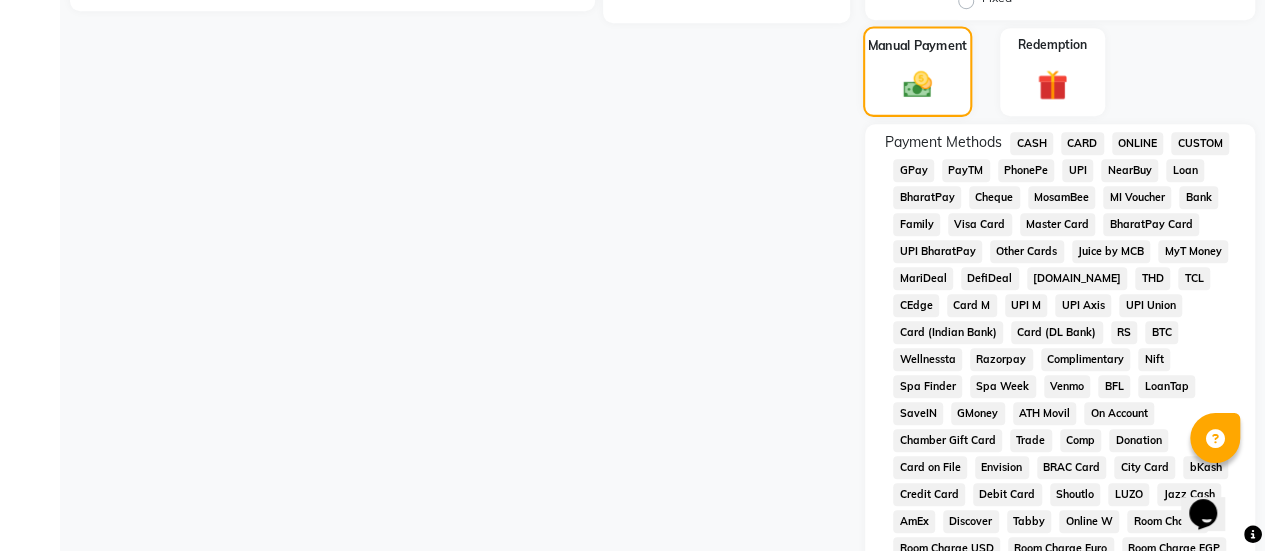scroll, scrollTop: 767, scrollLeft: 0, axis: vertical 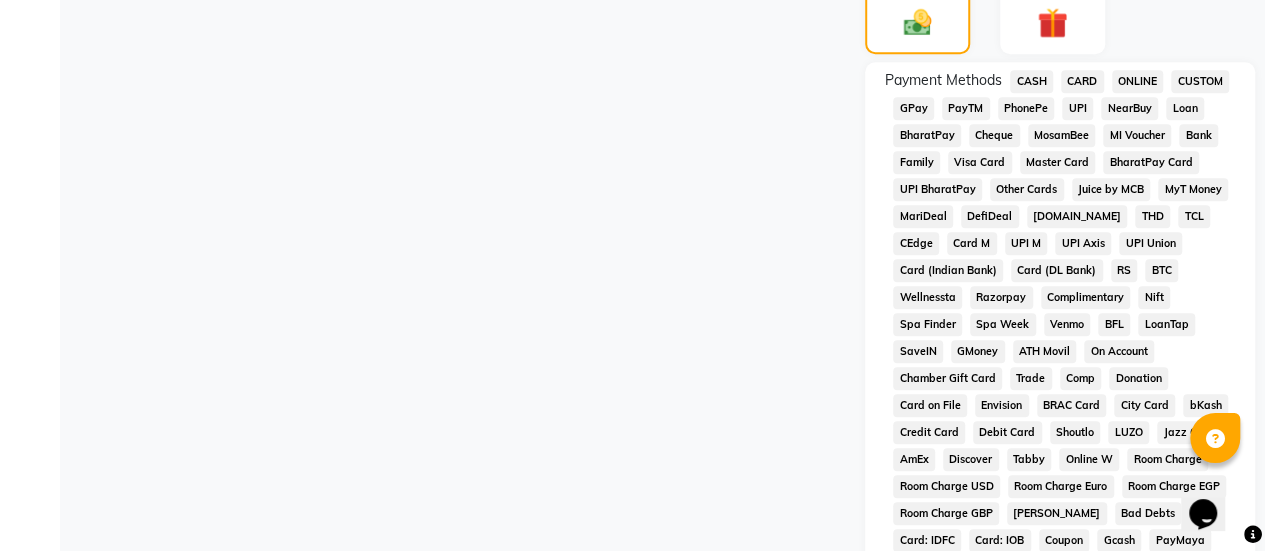 click on "GPay" 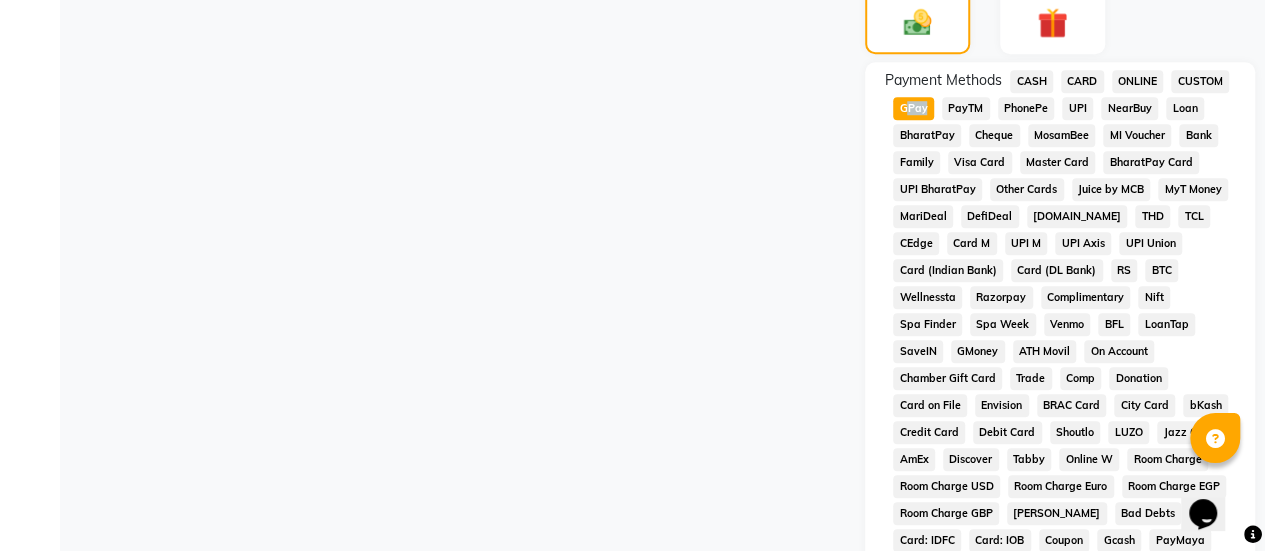click on "GPay" 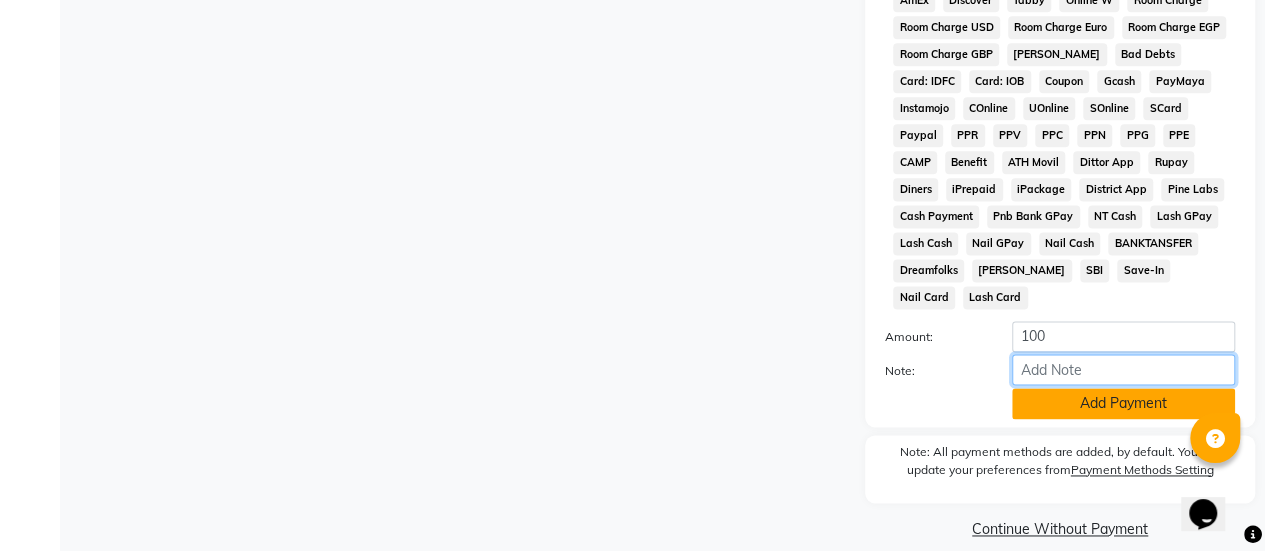 drag, startPoint x: 1110, startPoint y: 363, endPoint x: 1102, endPoint y: 384, distance: 22.472204 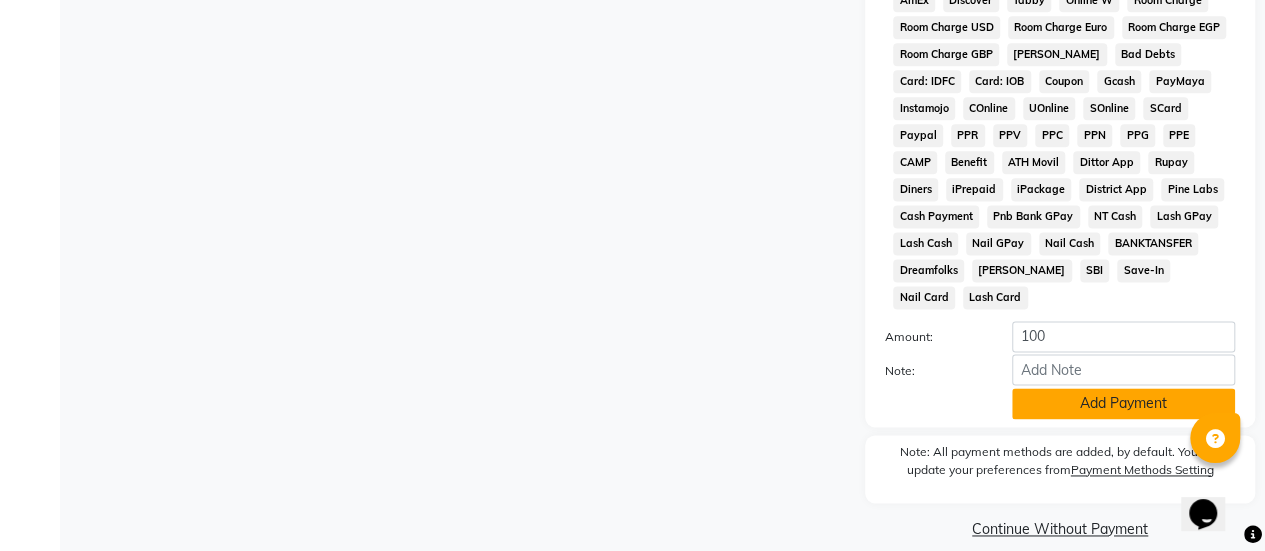 click on "Add Payment" 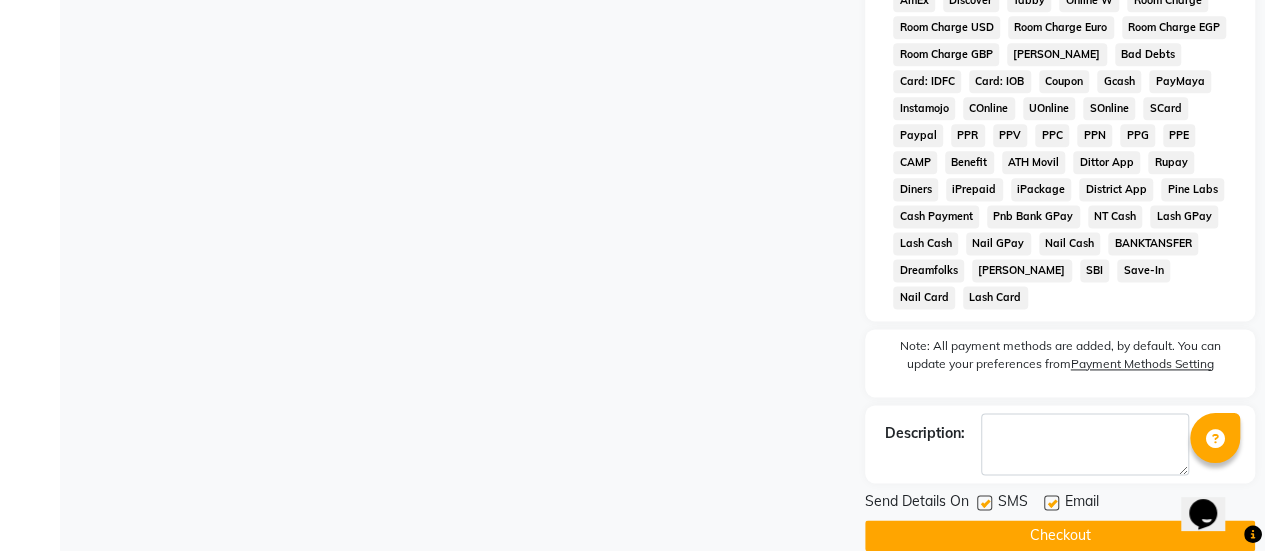 click 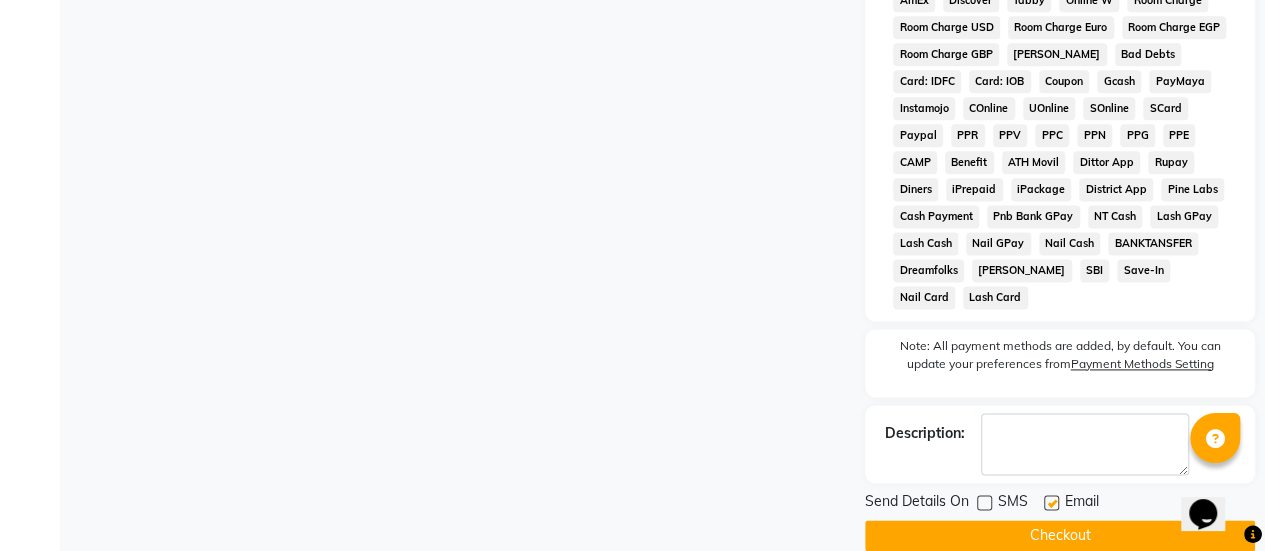 click on "Checkout" 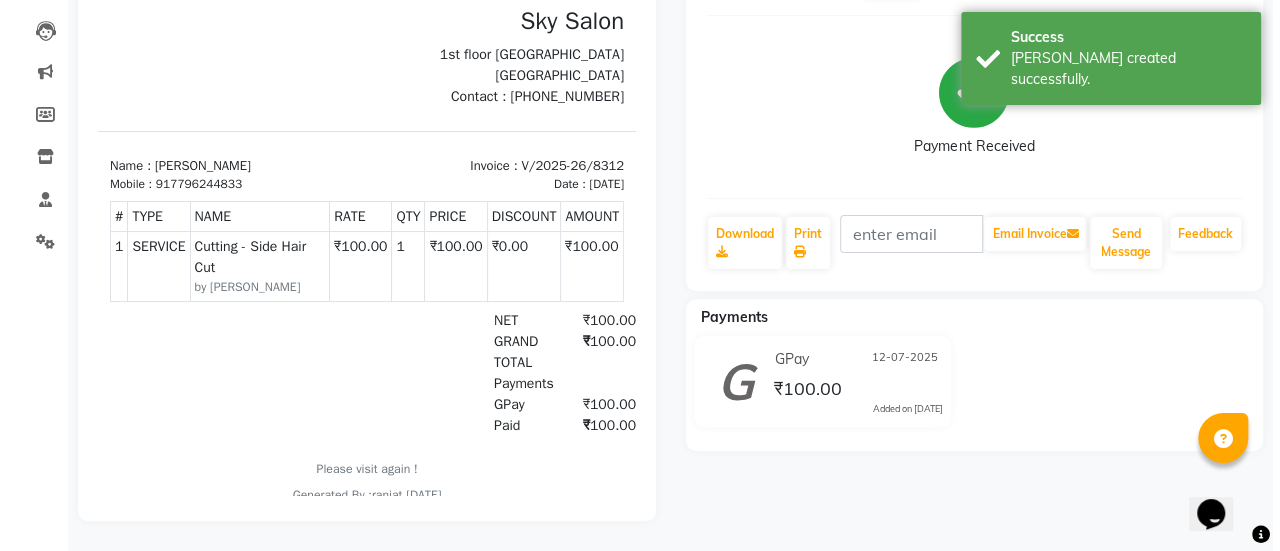 scroll, scrollTop: 0, scrollLeft: 0, axis: both 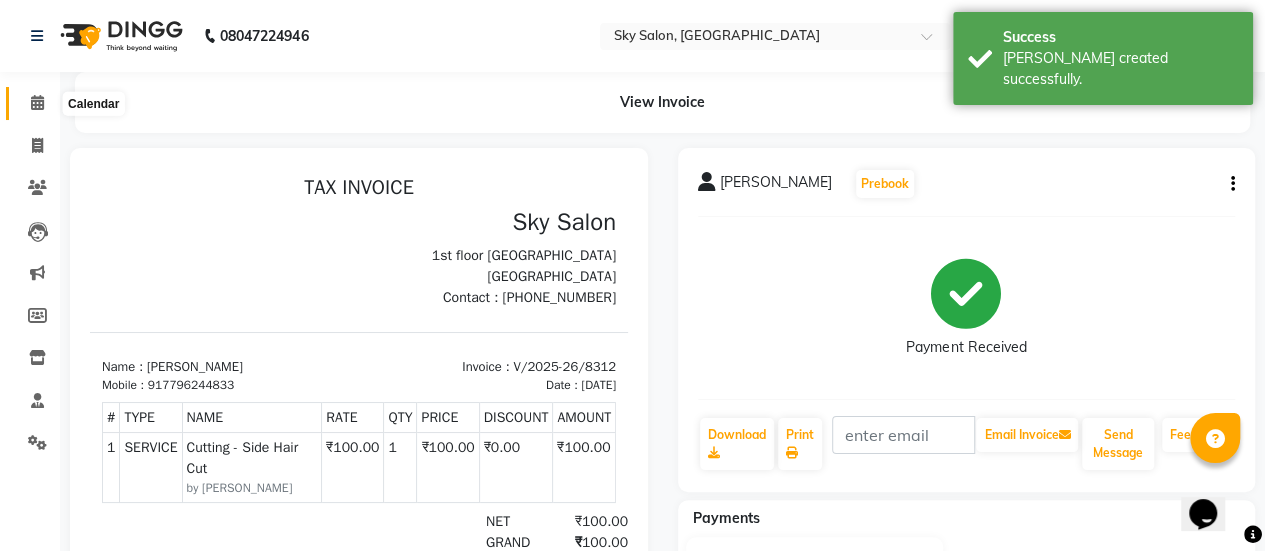 click 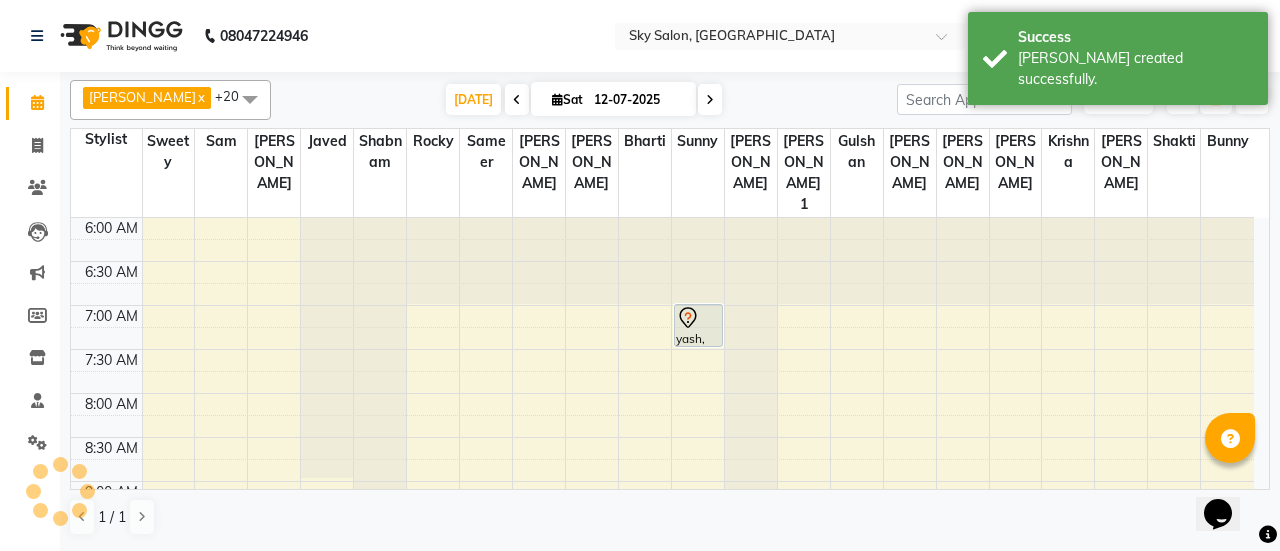 scroll, scrollTop: 521, scrollLeft: 0, axis: vertical 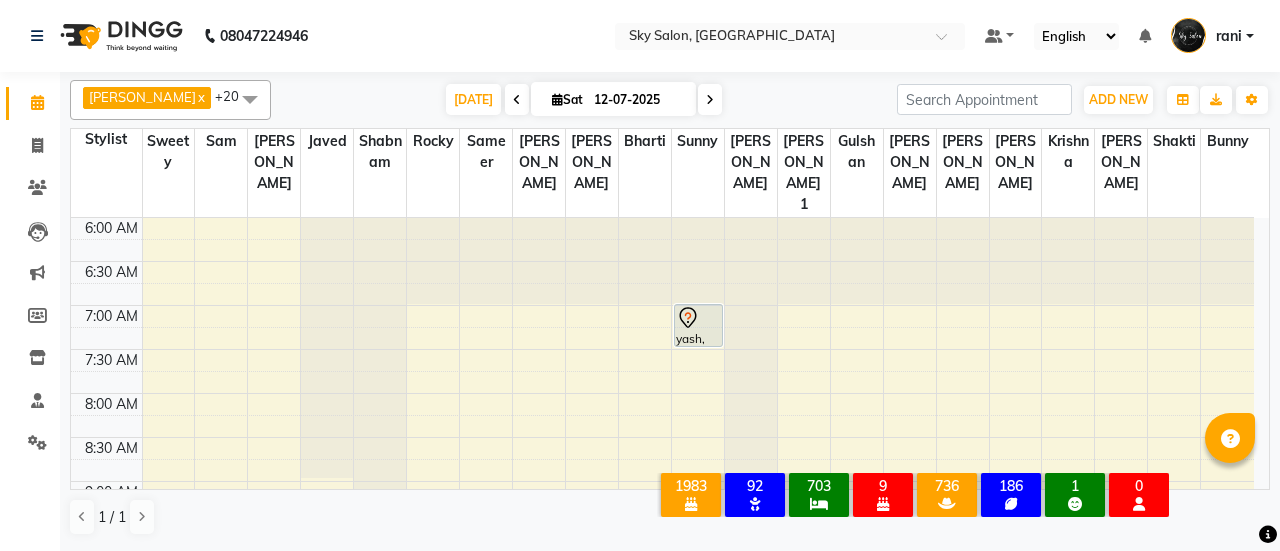 click on "[DATE]" at bounding box center [473, 99] 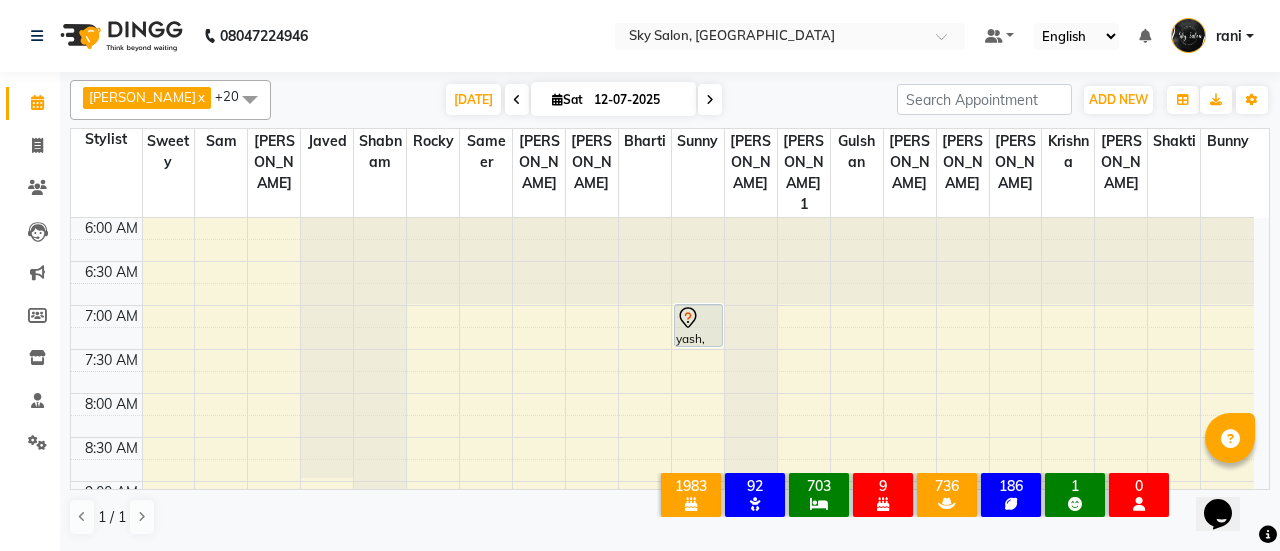 scroll, scrollTop: 608, scrollLeft: 0, axis: vertical 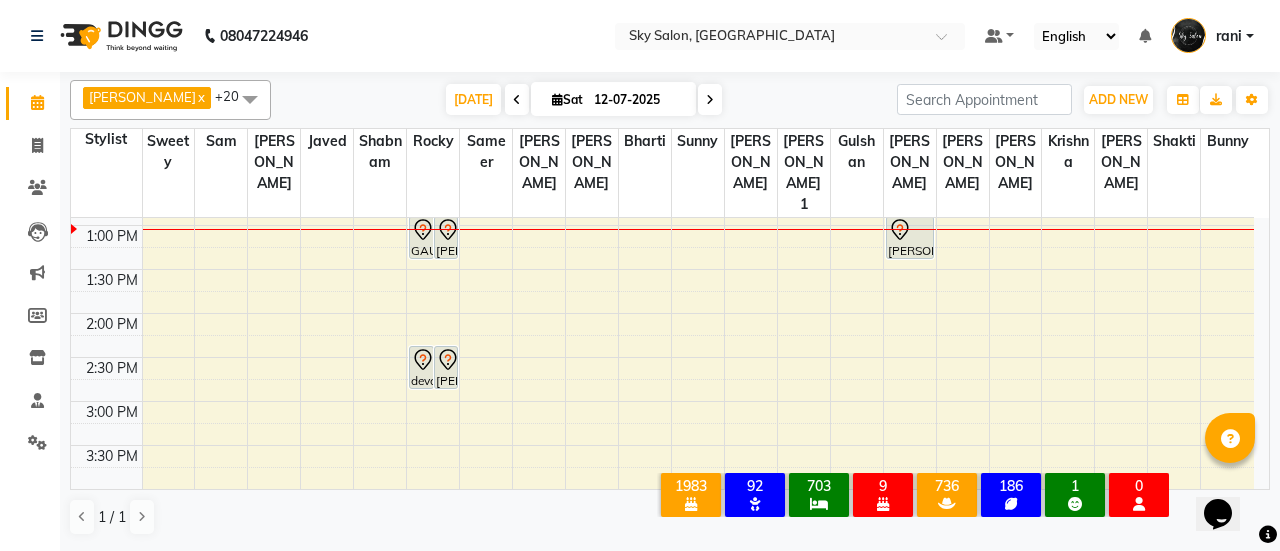 click on "[DATE]" at bounding box center [473, 99] 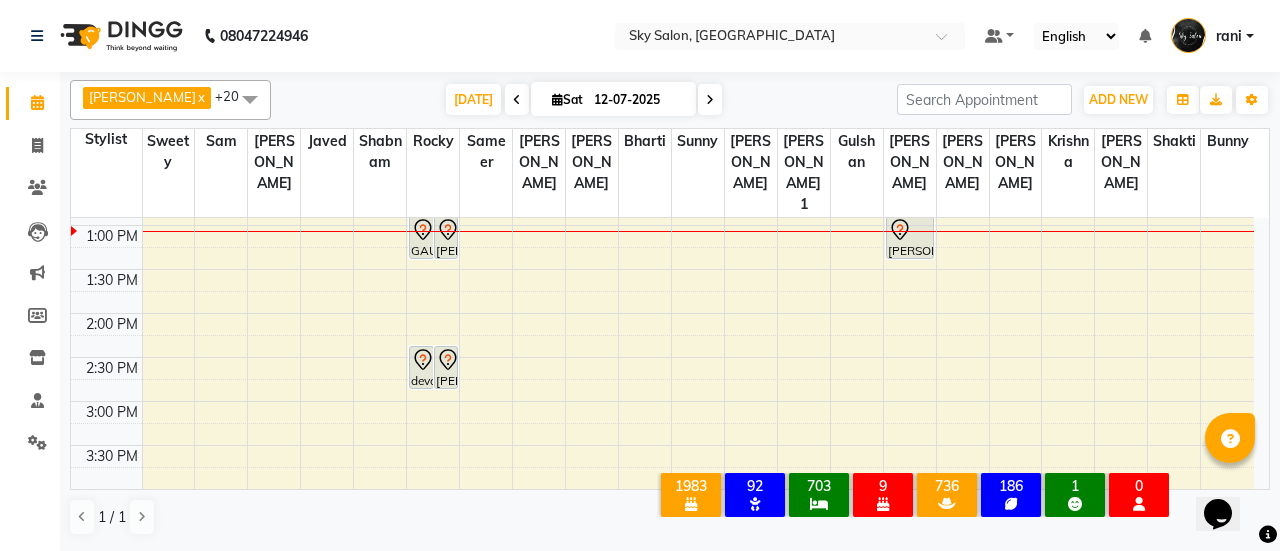 click on "[DATE]" at bounding box center (473, 99) 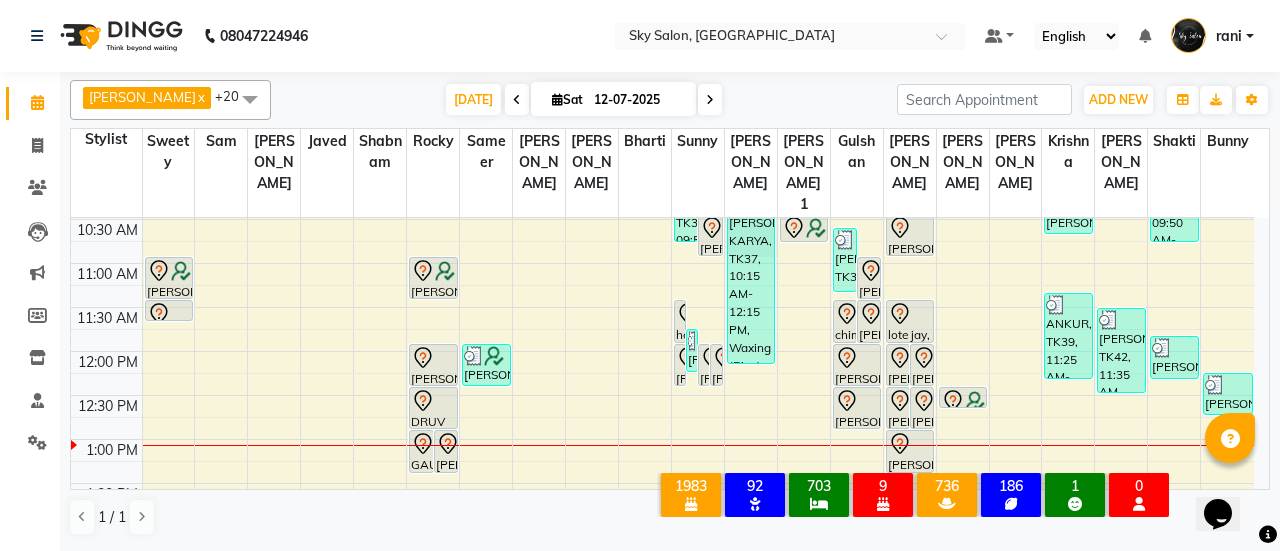 scroll, scrollTop: 393, scrollLeft: 0, axis: vertical 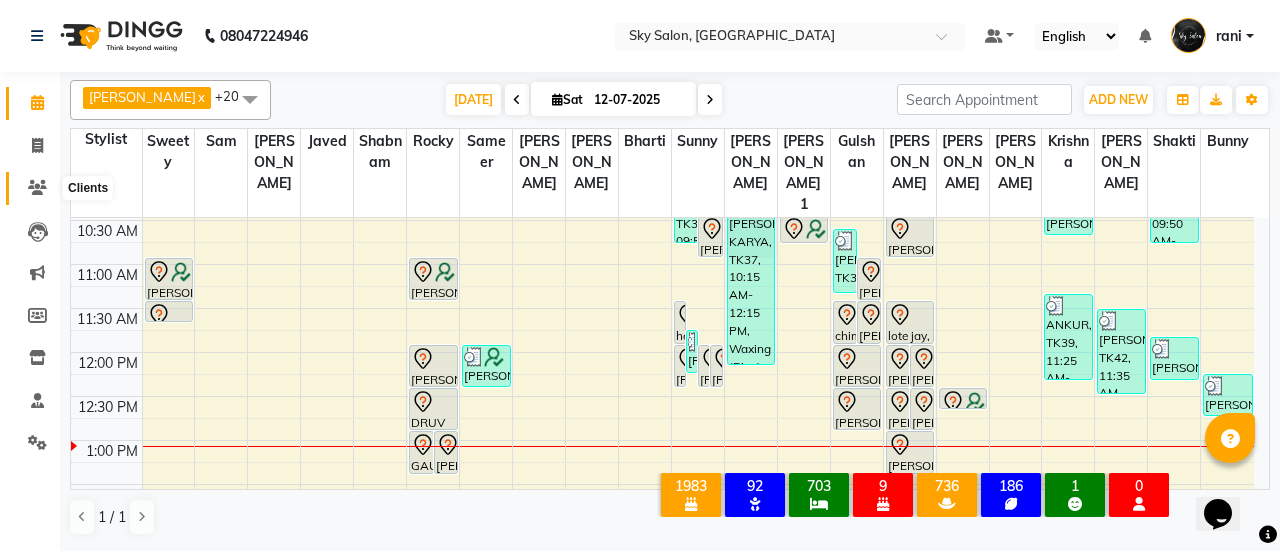 click 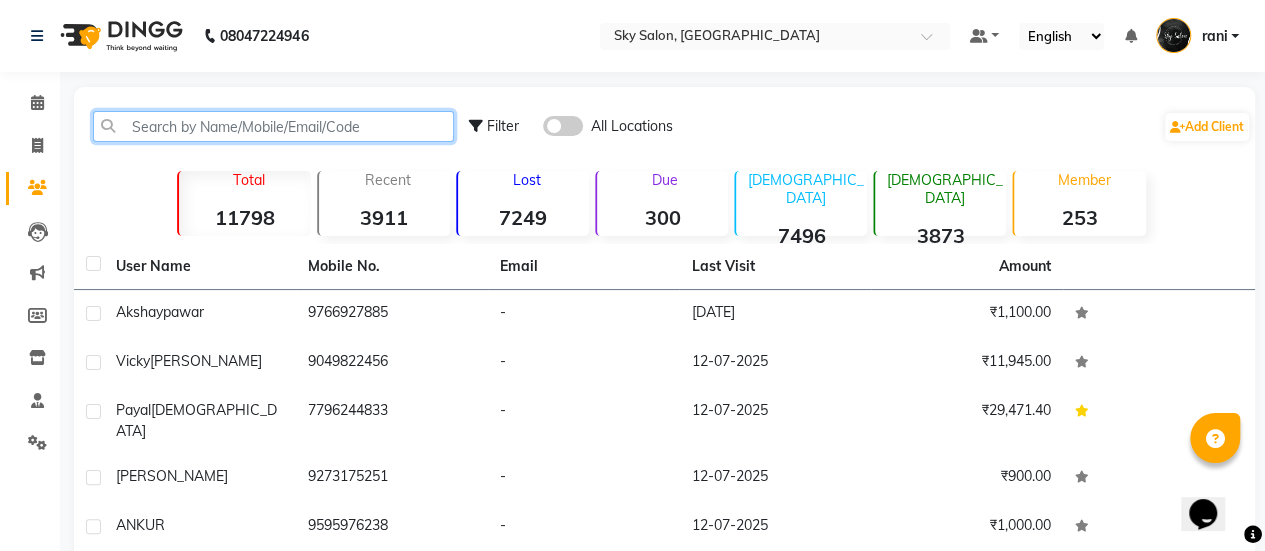 click 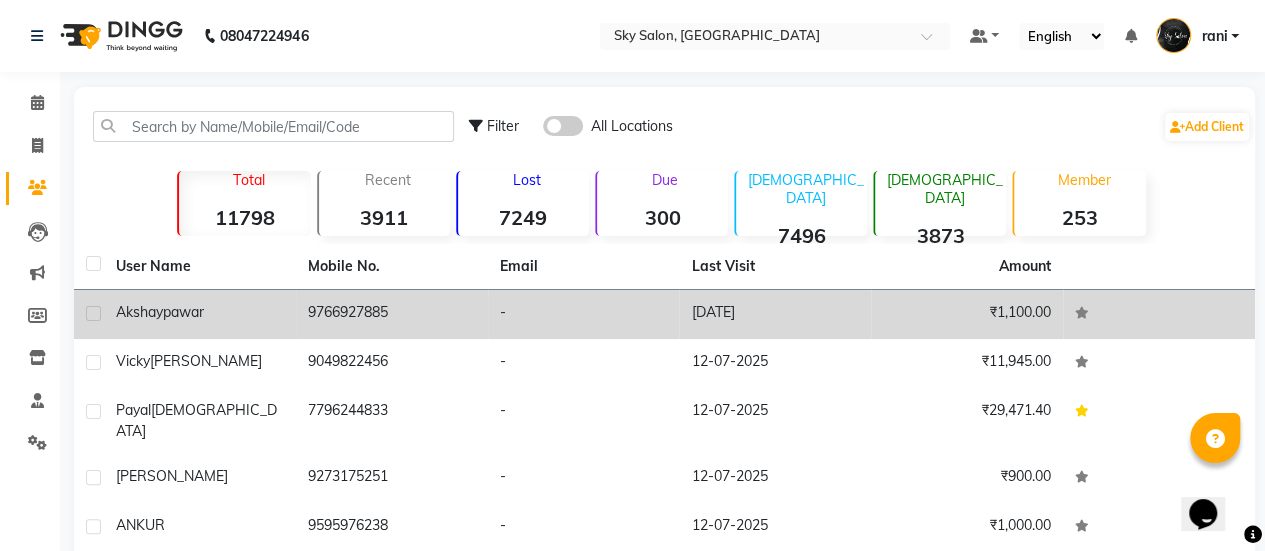 click on "[DATE]" 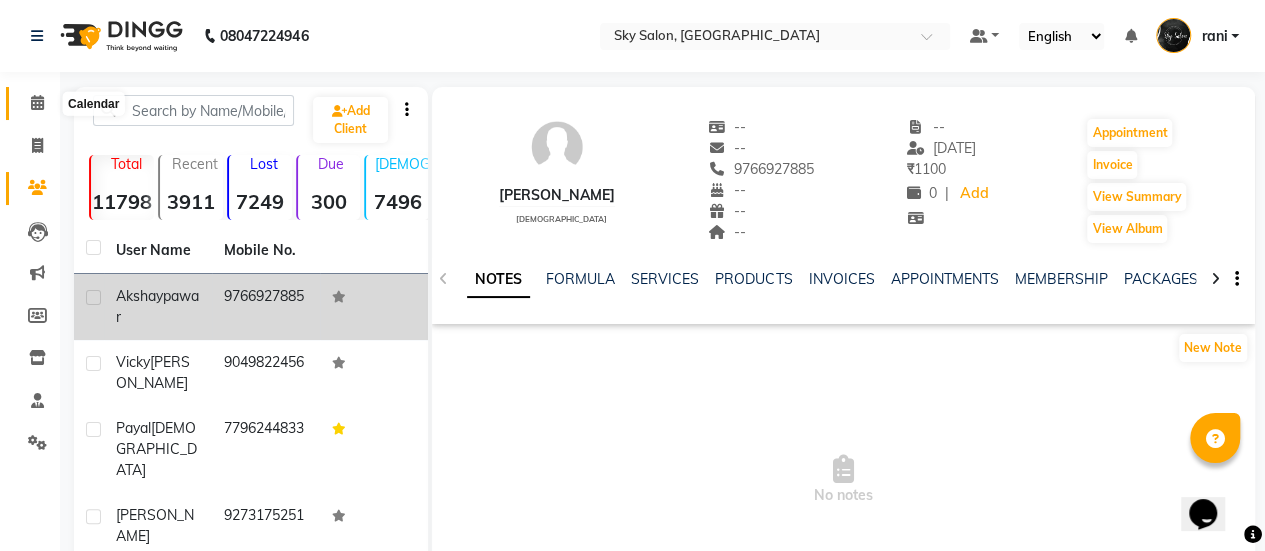 click 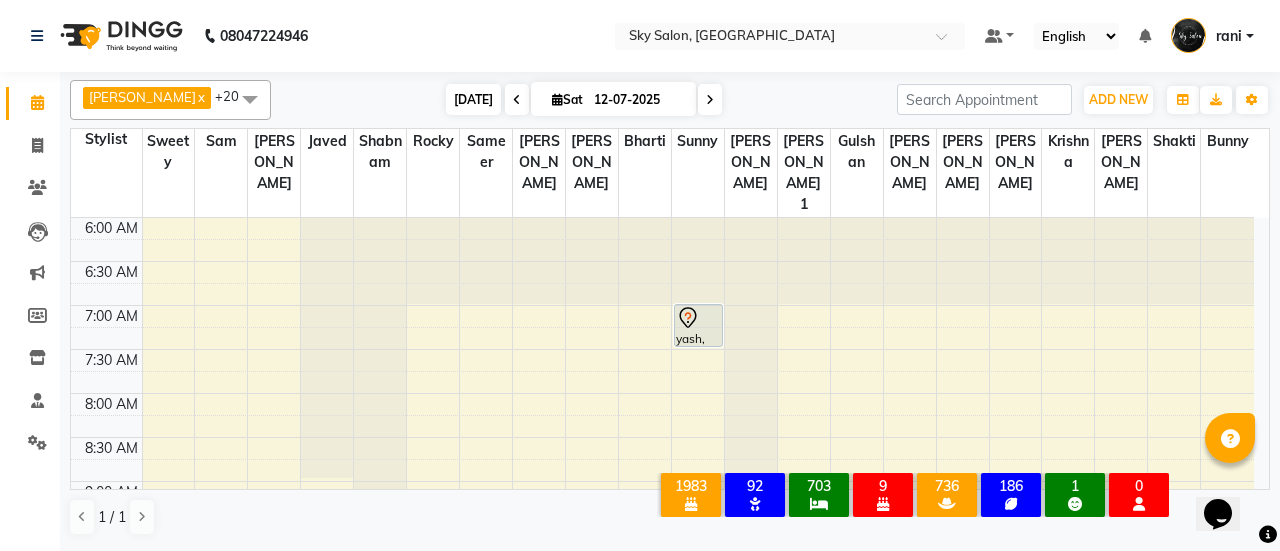 click on "[DATE]" at bounding box center [473, 99] 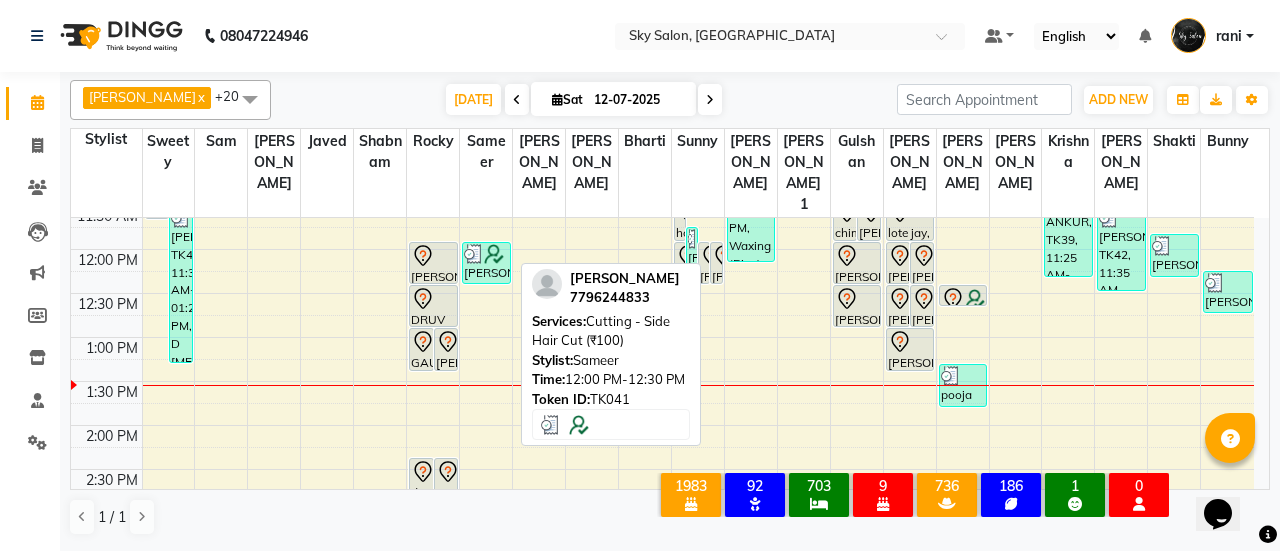 scroll, scrollTop: 497, scrollLeft: 0, axis: vertical 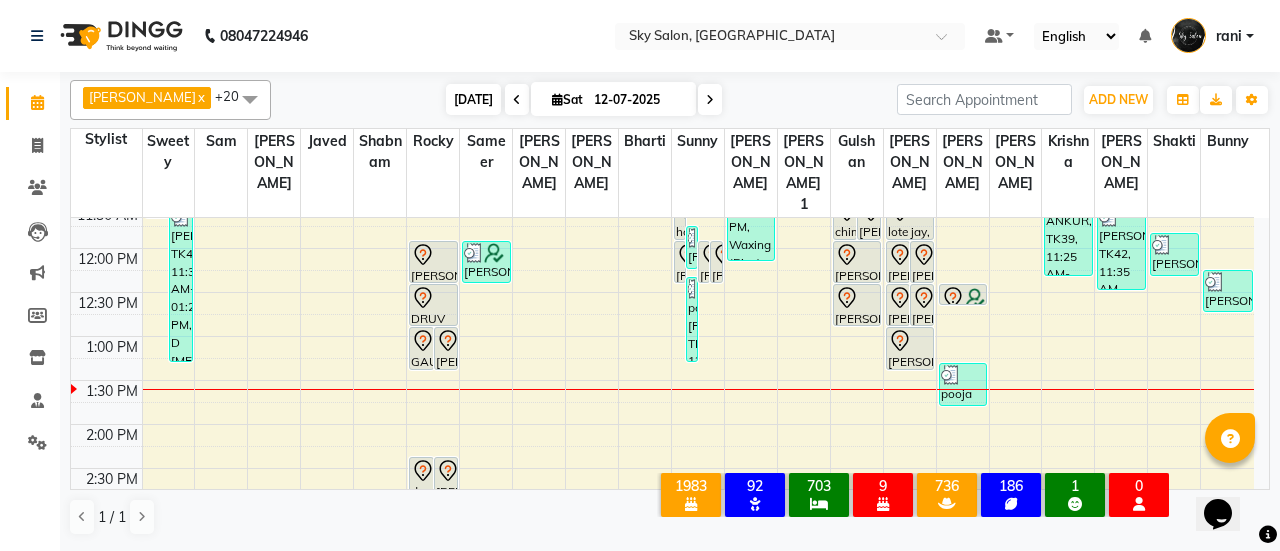 click on "[DATE]" at bounding box center (473, 99) 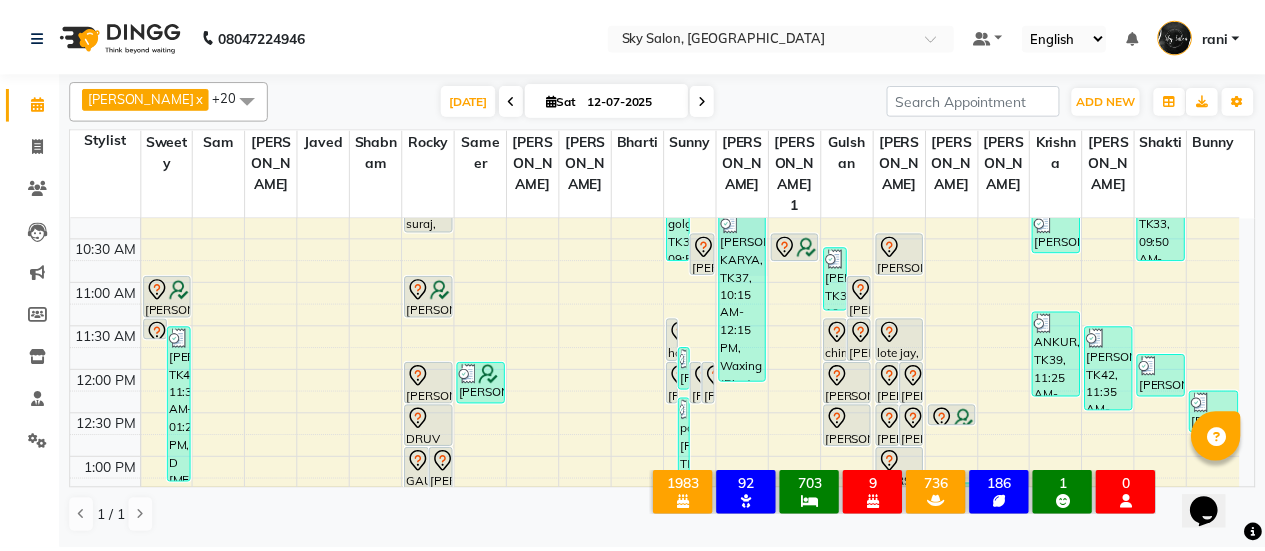 scroll, scrollTop: 374, scrollLeft: 0, axis: vertical 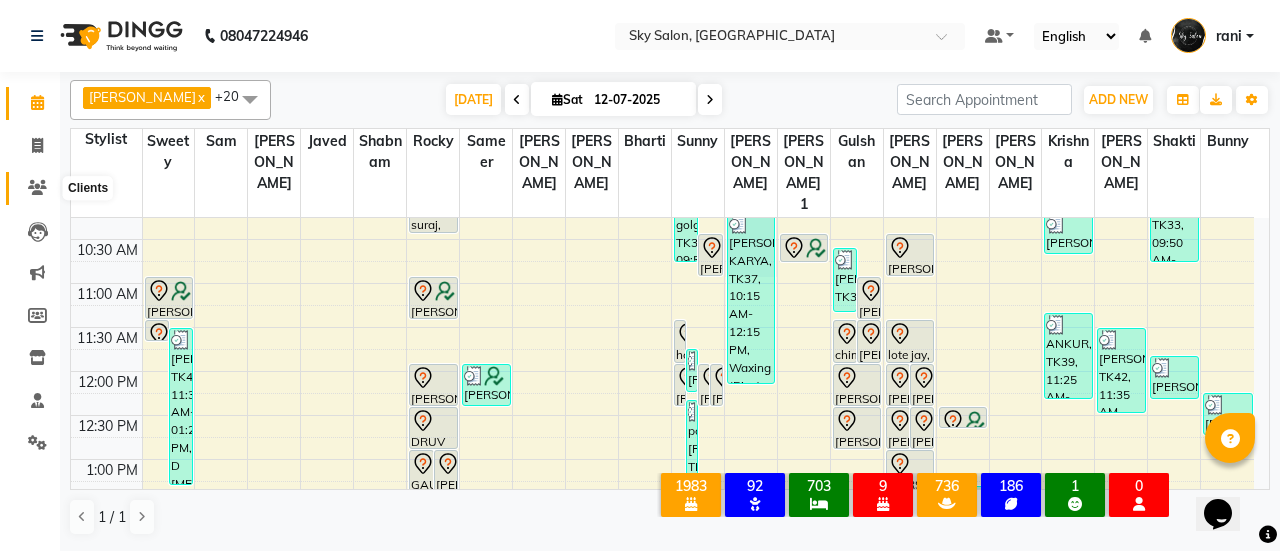 click 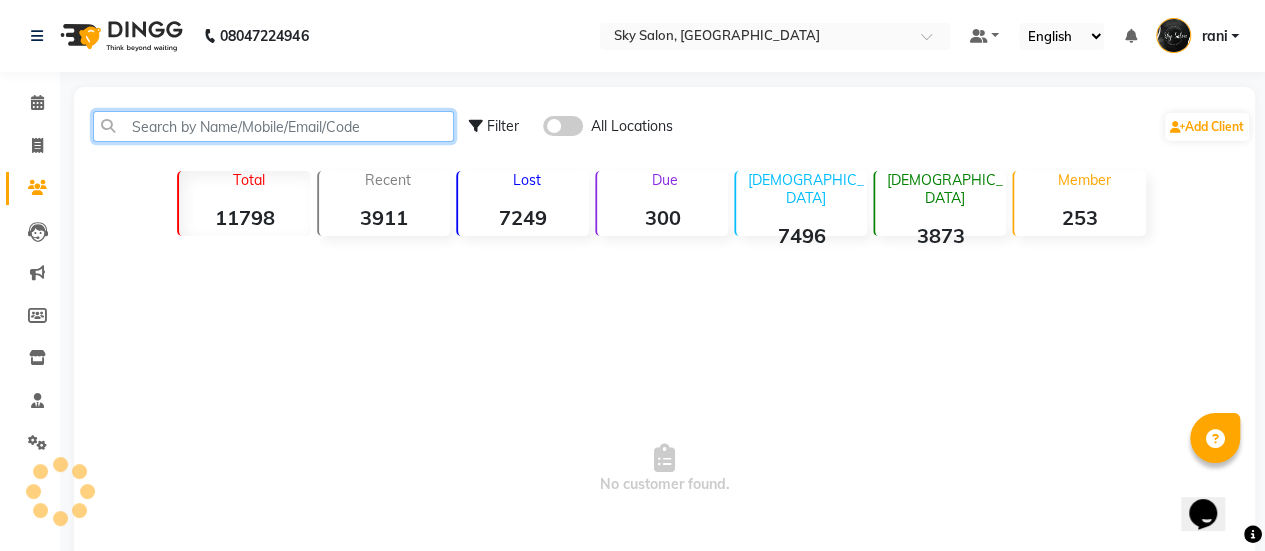 click 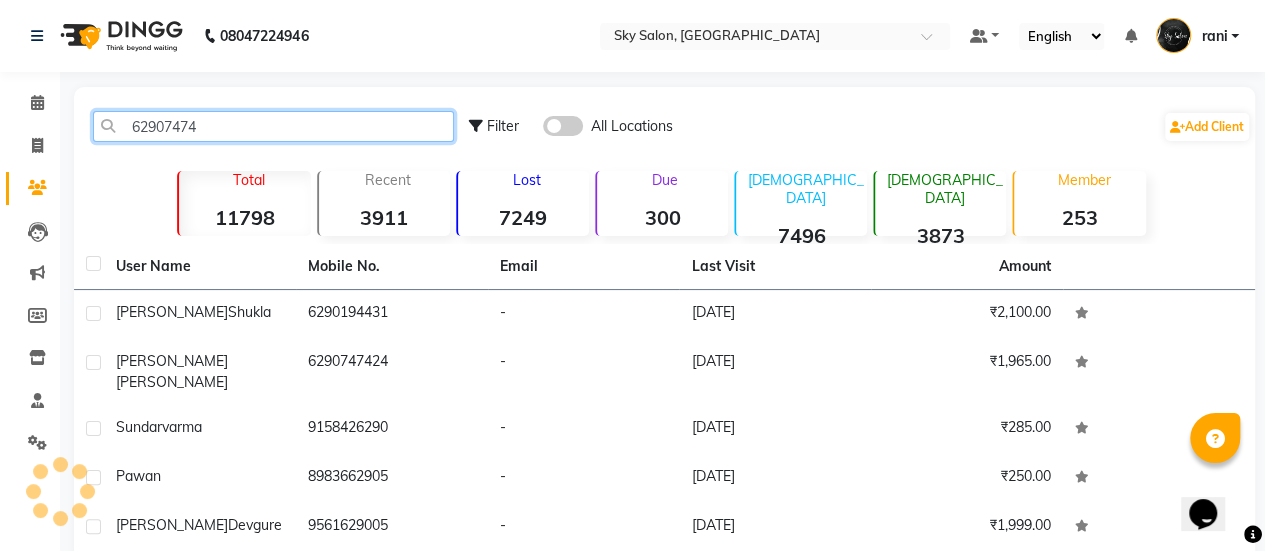 type on "62907474" 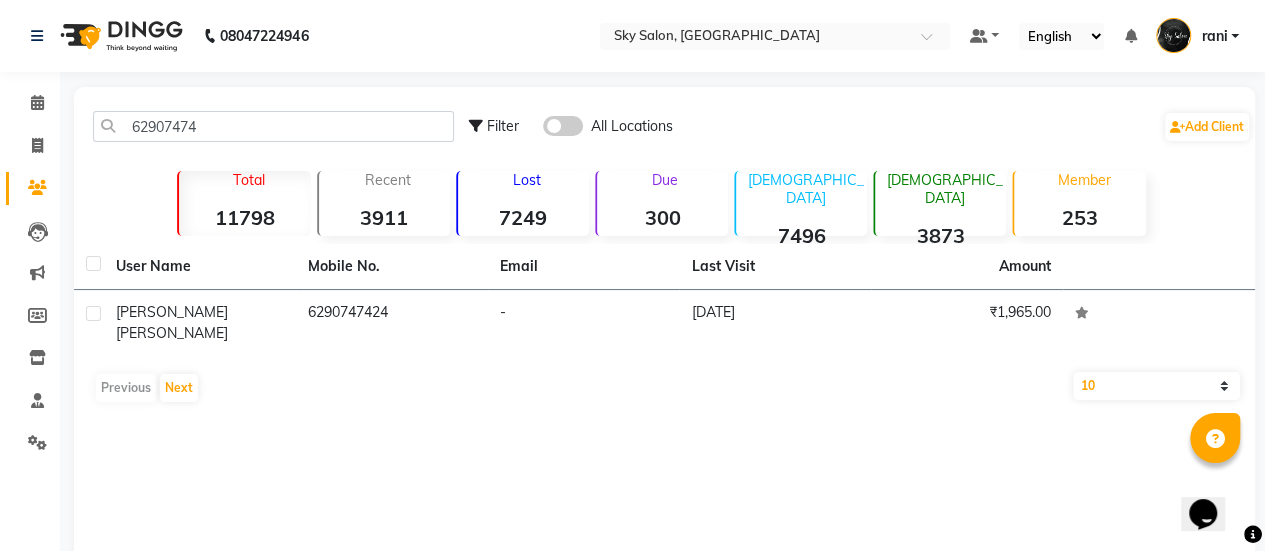 click on "6290747424" 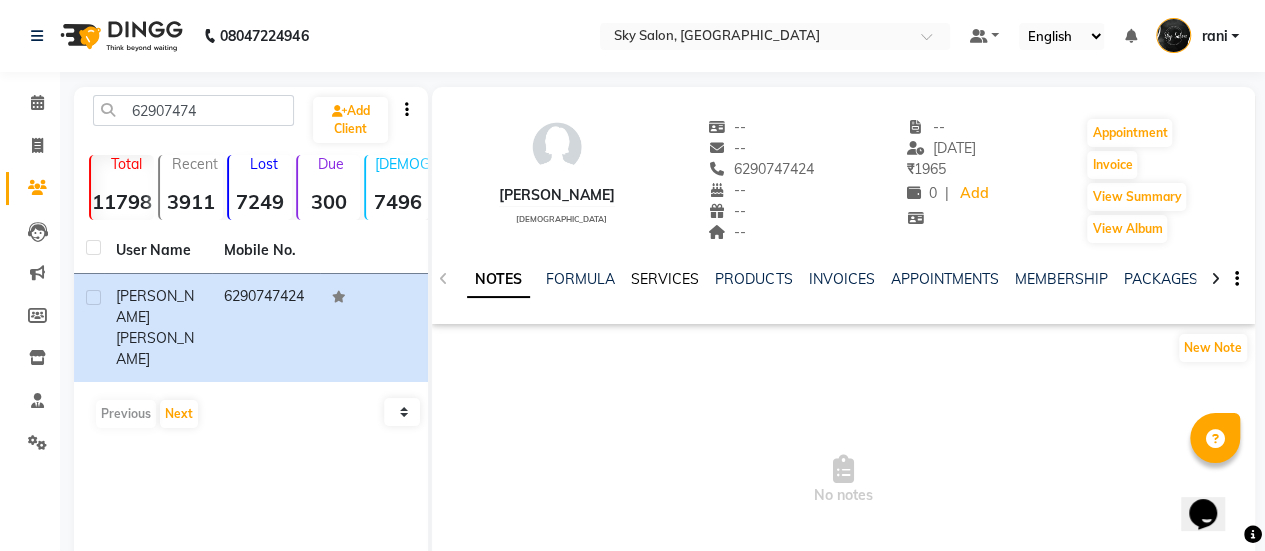 drag, startPoint x: 639, startPoint y: 268, endPoint x: 644, endPoint y: 281, distance: 13.928389 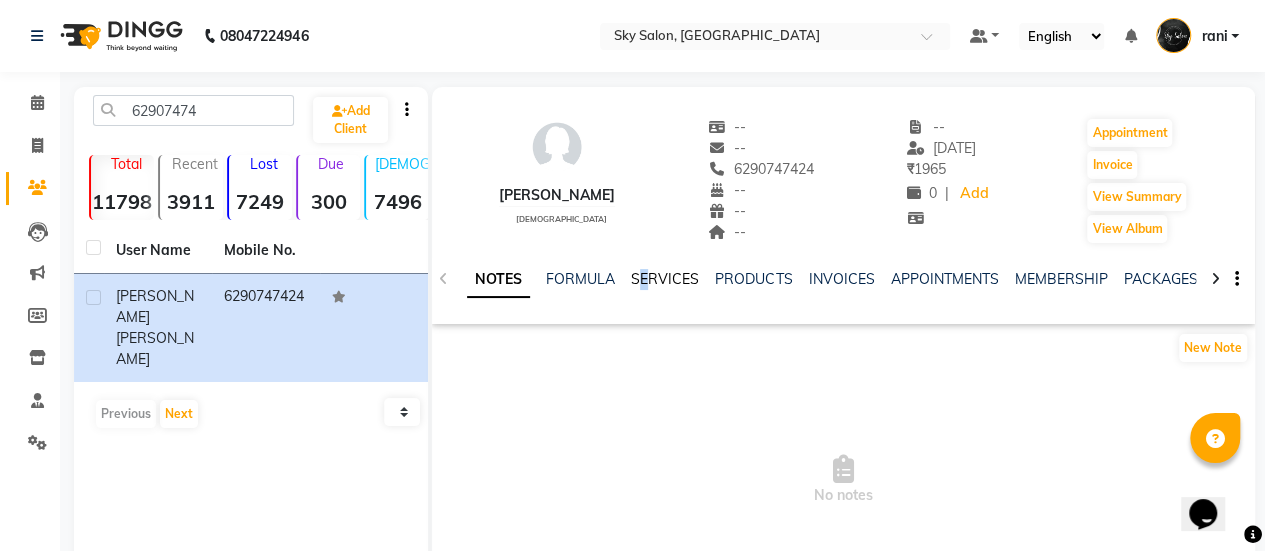click on "SERVICES" 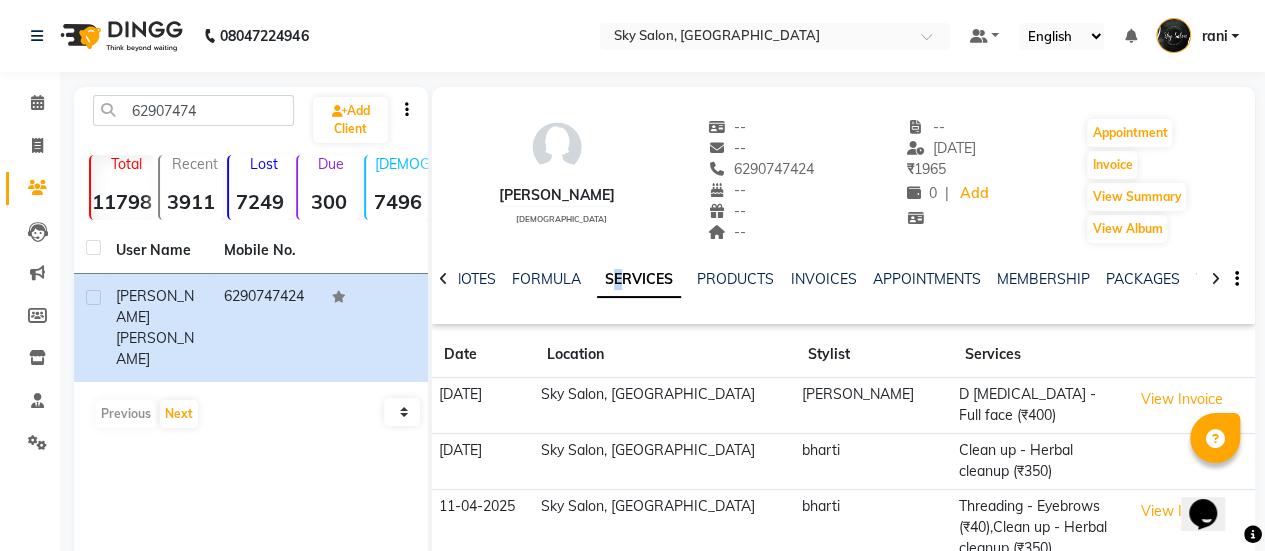 scroll, scrollTop: 166, scrollLeft: 0, axis: vertical 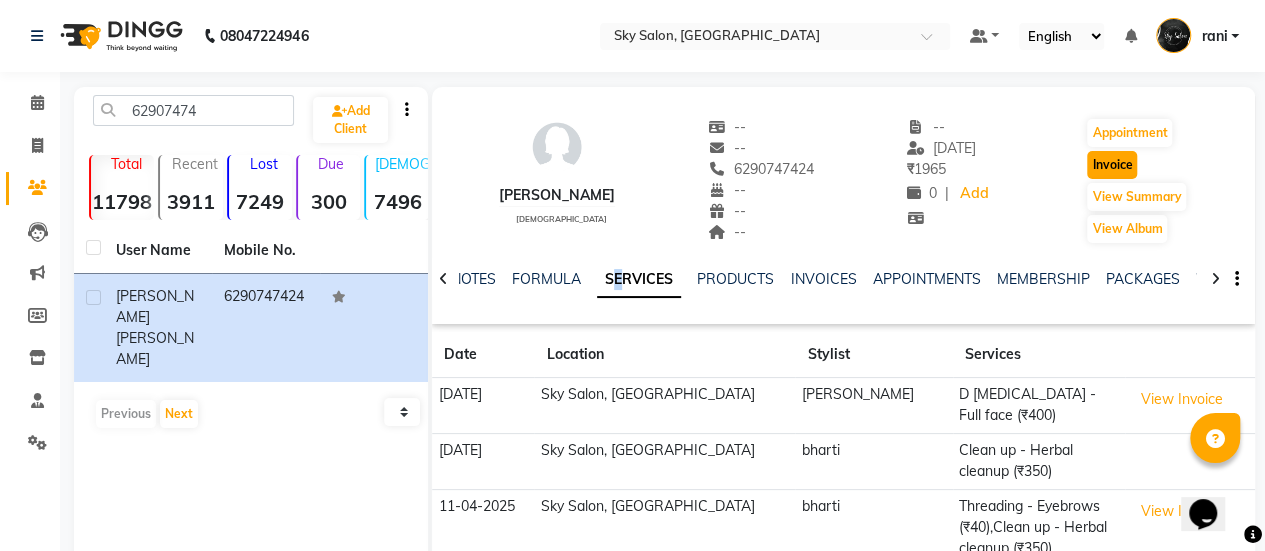 click on "Invoice" 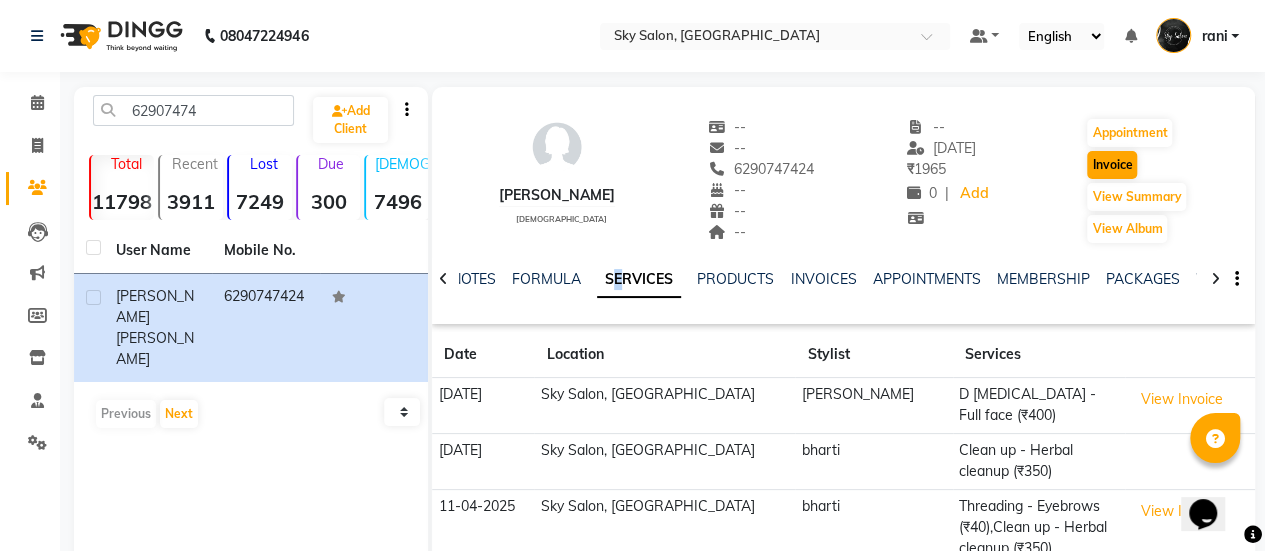 select on "3537" 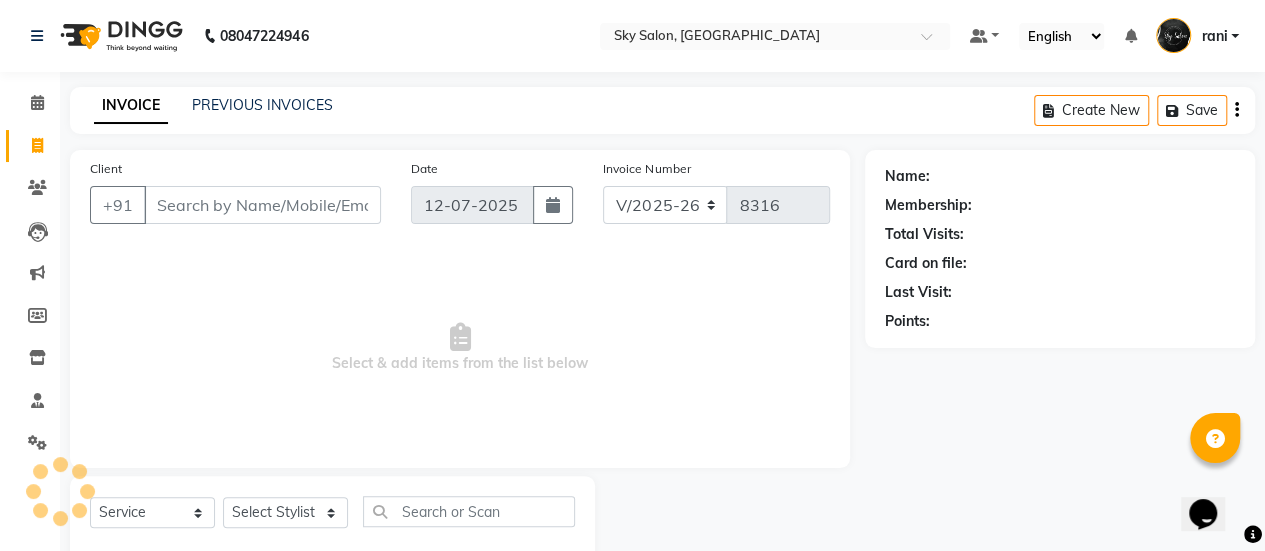 scroll, scrollTop: 49, scrollLeft: 0, axis: vertical 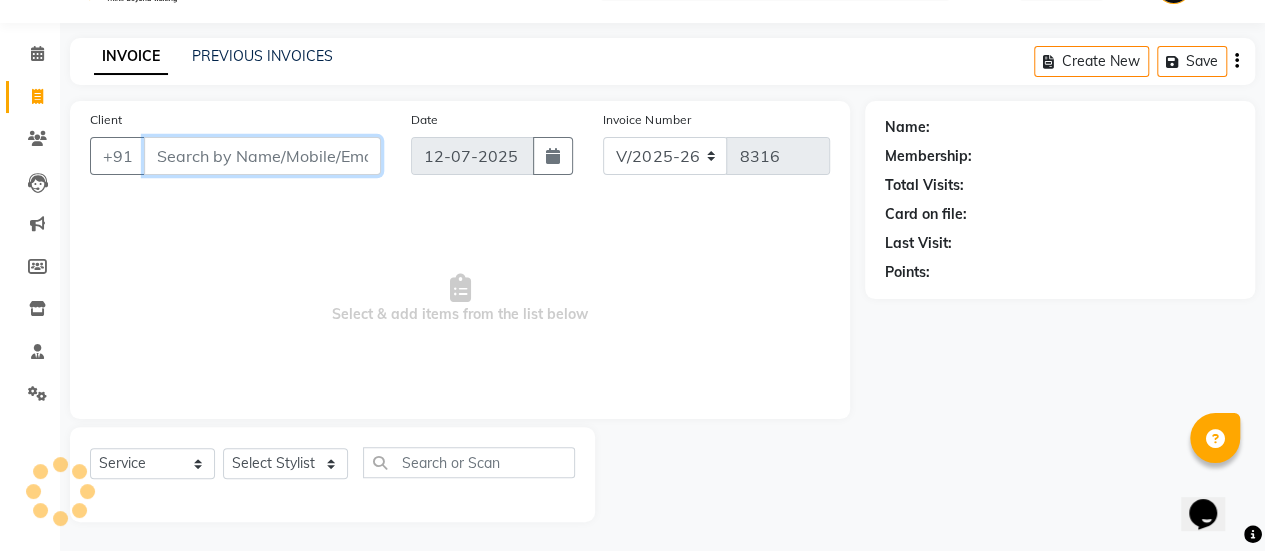 type on "6290747424" 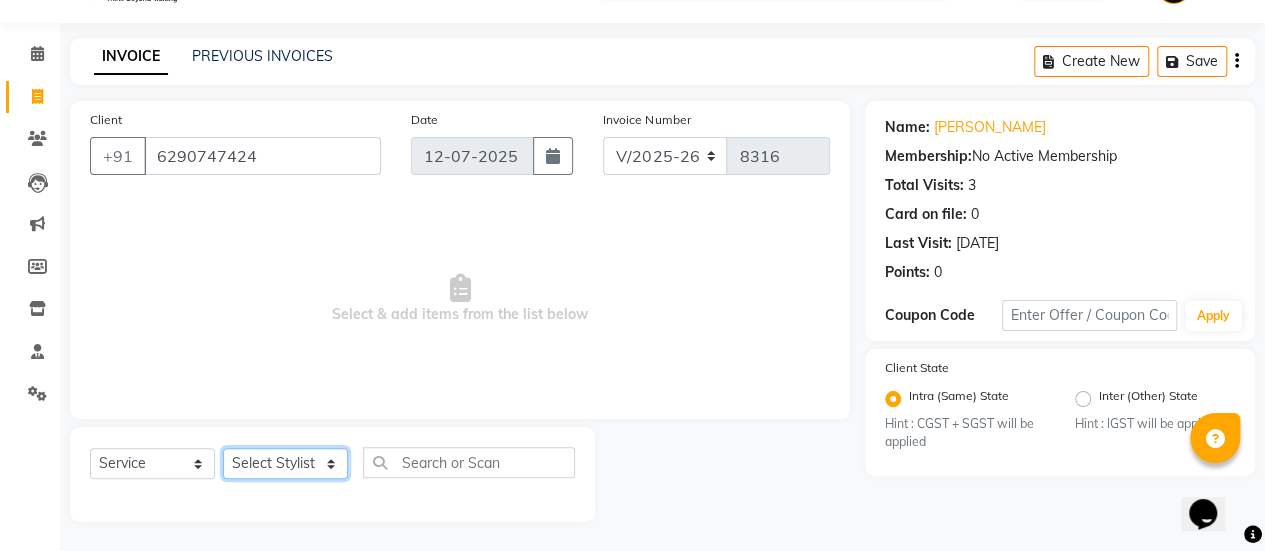 click on "Select Stylist afreen [PERSON_NAME] saha [PERSON_NAME] [PERSON_NAME] [PERSON_NAME] bharti Bunny Danish [PERSON_NAME] 1 [PERSON_NAME] [PERSON_NAME] gaurav Gulshan [PERSON_NAME] [PERSON_NAME] krishna [PERSON_NAME] [PERSON_NAME] rani [PERSON_NAME] [PERSON_NAME] sachin [PERSON_NAME] [PERSON_NAME] sameer 2 [PERSON_NAME] [PERSON_NAME] [PERSON_NAME]" 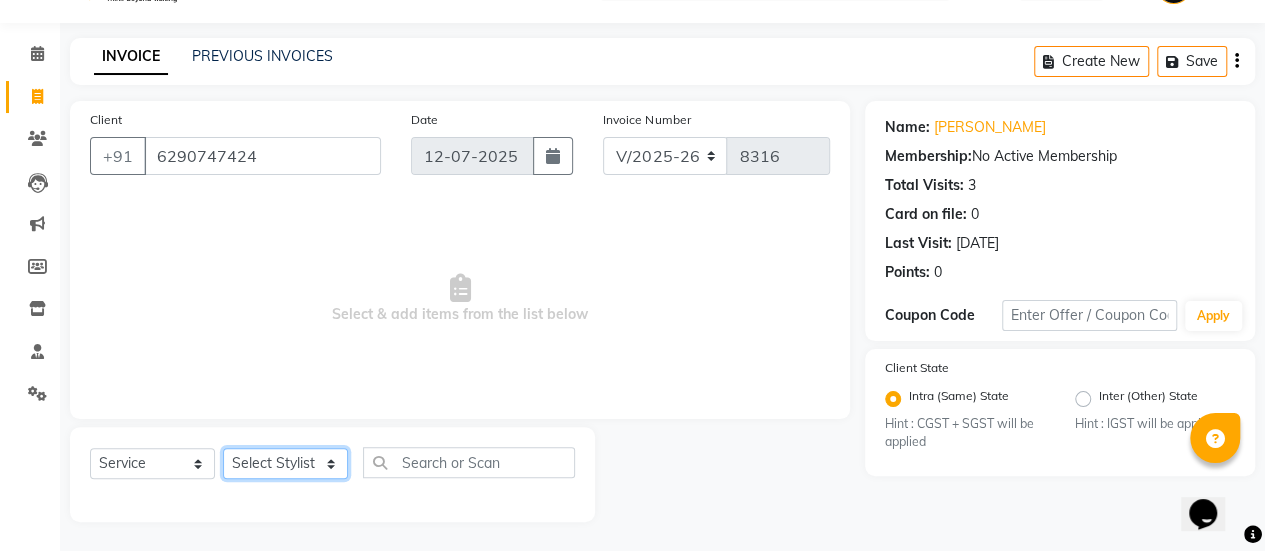 select on "83682" 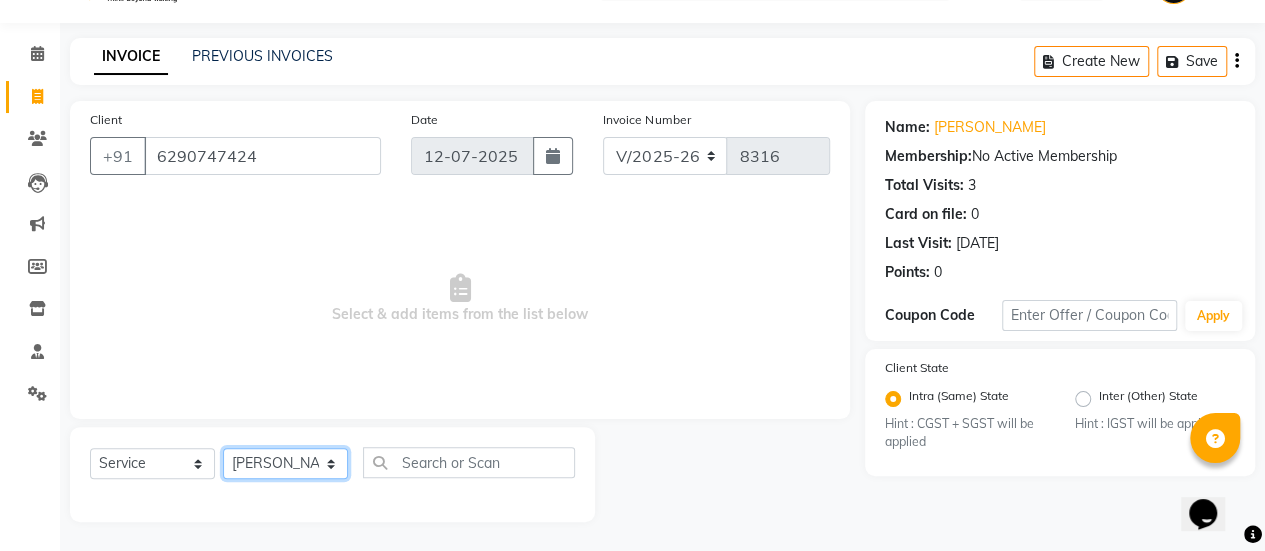 click on "Select Stylist afreen [PERSON_NAME] saha [PERSON_NAME] [PERSON_NAME] [PERSON_NAME] bharti Bunny Danish [PERSON_NAME] 1 [PERSON_NAME] [PERSON_NAME] gaurav Gulshan [PERSON_NAME] [PERSON_NAME] krishna [PERSON_NAME] [PERSON_NAME] rani [PERSON_NAME] [PERSON_NAME] sachin [PERSON_NAME] [PERSON_NAME] sameer 2 [PERSON_NAME] [PERSON_NAME] [PERSON_NAME]" 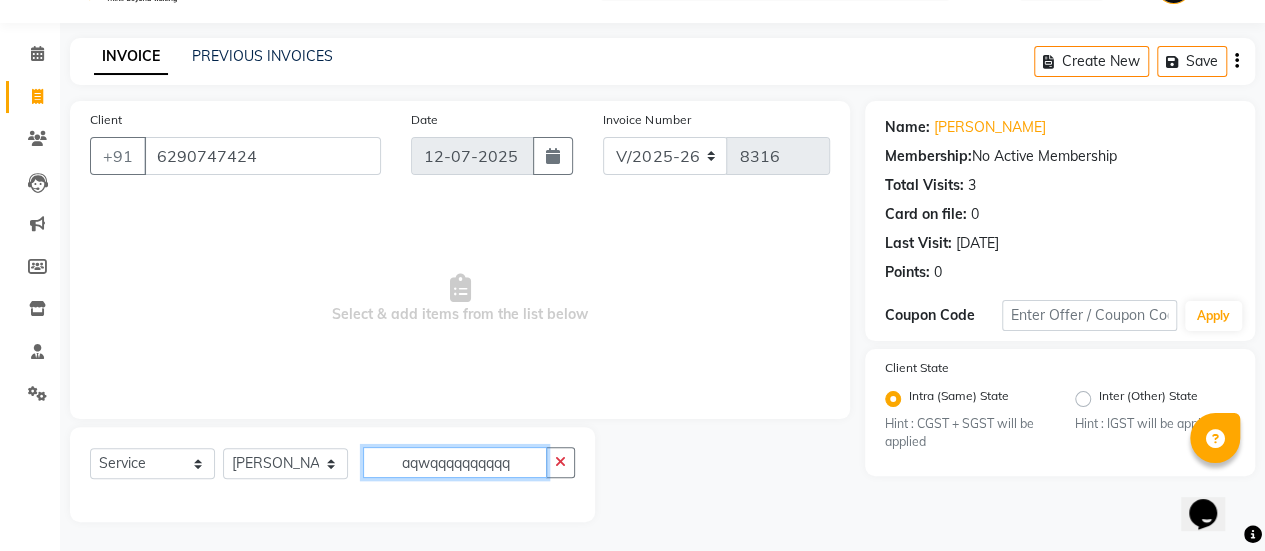 scroll, scrollTop: 0, scrollLeft: 0, axis: both 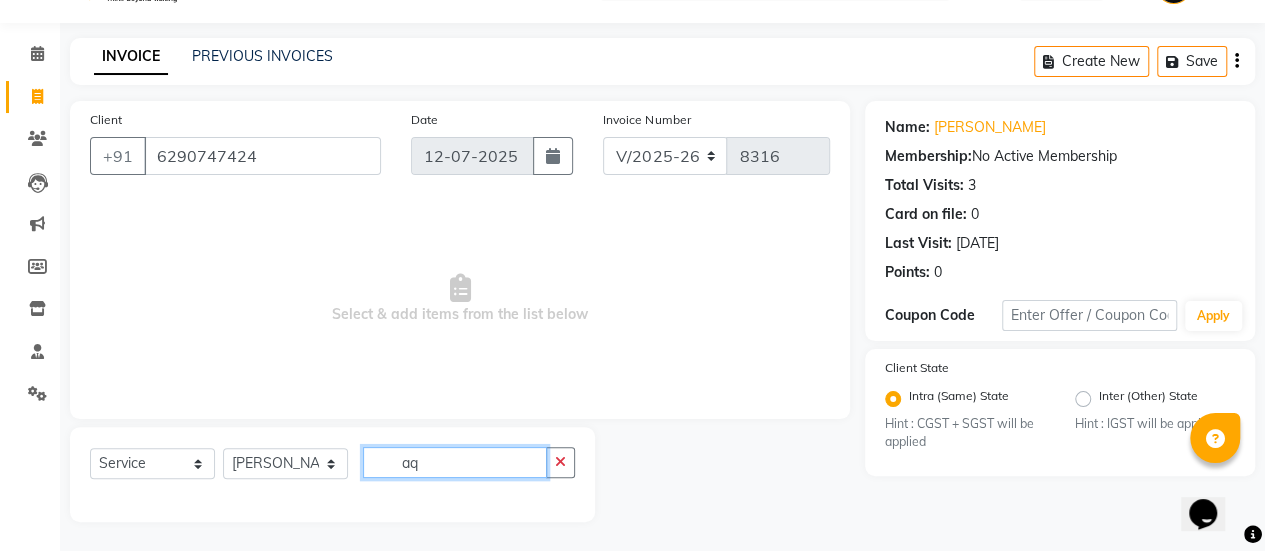 type on "a" 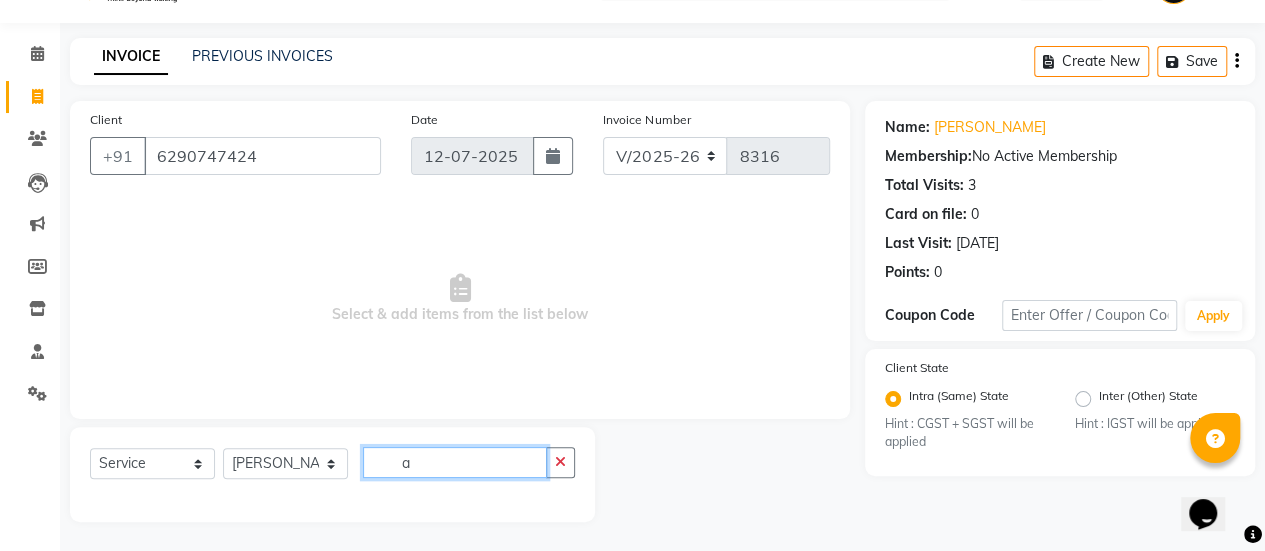 type 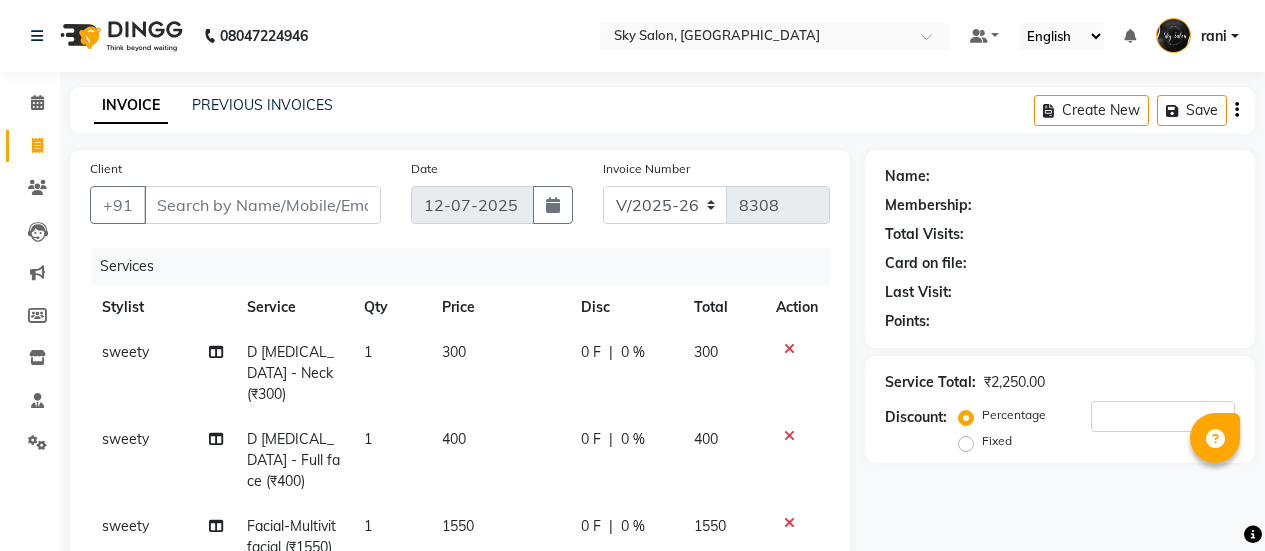 select on "3537" 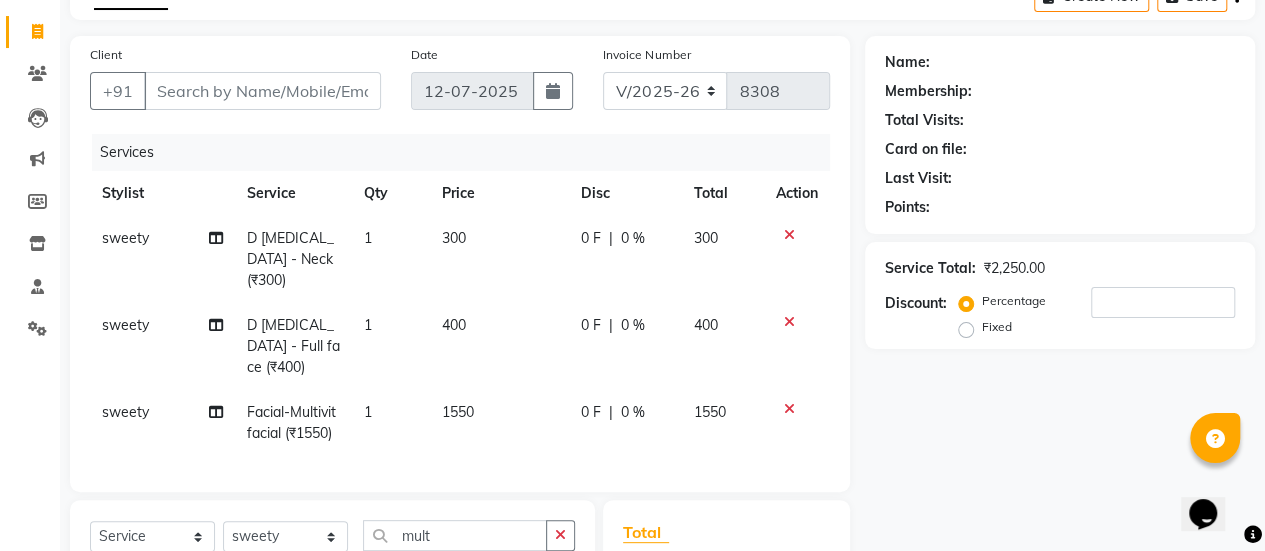 scroll, scrollTop: 0, scrollLeft: 0, axis: both 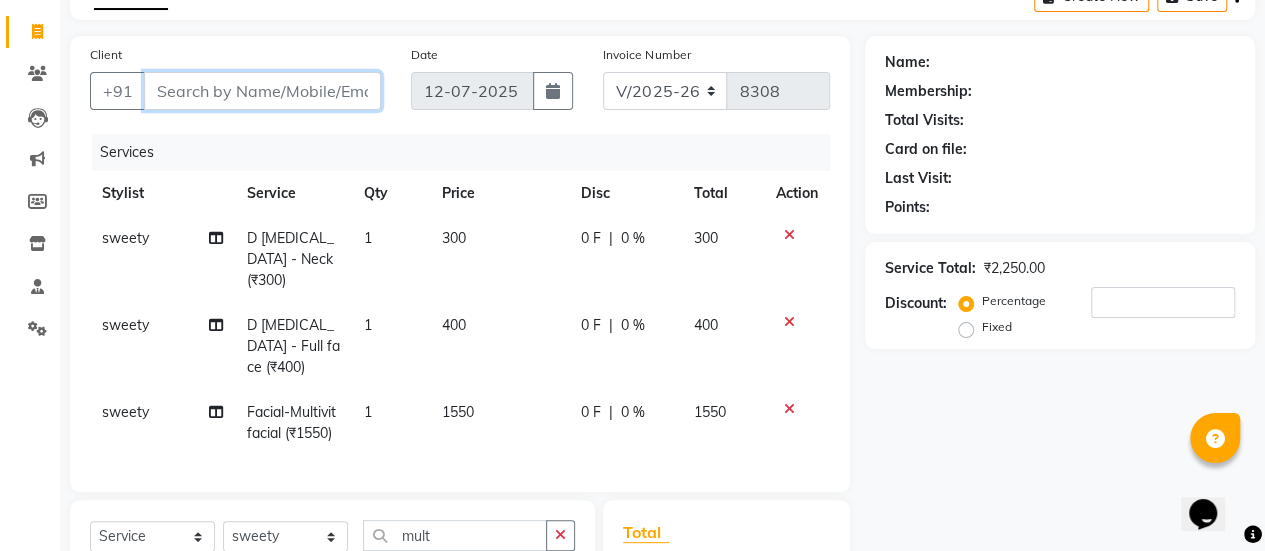 click on "Client" at bounding box center (262, 91) 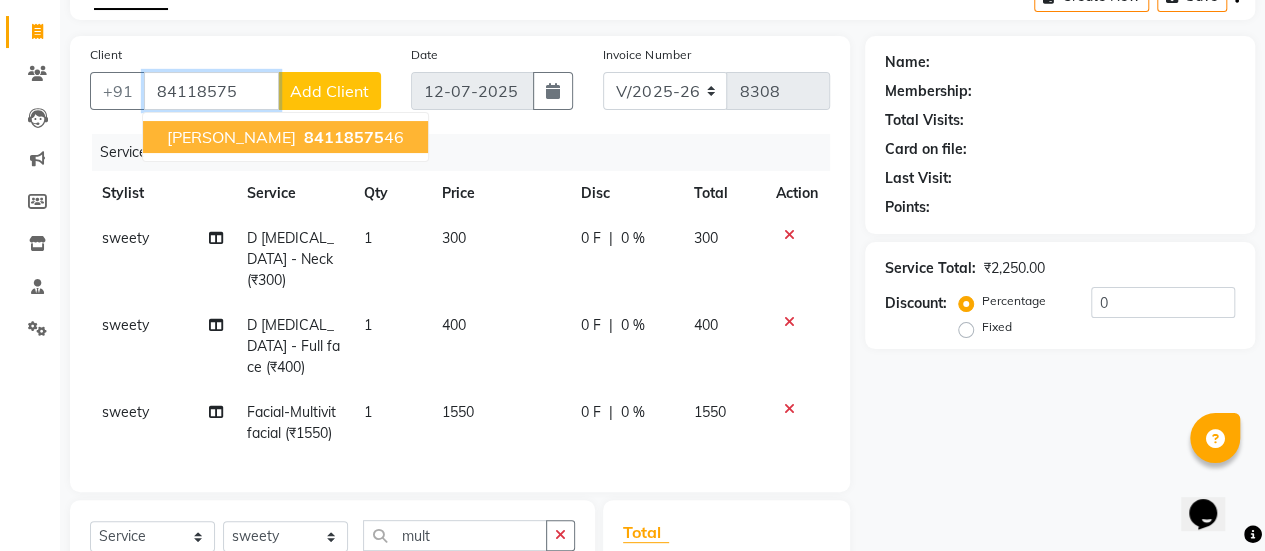 click on "nehal ghadge" at bounding box center (231, 137) 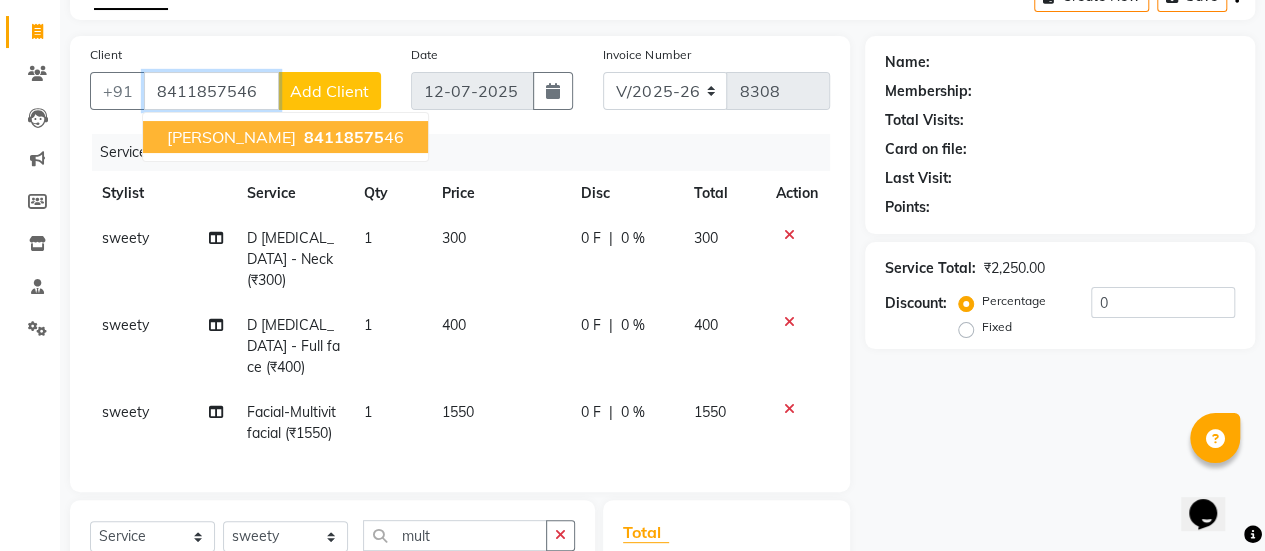 type on "8411857546" 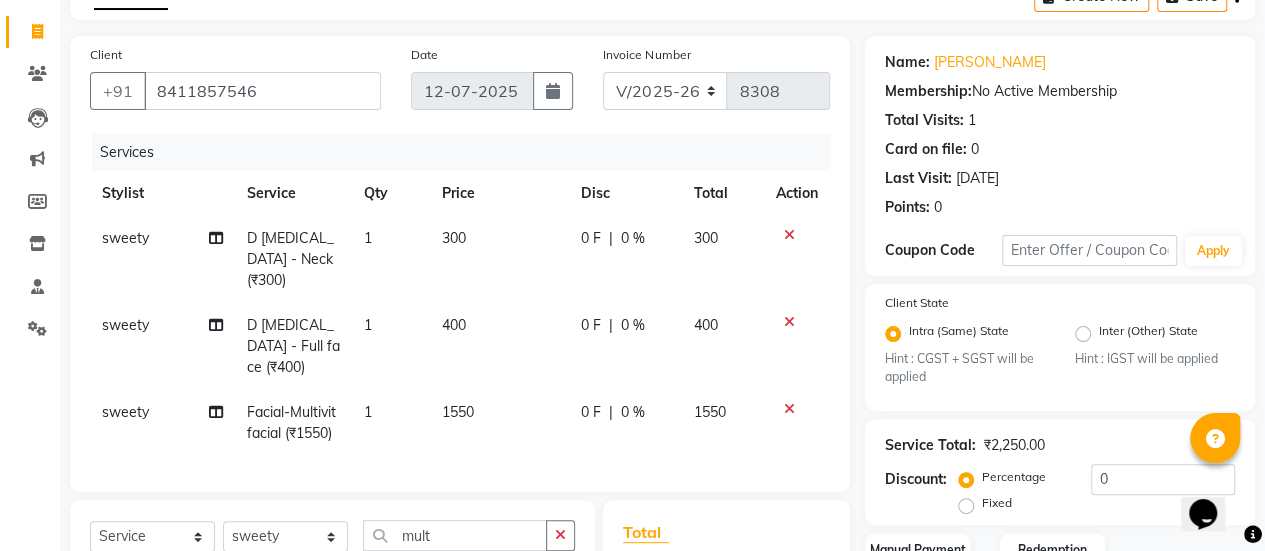 scroll, scrollTop: 316, scrollLeft: 0, axis: vertical 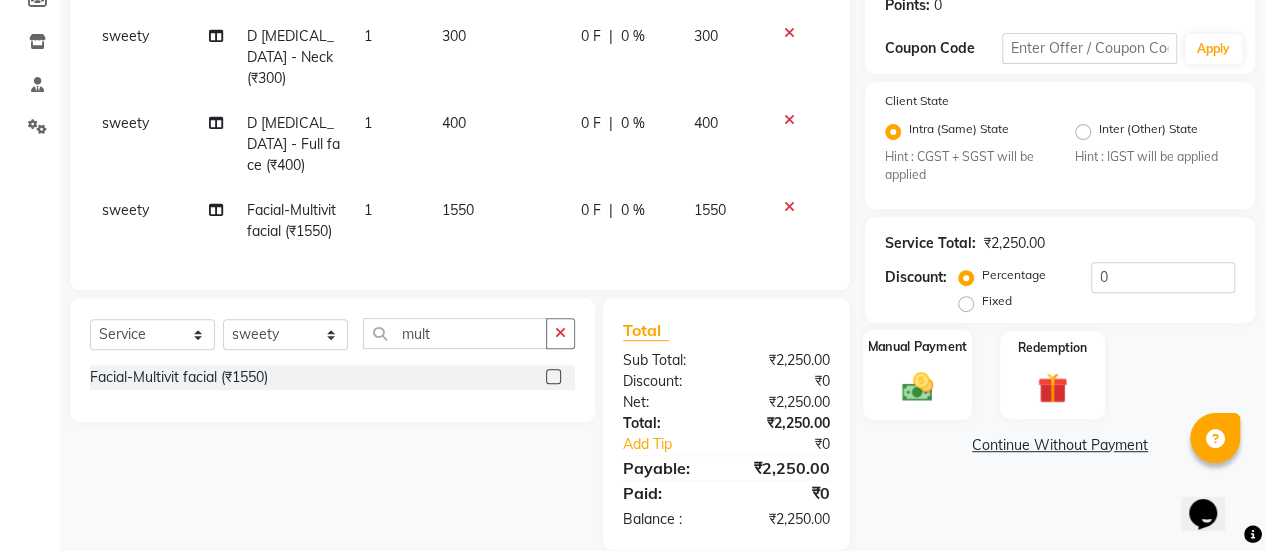 click on "Manual Payment" 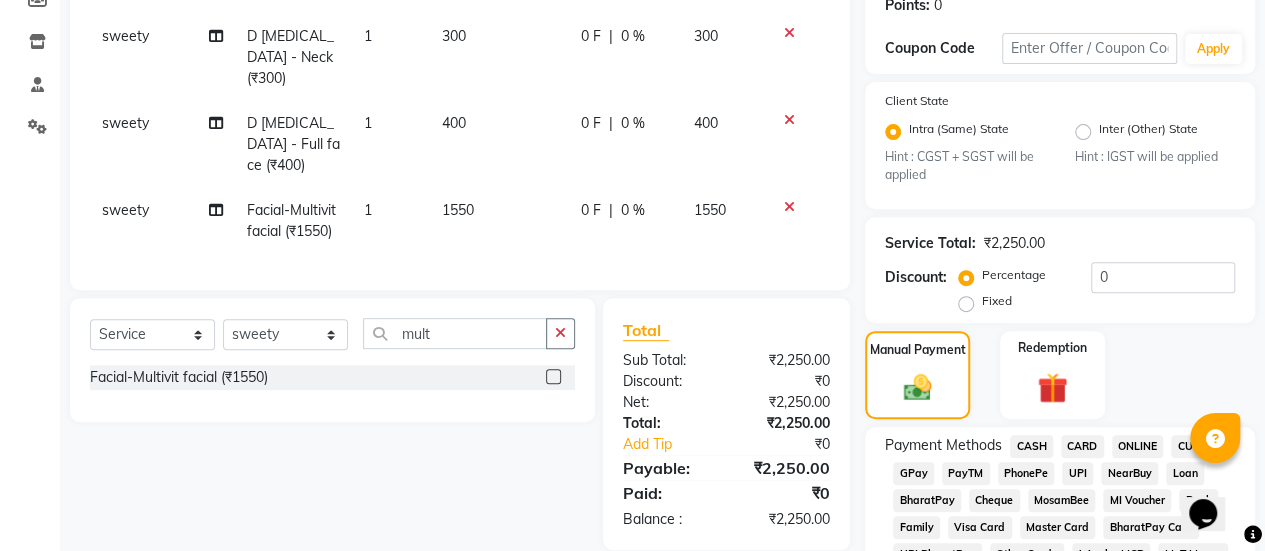 scroll, scrollTop: 532, scrollLeft: 0, axis: vertical 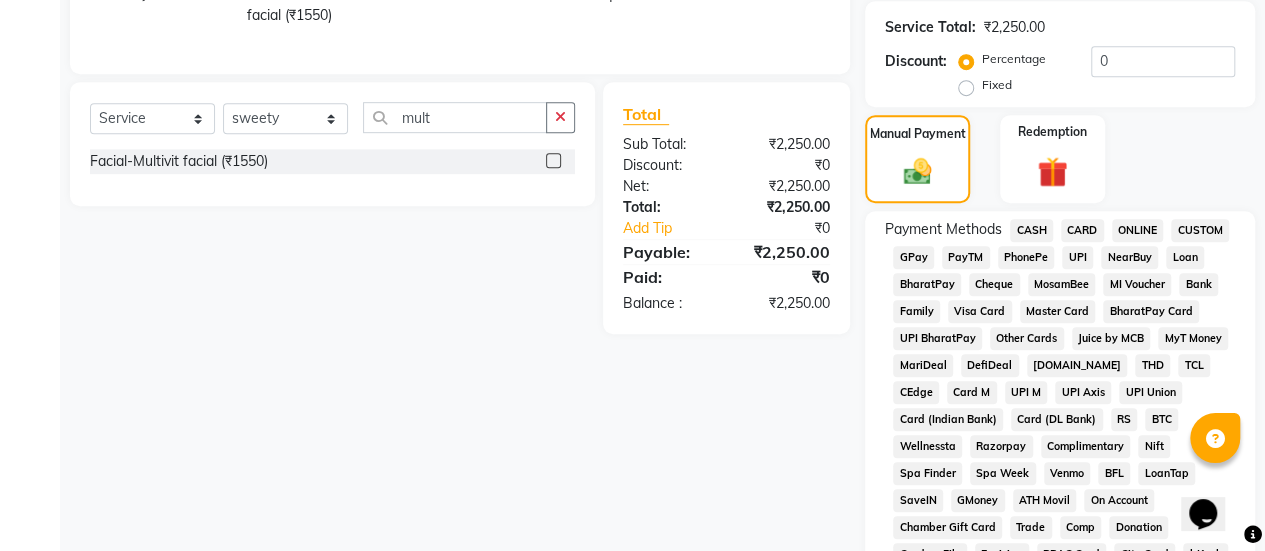 click on "GPay" 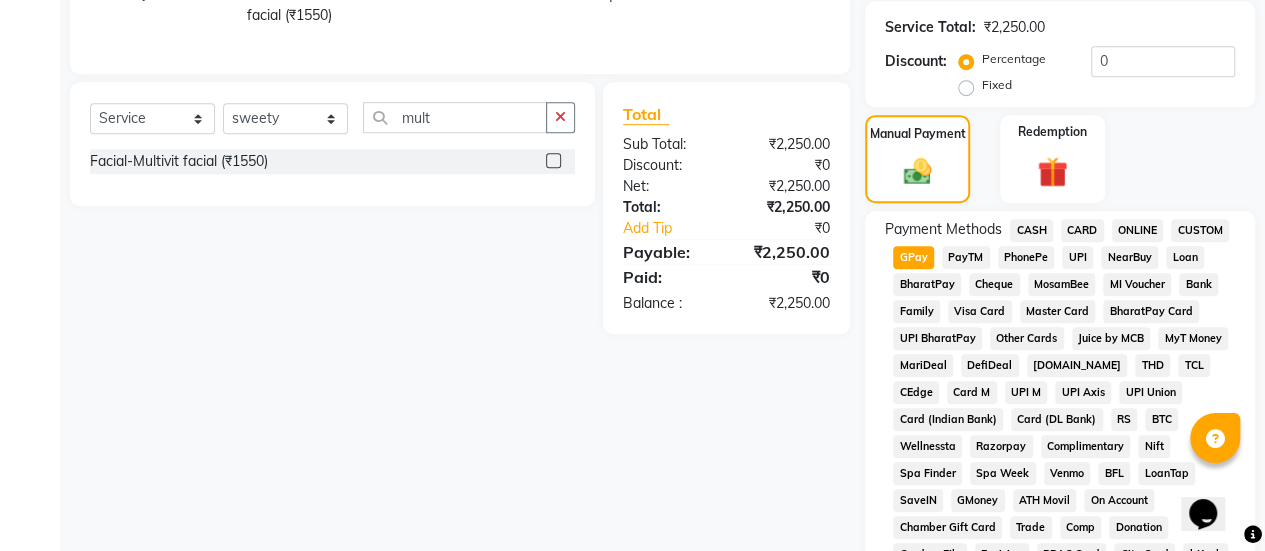 click on "GPay" 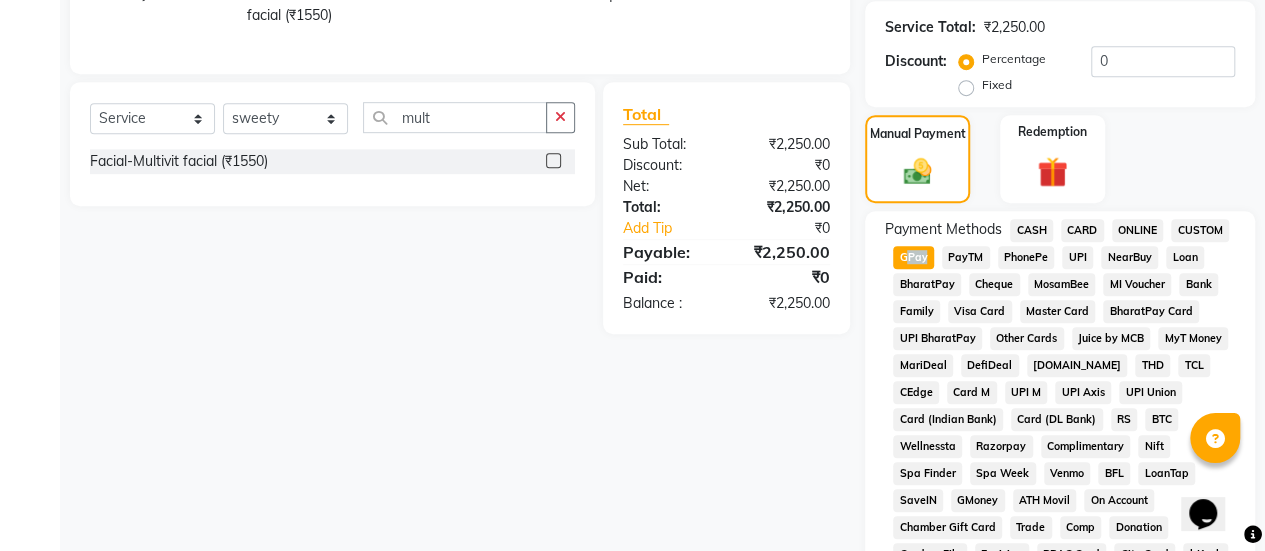 click on "GPay" 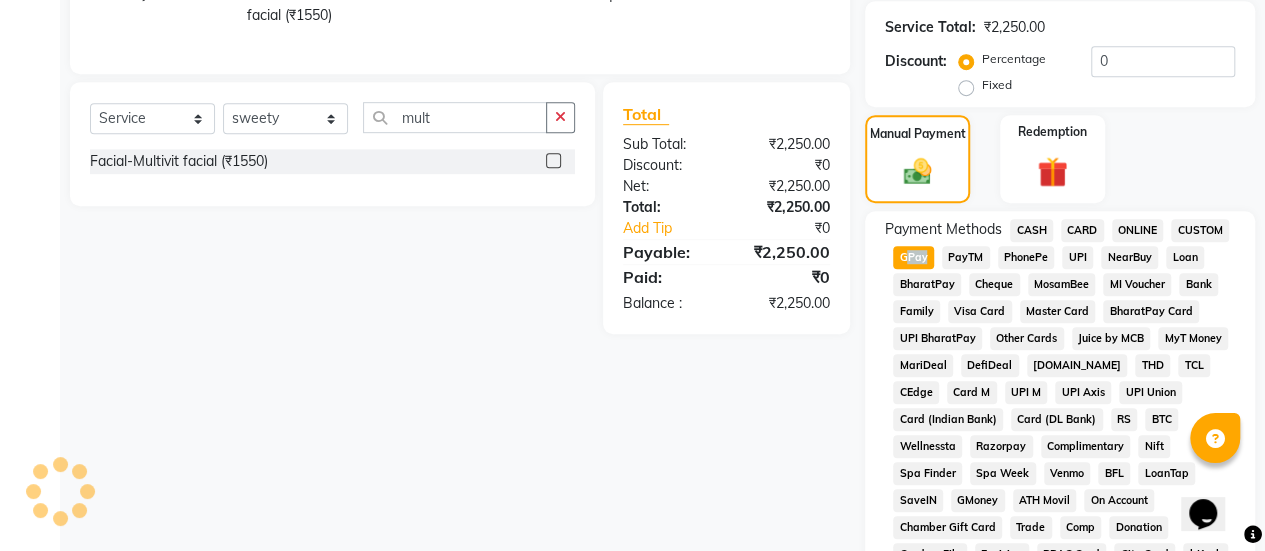 click on "GPay" 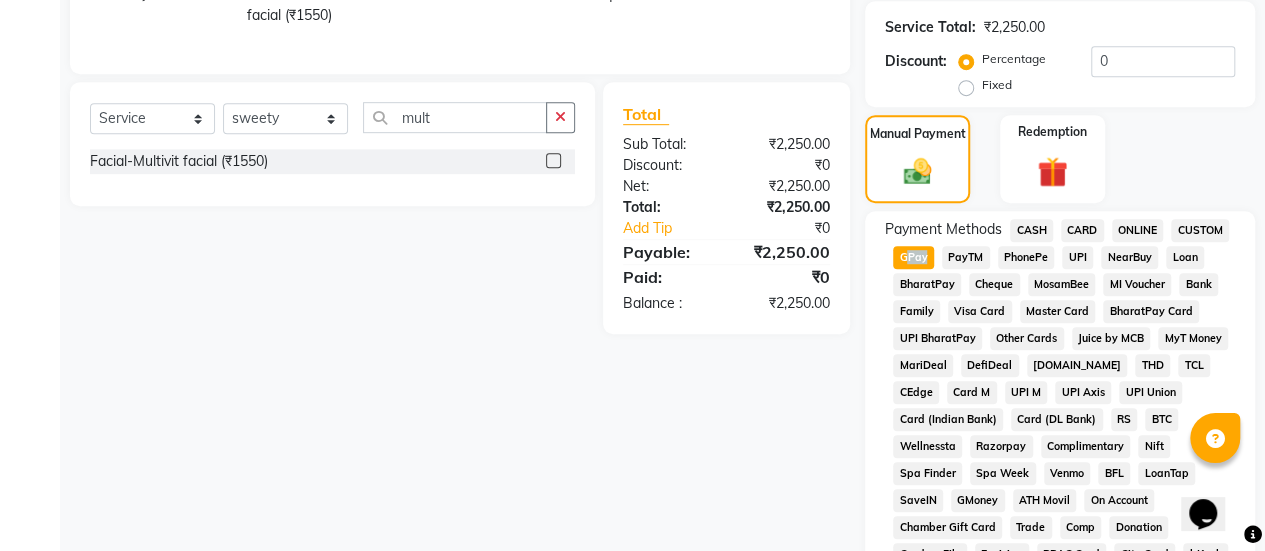 click on "GPay" 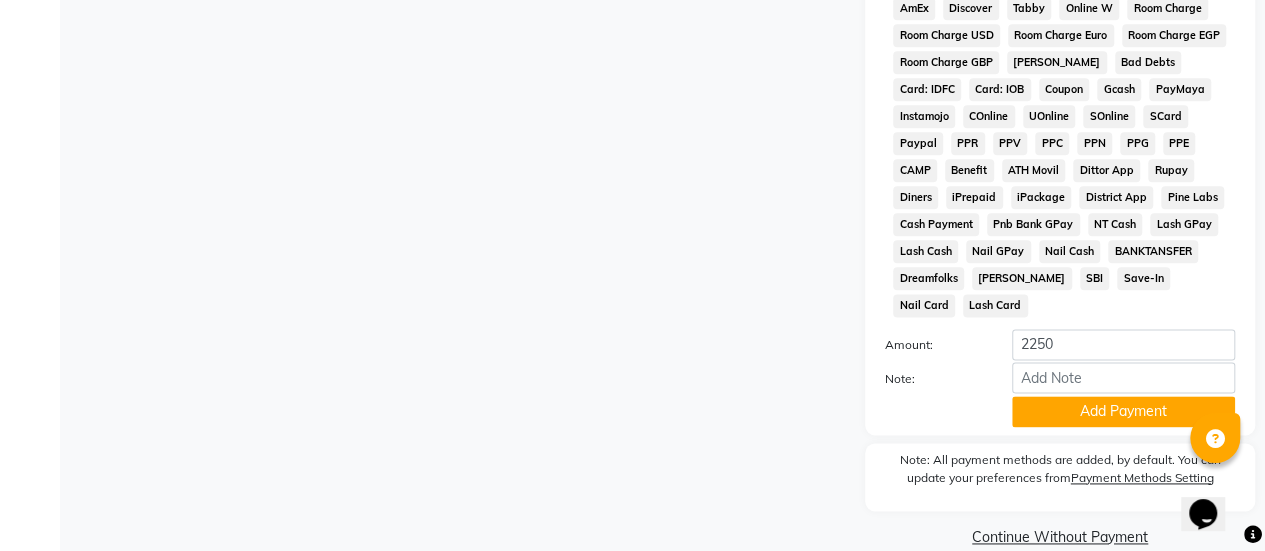 scroll, scrollTop: 1140, scrollLeft: 0, axis: vertical 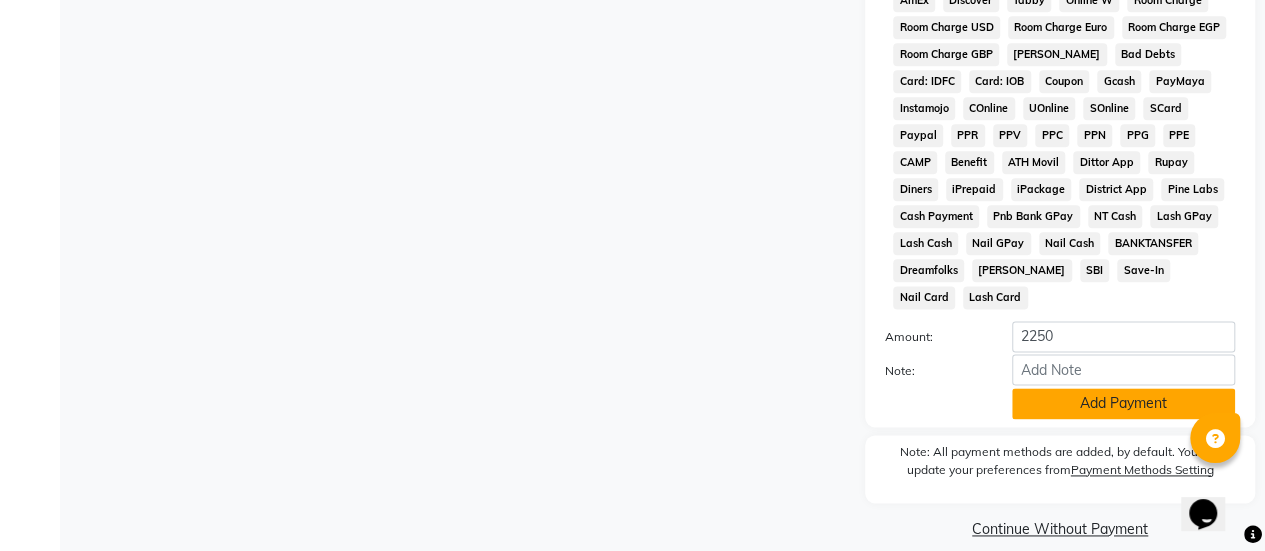 click on "Add Payment" 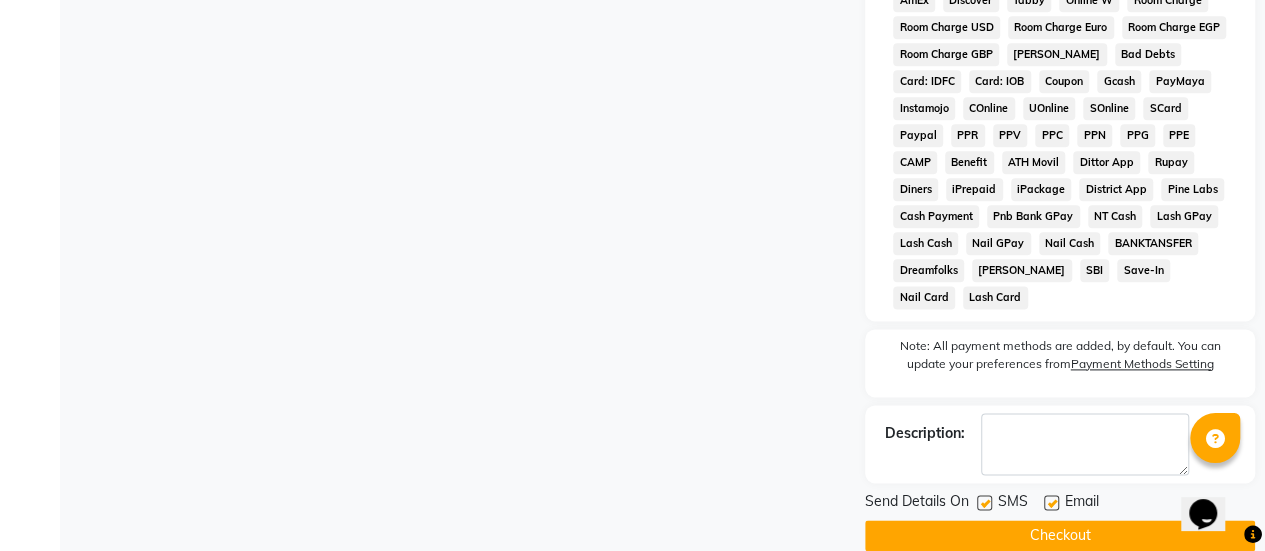 click on "SMS" 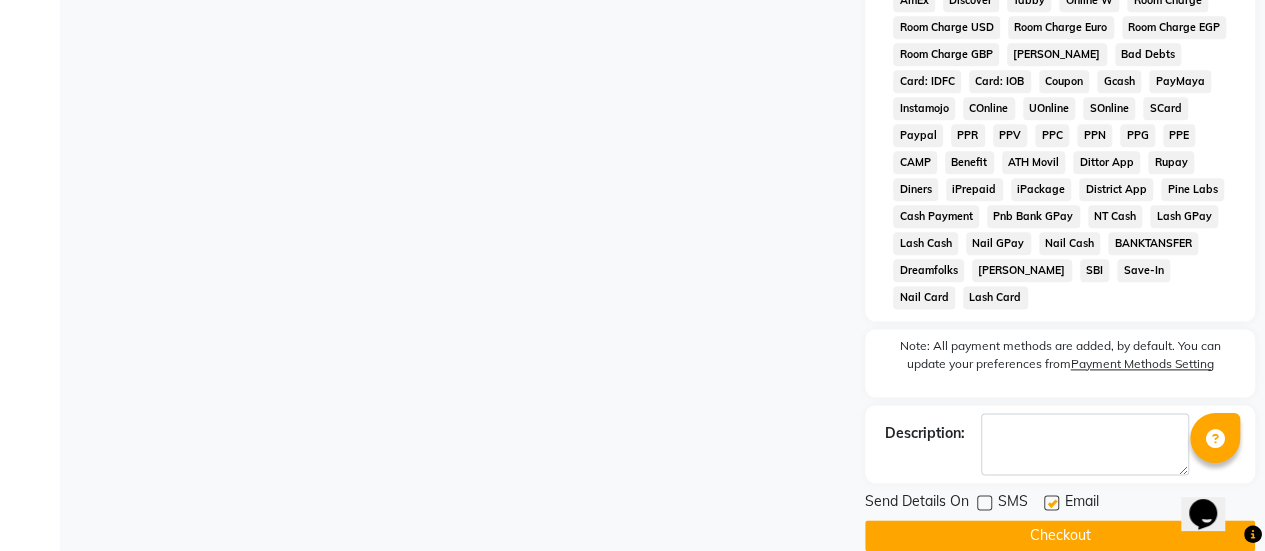 click on "Checkout" 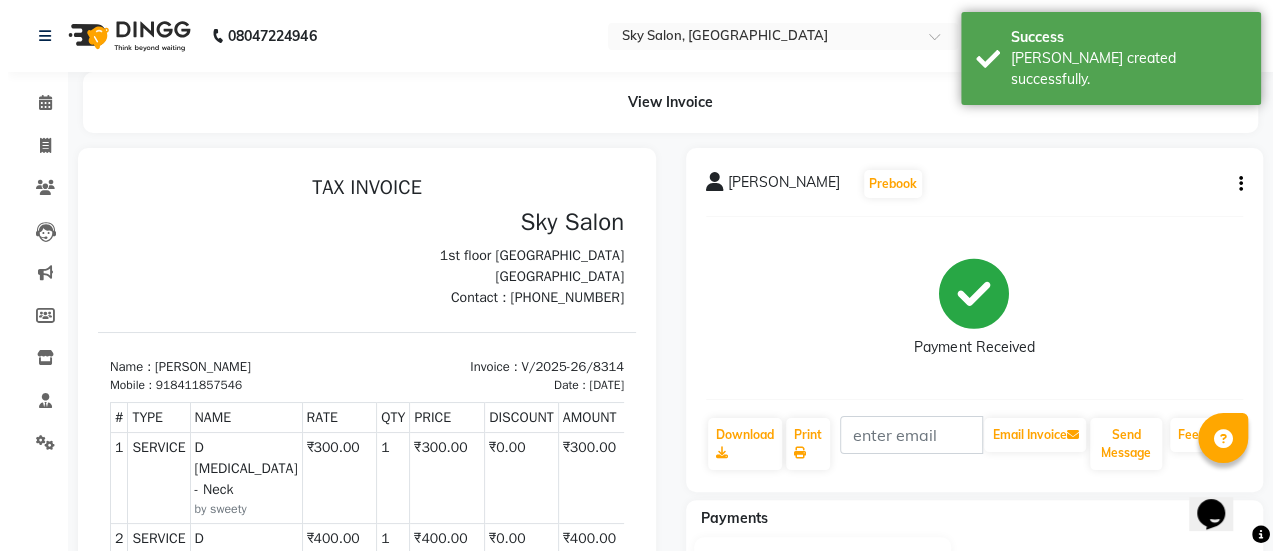 scroll, scrollTop: 0, scrollLeft: 0, axis: both 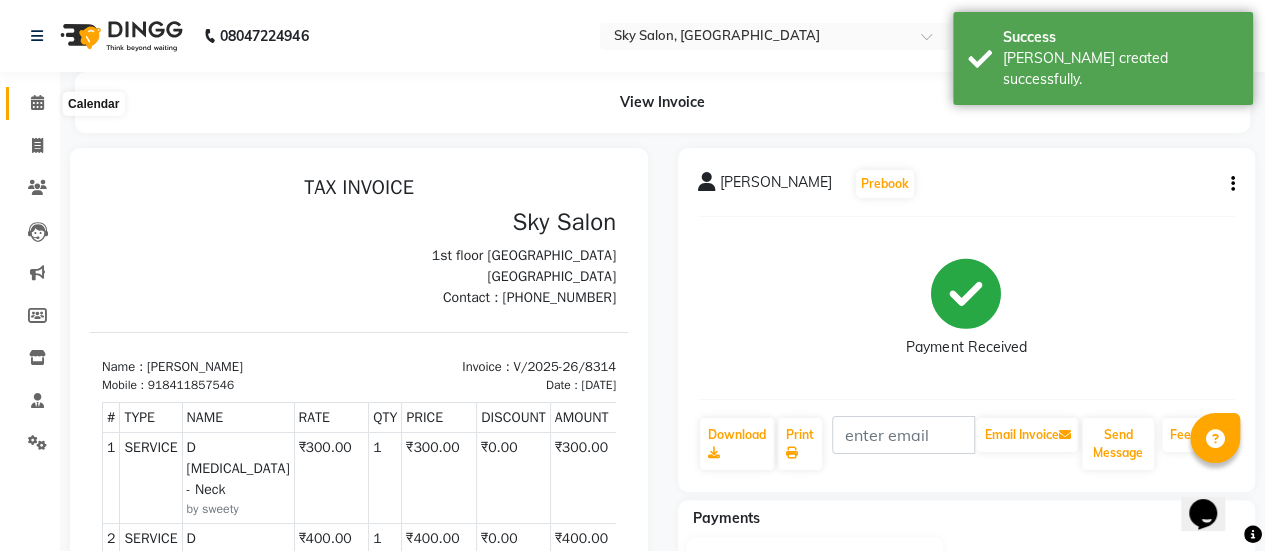 click 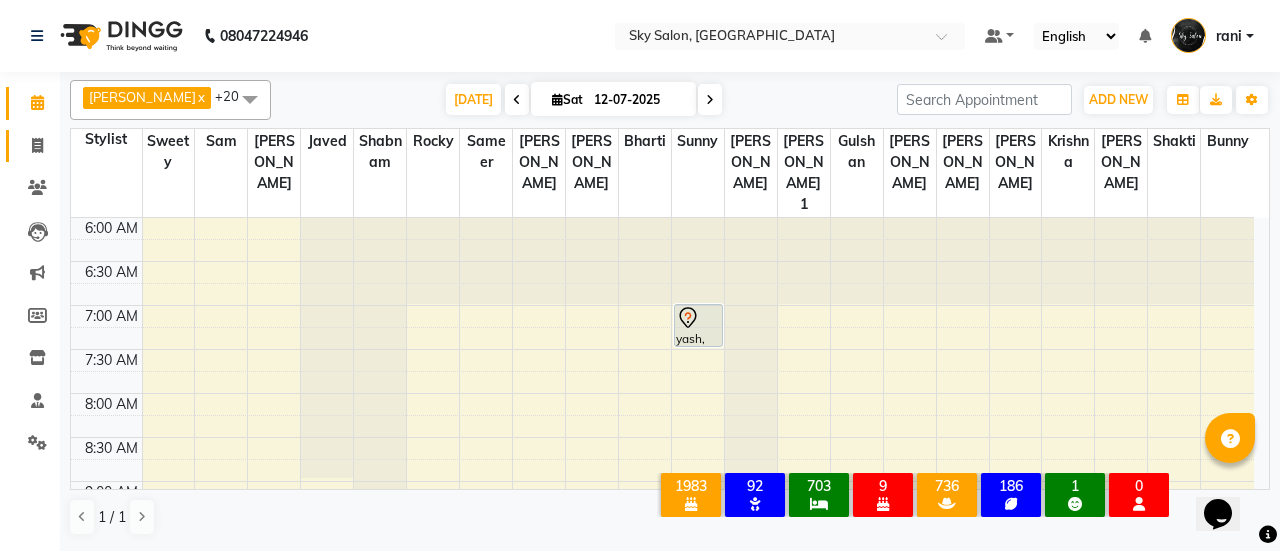 click on "Invoice" 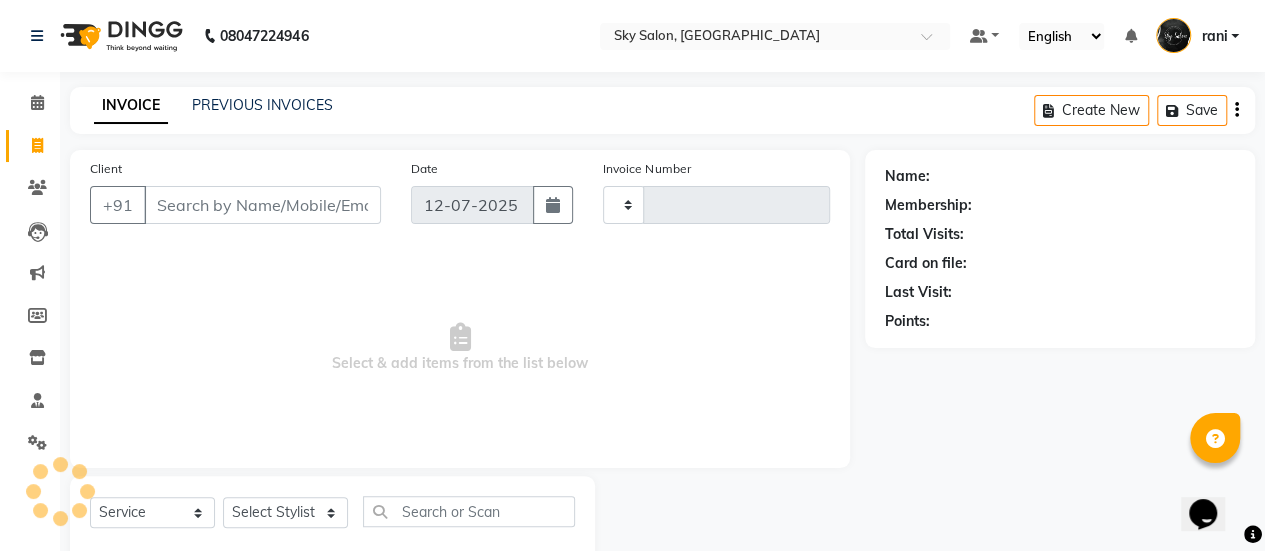 type on "8315" 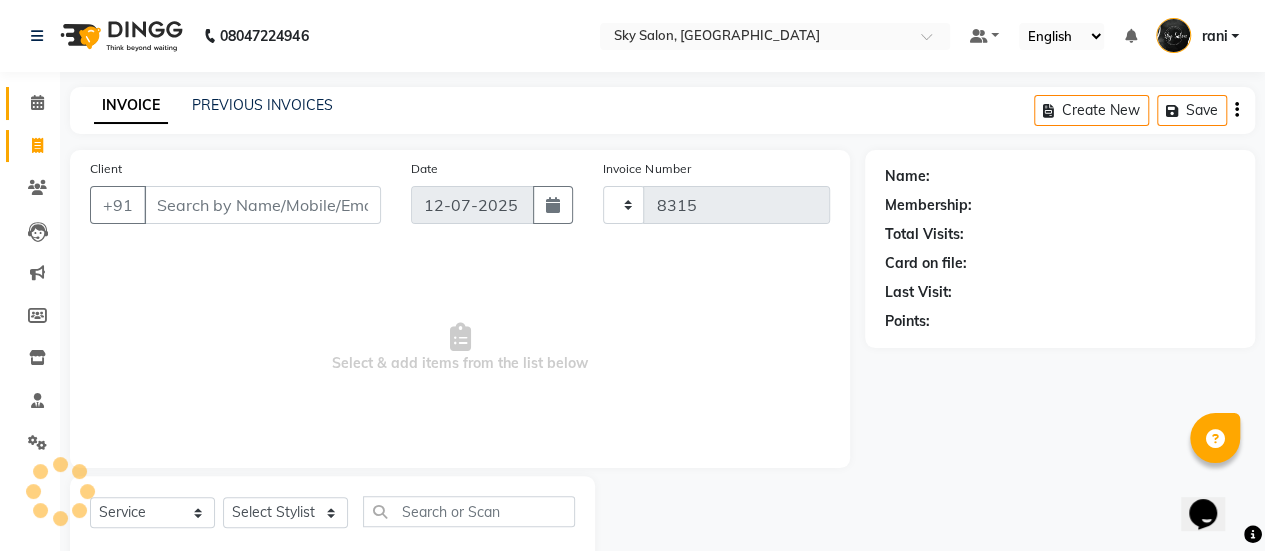 select on "3537" 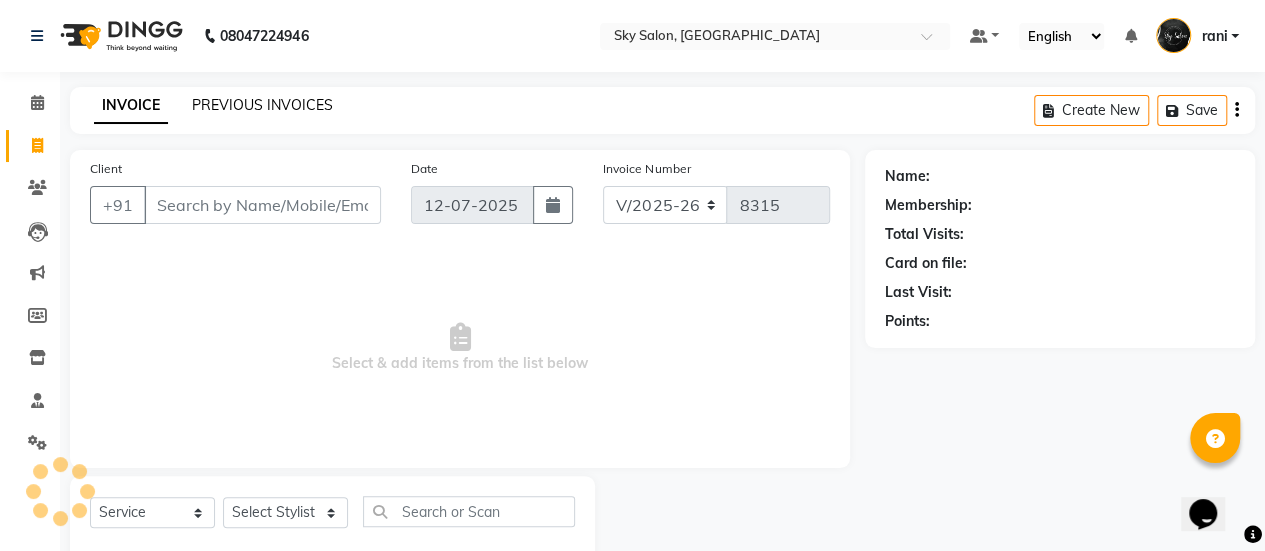 click on "PREVIOUS INVOICES" 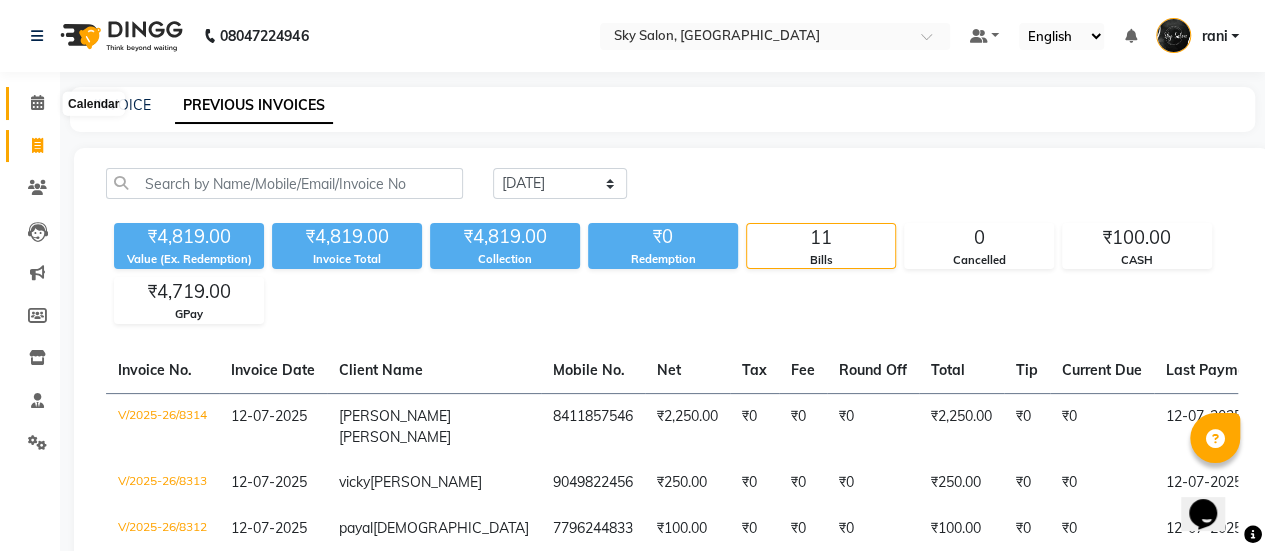 click 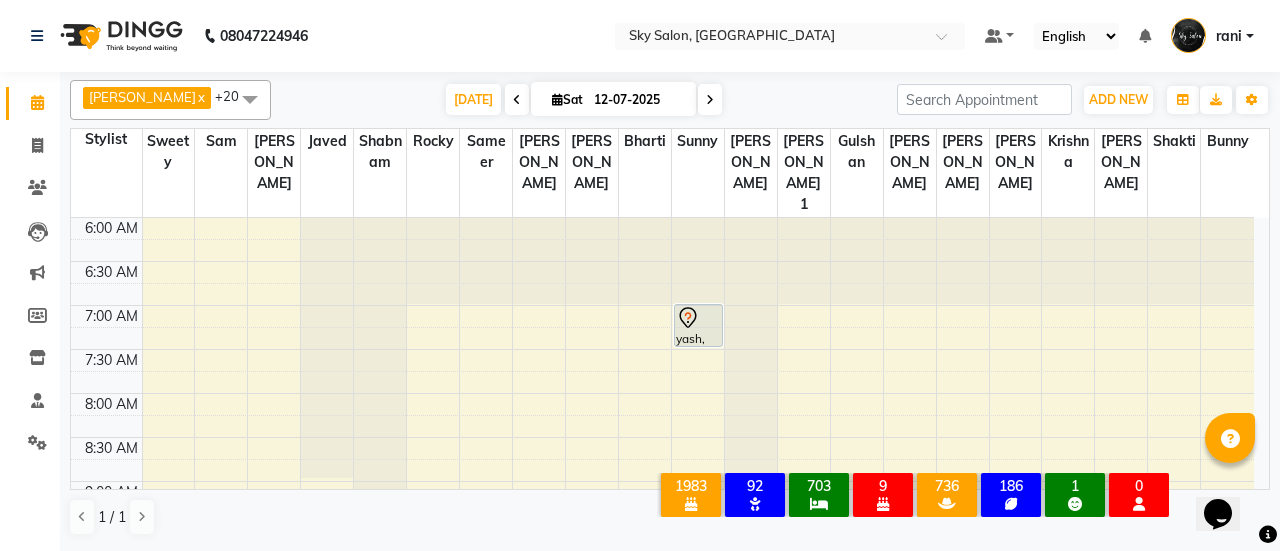 scroll, scrollTop: 0, scrollLeft: 0, axis: both 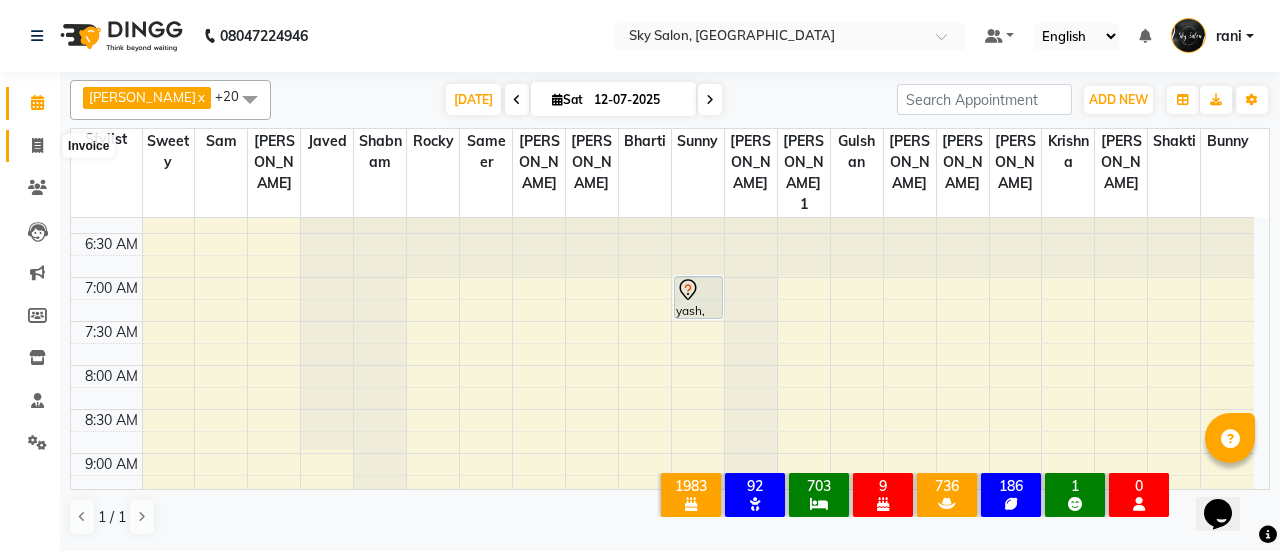 click 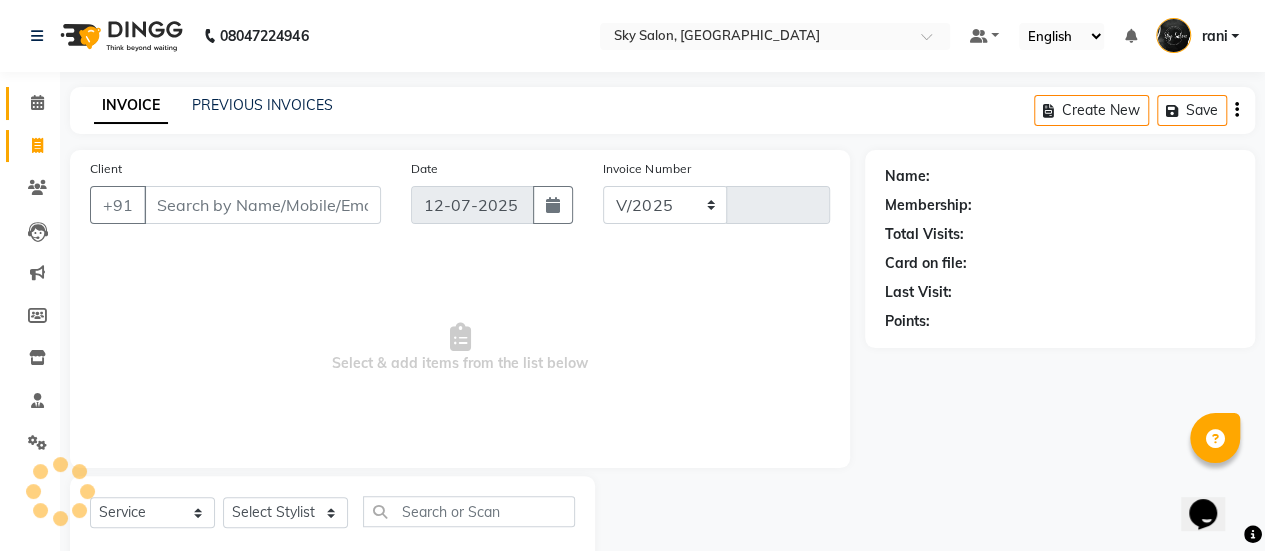 select on "3537" 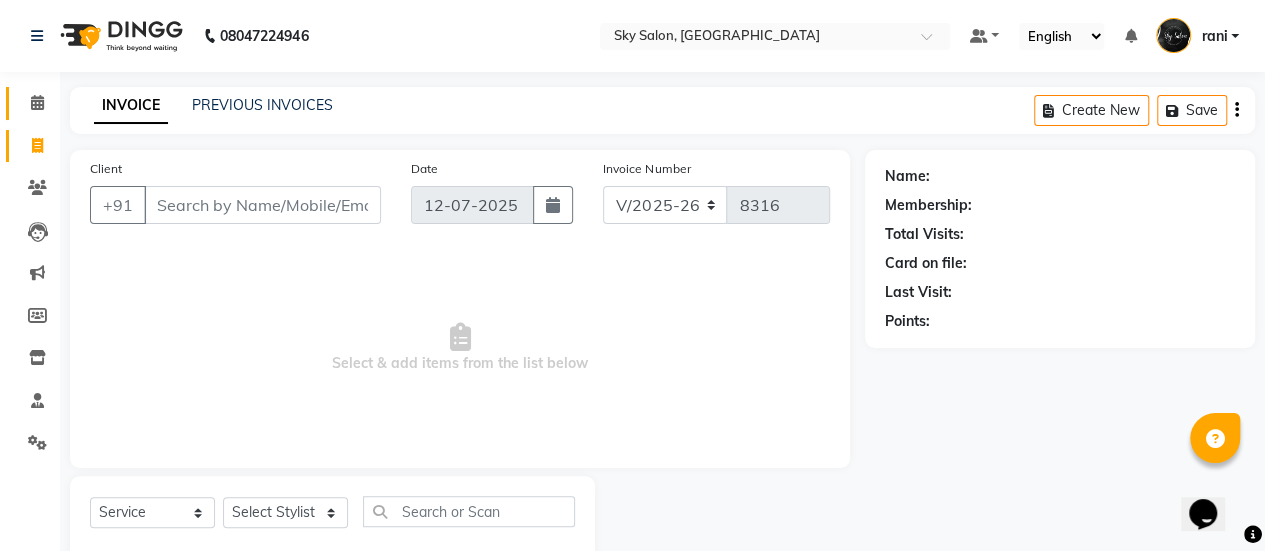 scroll, scrollTop: 49, scrollLeft: 0, axis: vertical 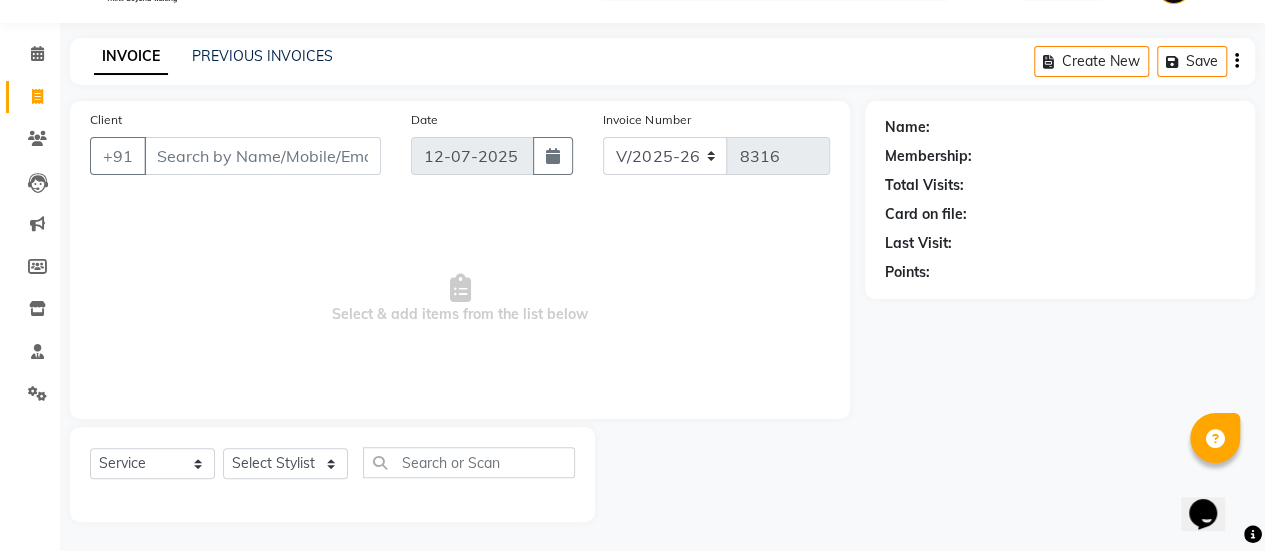 click on "Select  Service  Product  Membership  Package Voucher Prepaid Gift Card  Select Stylist afreen [PERSON_NAME] saha [PERSON_NAME] [PERSON_NAME] [PERSON_NAME] bharti Bunny Danish [PERSON_NAME] 1 [PERSON_NAME] [PERSON_NAME] gaurav Gulshan [PERSON_NAME] [PERSON_NAME] krishna [PERSON_NAME] [PERSON_NAME] rani [PERSON_NAME] [PERSON_NAME] sachin [PERSON_NAME] [PERSON_NAME] sameer sameer 2 [PERSON_NAME] [PERSON_NAME] sunny sweety [PERSON_NAME]" 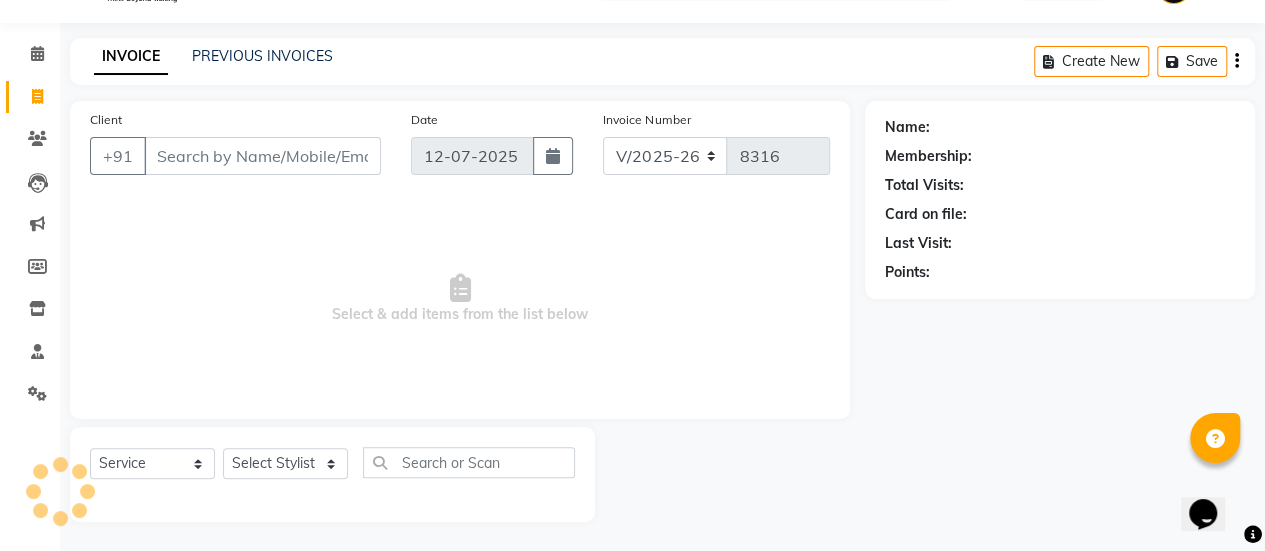 click on "Select  Service  Product  Membership  Package Voucher Prepaid Gift Card  Select Stylist afreen [PERSON_NAME] saha [PERSON_NAME] [PERSON_NAME] [PERSON_NAME] bharti Bunny Danish [PERSON_NAME] 1 [PERSON_NAME] [PERSON_NAME] gaurav Gulshan [PERSON_NAME] [PERSON_NAME] krishna [PERSON_NAME] [PERSON_NAME] rani [PERSON_NAME] [PERSON_NAME] sachin [PERSON_NAME] [PERSON_NAME] sameer sameer 2 [PERSON_NAME] [PERSON_NAME] sunny sweety [PERSON_NAME]" 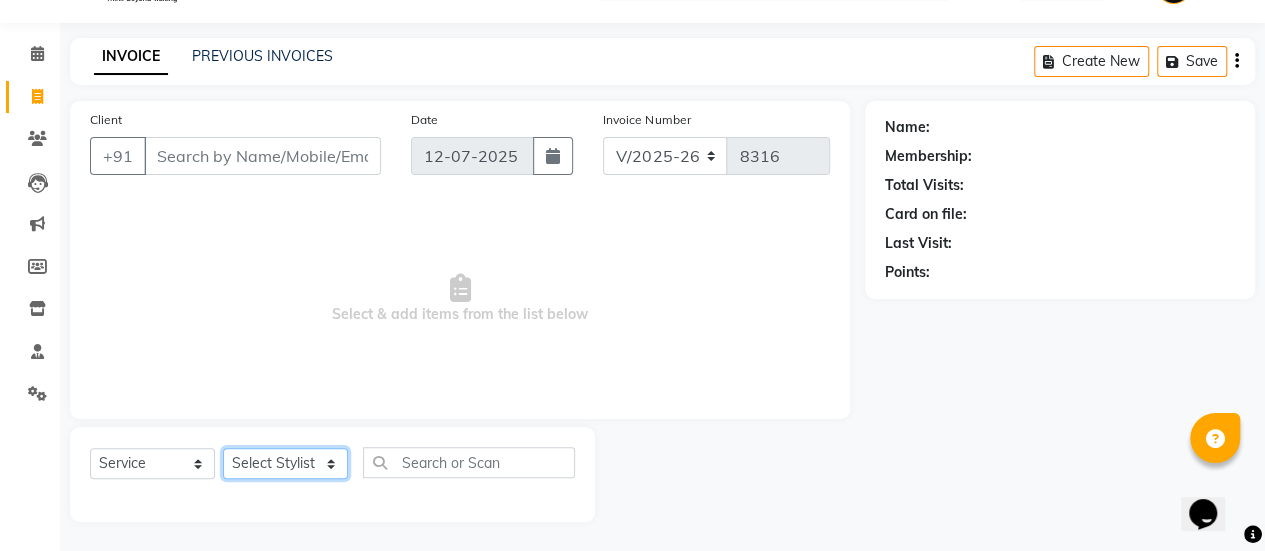 click on "Select Stylist afreen [PERSON_NAME] saha [PERSON_NAME] [PERSON_NAME] [PERSON_NAME] bharti Bunny Danish [PERSON_NAME] 1 [PERSON_NAME] [PERSON_NAME] gaurav Gulshan [PERSON_NAME] [PERSON_NAME] krishna [PERSON_NAME] [PERSON_NAME] rani [PERSON_NAME] [PERSON_NAME] sachin [PERSON_NAME] [PERSON_NAME] sameer 2 [PERSON_NAME] [PERSON_NAME] [PERSON_NAME]" 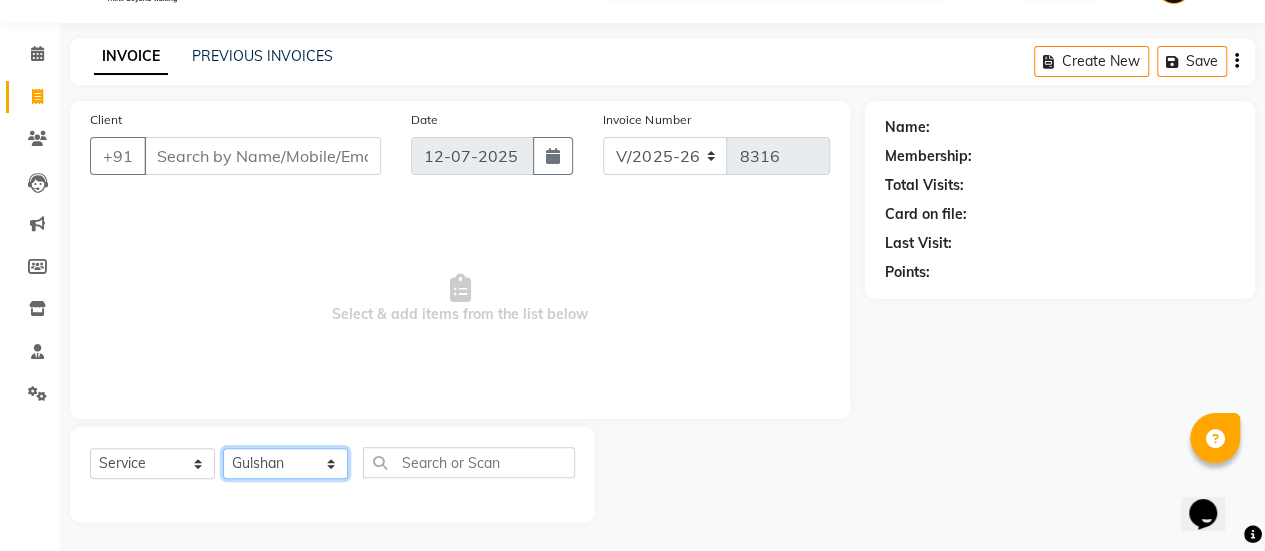 click on "Select Stylist afreen [PERSON_NAME] saha [PERSON_NAME] [PERSON_NAME] [PERSON_NAME] bharti Bunny Danish [PERSON_NAME] 1 [PERSON_NAME] [PERSON_NAME] gaurav Gulshan [PERSON_NAME] [PERSON_NAME] krishna [PERSON_NAME] [PERSON_NAME] rani [PERSON_NAME] [PERSON_NAME] sachin [PERSON_NAME] [PERSON_NAME] sameer 2 [PERSON_NAME] [PERSON_NAME] [PERSON_NAME]" 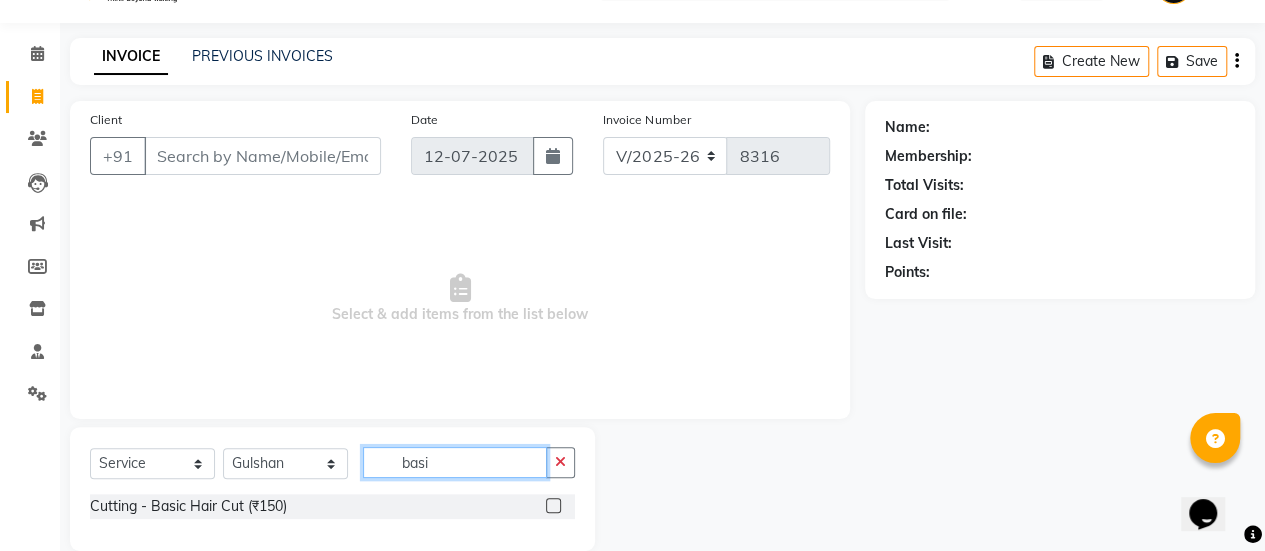 scroll, scrollTop: 78, scrollLeft: 0, axis: vertical 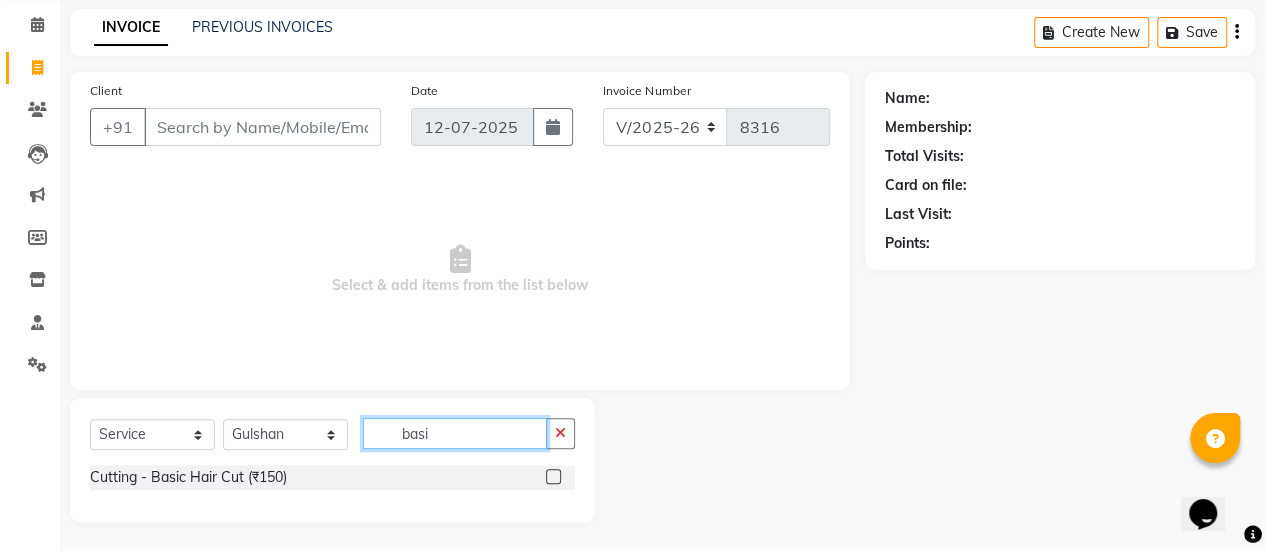 type on "basi" 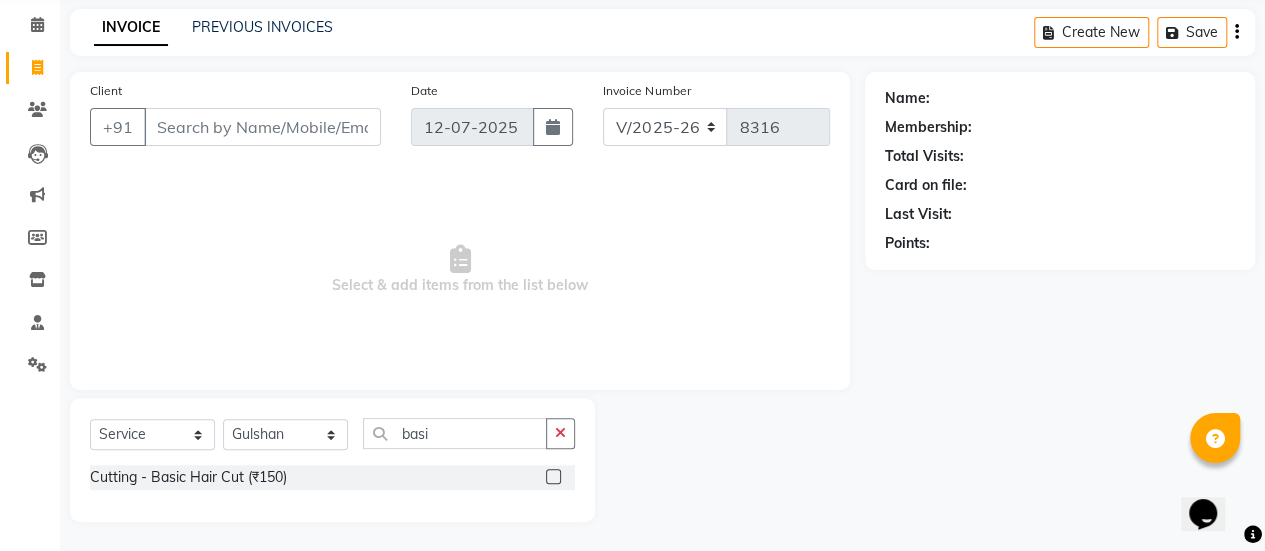 click 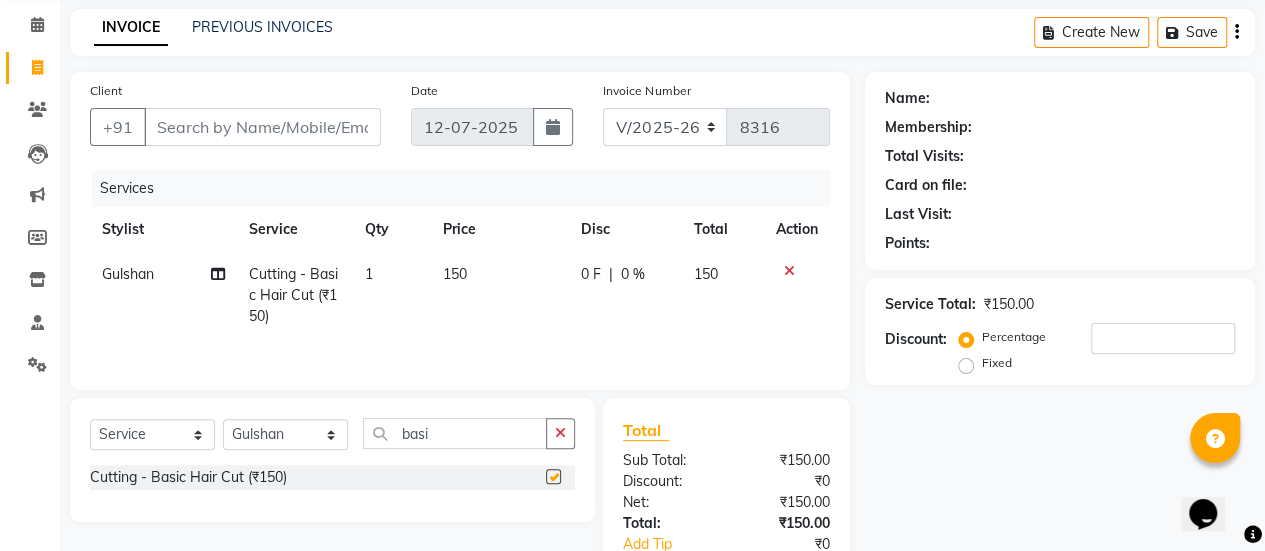 checkbox on "false" 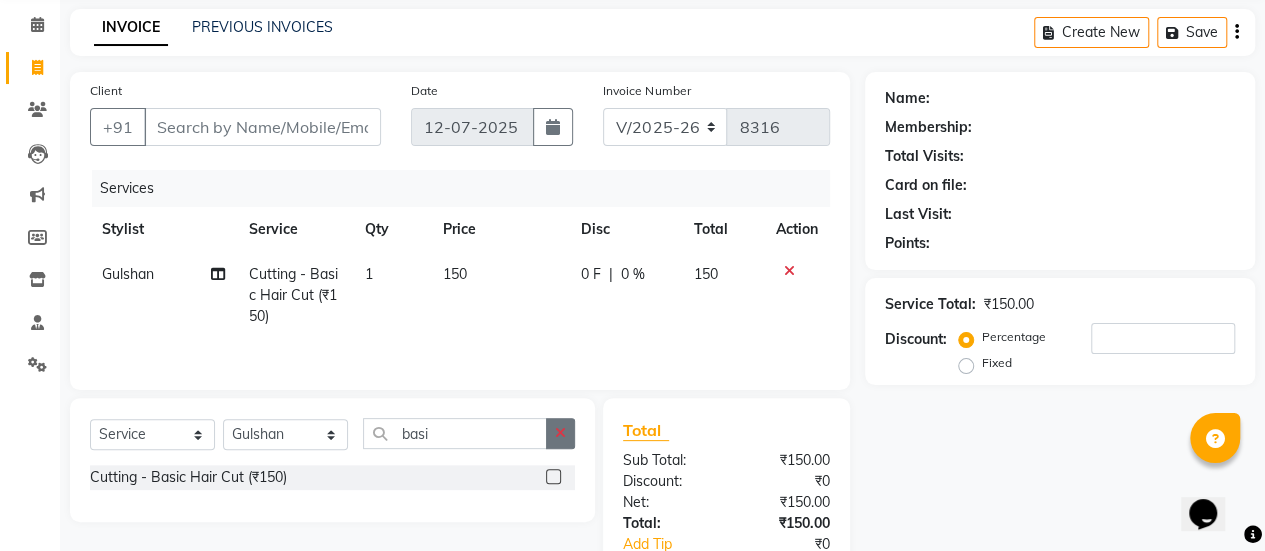 click 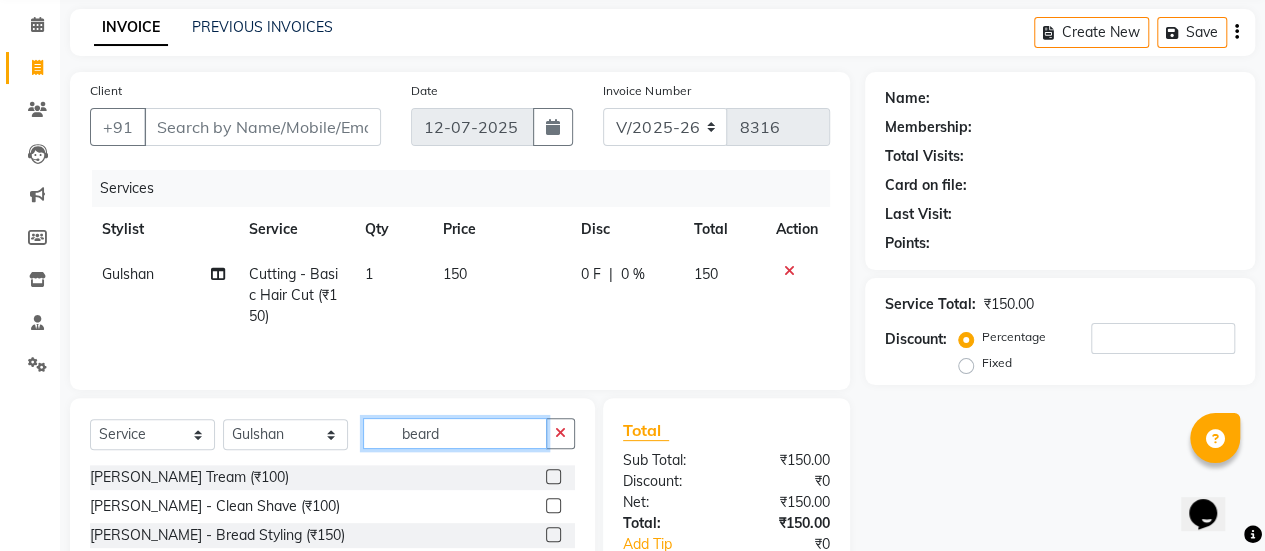 type on "beard" 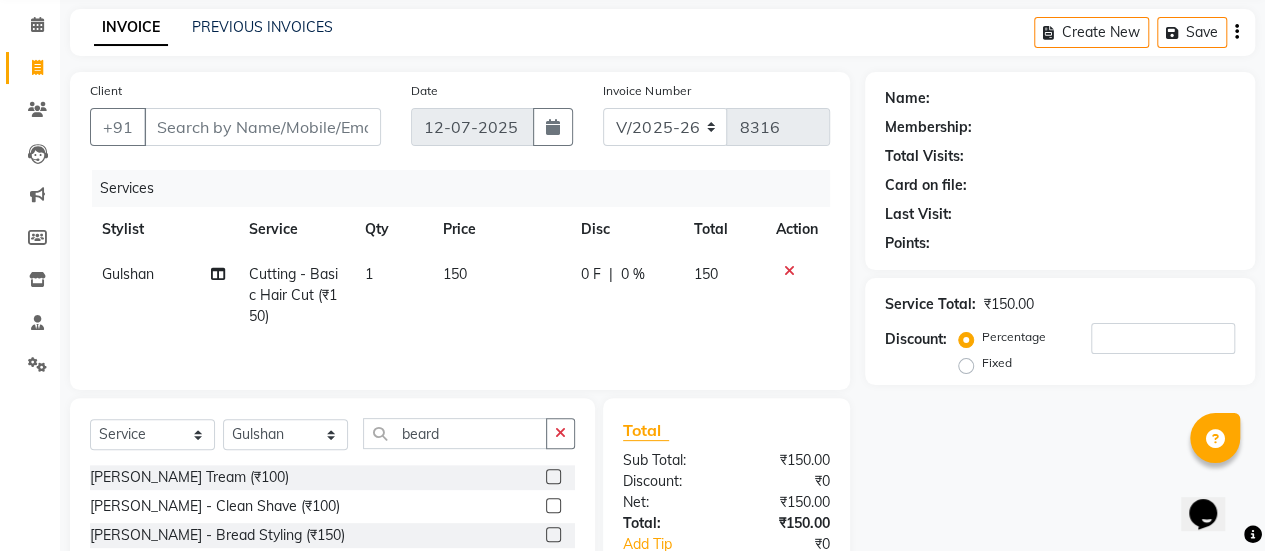 click 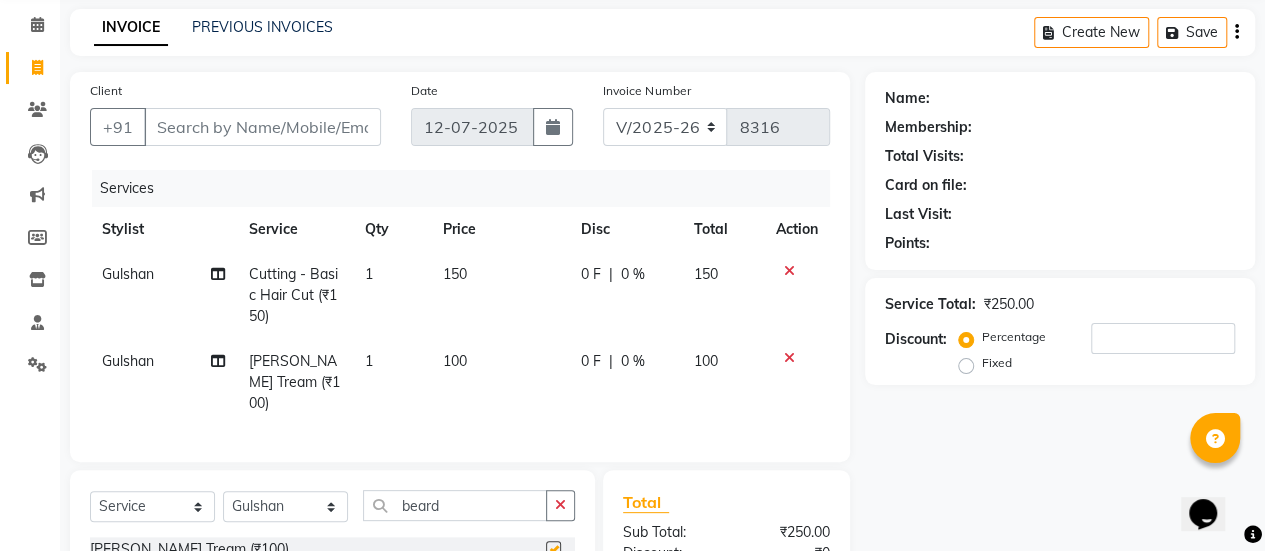 checkbox on "false" 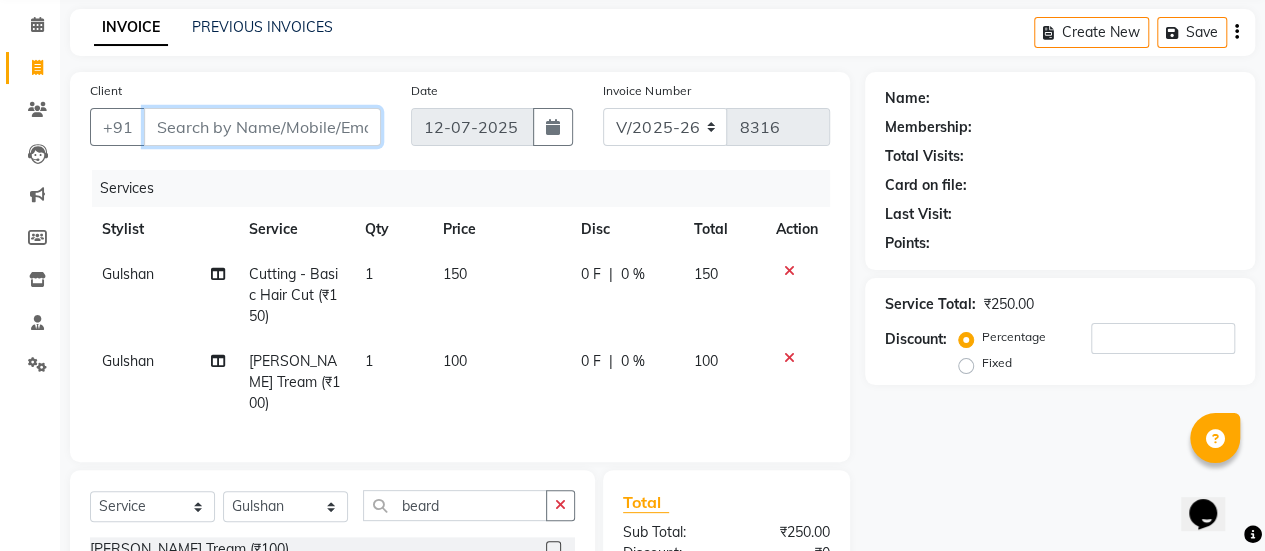 click on "Client" at bounding box center [262, 127] 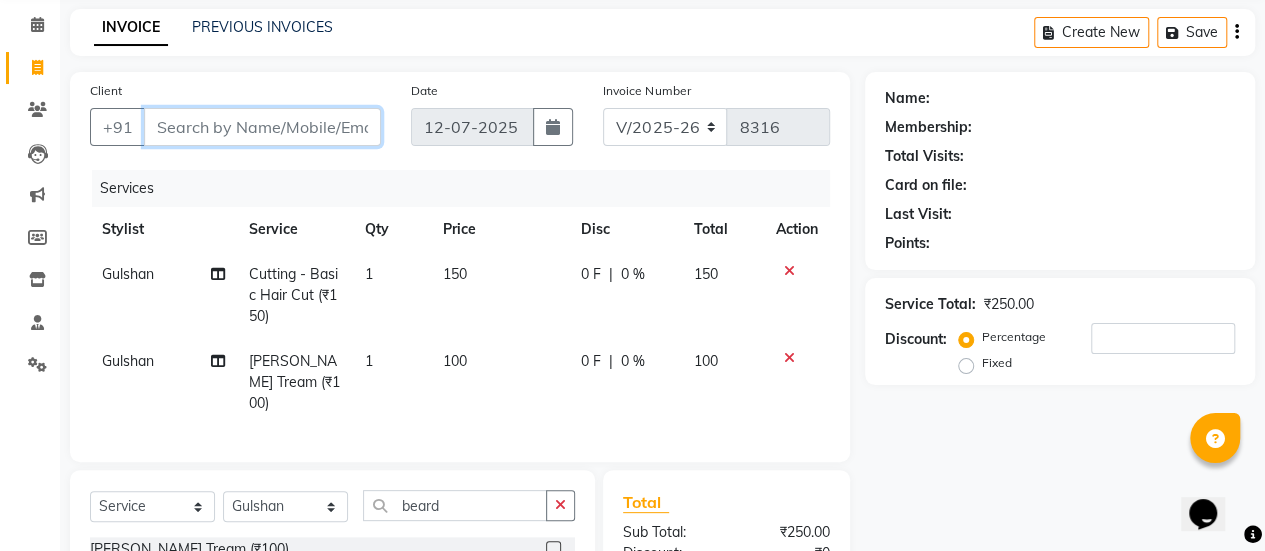 type on "7" 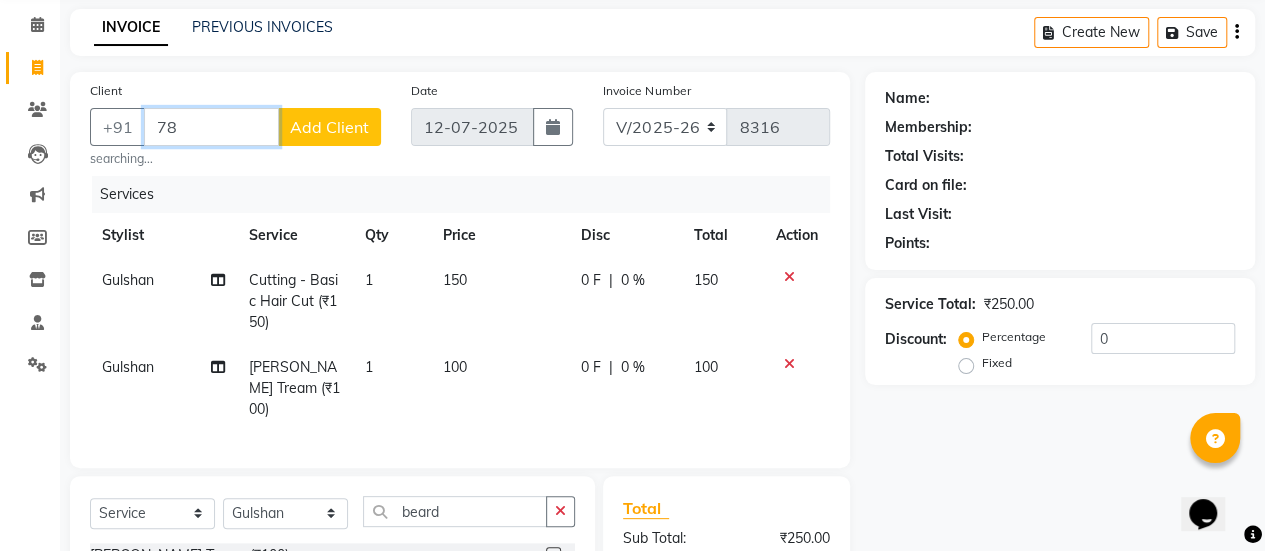 type on "7" 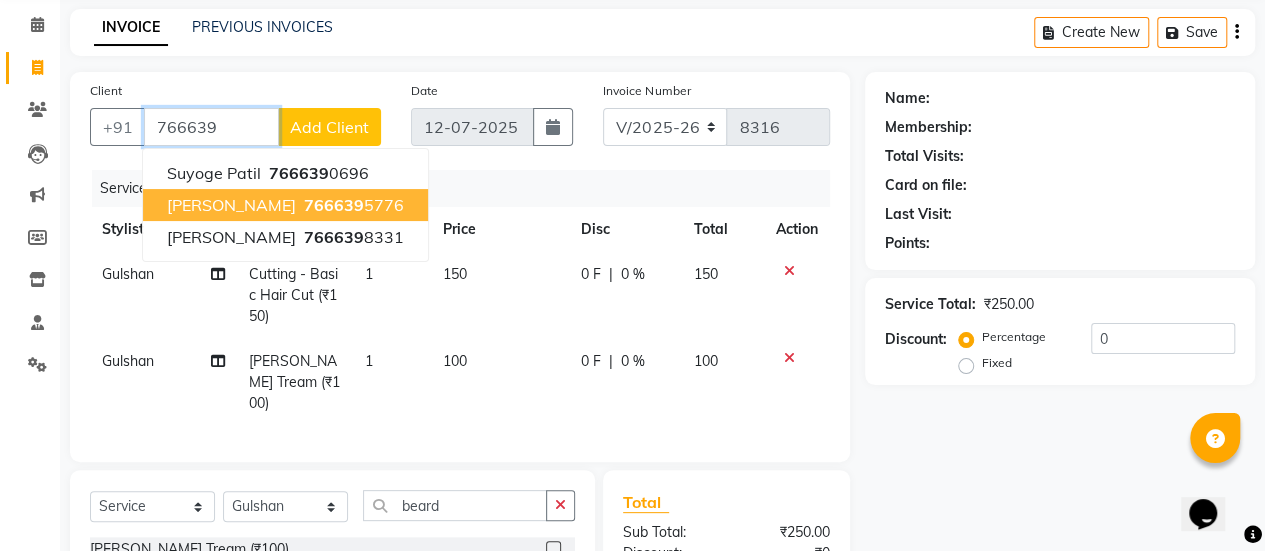 click on "766639" at bounding box center (334, 205) 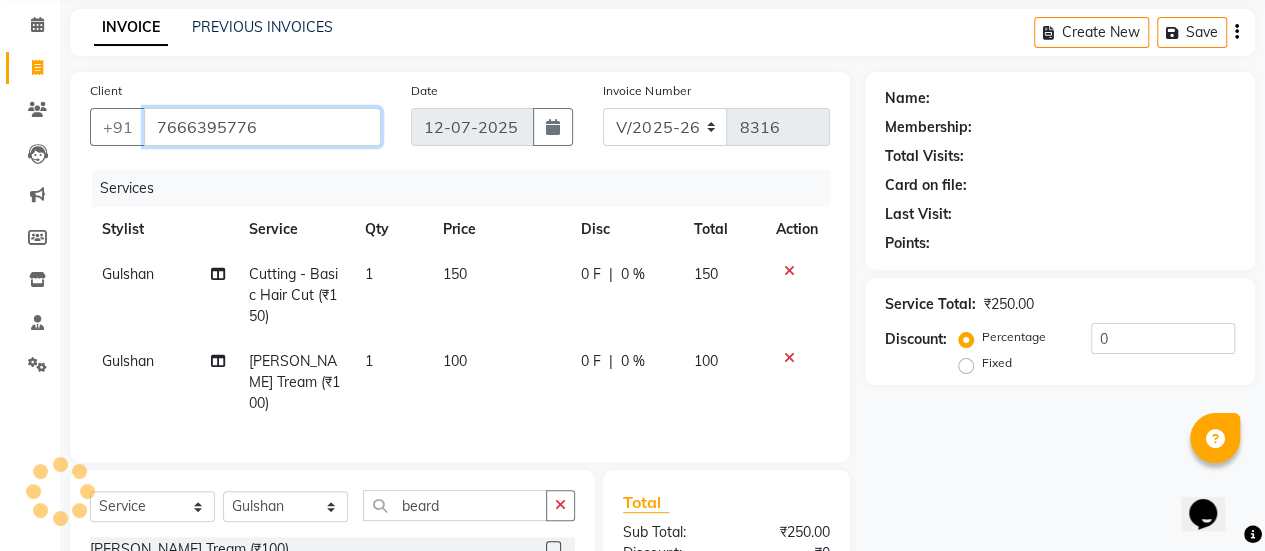 type on "7666395776" 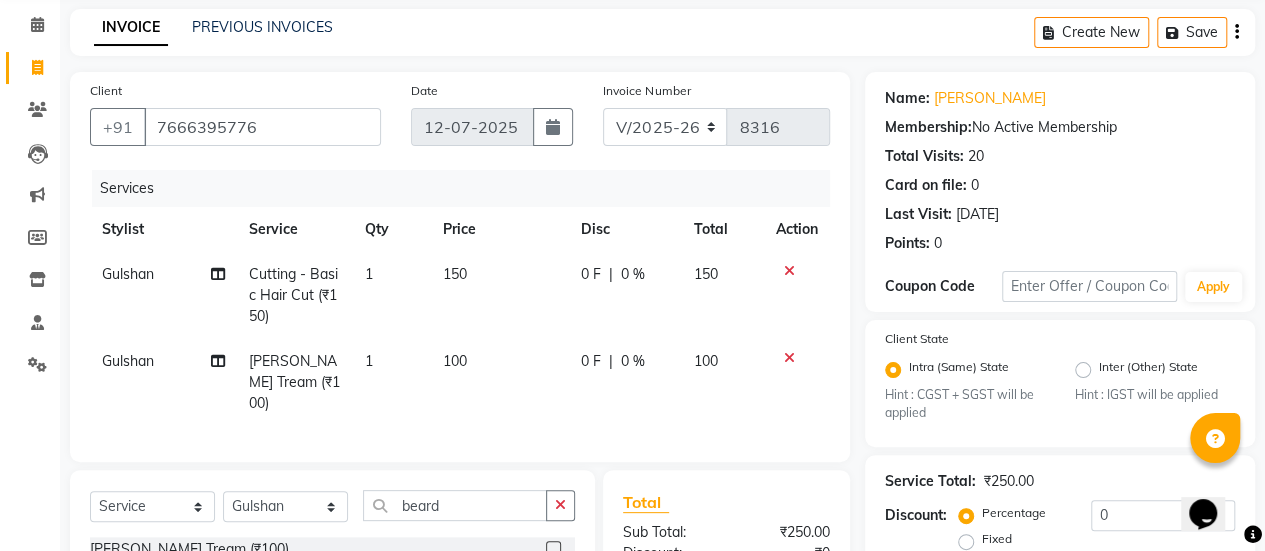 scroll, scrollTop: 315, scrollLeft: 0, axis: vertical 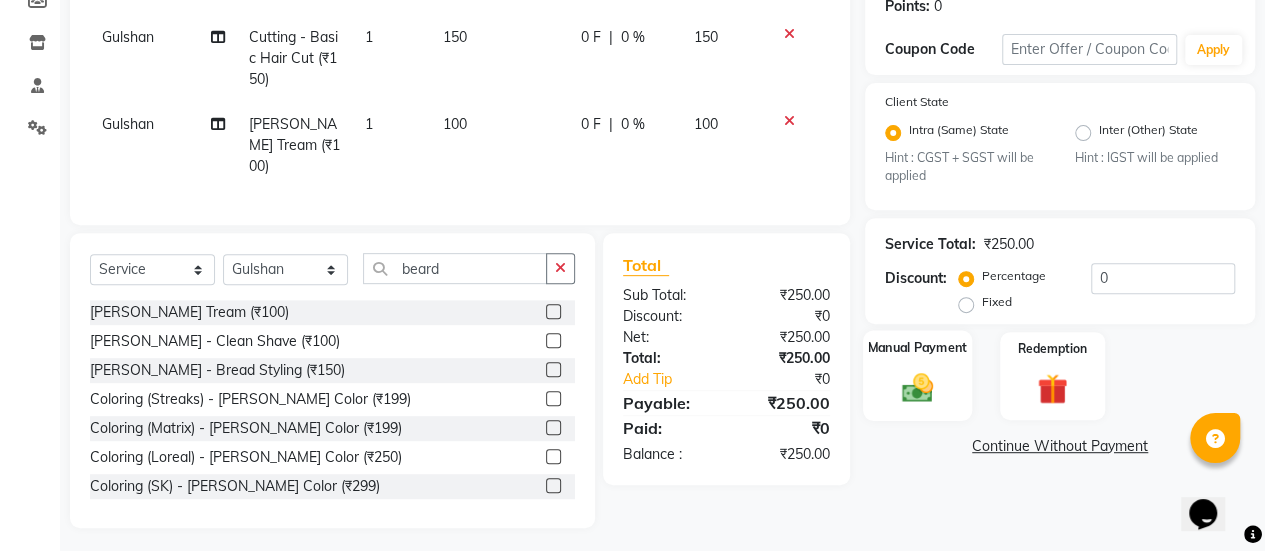 click 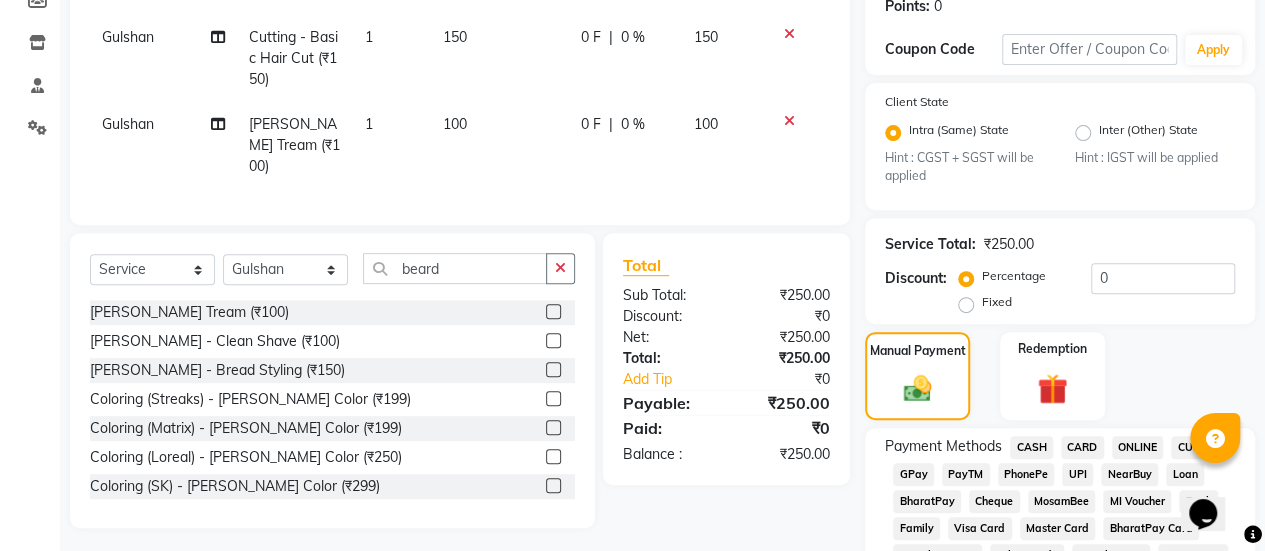 scroll, scrollTop: 431, scrollLeft: 0, axis: vertical 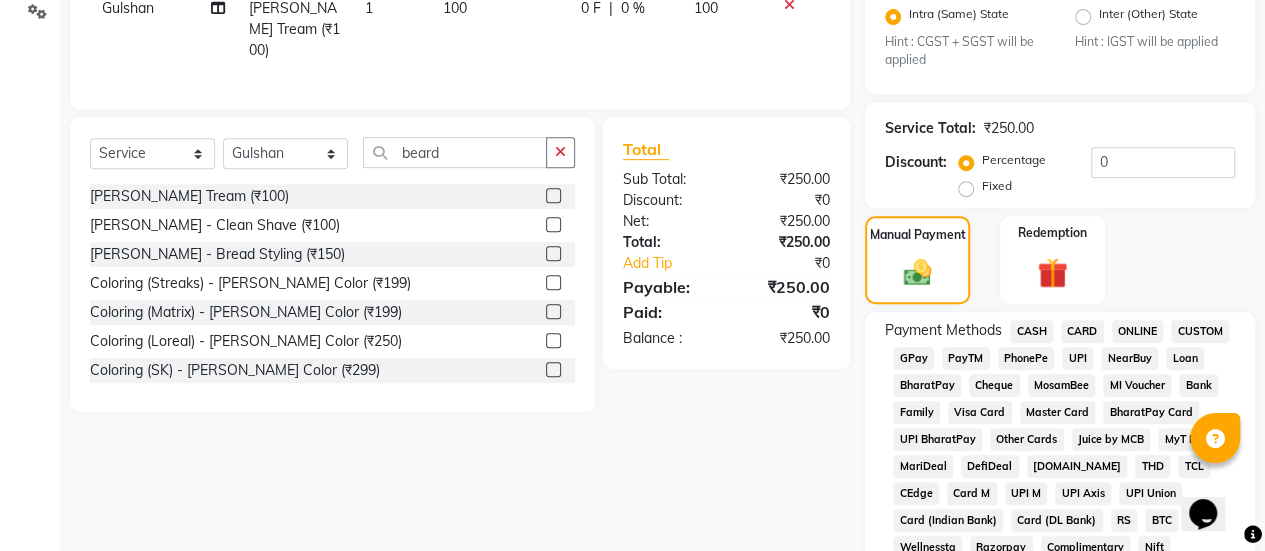 click on "GPay" 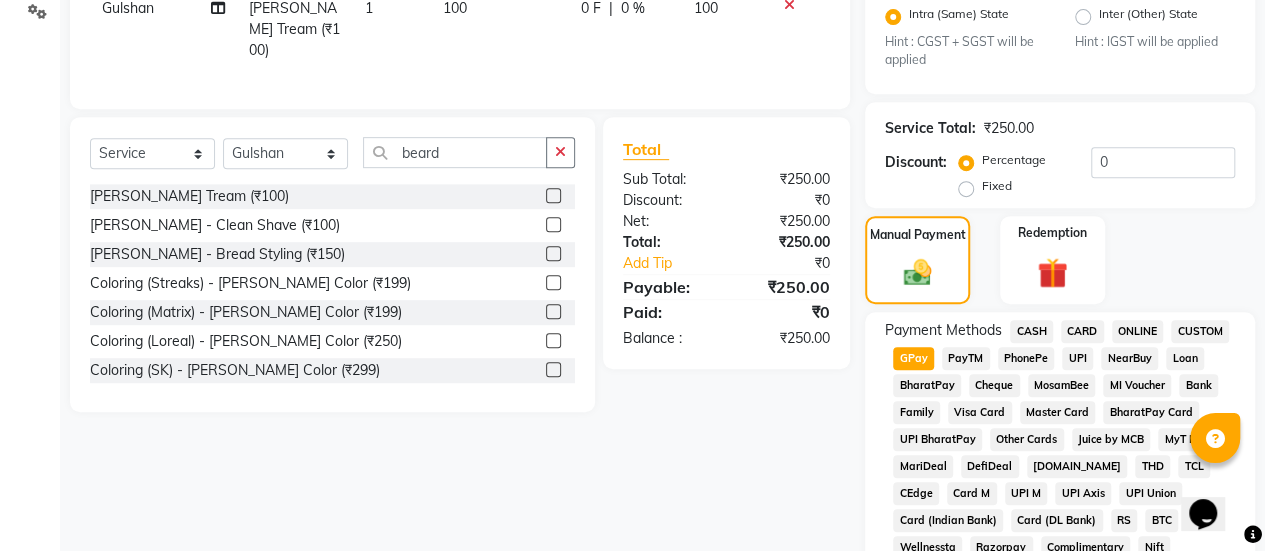 click on "GPay" 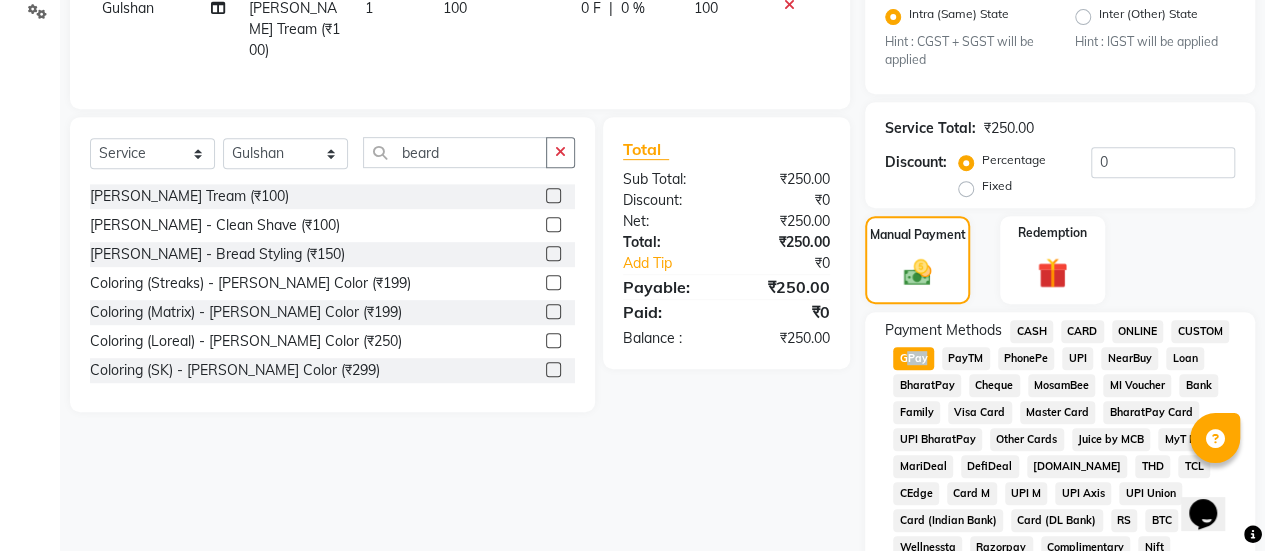 click on "GPay" 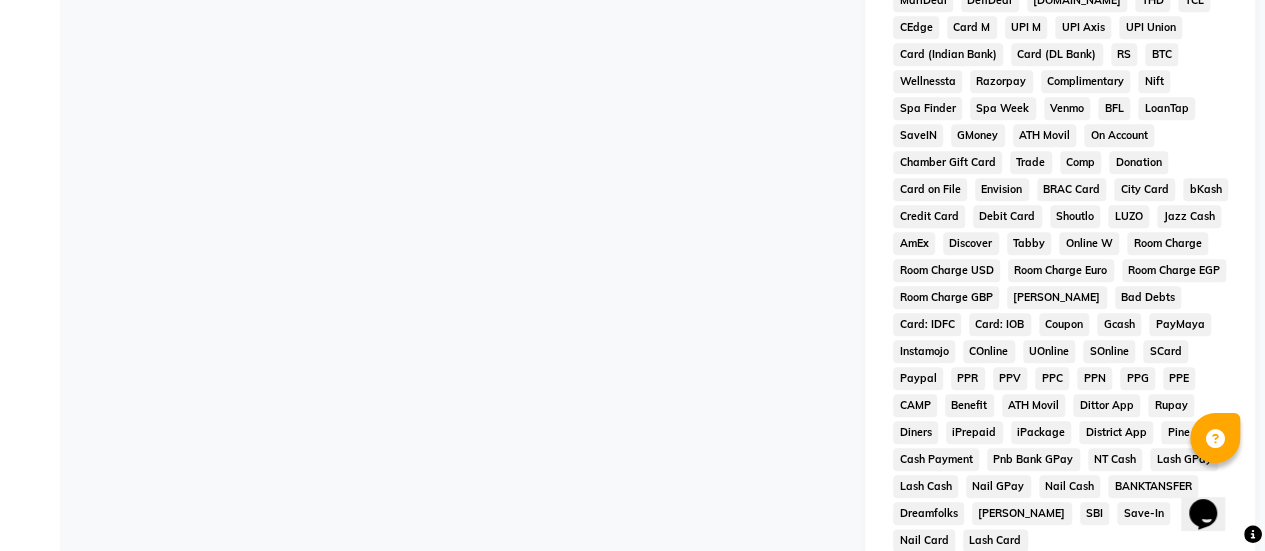 scroll, scrollTop: 1140, scrollLeft: 0, axis: vertical 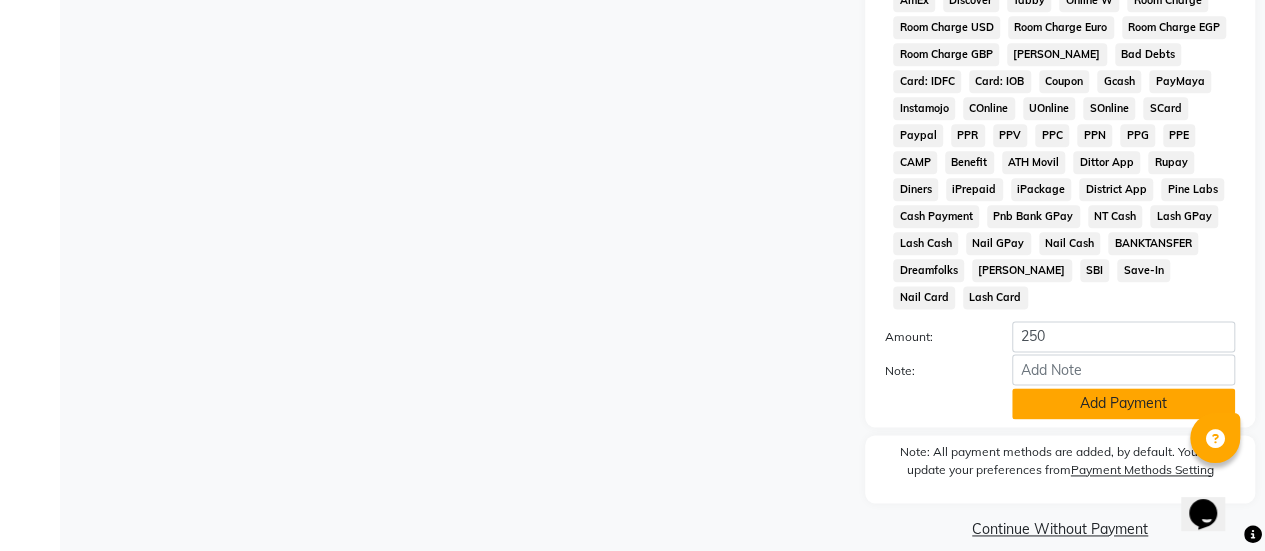 click on "Add Payment" 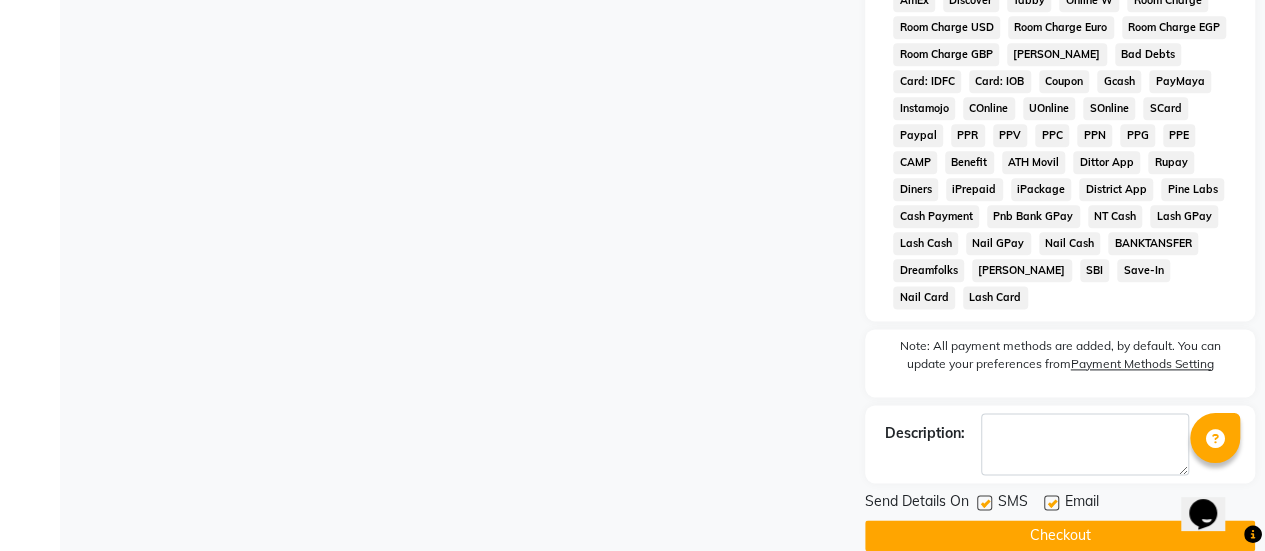 click 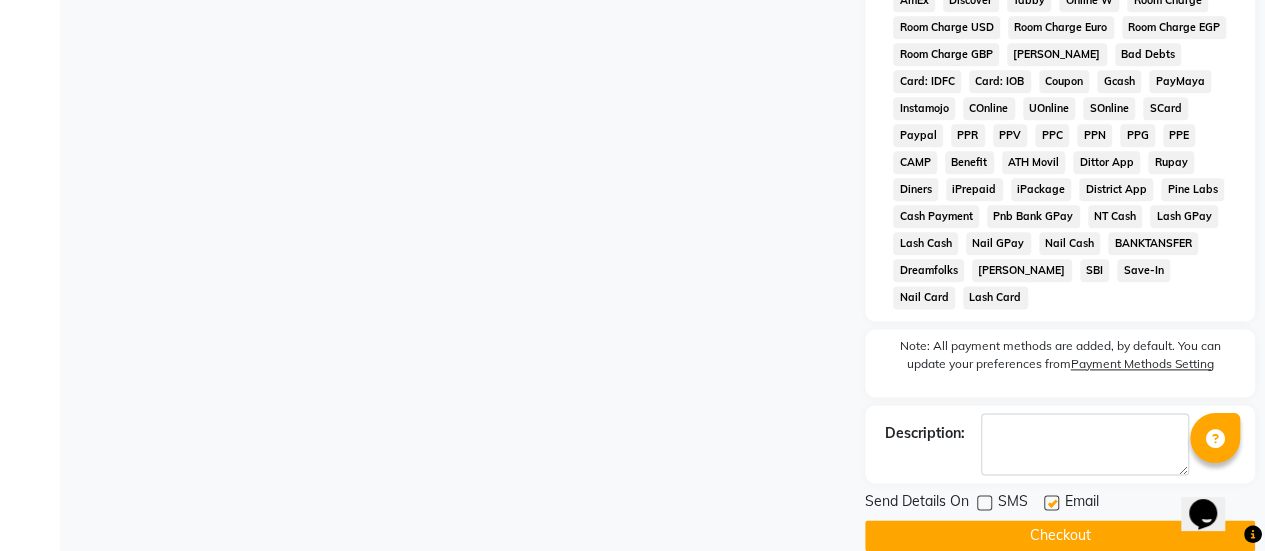 click on "Checkout" 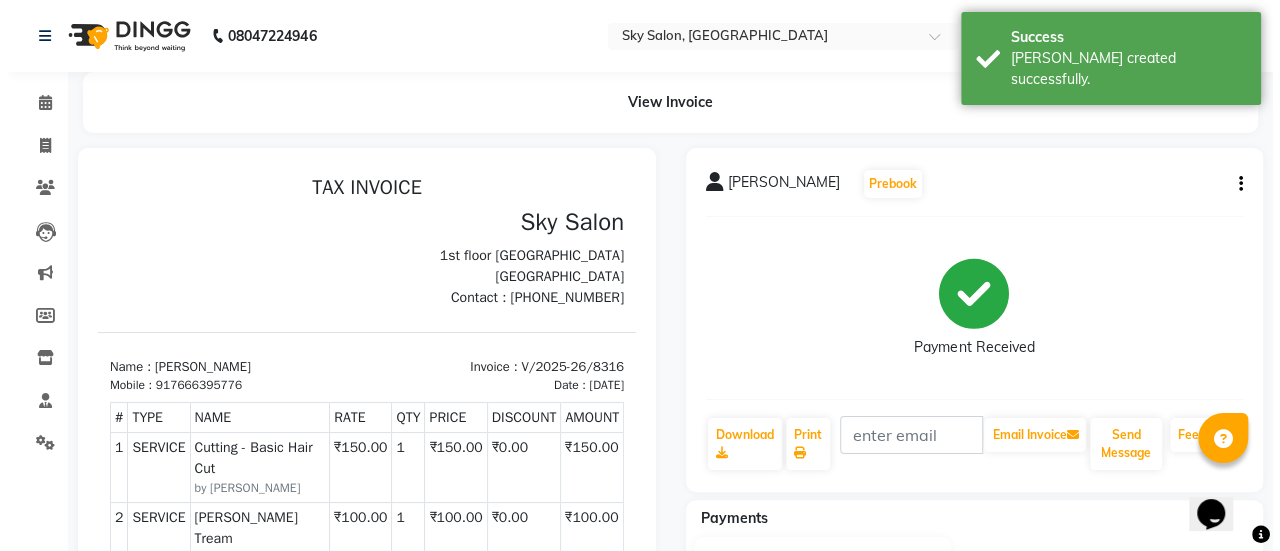 scroll, scrollTop: 0, scrollLeft: 0, axis: both 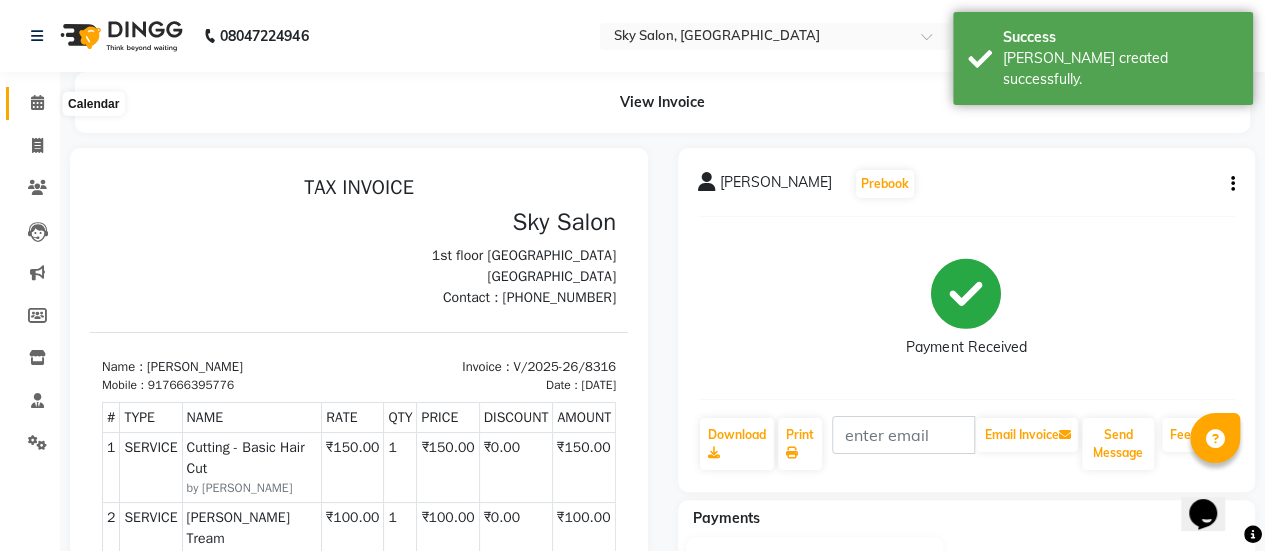 click 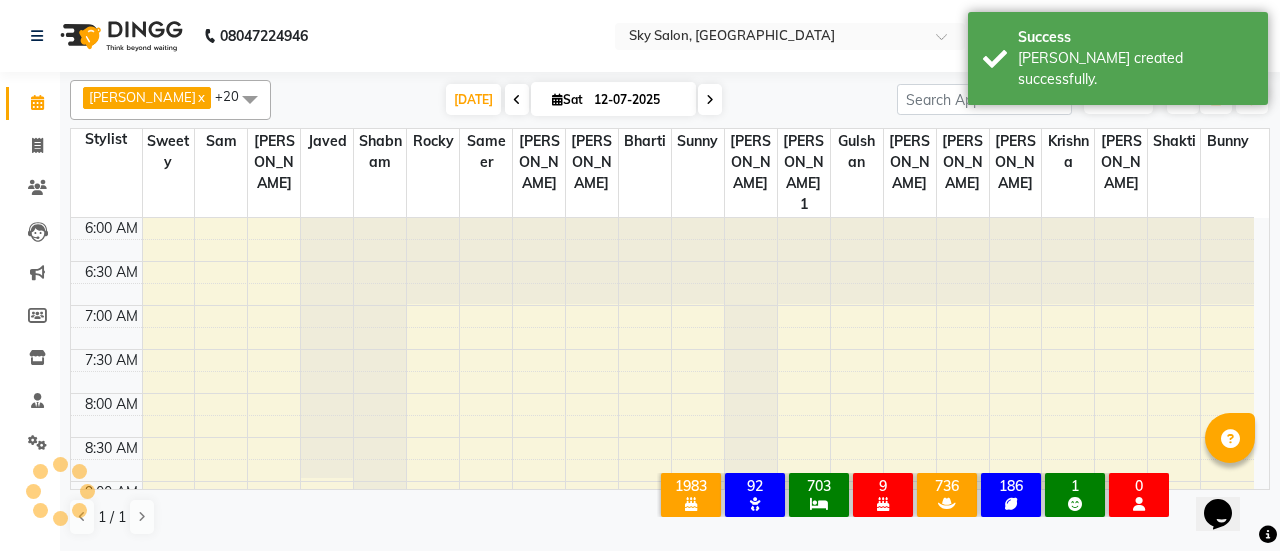 scroll, scrollTop: 0, scrollLeft: 0, axis: both 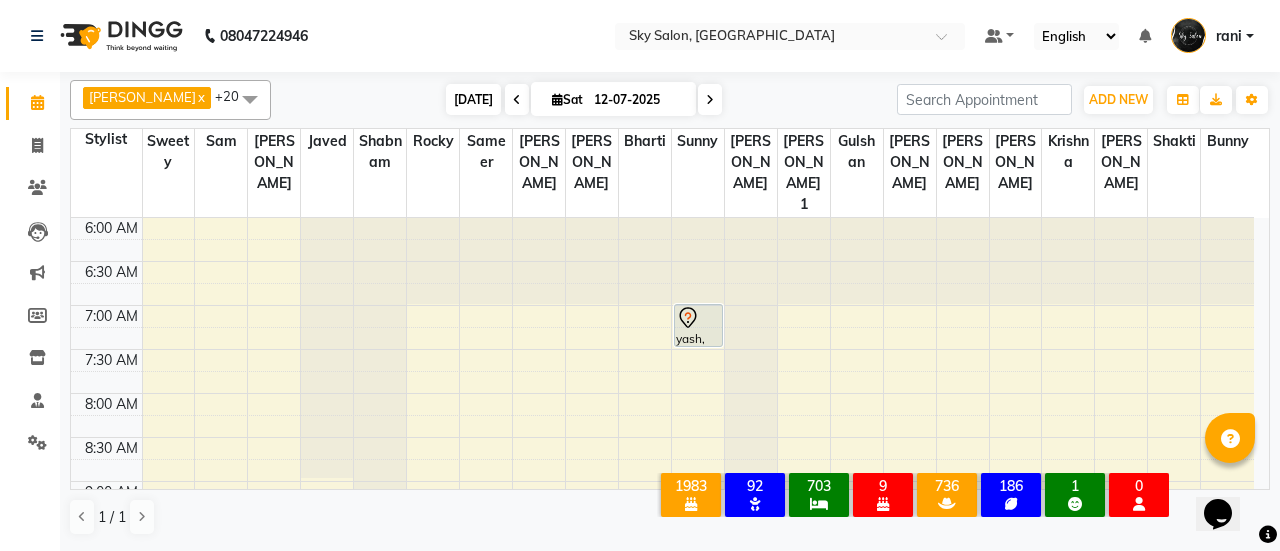 click on "[DATE]" at bounding box center [473, 99] 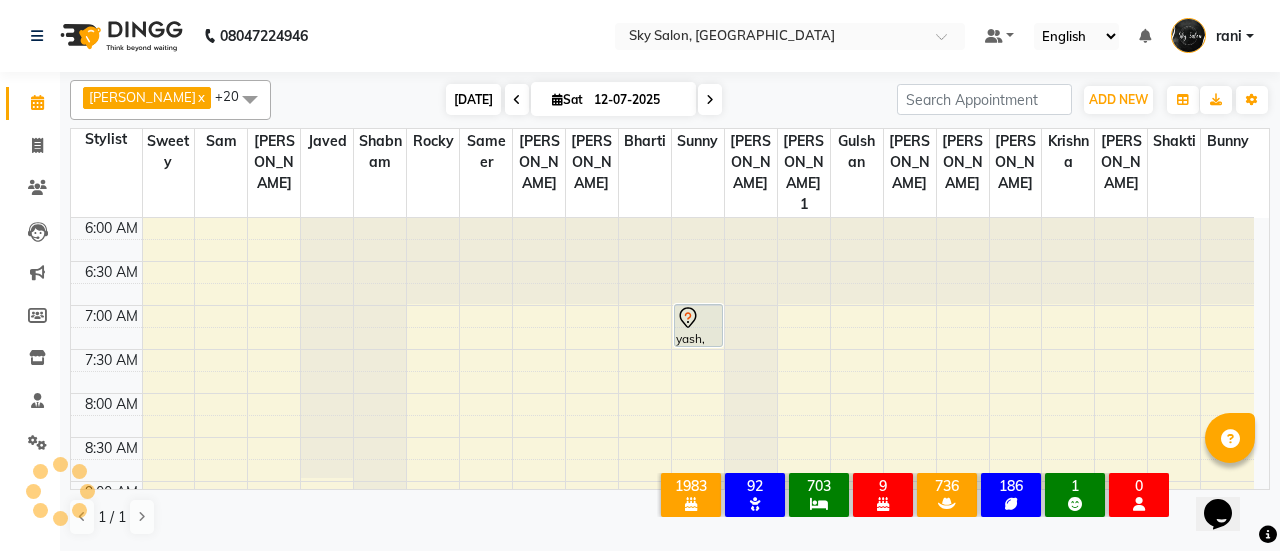 click on "[DATE]" at bounding box center (473, 99) 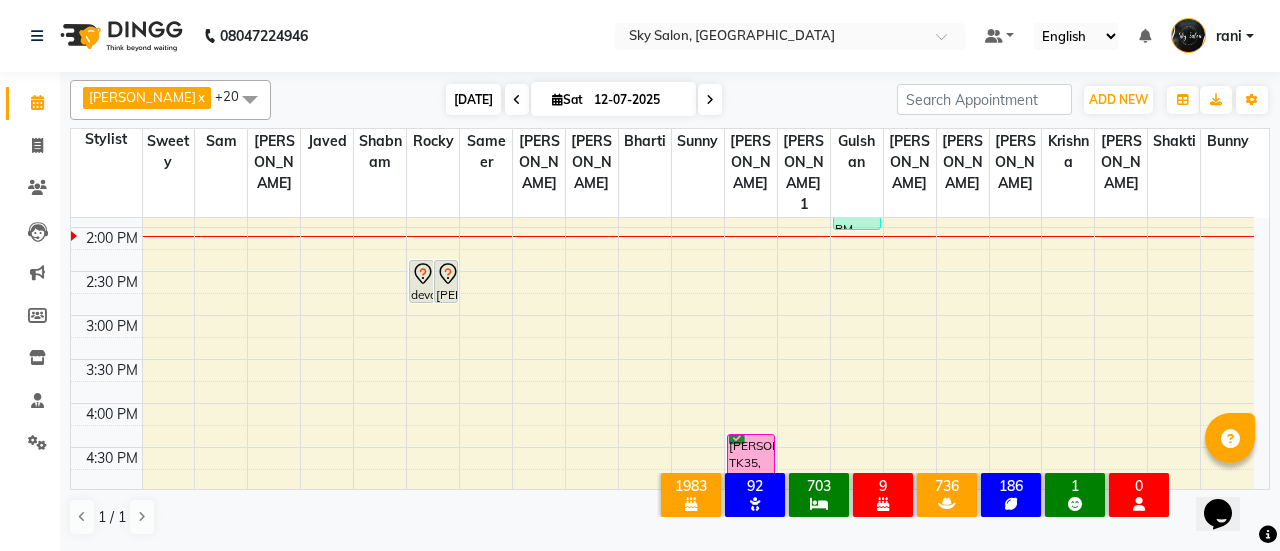click on "[DATE]" at bounding box center (473, 99) 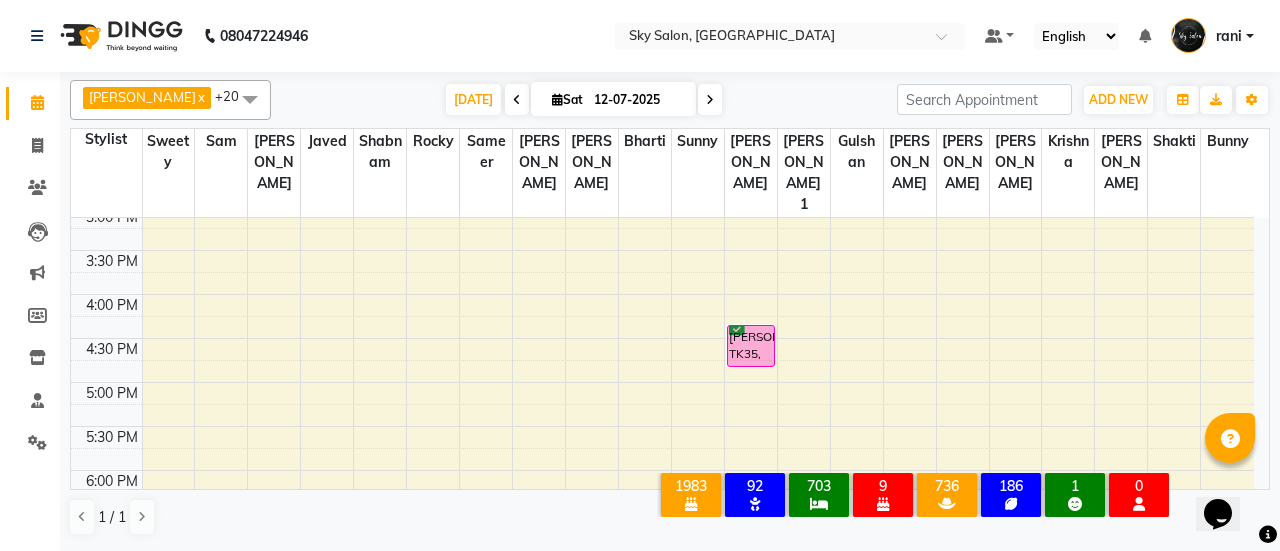 scroll, scrollTop: 805, scrollLeft: 0, axis: vertical 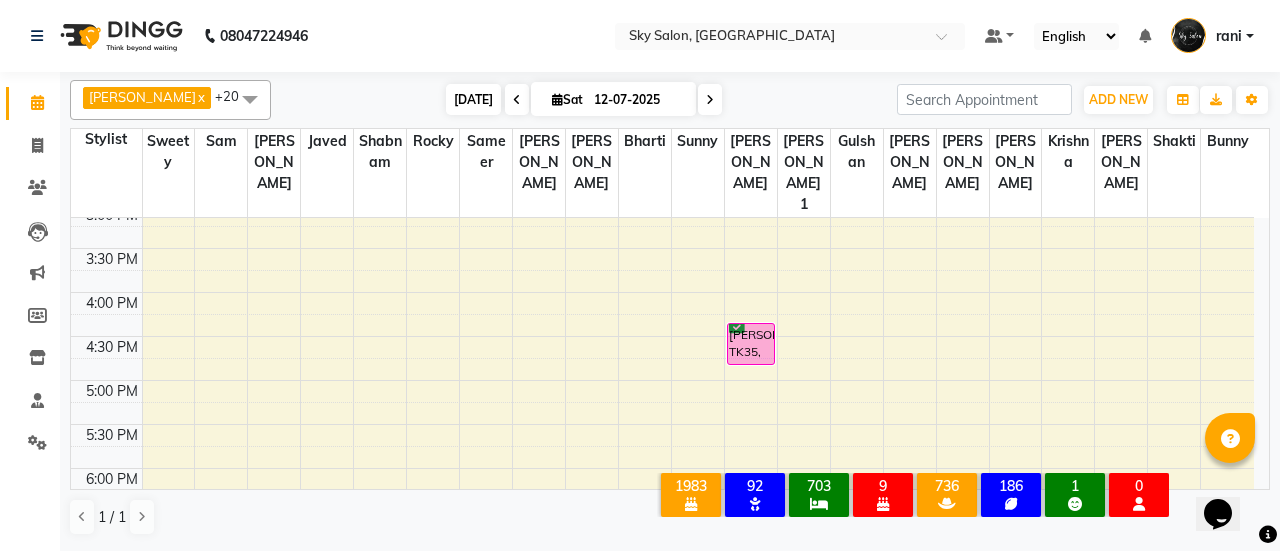 click on "[DATE]" at bounding box center [473, 99] 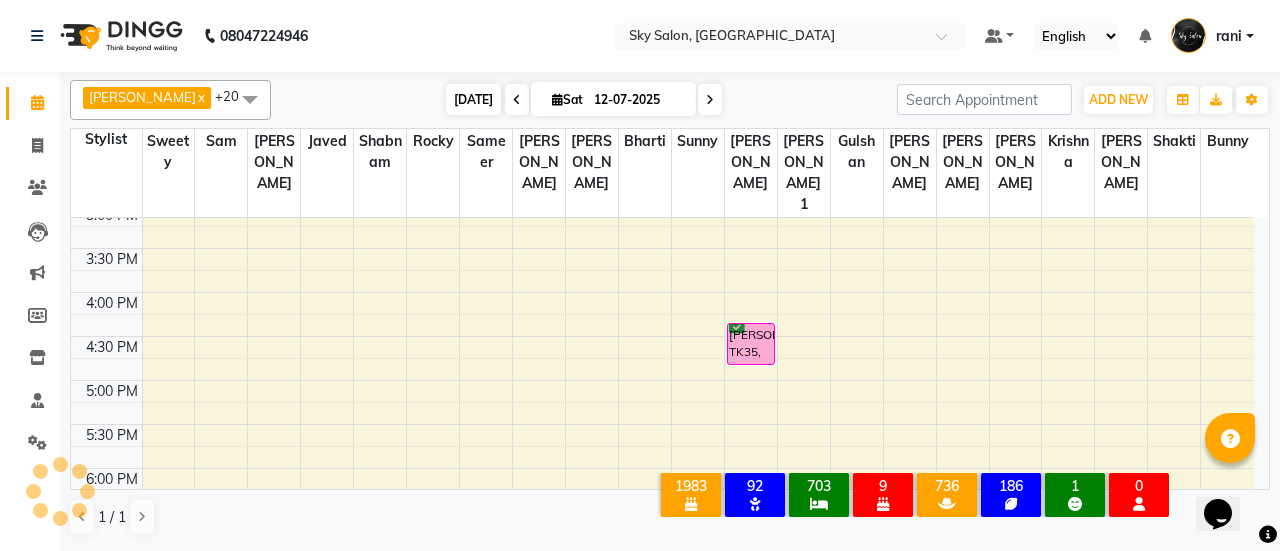 scroll, scrollTop: 694, scrollLeft: 0, axis: vertical 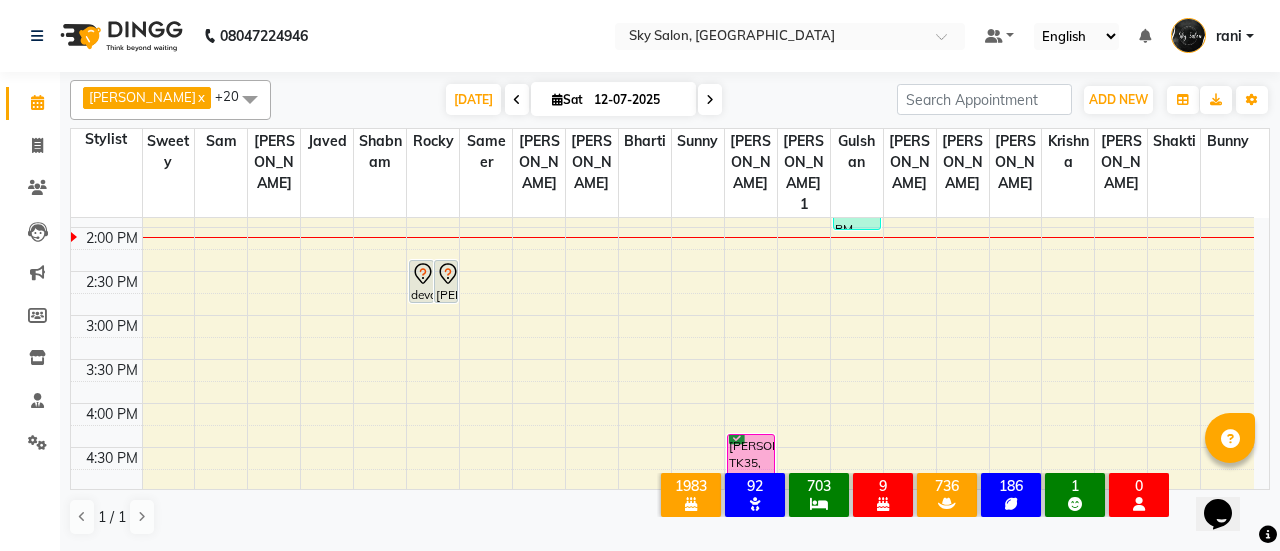 click on "[DATE]  [DATE]" at bounding box center [584, 100] 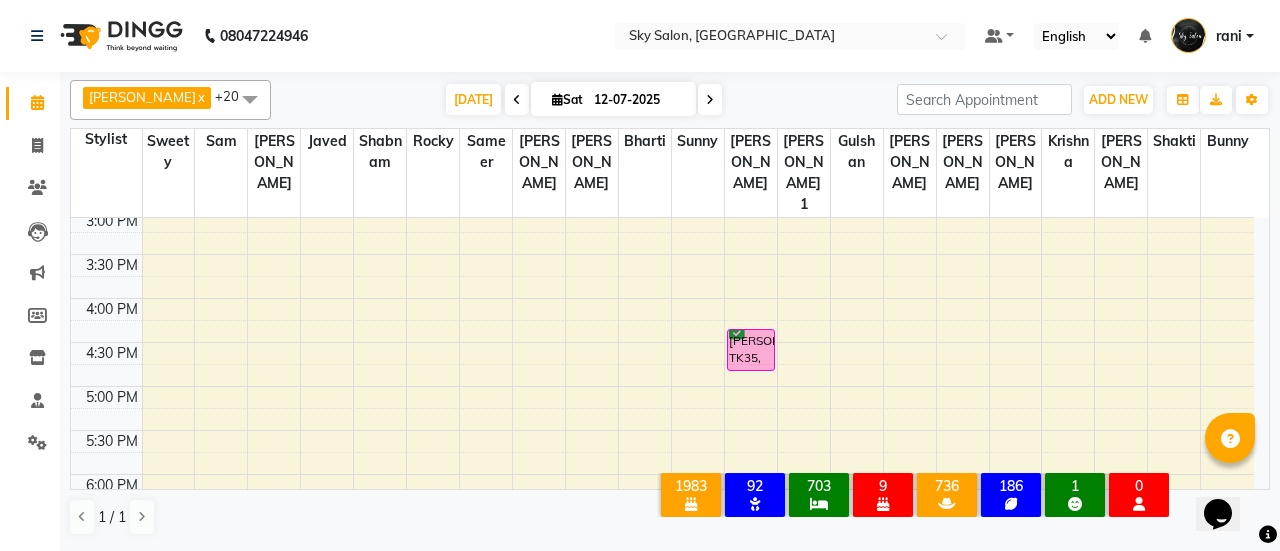 scroll, scrollTop: 800, scrollLeft: 0, axis: vertical 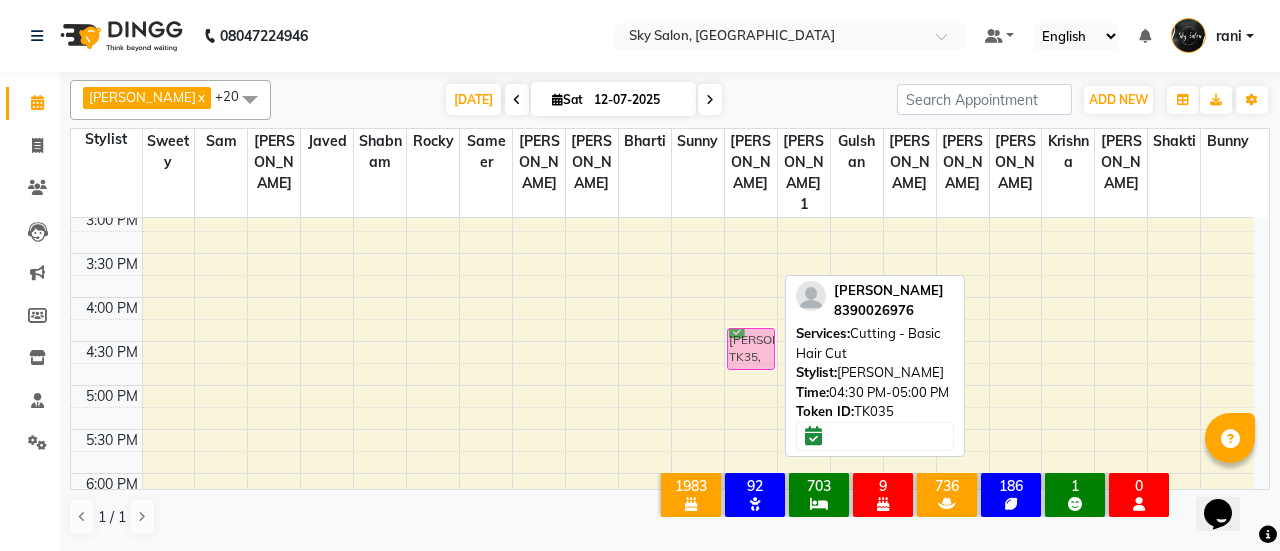 drag, startPoint x: 752, startPoint y: 355, endPoint x: 742, endPoint y: 362, distance: 12.206555 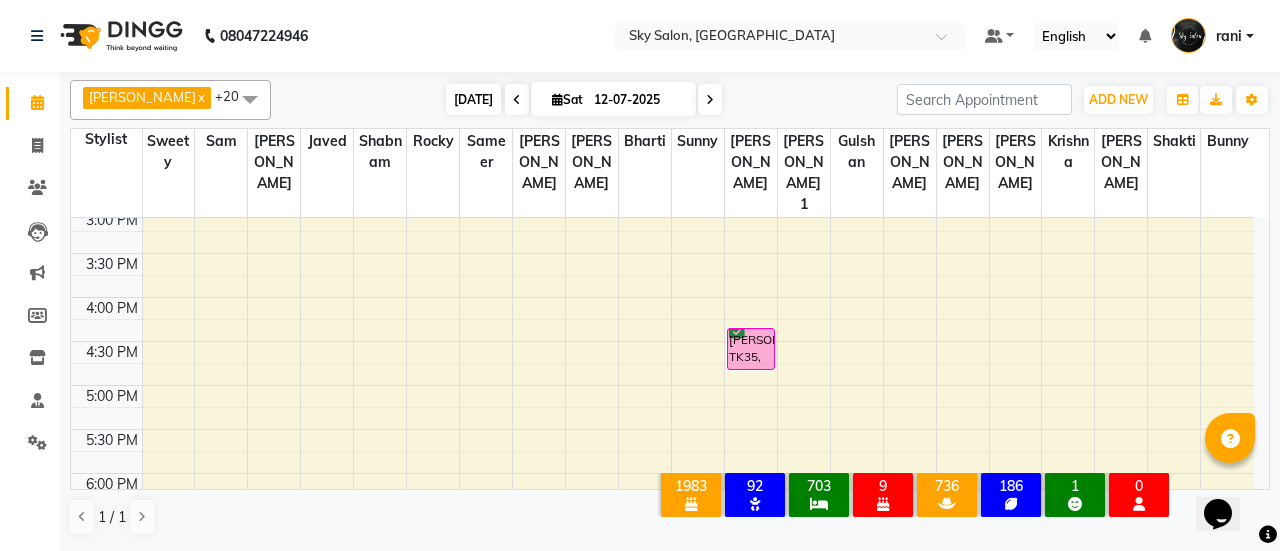 click on "[DATE]" at bounding box center [473, 99] 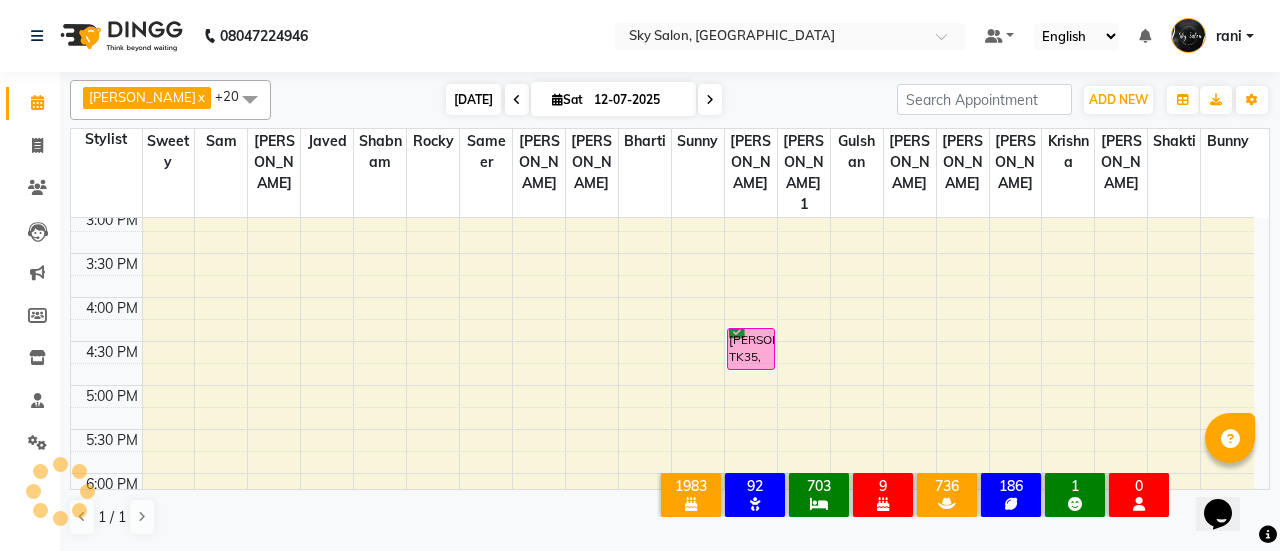 scroll, scrollTop: 695, scrollLeft: 0, axis: vertical 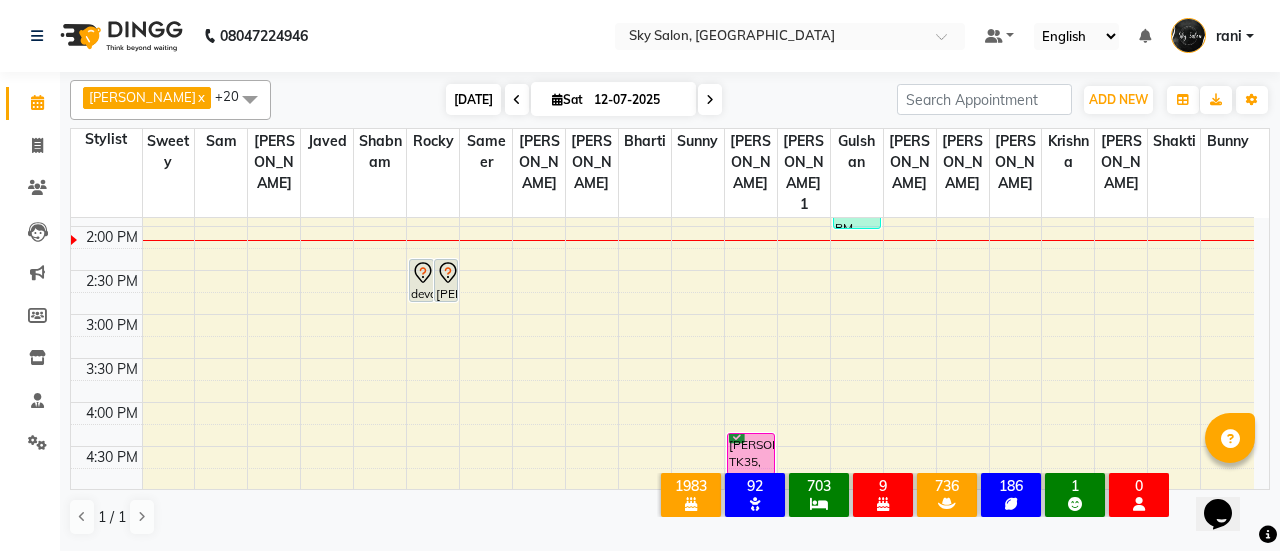 click on "[DATE]" at bounding box center [473, 99] 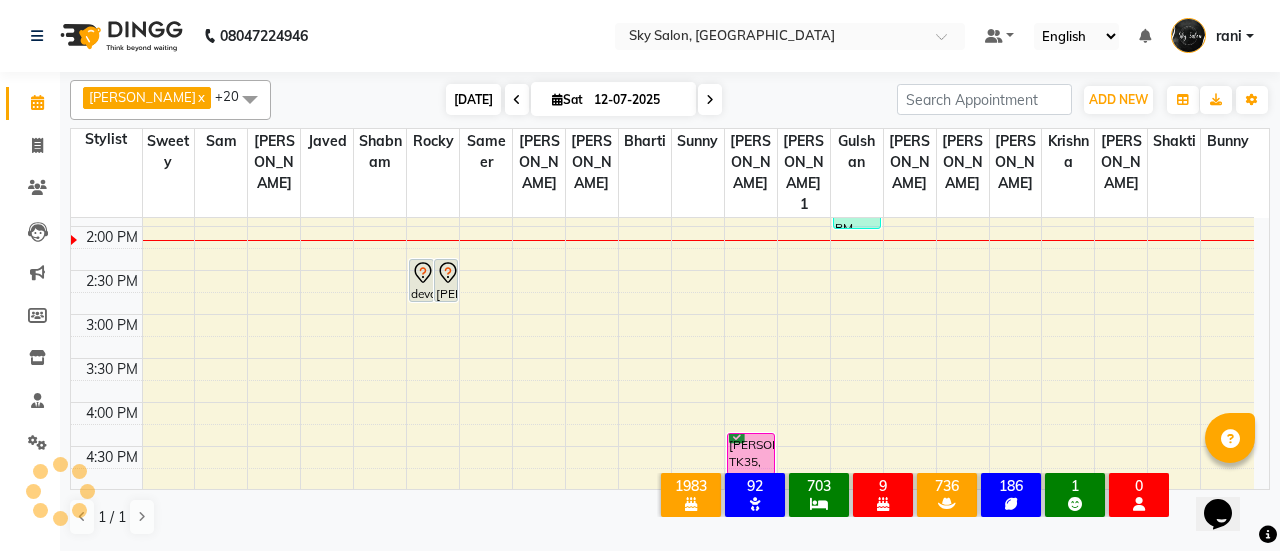 scroll, scrollTop: 694, scrollLeft: 0, axis: vertical 